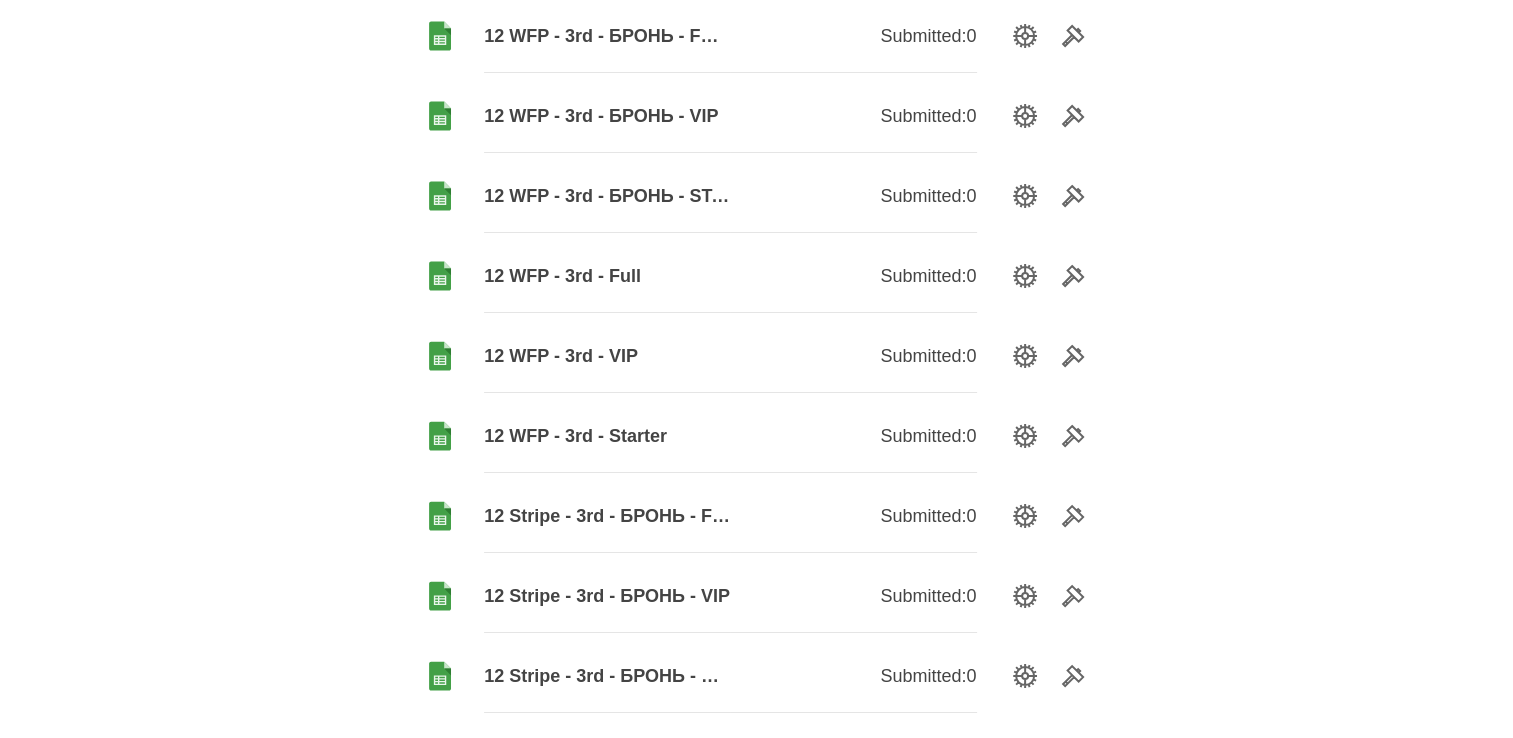 scroll, scrollTop: 500, scrollLeft: 0, axis: vertical 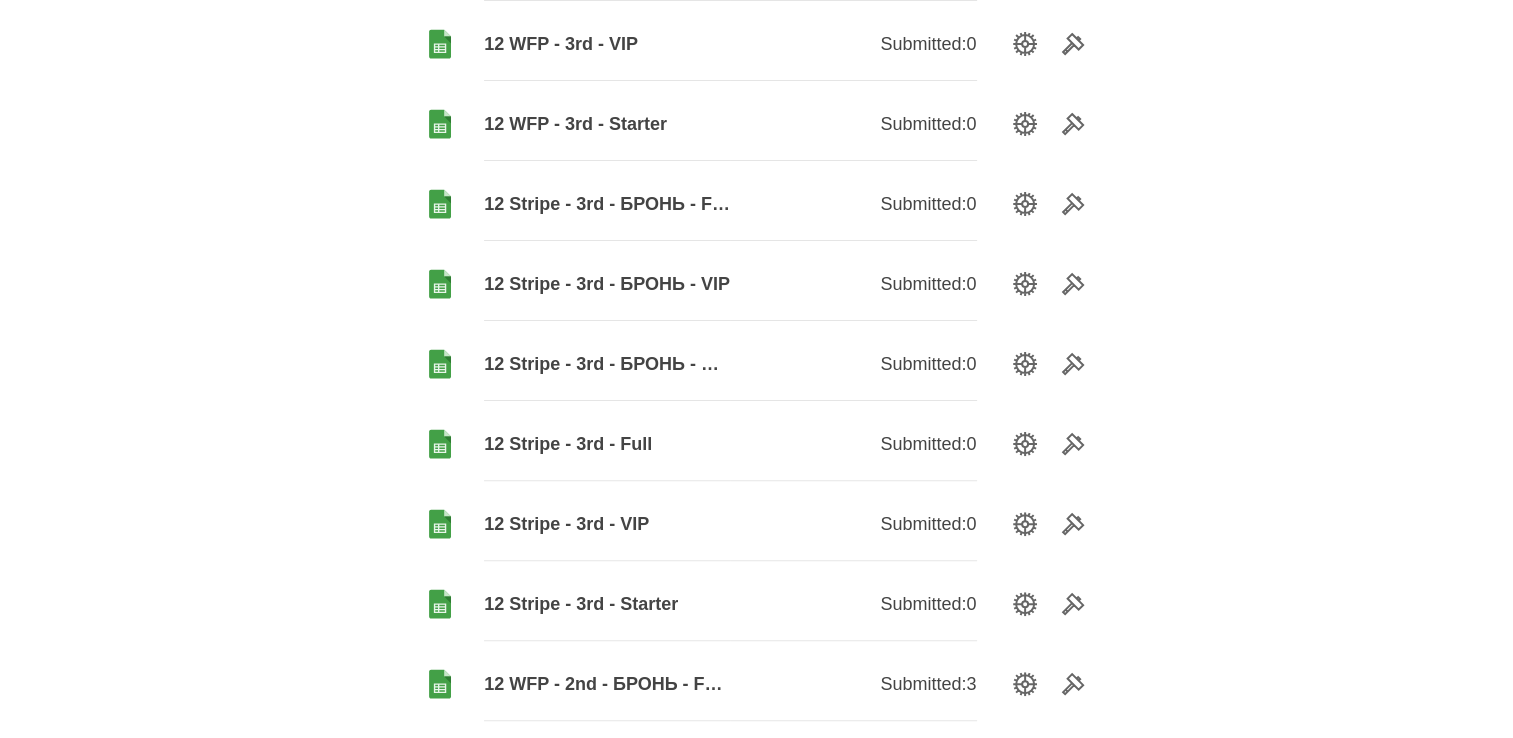 click on "12 Stripe - 3rd - Starter" at bounding box center (607, 604) 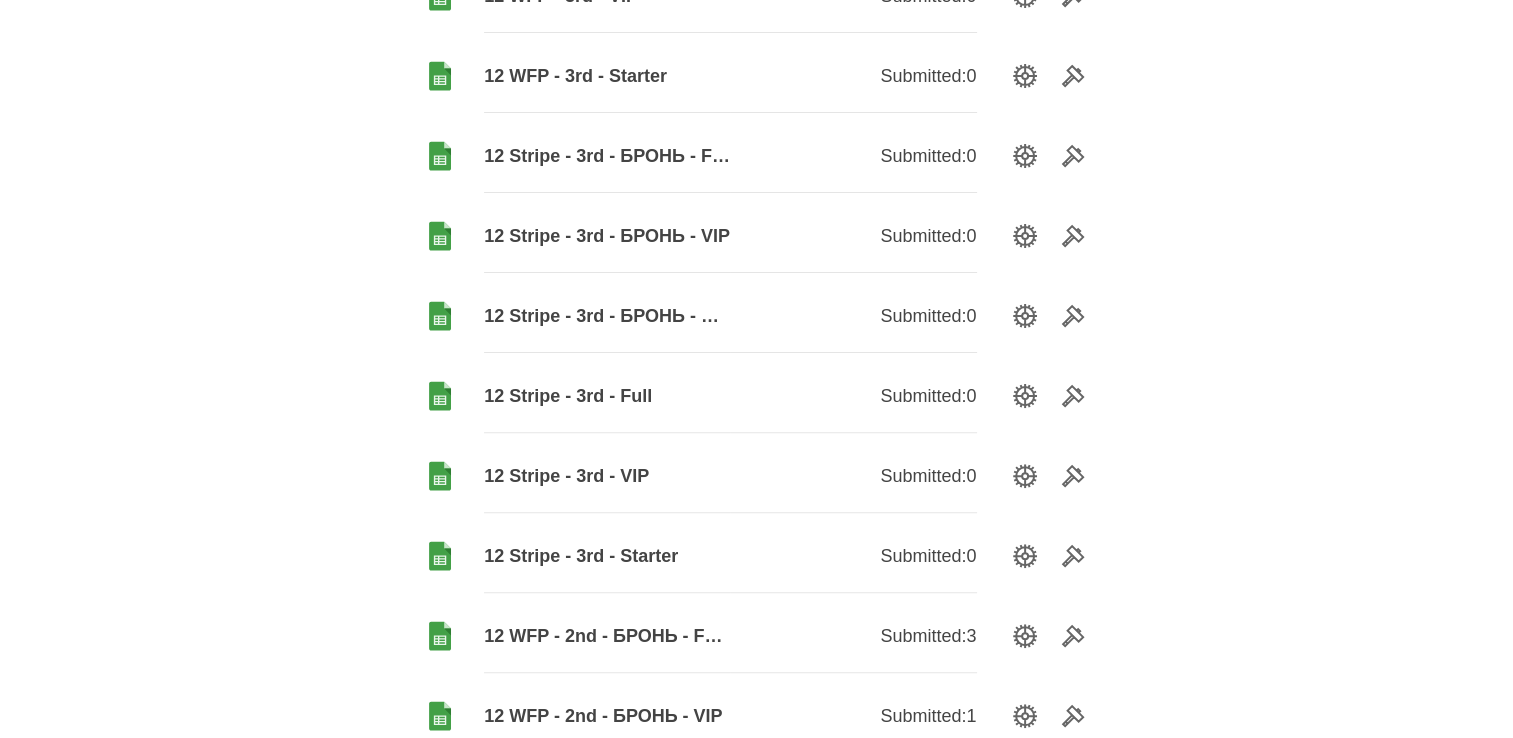 scroll, scrollTop: 500, scrollLeft: 0, axis: vertical 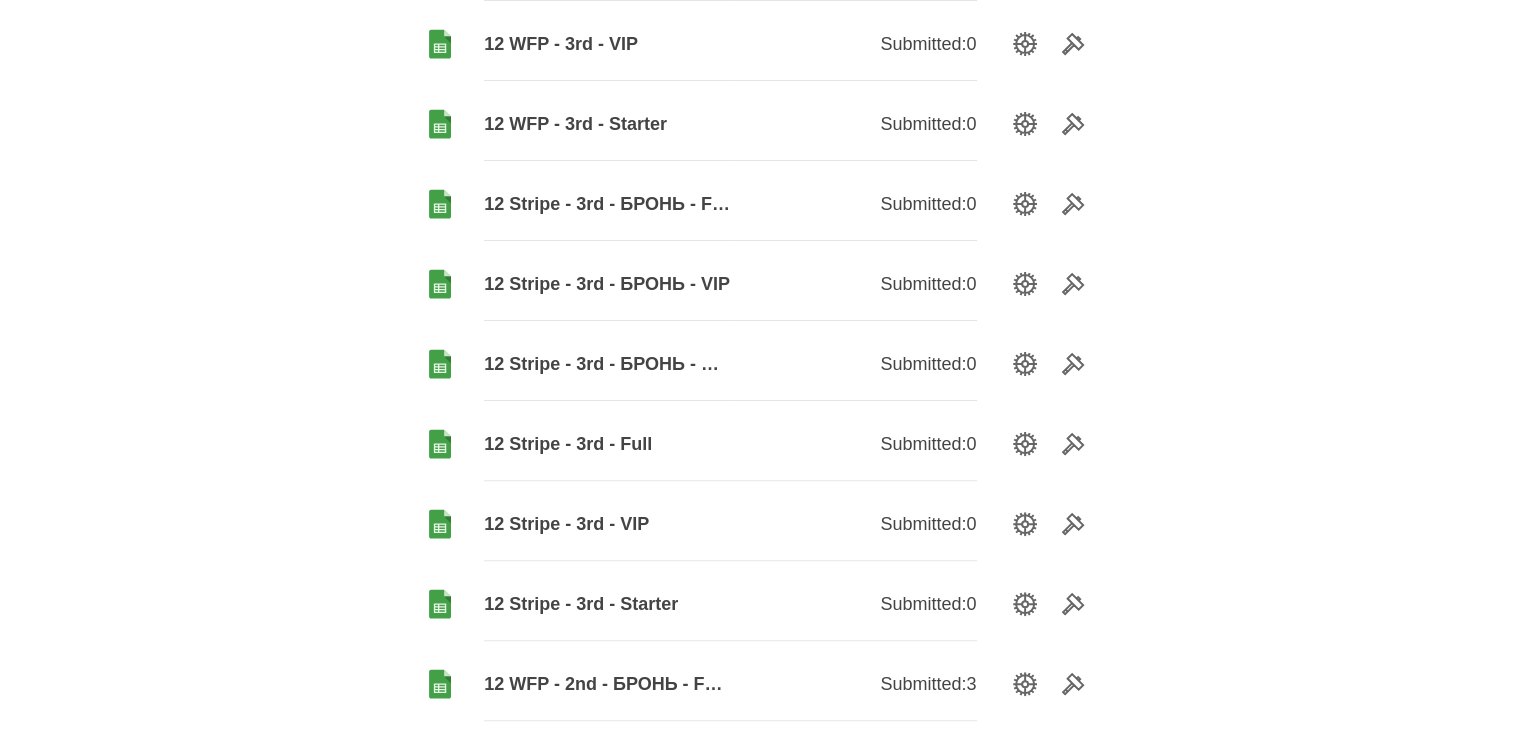 click on "12 Stripe - 3rd - БРОНЬ - Starter" at bounding box center [607, 364] 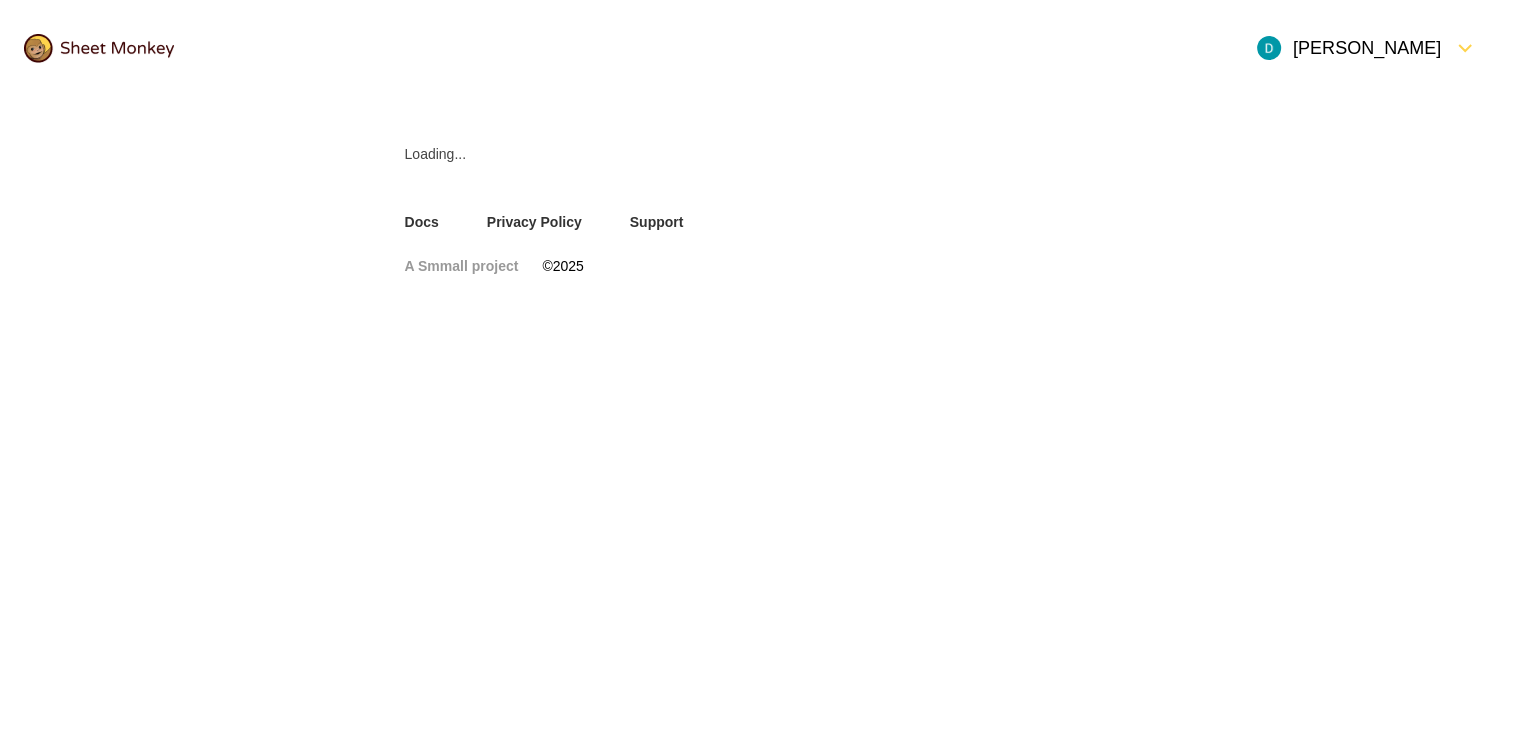 scroll, scrollTop: 0, scrollLeft: 0, axis: both 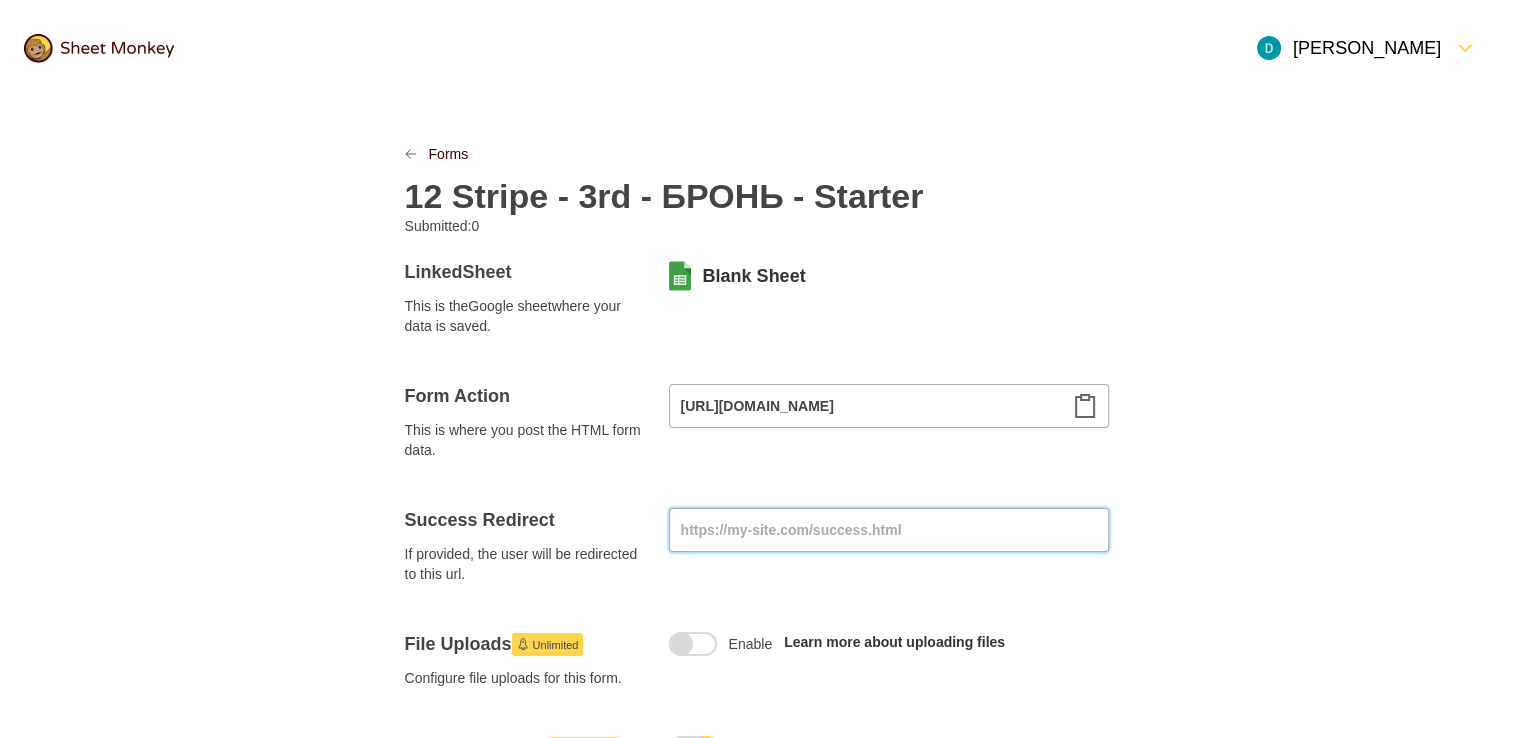 click at bounding box center [889, 530] 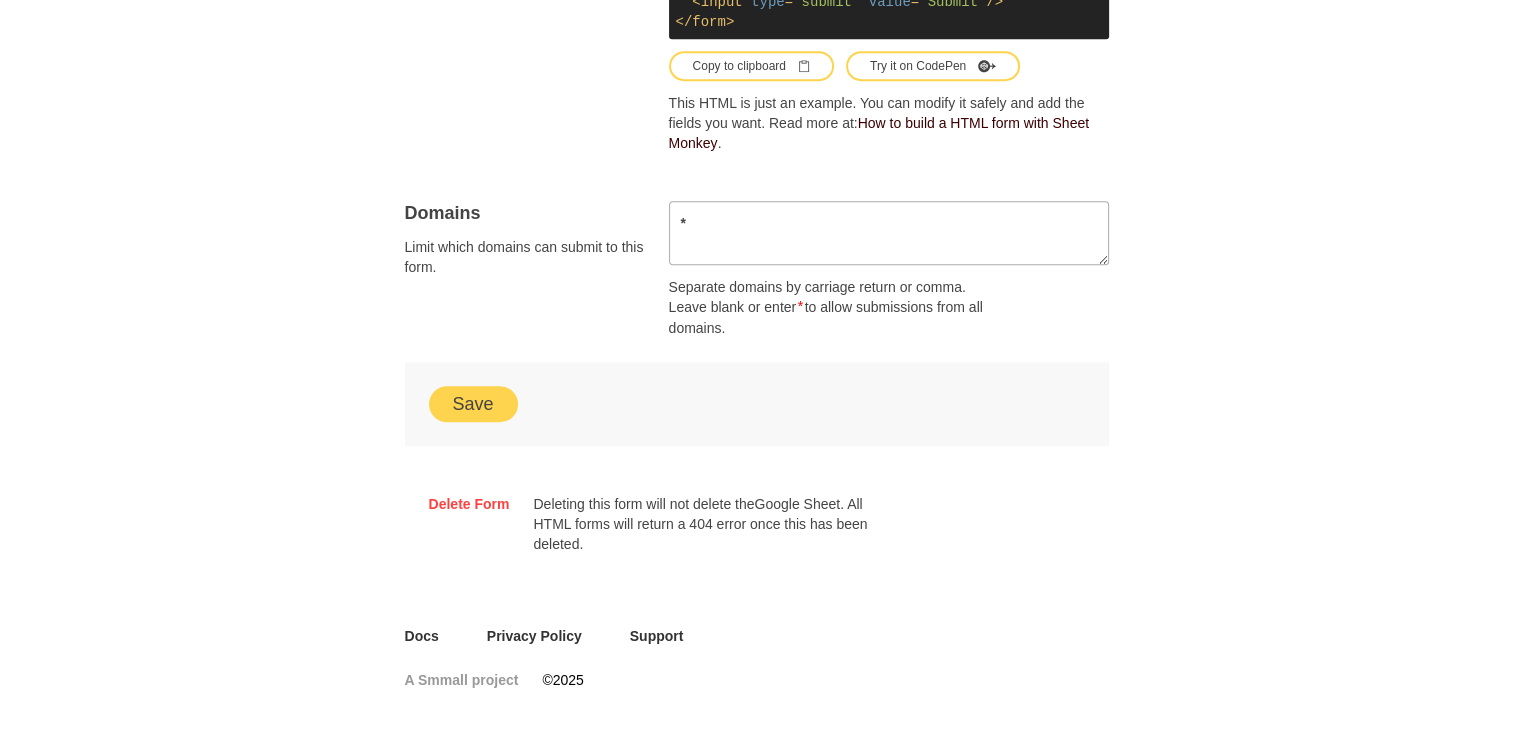 scroll, scrollTop: 1296, scrollLeft: 0, axis: vertical 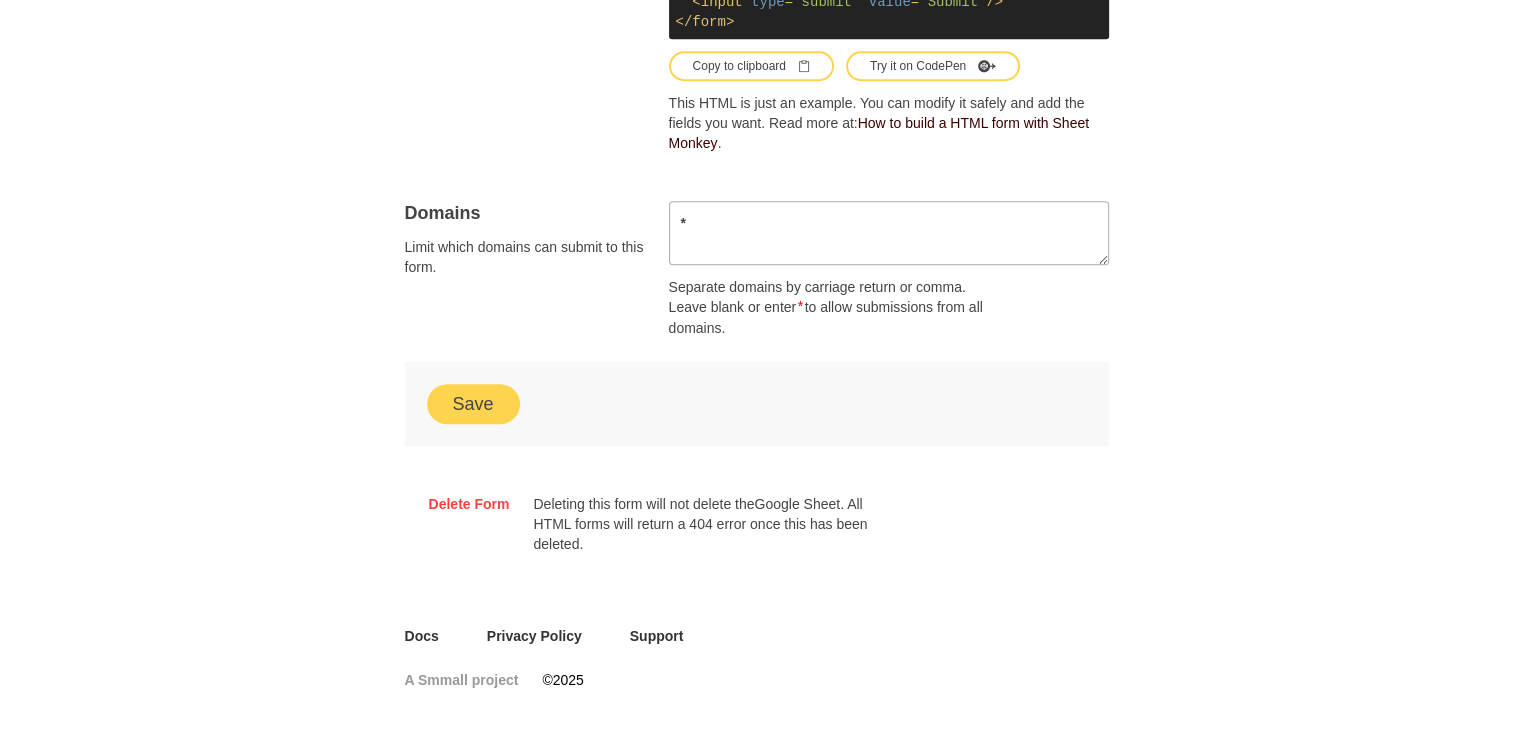 type on "[URL][DOMAIN_NAME]" 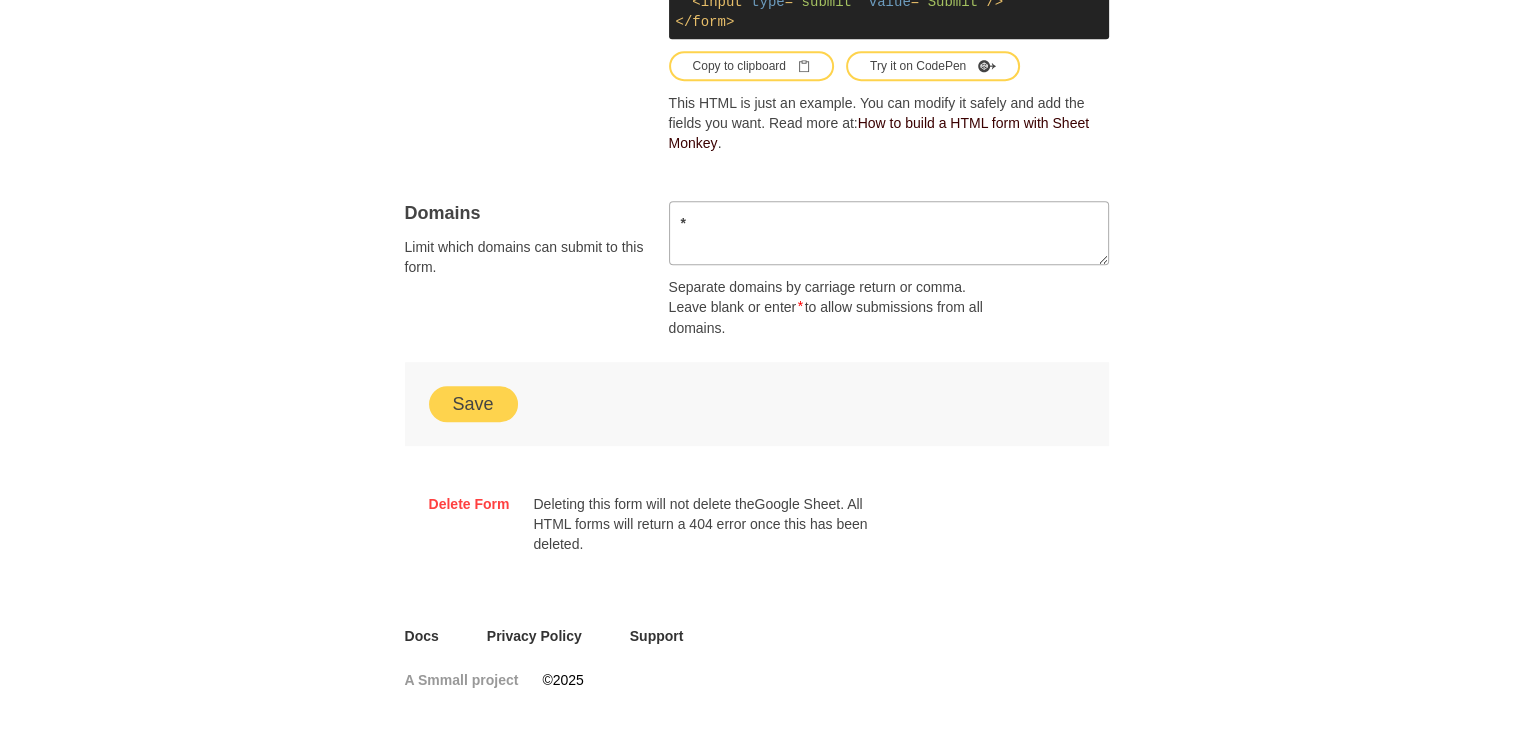 click on "Save" at bounding box center (473, 404) 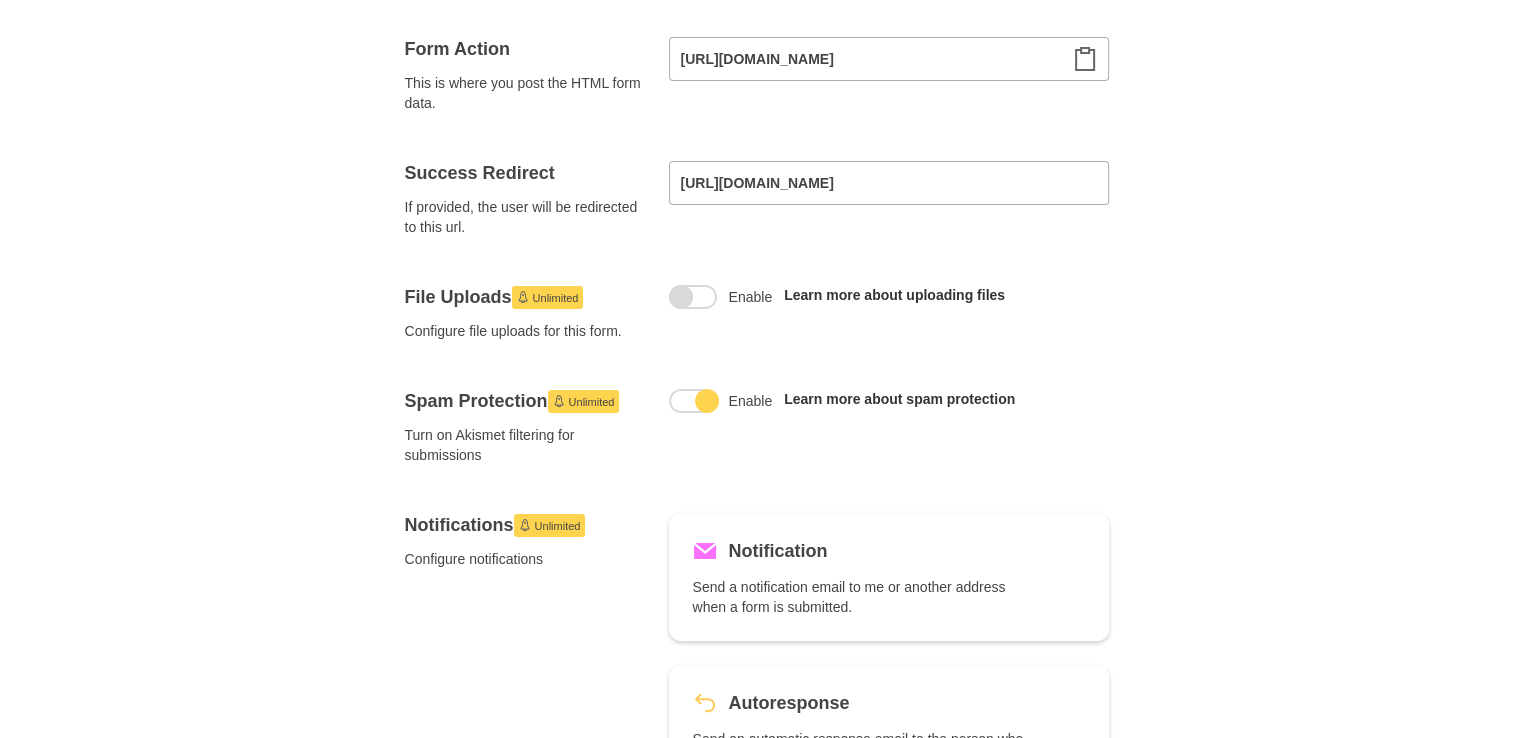 scroll, scrollTop: 0, scrollLeft: 0, axis: both 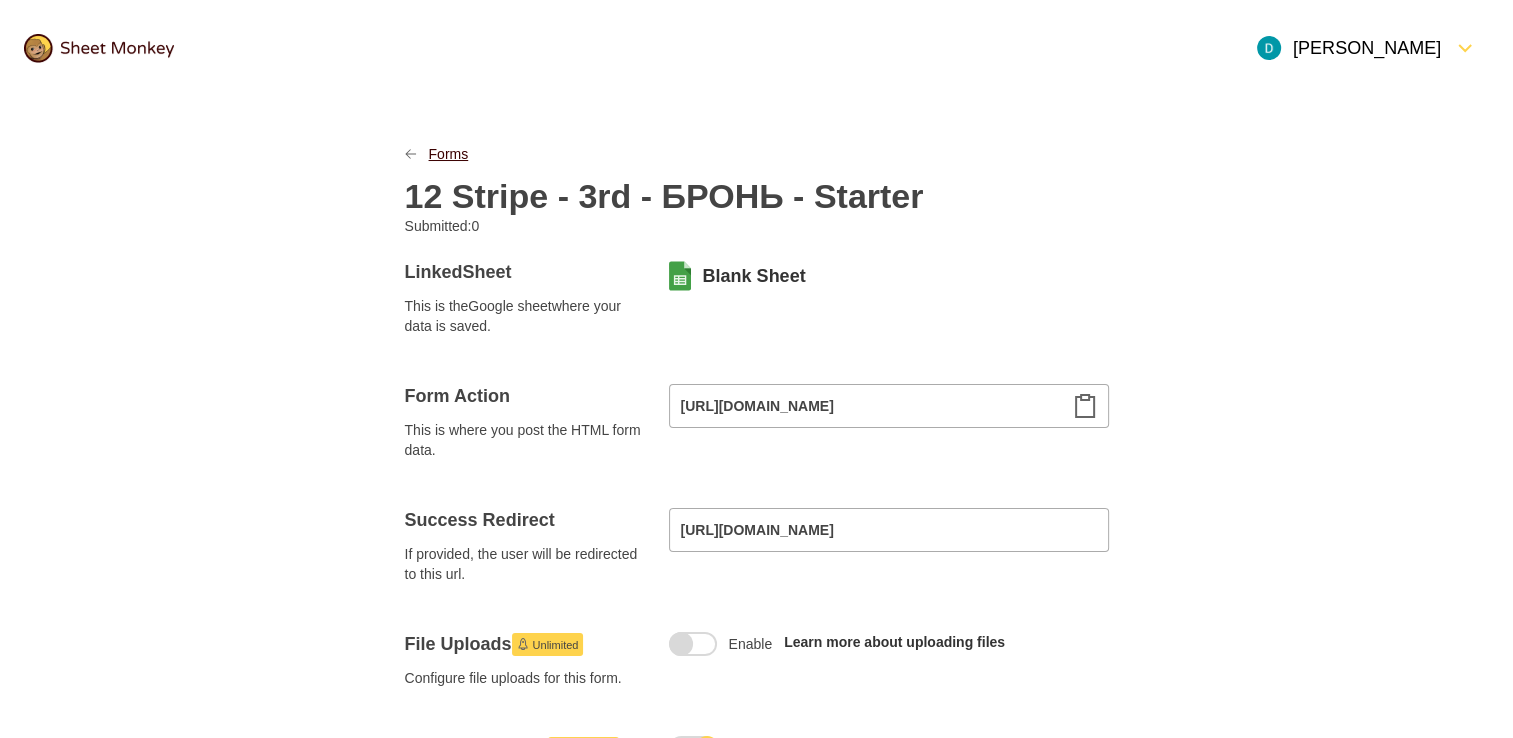 click on "Forms" at bounding box center [449, 154] 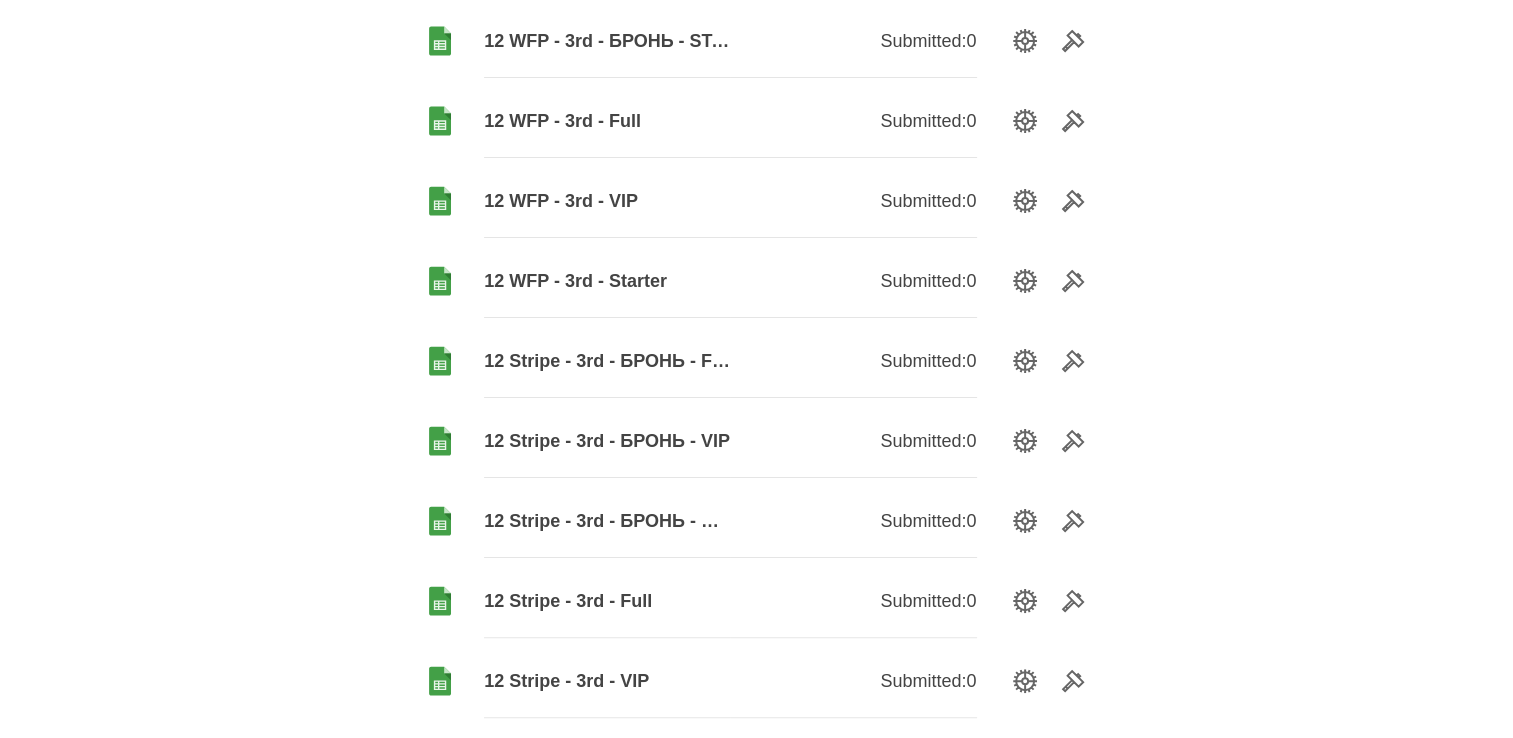 scroll, scrollTop: 400, scrollLeft: 0, axis: vertical 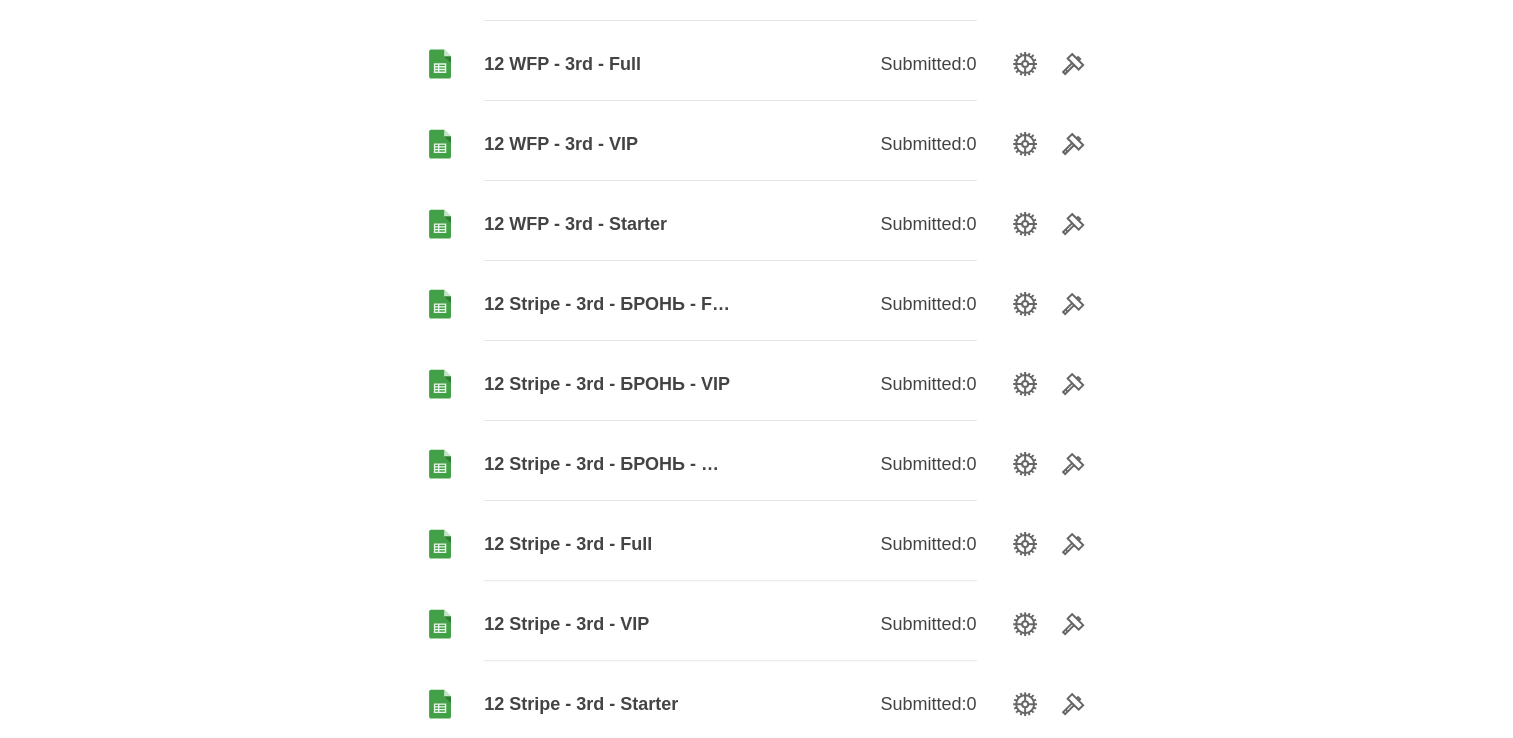 click on "12 Stripe - 3rd - БРОНЬ - VIP" at bounding box center (607, 384) 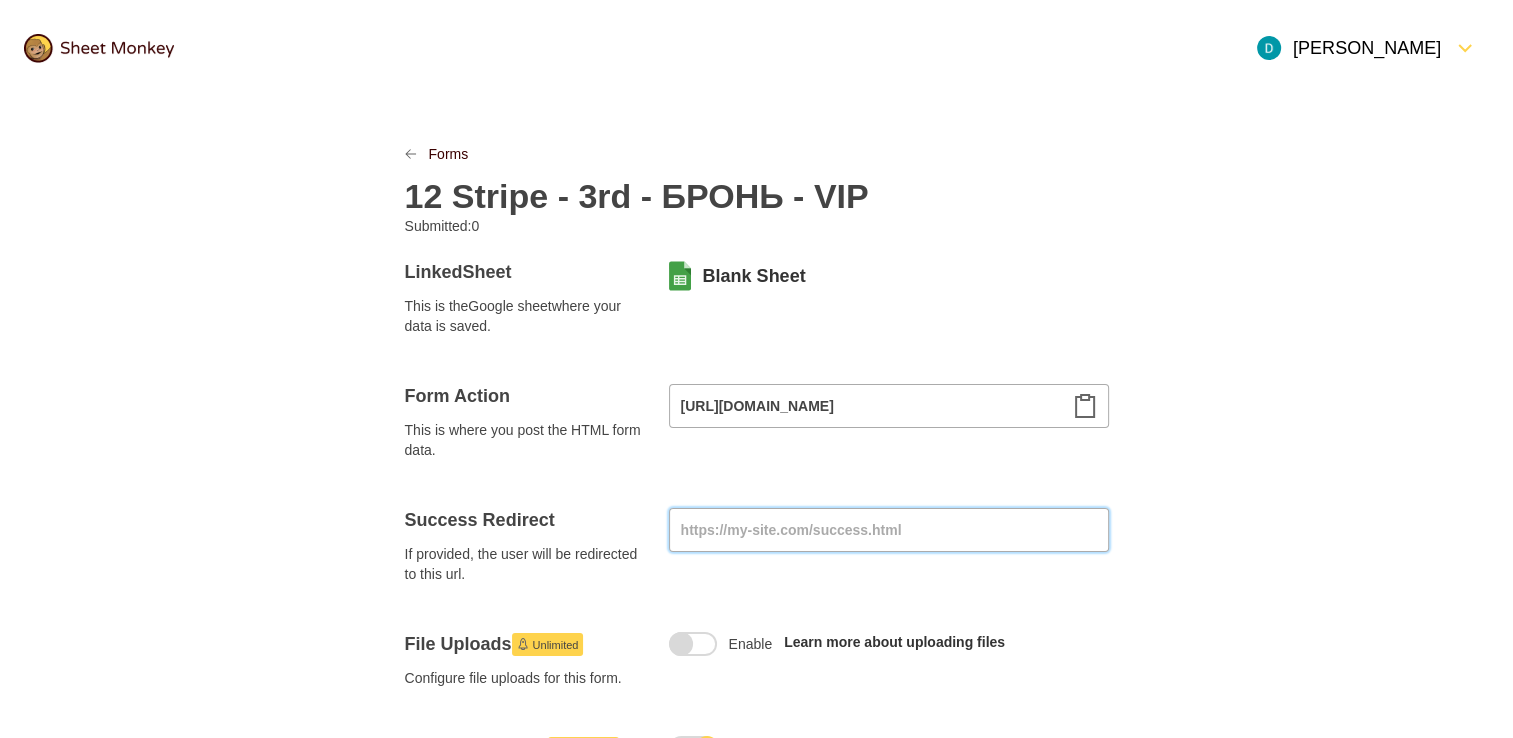 click at bounding box center (889, 530) 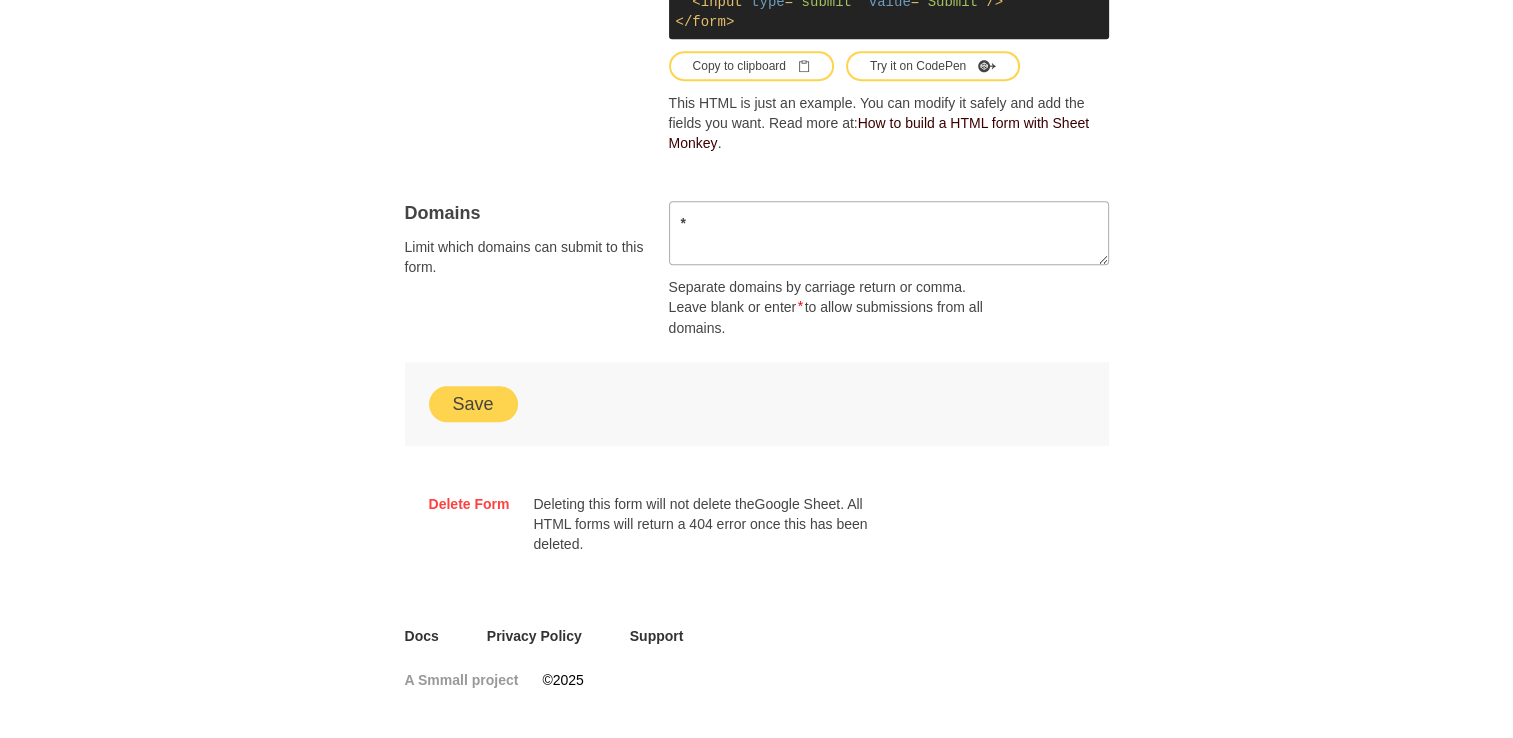 scroll, scrollTop: 1296, scrollLeft: 0, axis: vertical 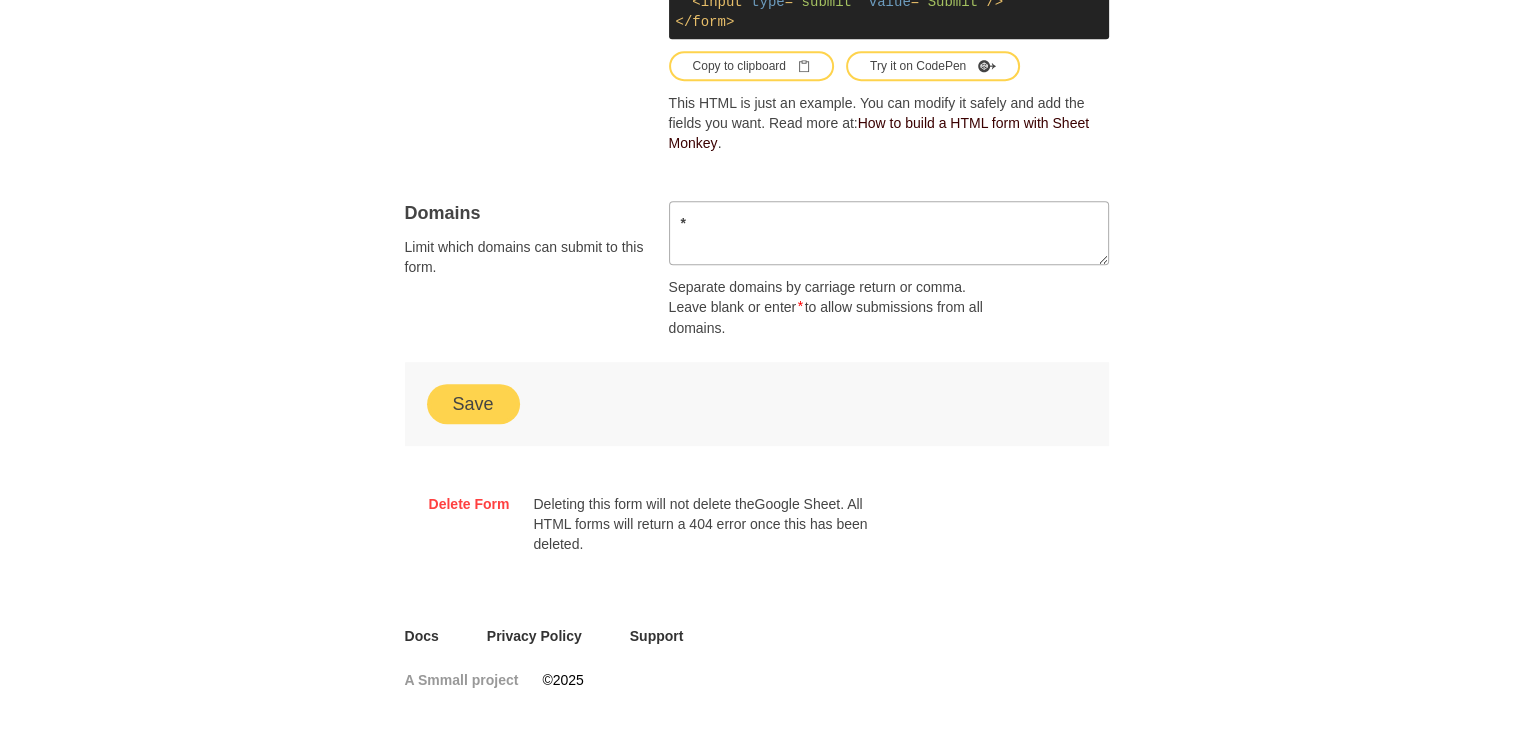 type on "[URL][DOMAIN_NAME]" 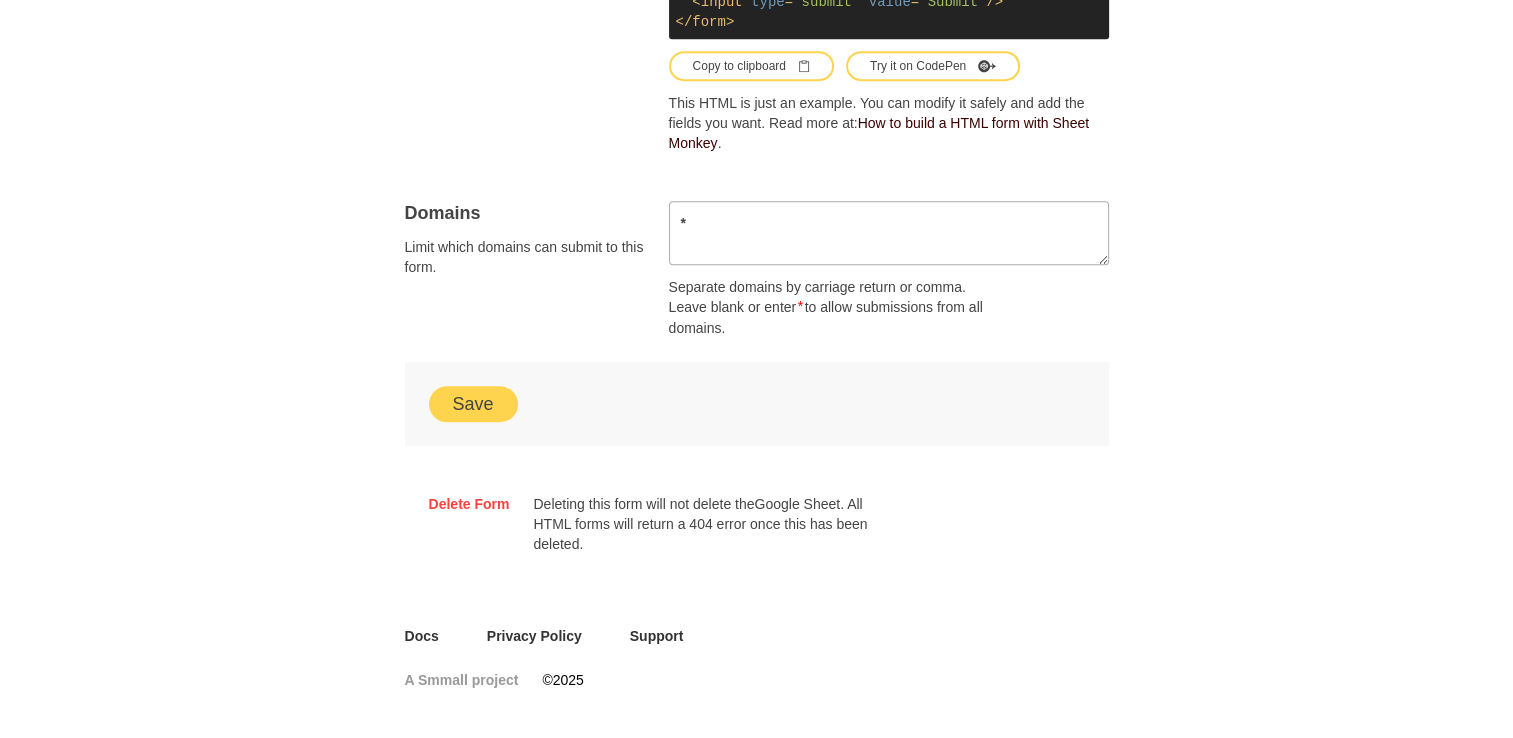 click on "Save" at bounding box center [473, 404] 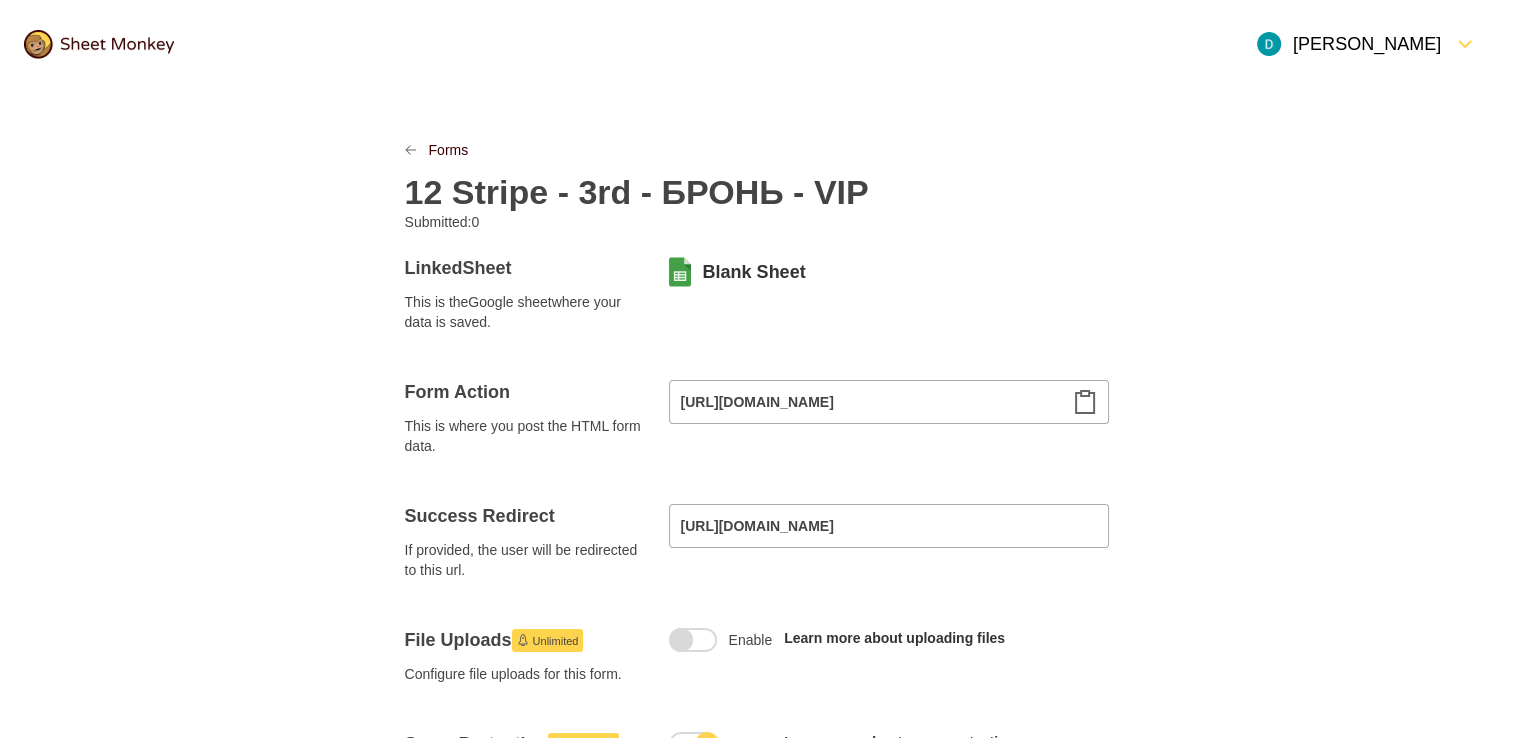 scroll, scrollTop: 0, scrollLeft: 0, axis: both 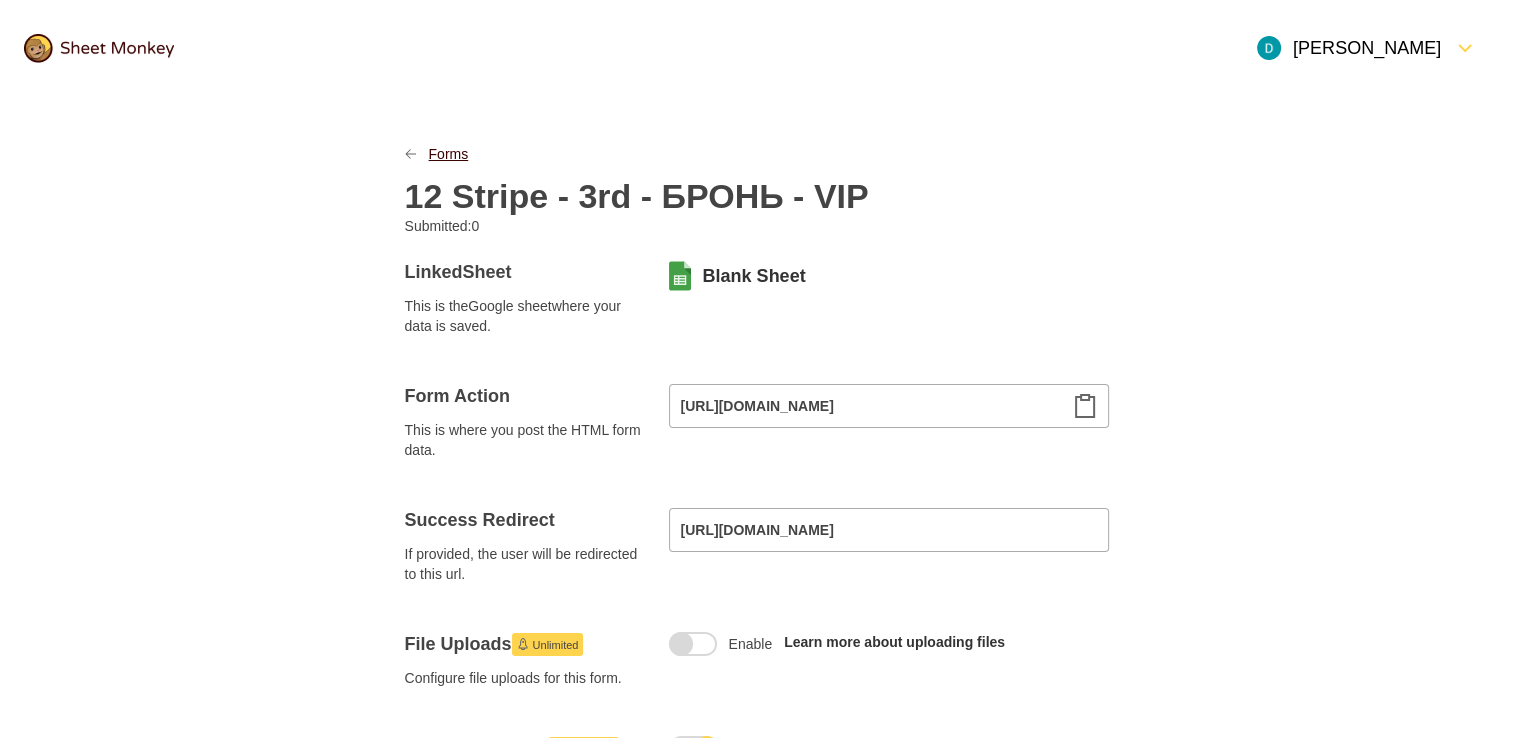 click on "Forms" at bounding box center (449, 154) 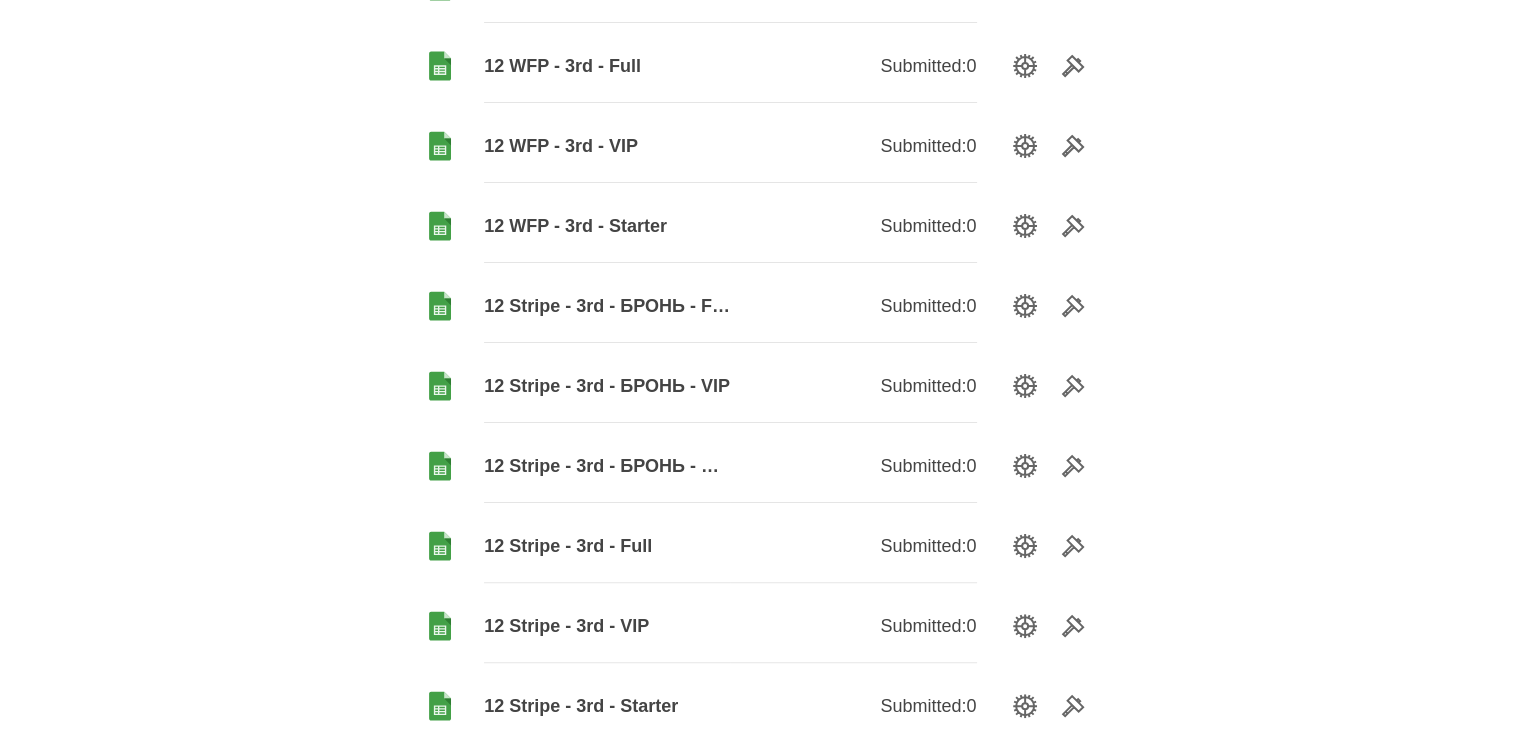 scroll, scrollTop: 400, scrollLeft: 0, axis: vertical 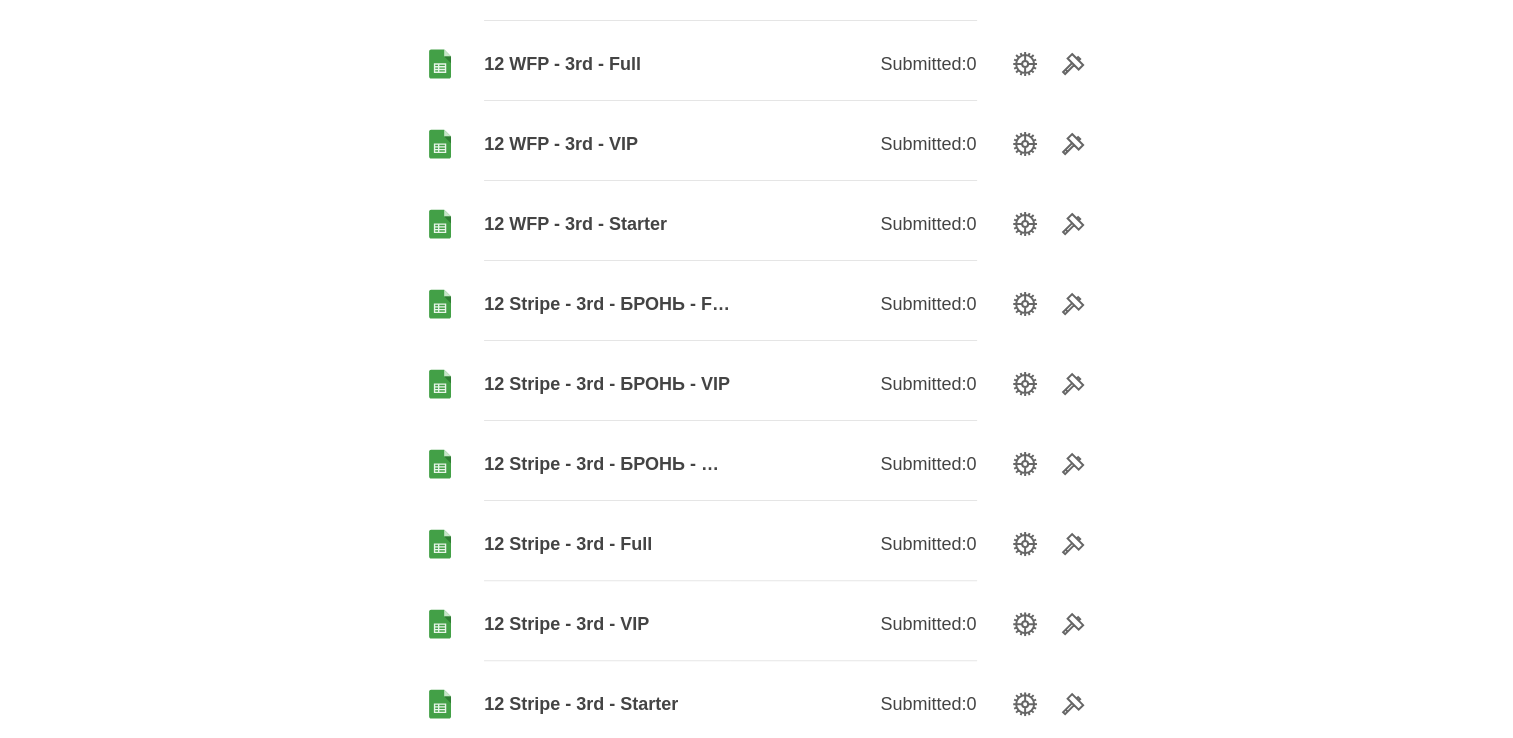 click on "12 Stripe - 3rd - БРОНЬ - FULL" at bounding box center (607, 304) 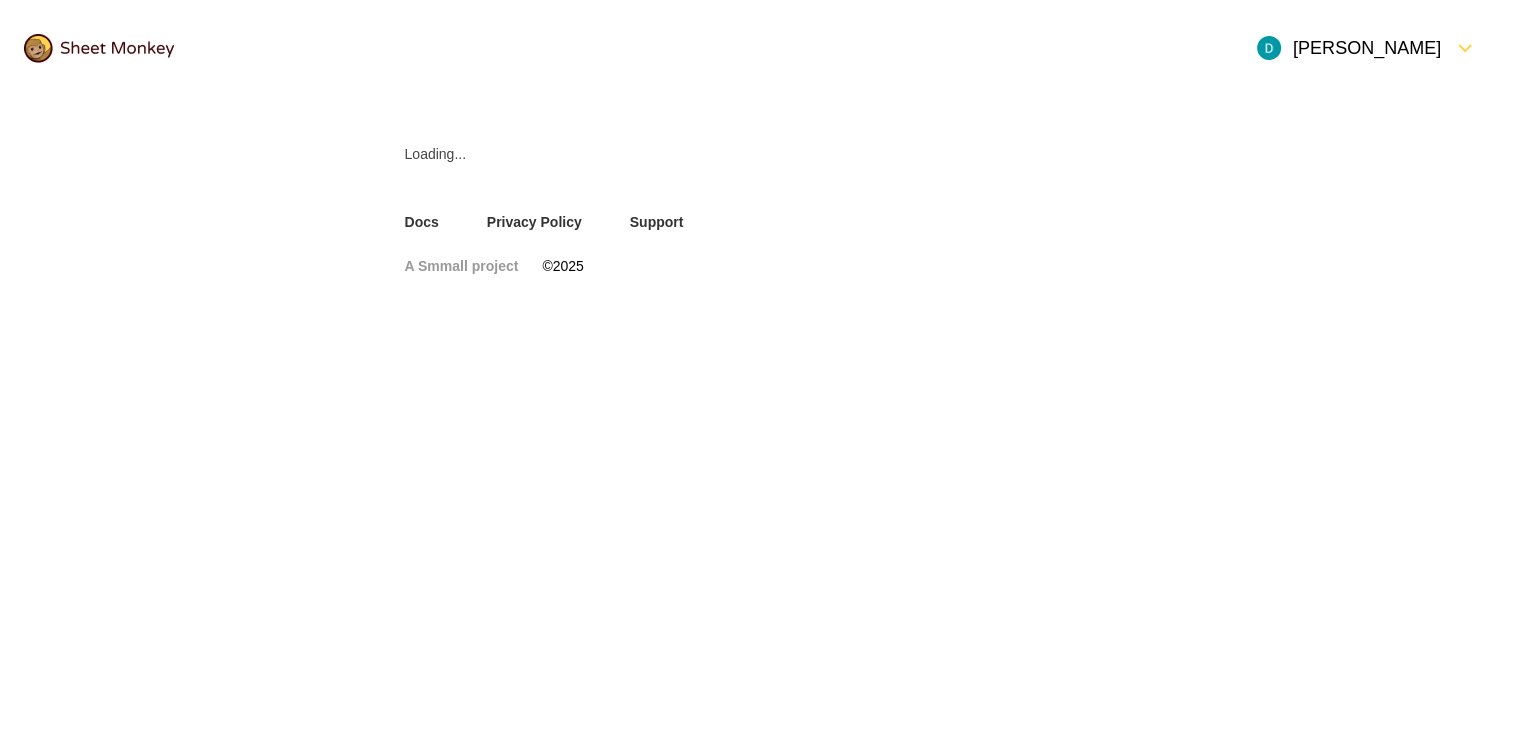 scroll, scrollTop: 0, scrollLeft: 0, axis: both 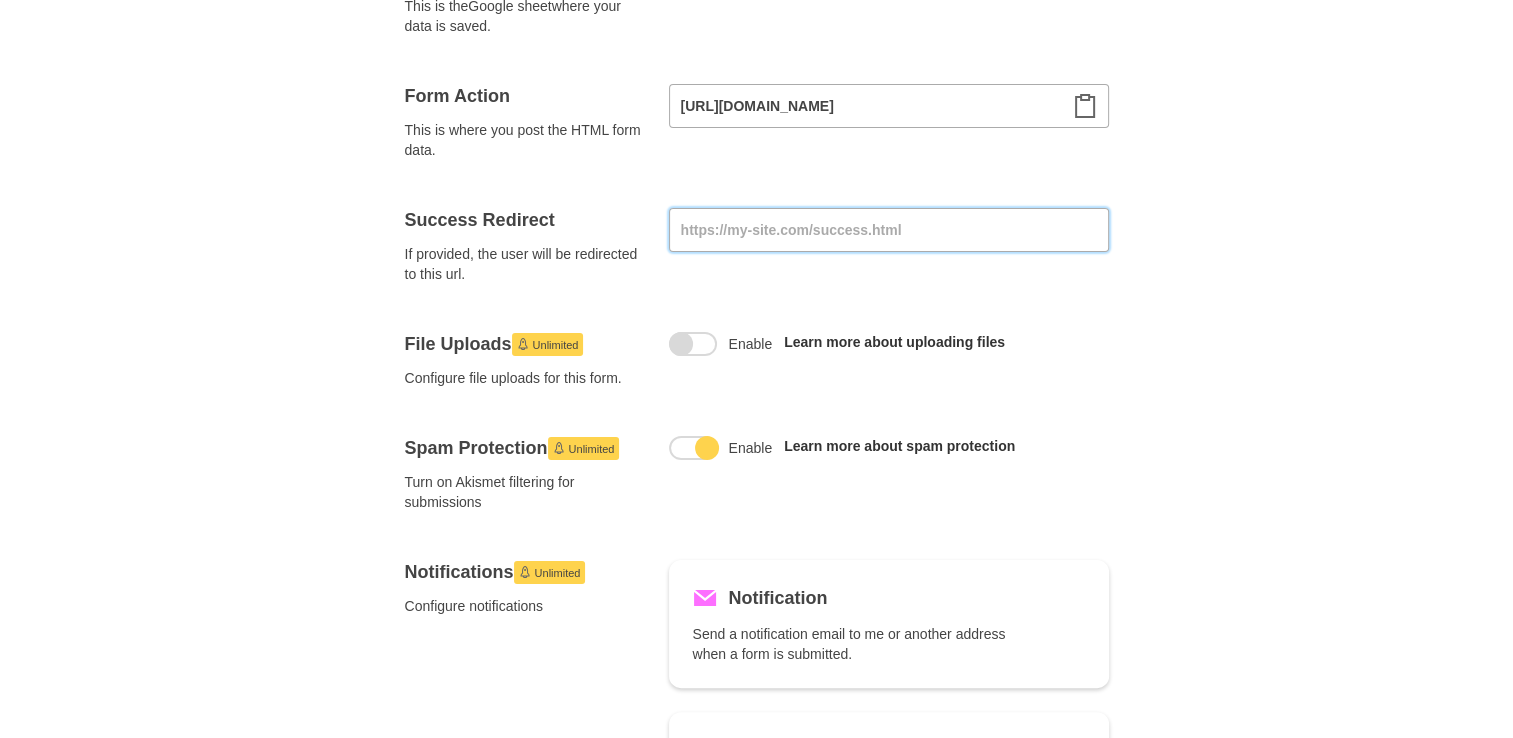 click at bounding box center (889, 230) 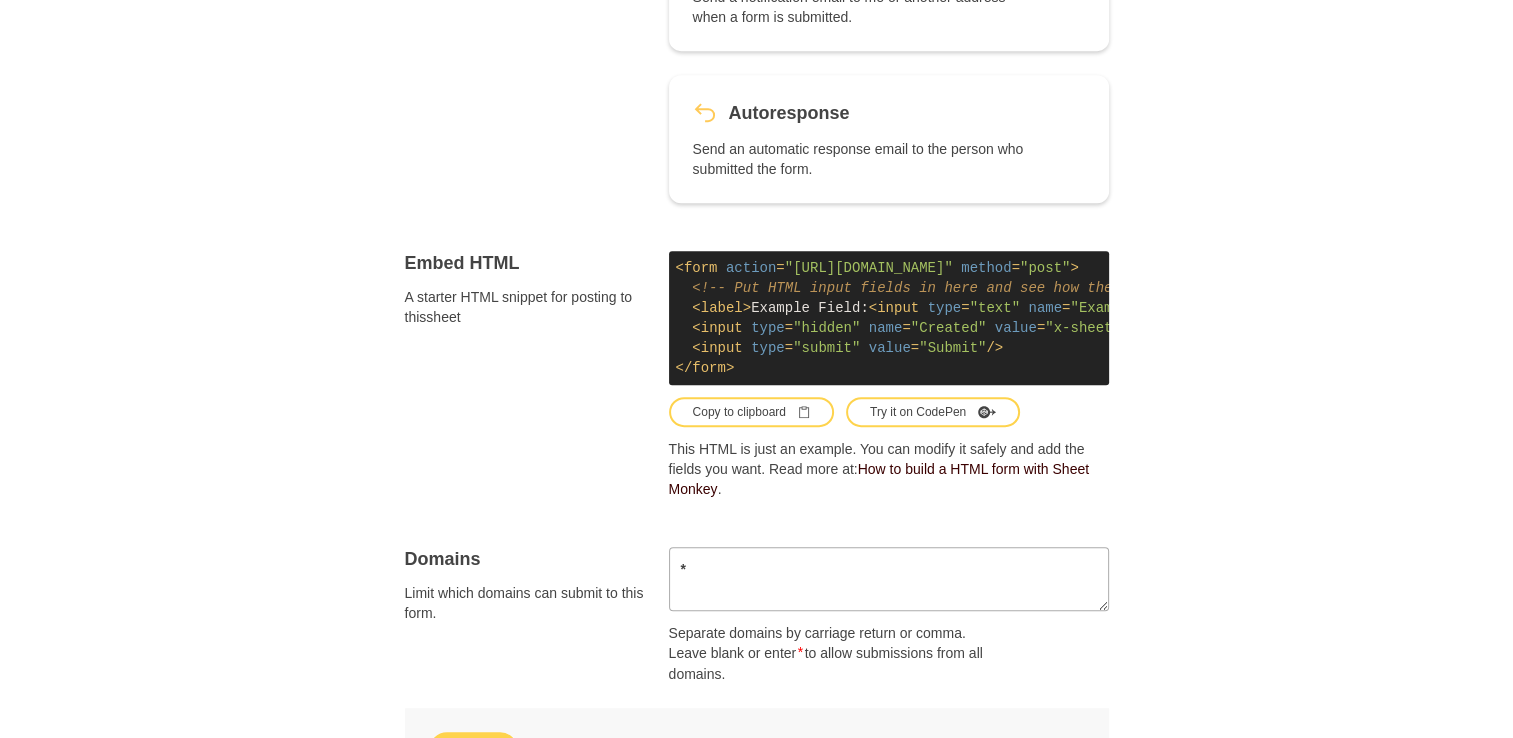 scroll, scrollTop: 1296, scrollLeft: 0, axis: vertical 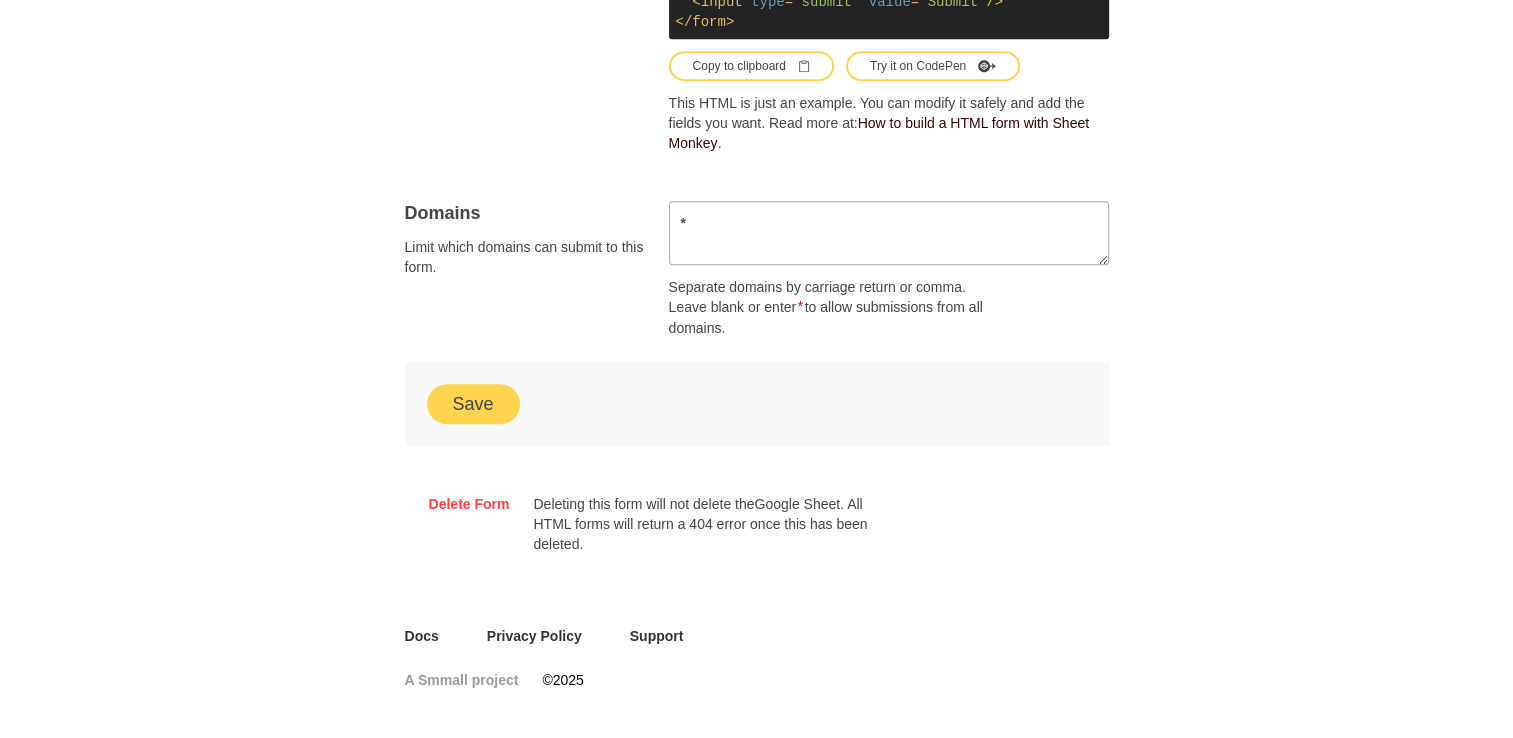 type on "[URL][DOMAIN_NAME]" 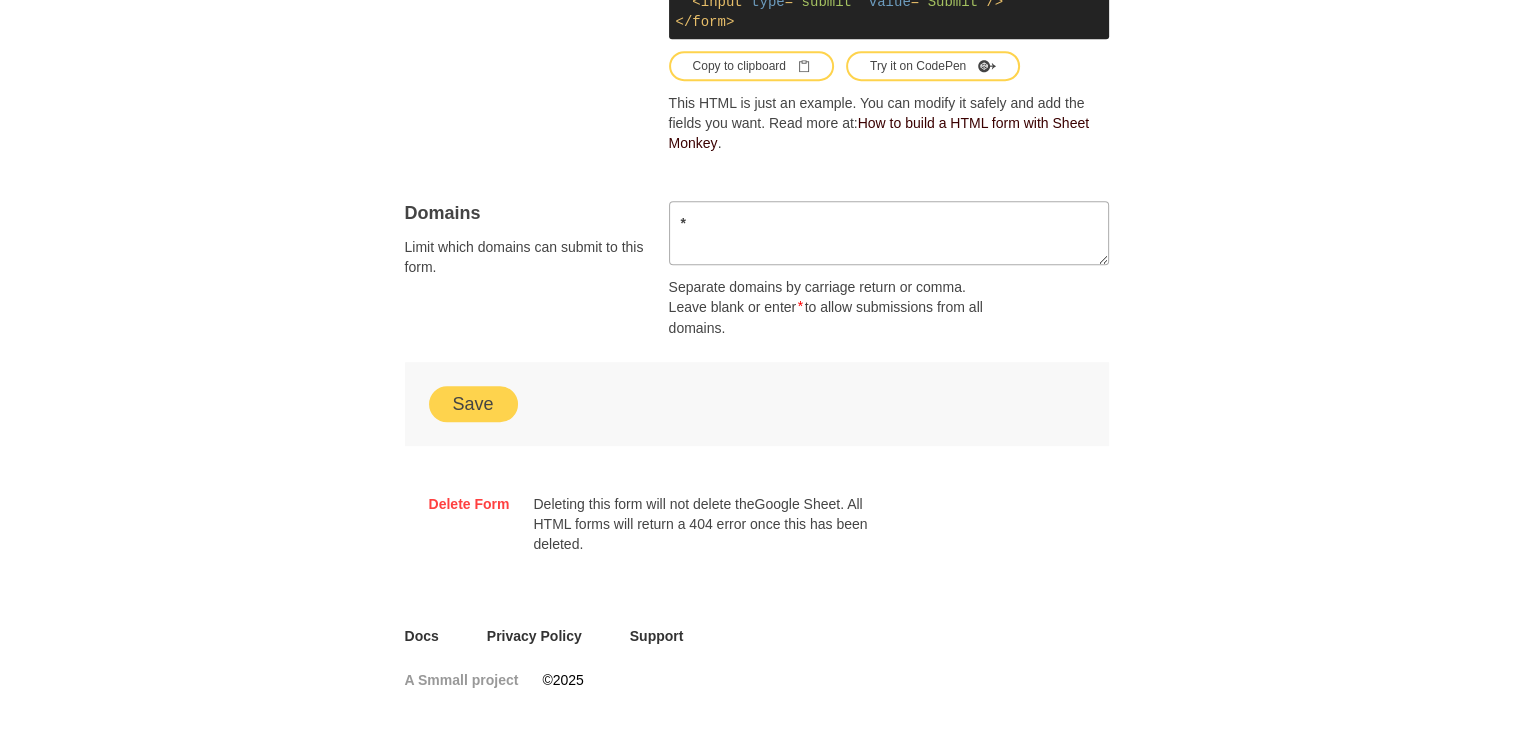 click on "Save" at bounding box center [473, 404] 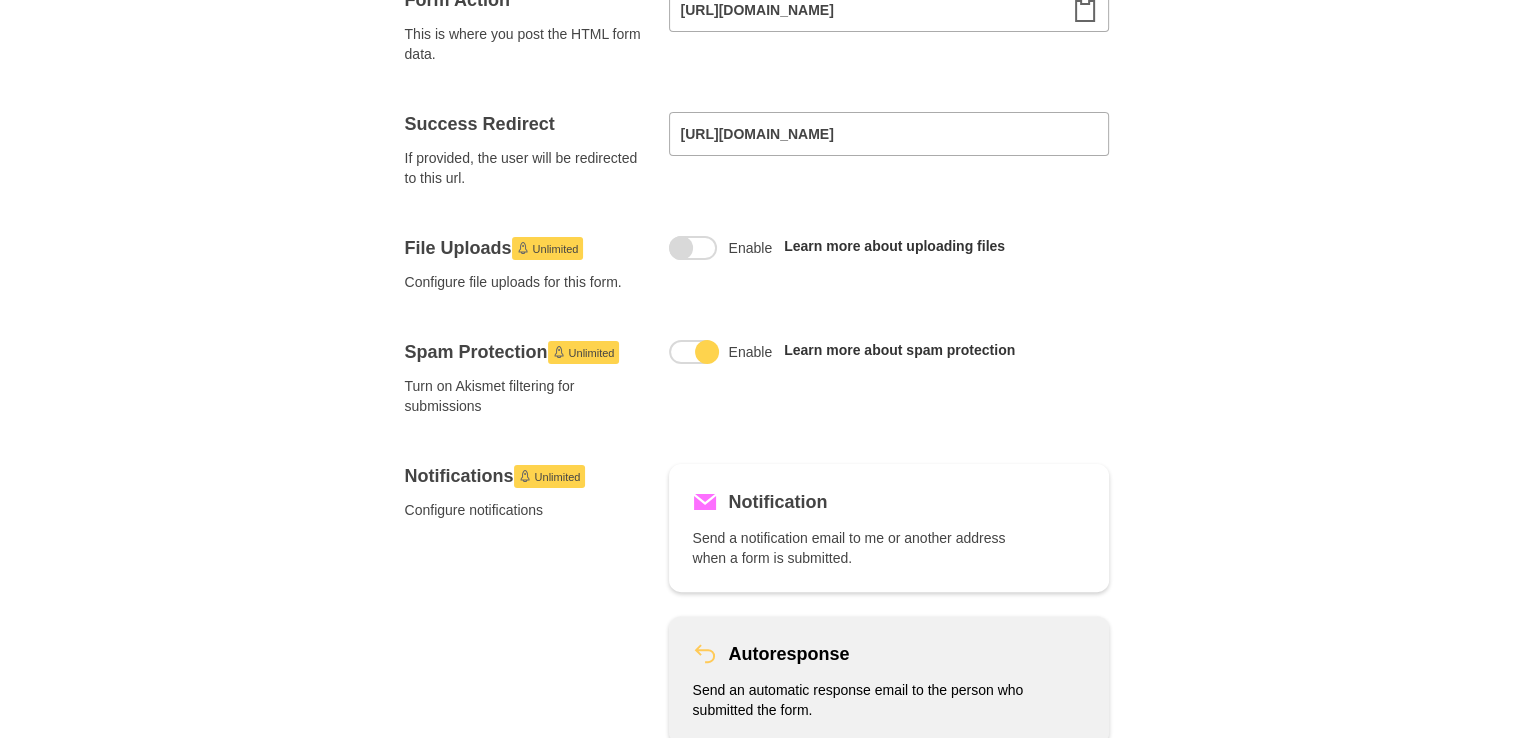 scroll, scrollTop: 0, scrollLeft: 0, axis: both 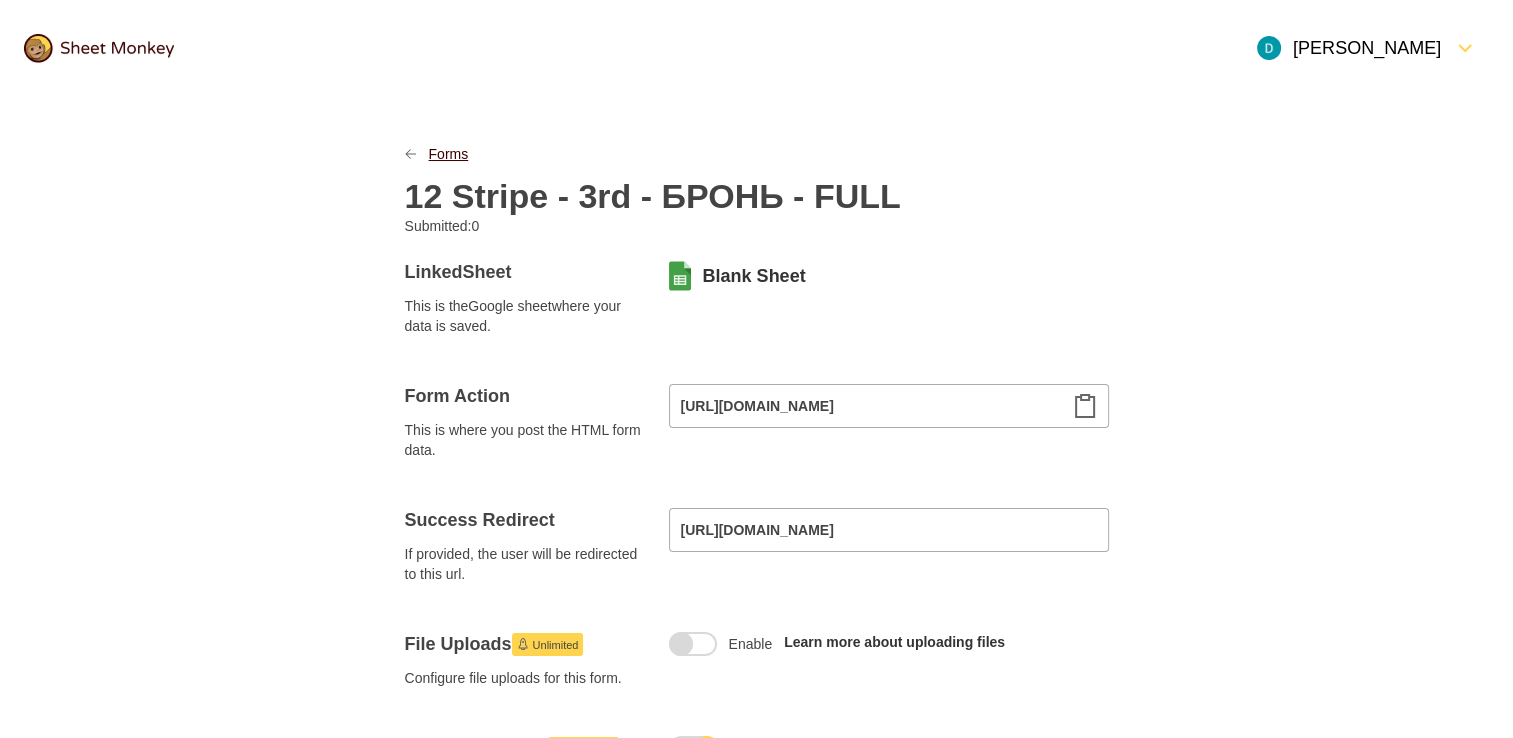 click on "Forms" at bounding box center [449, 154] 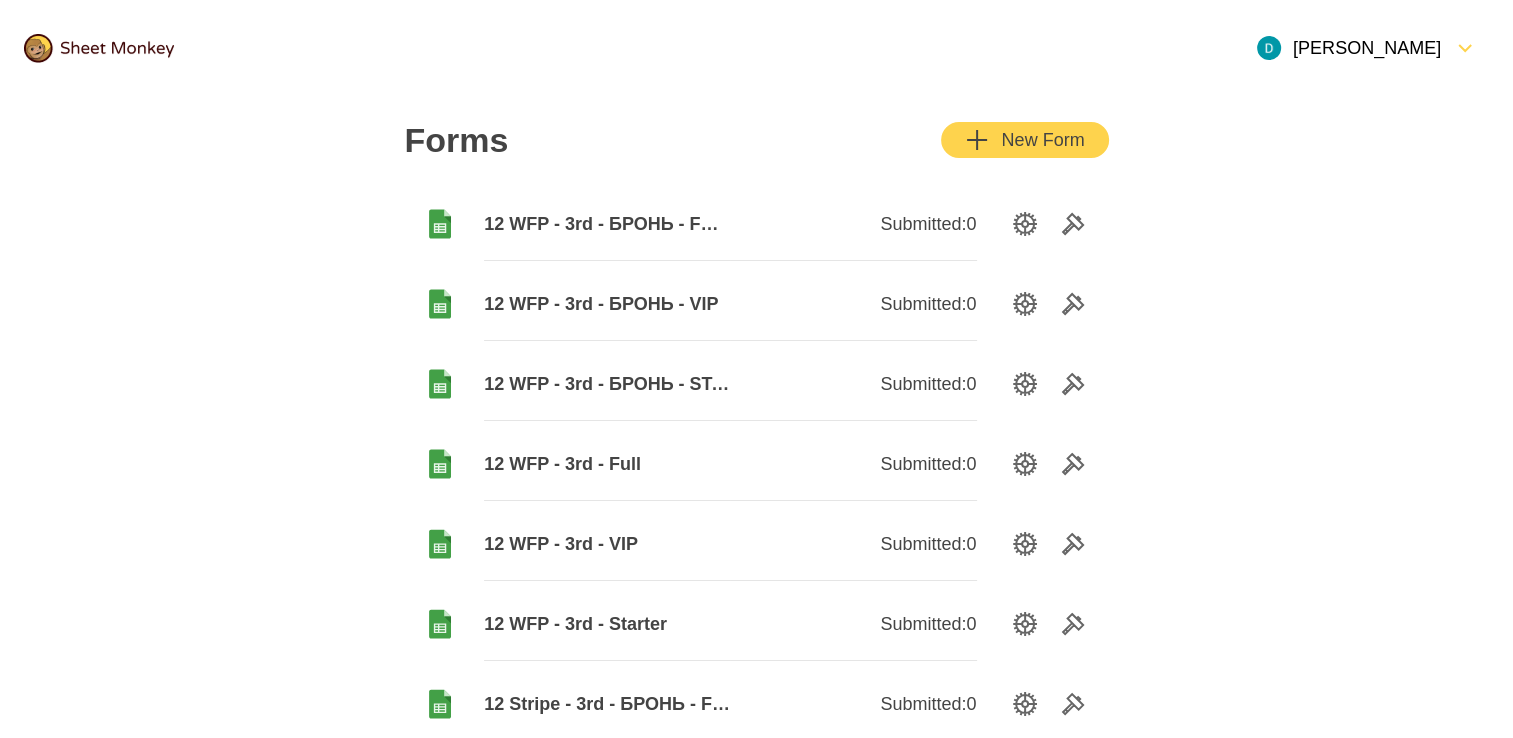 click on "12 WFP - 3rd - БРОНЬ - STARTER" at bounding box center (607, 384) 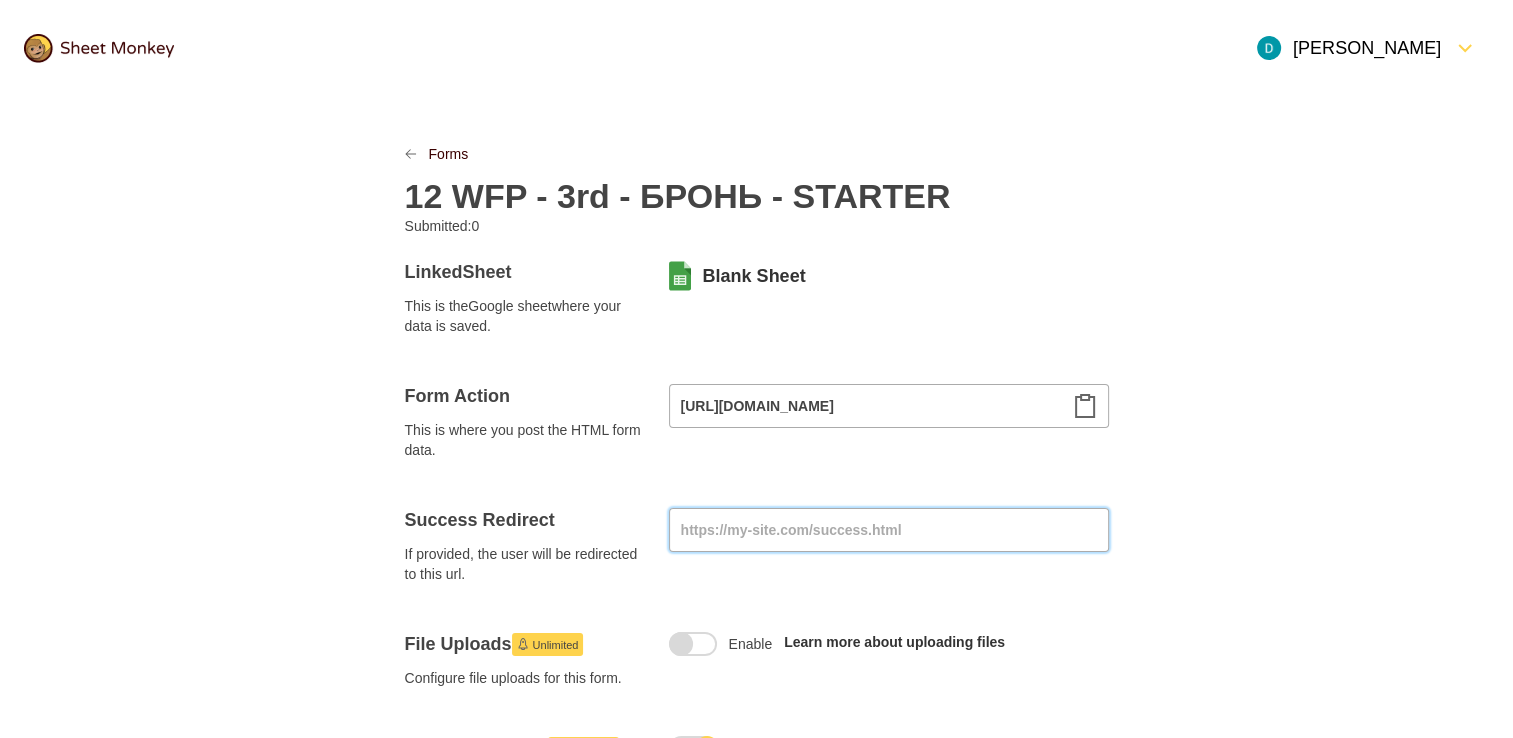 click at bounding box center (889, 530) 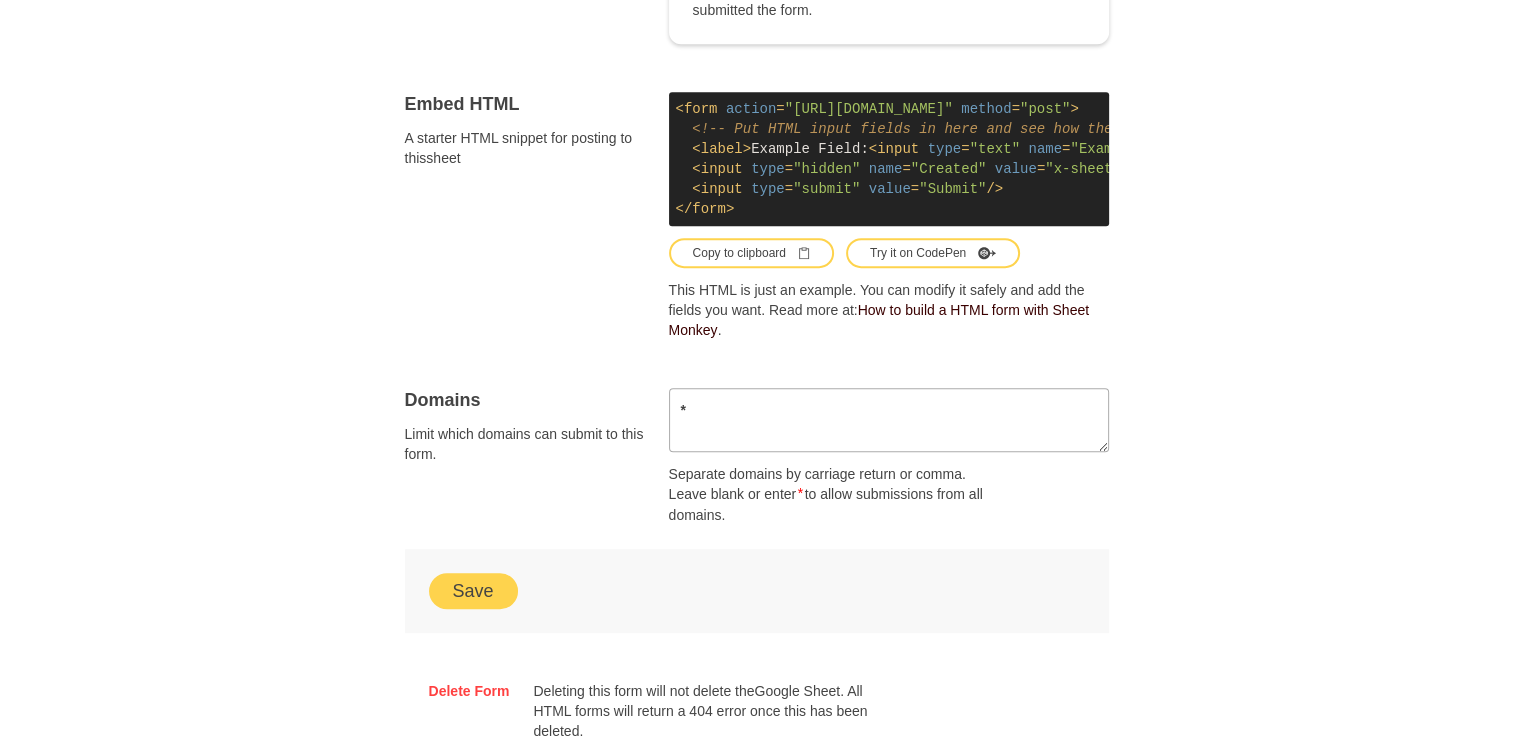 scroll, scrollTop: 1100, scrollLeft: 0, axis: vertical 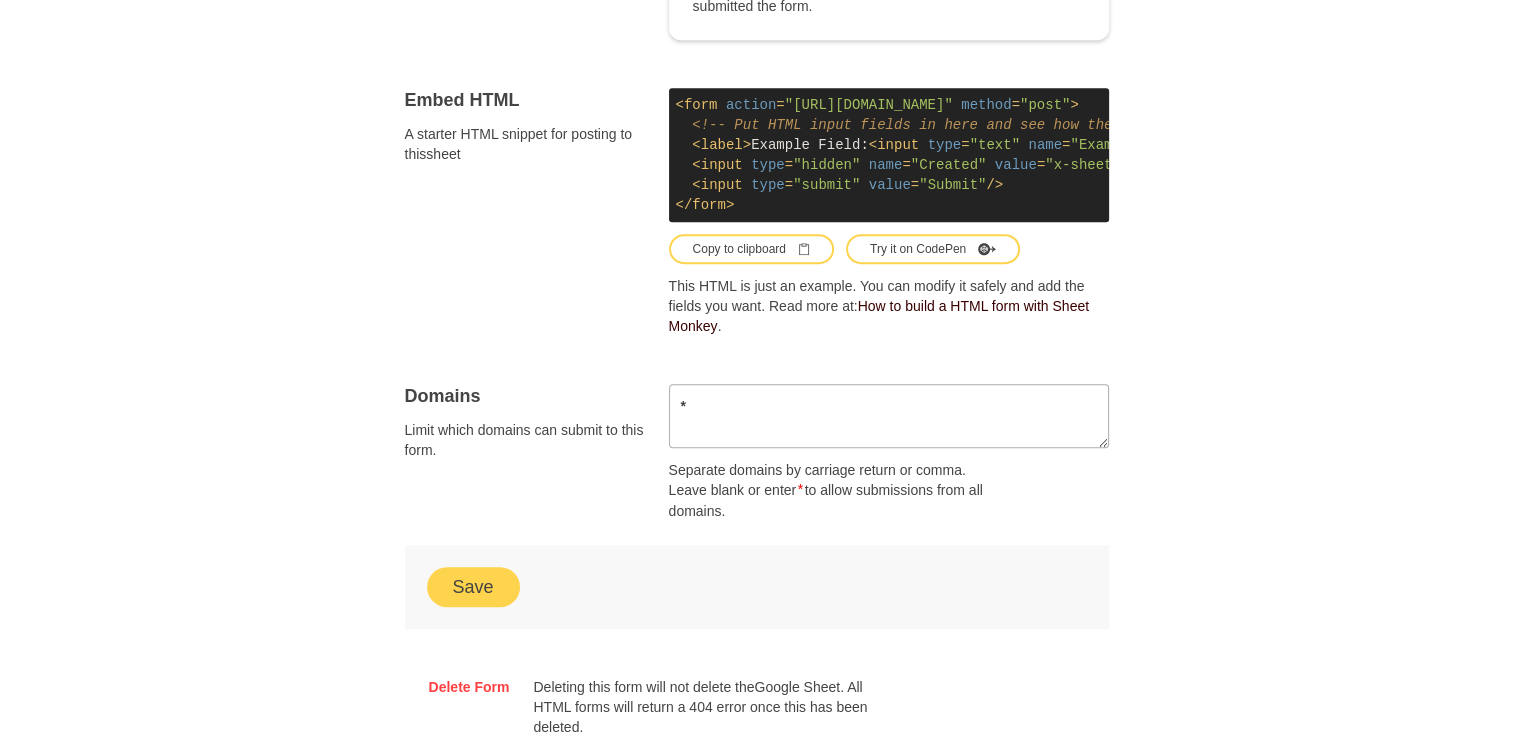 type on "[URL][DOMAIN_NAME]" 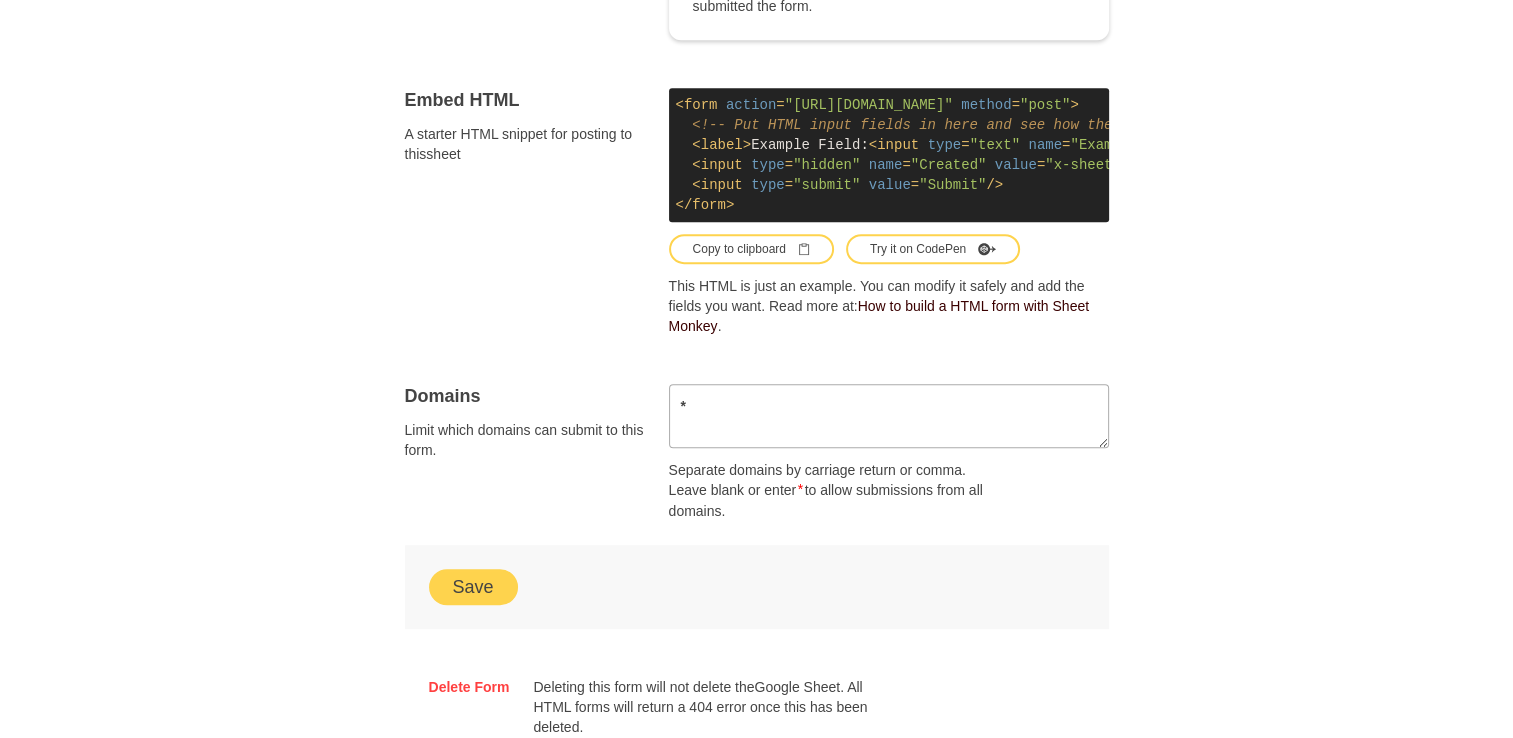 click on "Save" at bounding box center [473, 587] 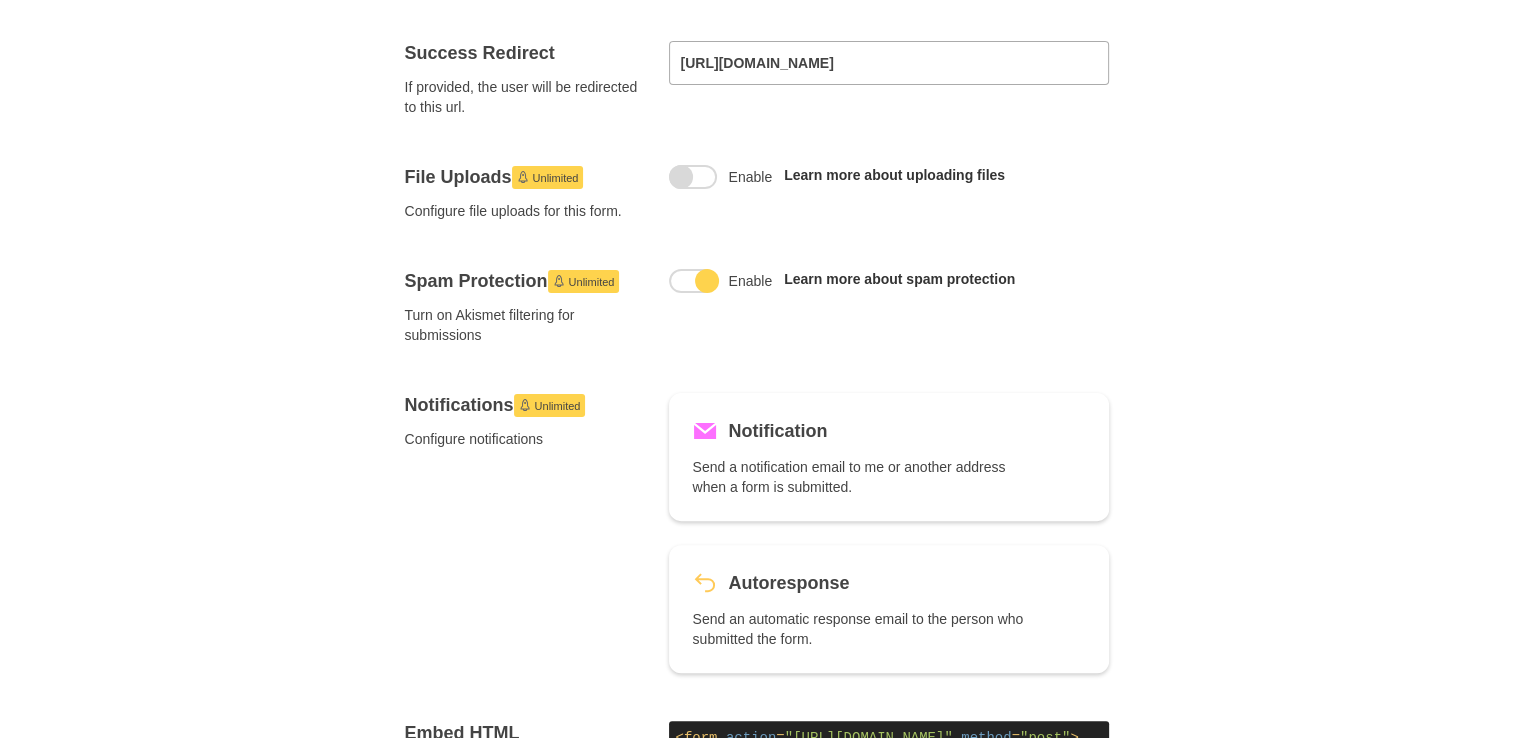 scroll, scrollTop: 0, scrollLeft: 0, axis: both 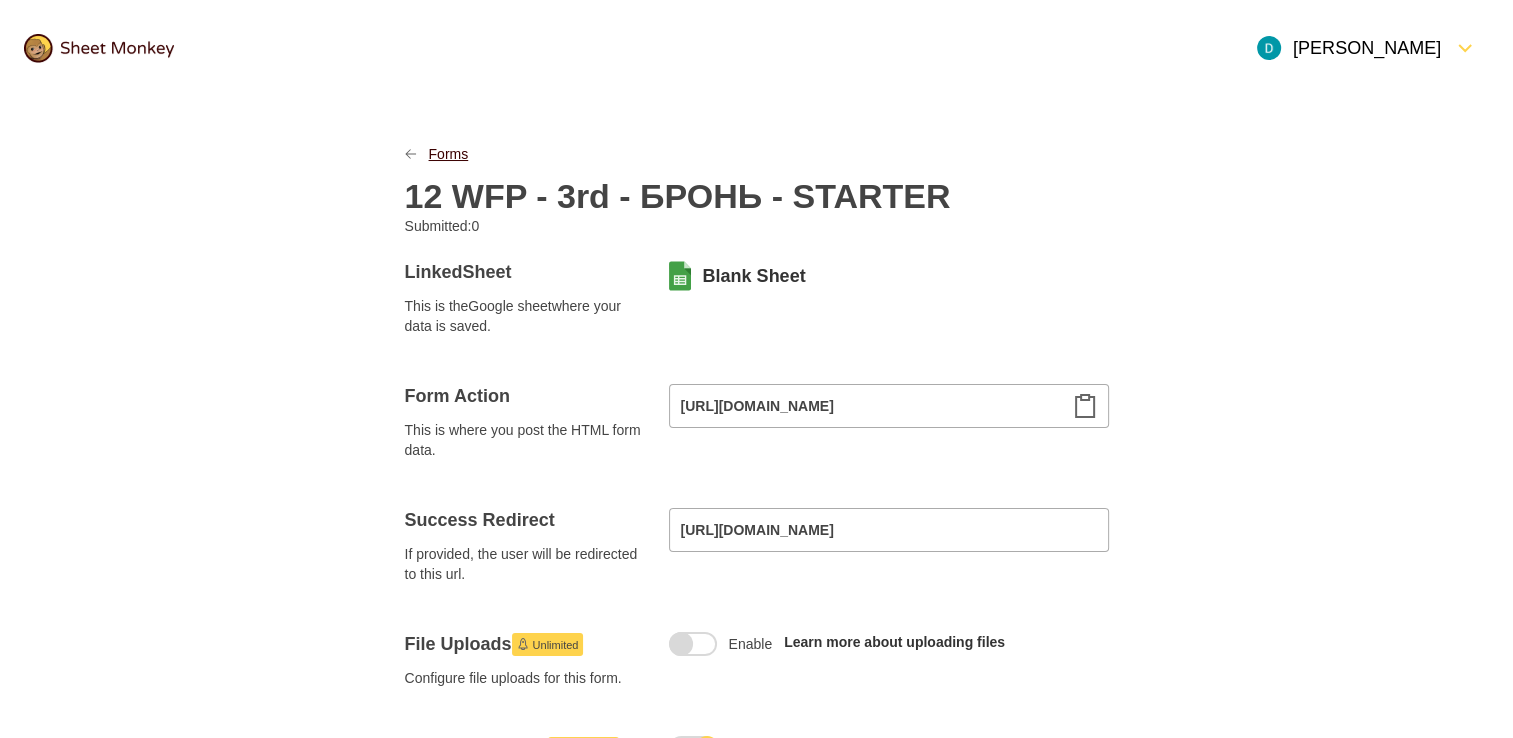 click on "Forms" at bounding box center (449, 154) 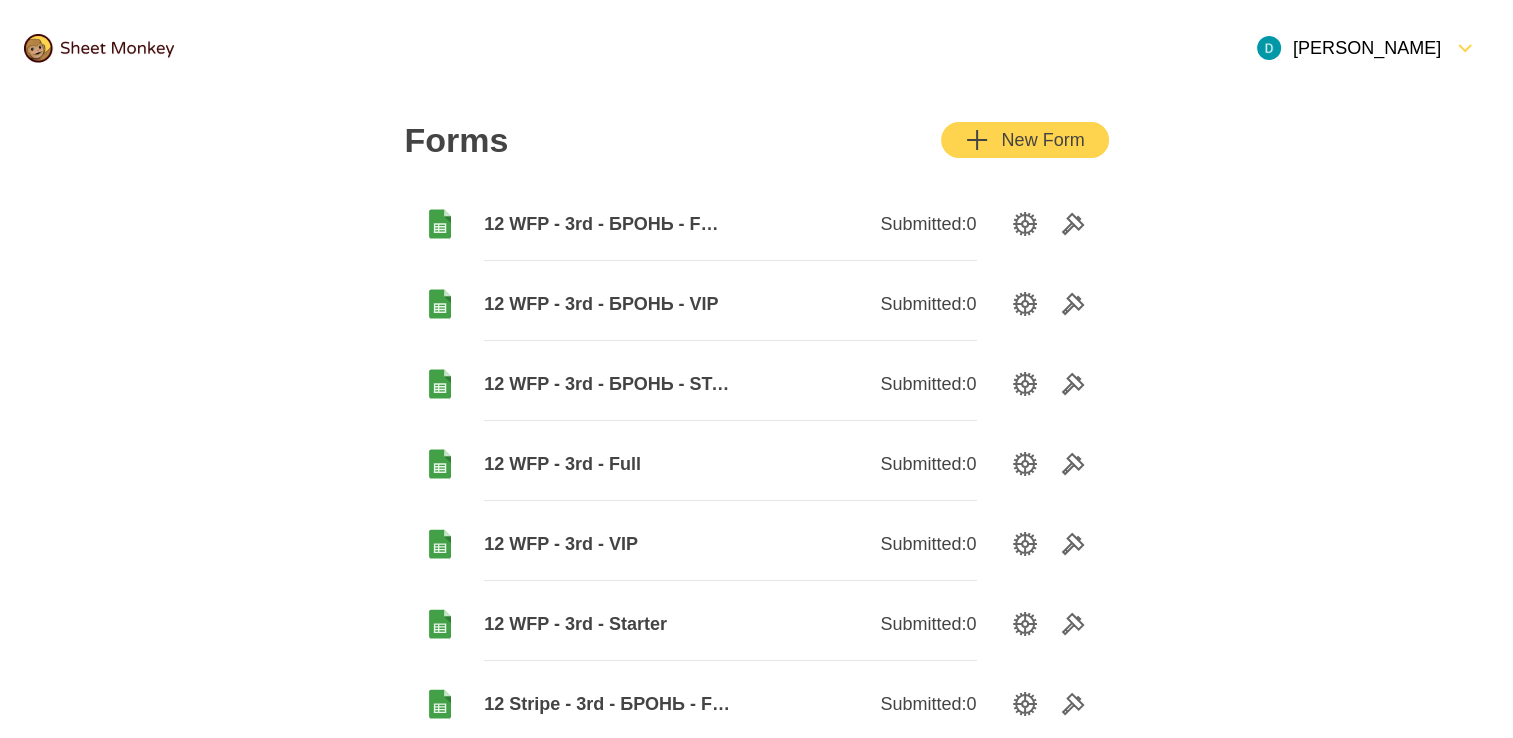 click on "12 WFP - 3rd - БРОНЬ - VIP" at bounding box center (607, 304) 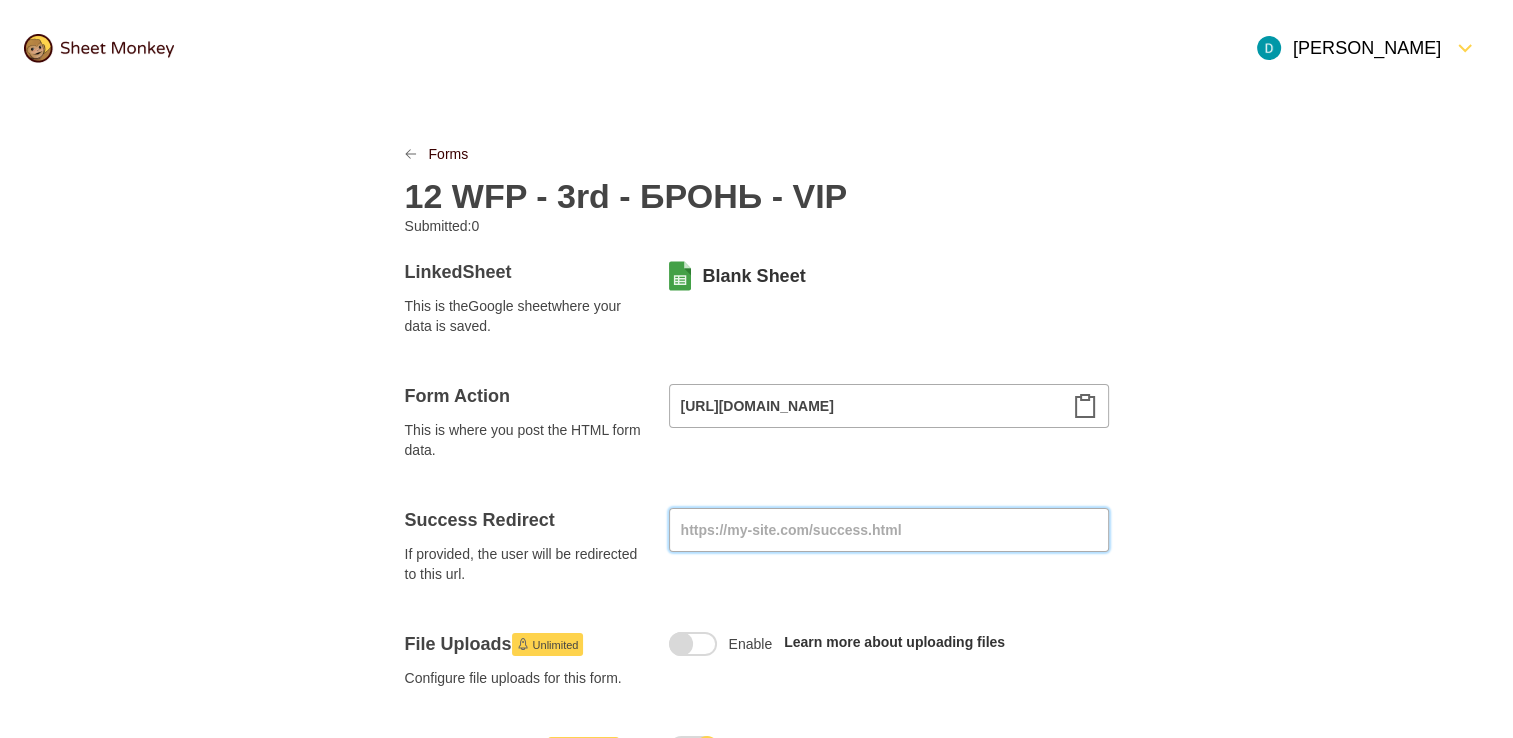 click at bounding box center (889, 530) 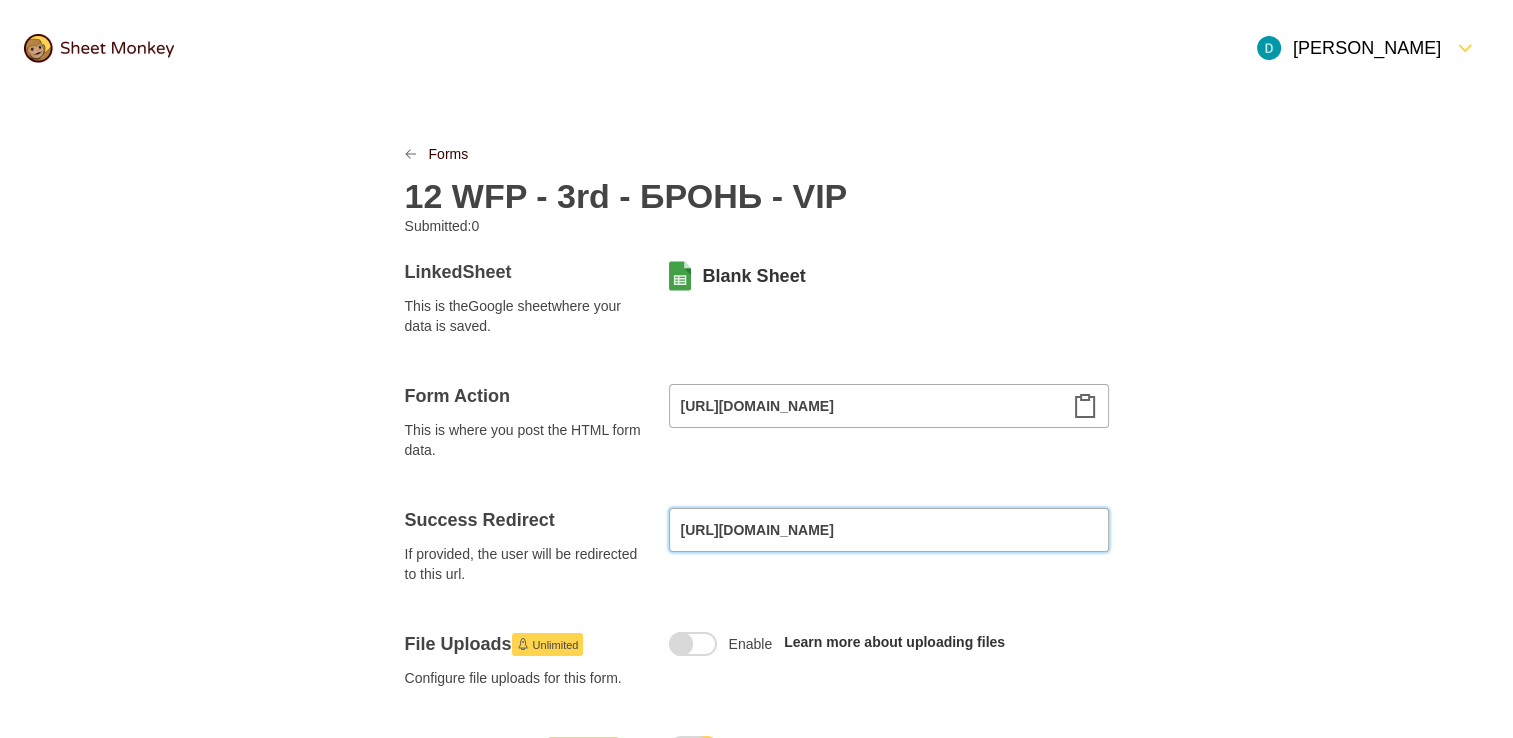 type on "[URL][DOMAIN_NAME]" 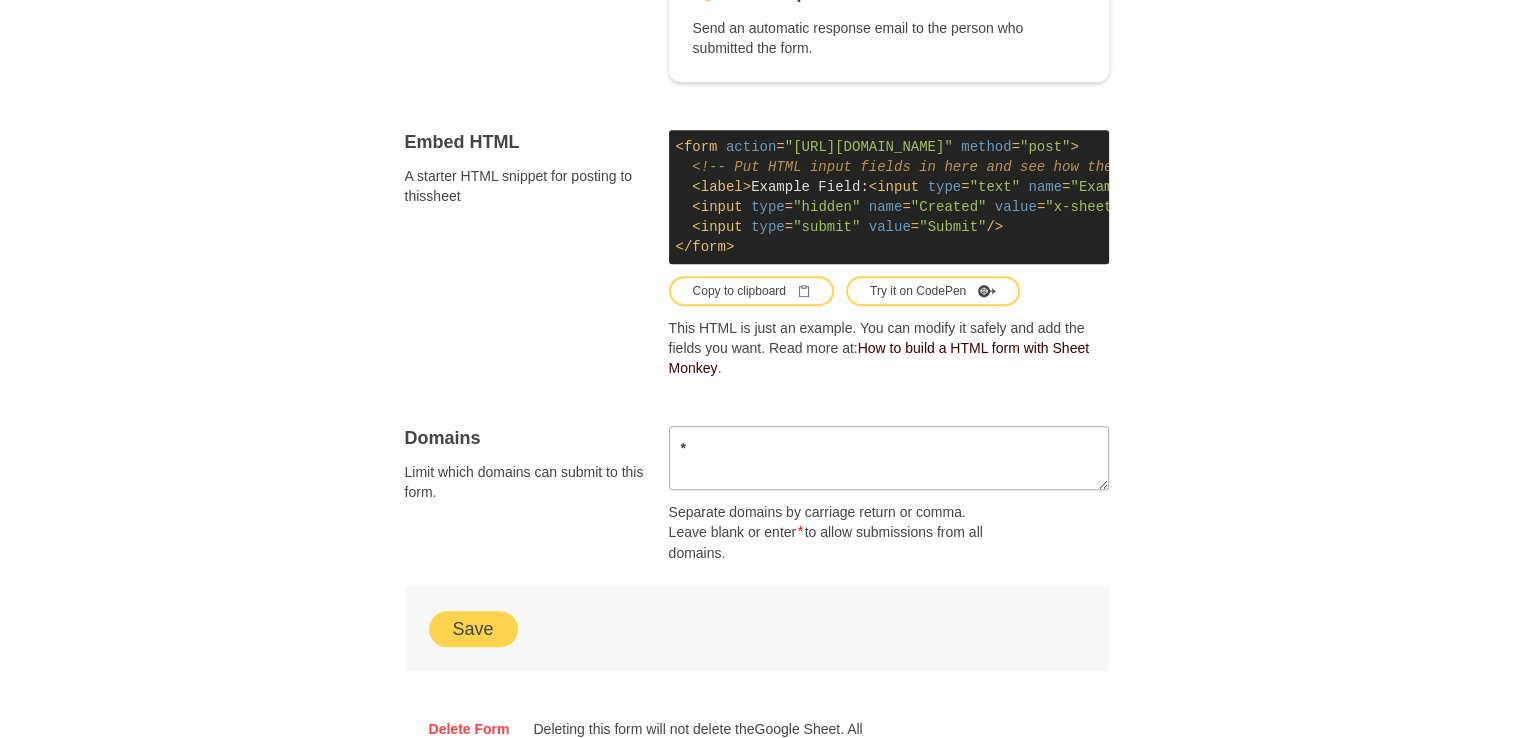 scroll, scrollTop: 1296, scrollLeft: 0, axis: vertical 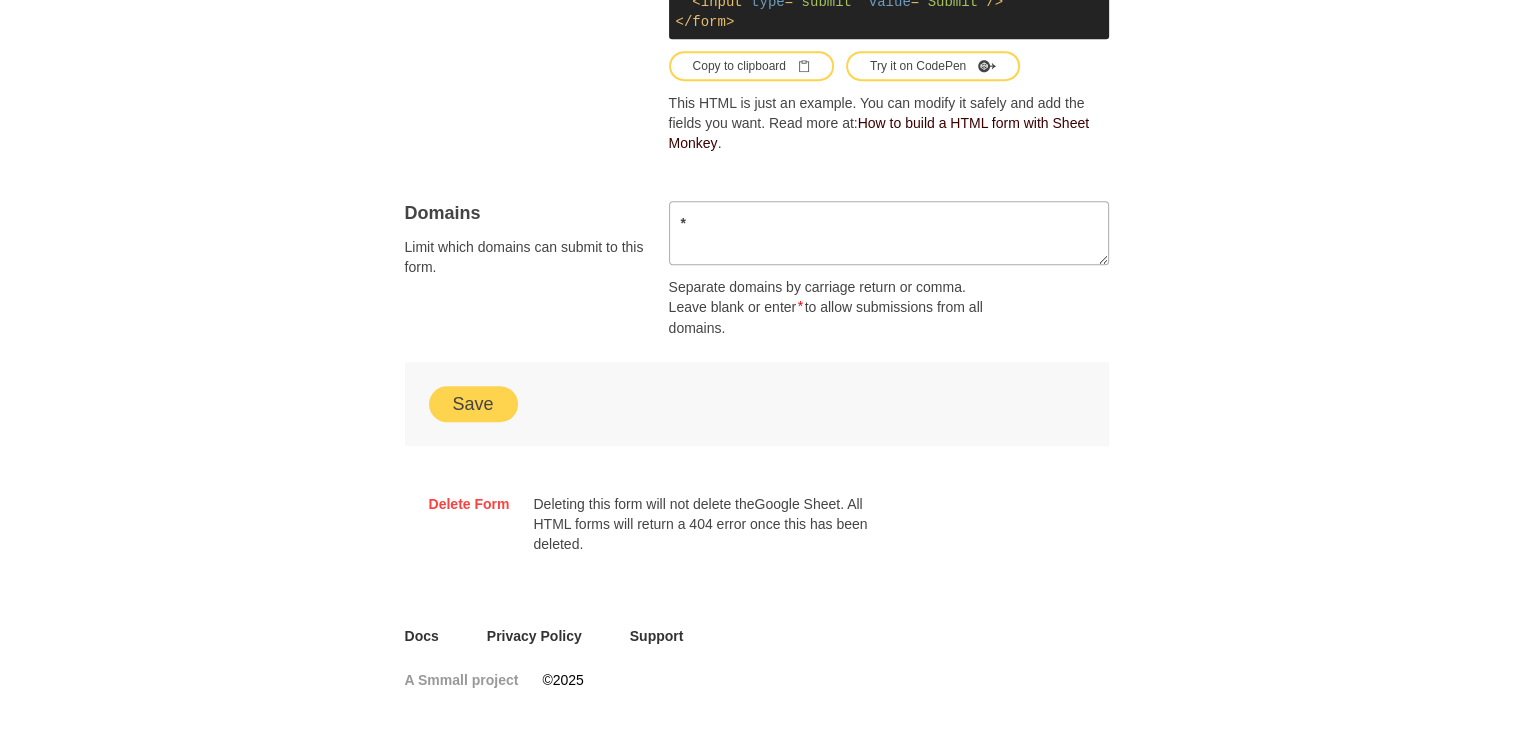 click on "Save" at bounding box center (473, 404) 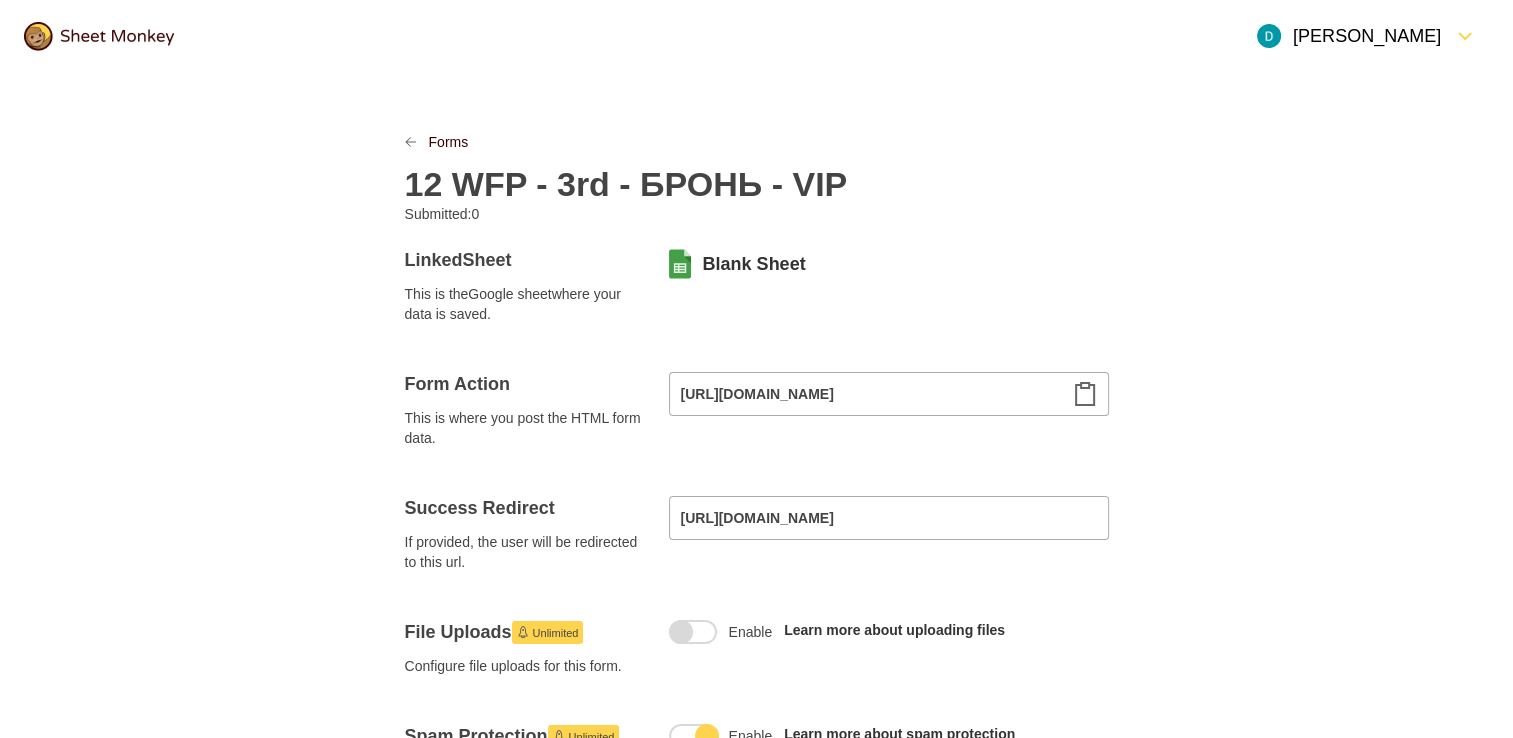 scroll, scrollTop: 0, scrollLeft: 0, axis: both 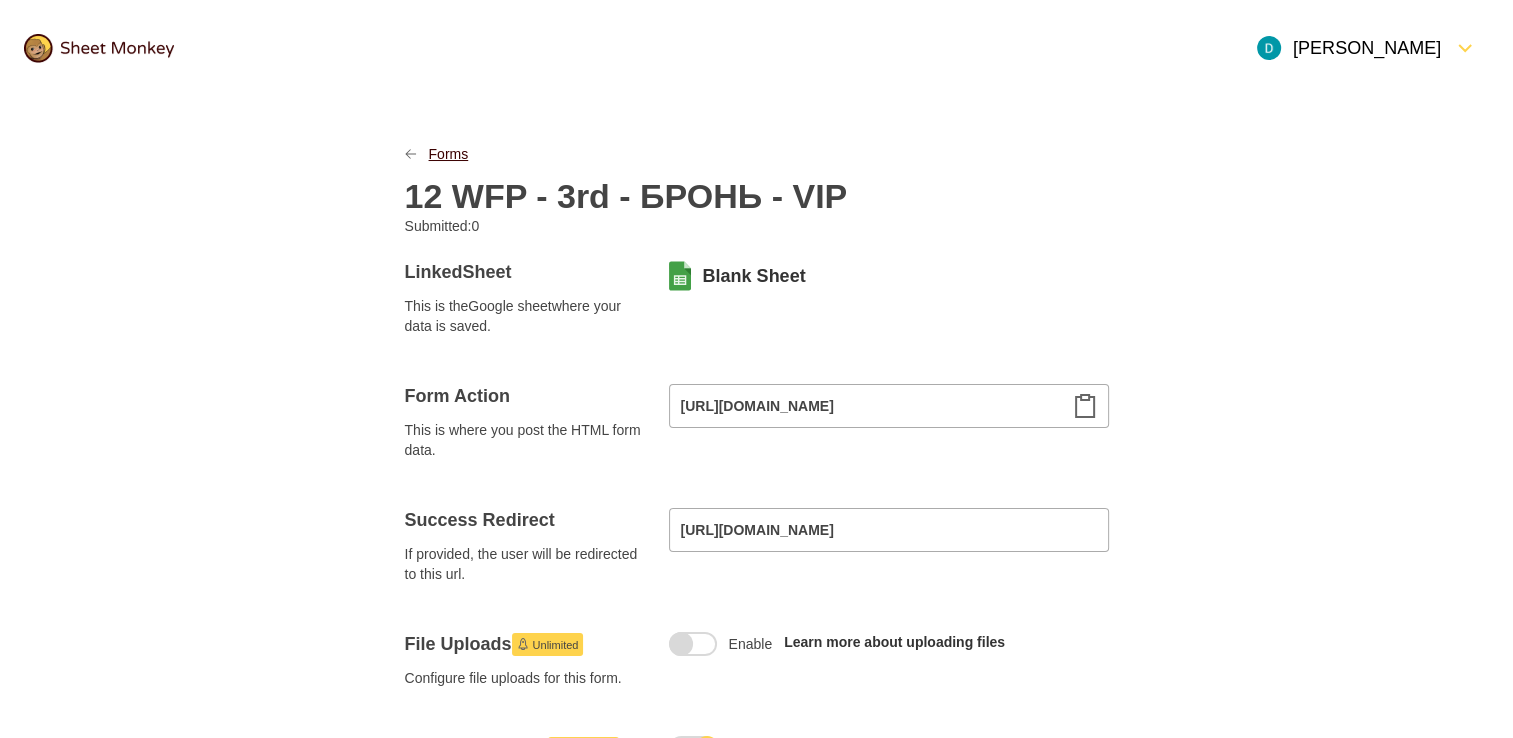 click on "Forms" at bounding box center (449, 154) 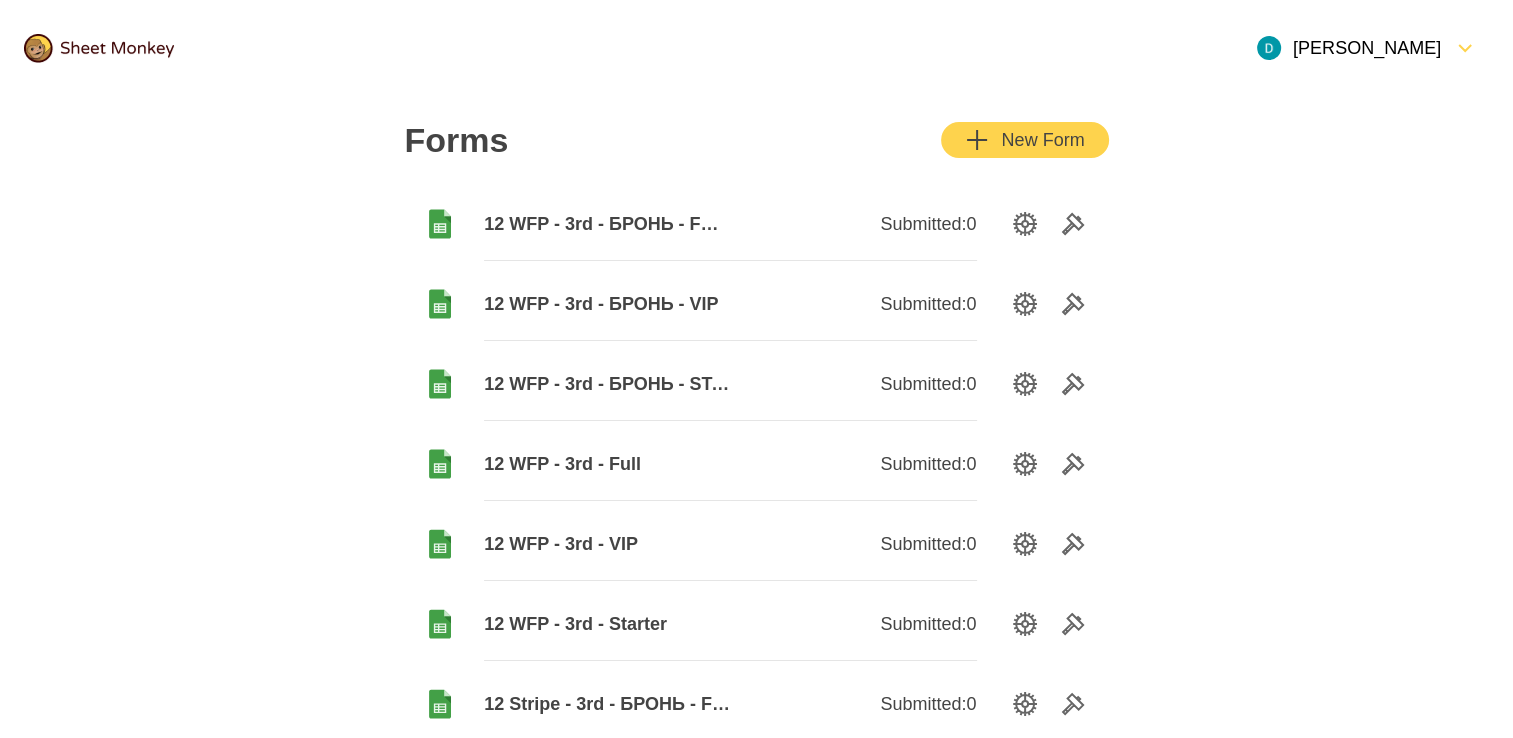 click on "12 WFP - 3rd - БРОНЬ - FULL" at bounding box center [607, 224] 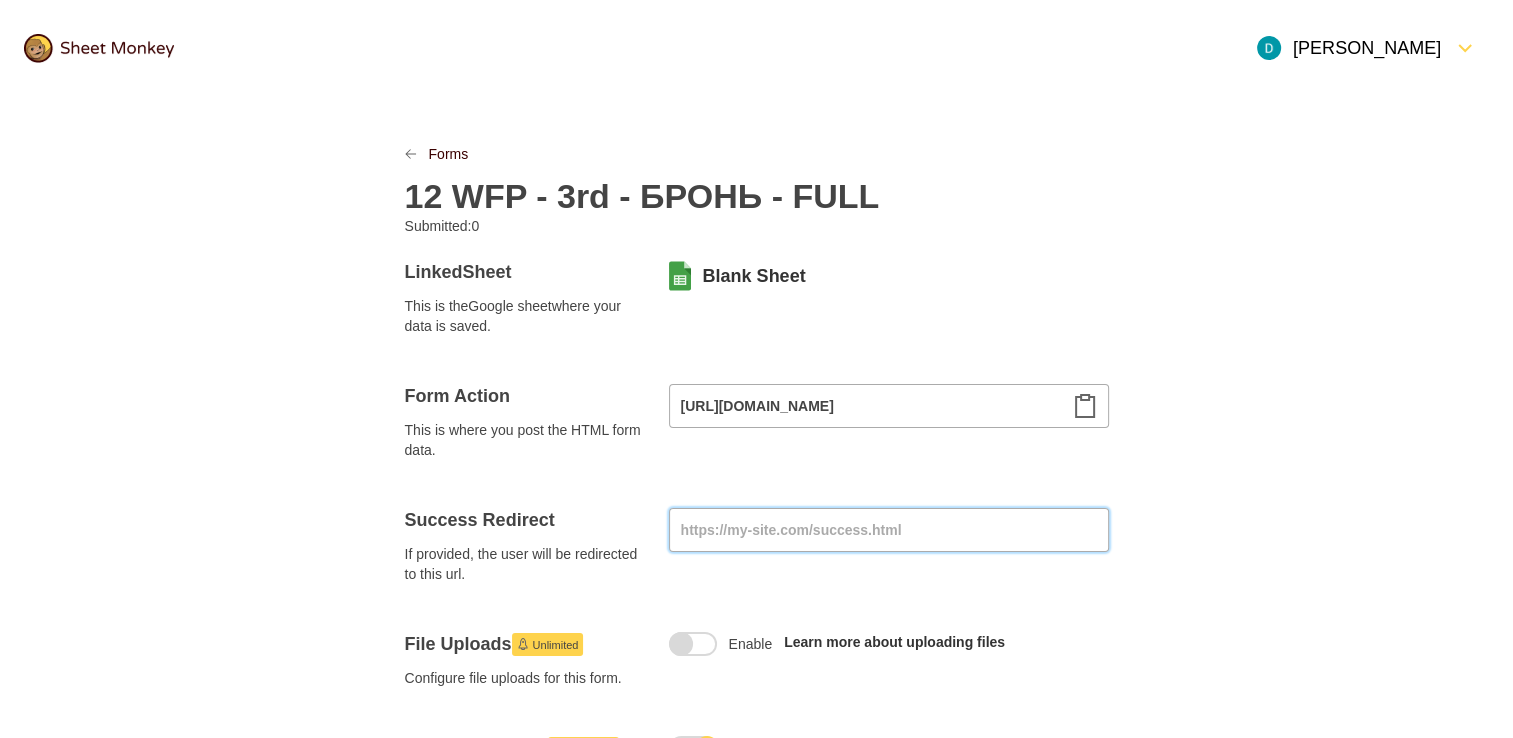 click at bounding box center [889, 530] 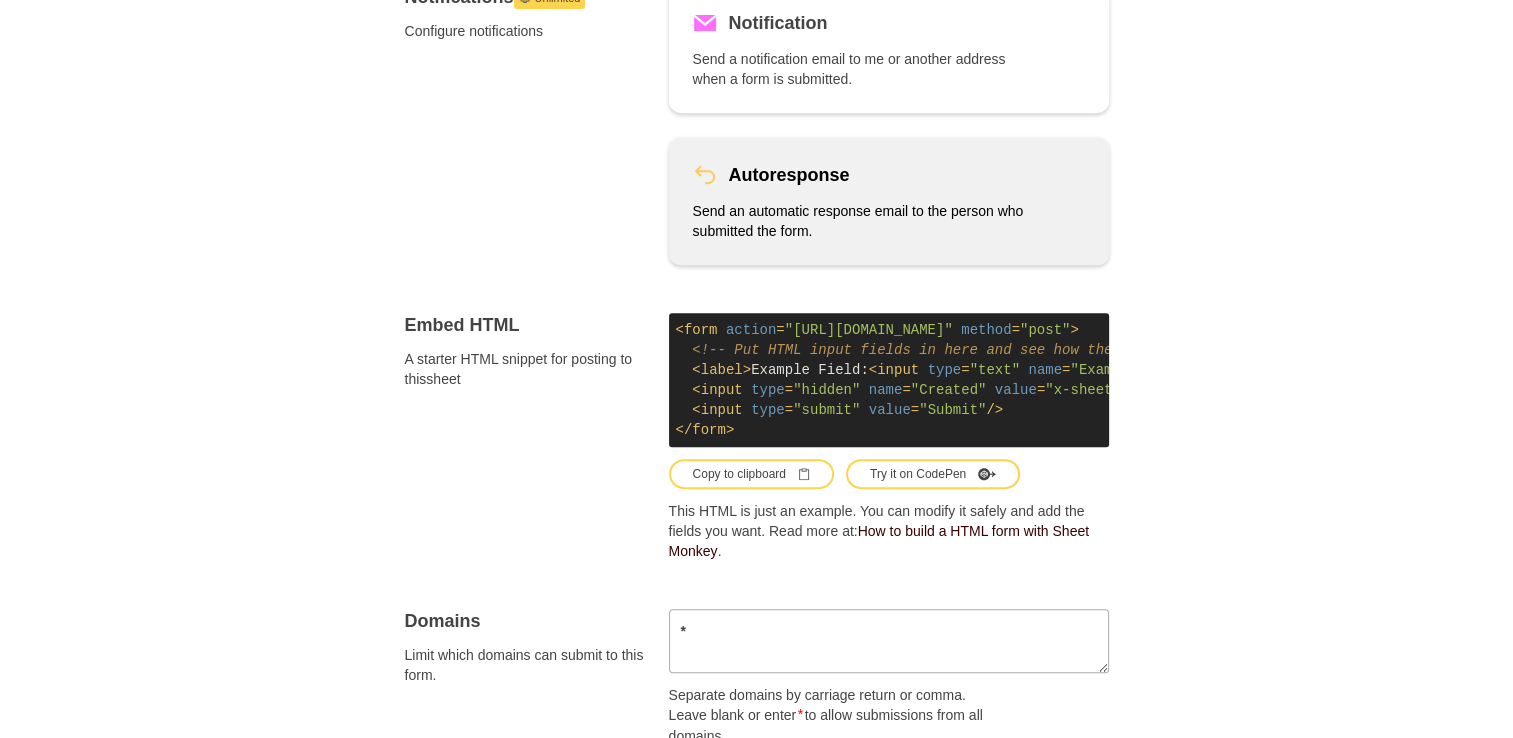 scroll, scrollTop: 1296, scrollLeft: 0, axis: vertical 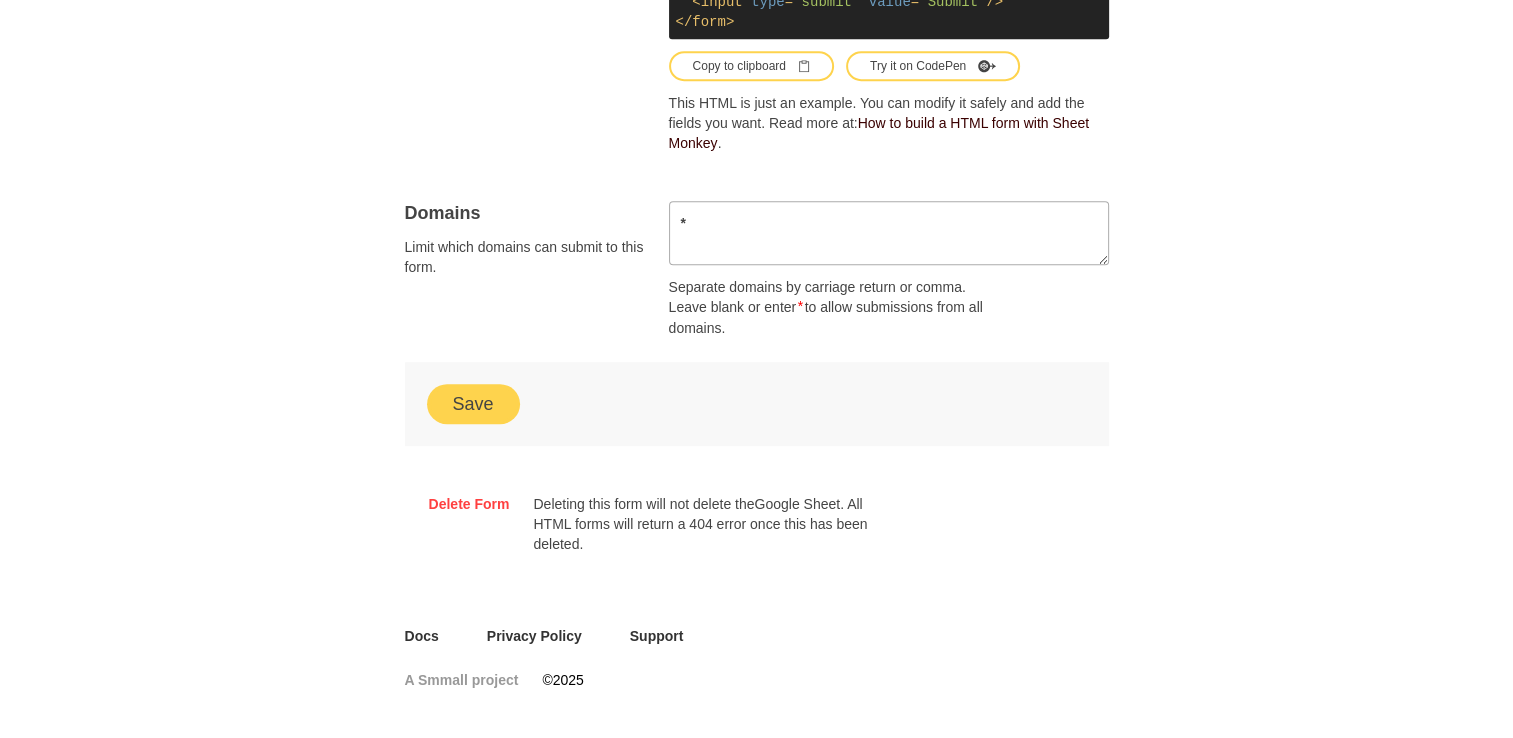 type on "[URL][DOMAIN_NAME]" 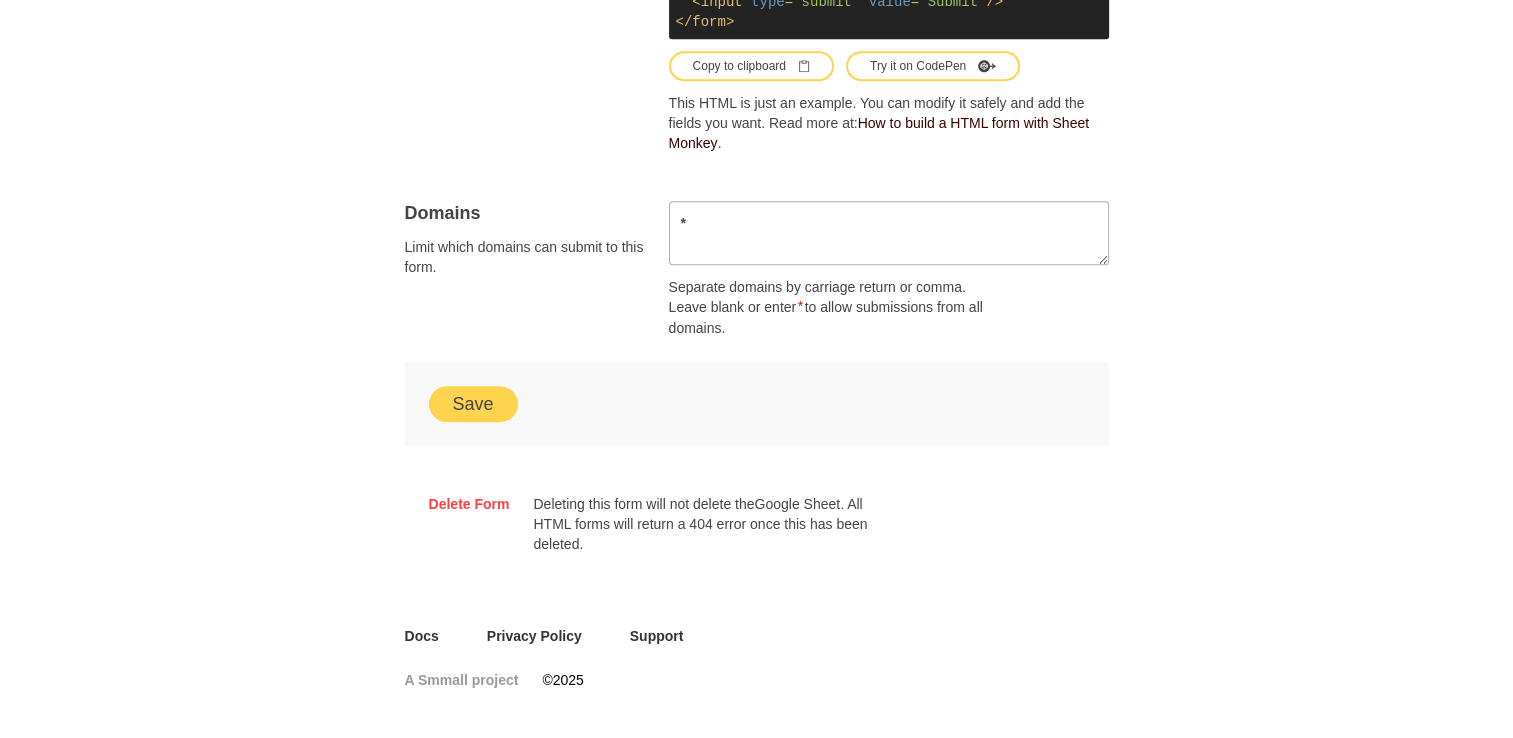 click on "Save" at bounding box center [473, 404] 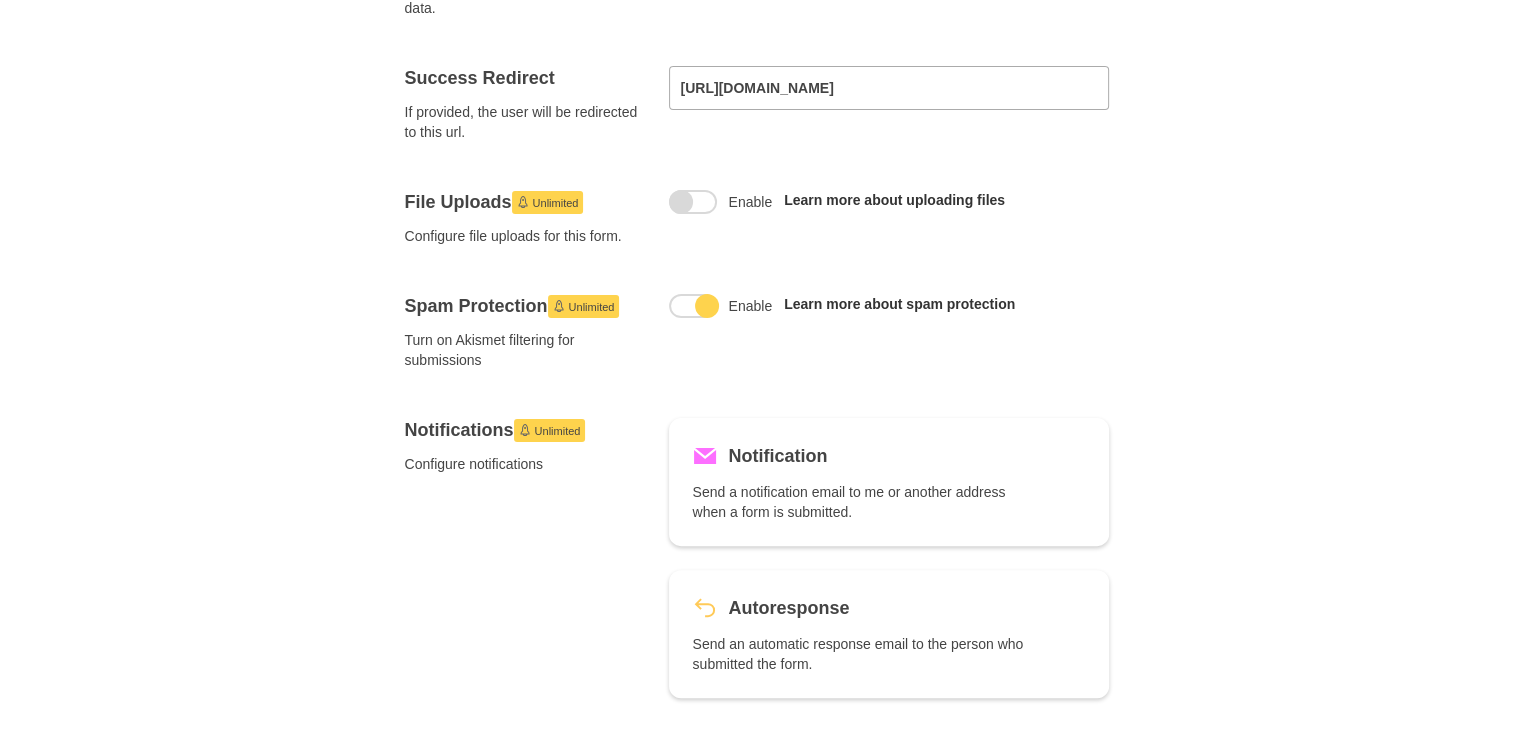 scroll, scrollTop: 0, scrollLeft: 0, axis: both 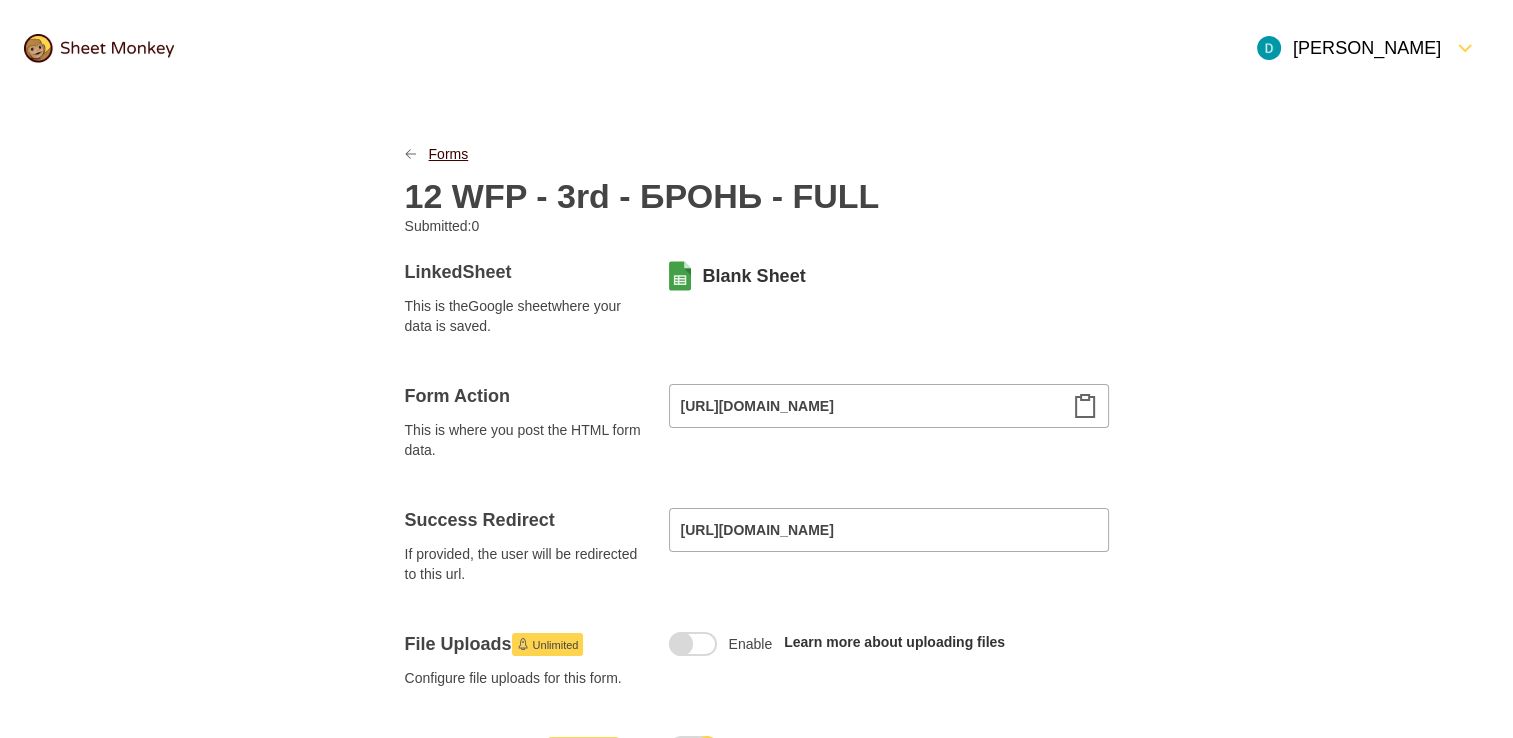 click on "Forms" at bounding box center [449, 154] 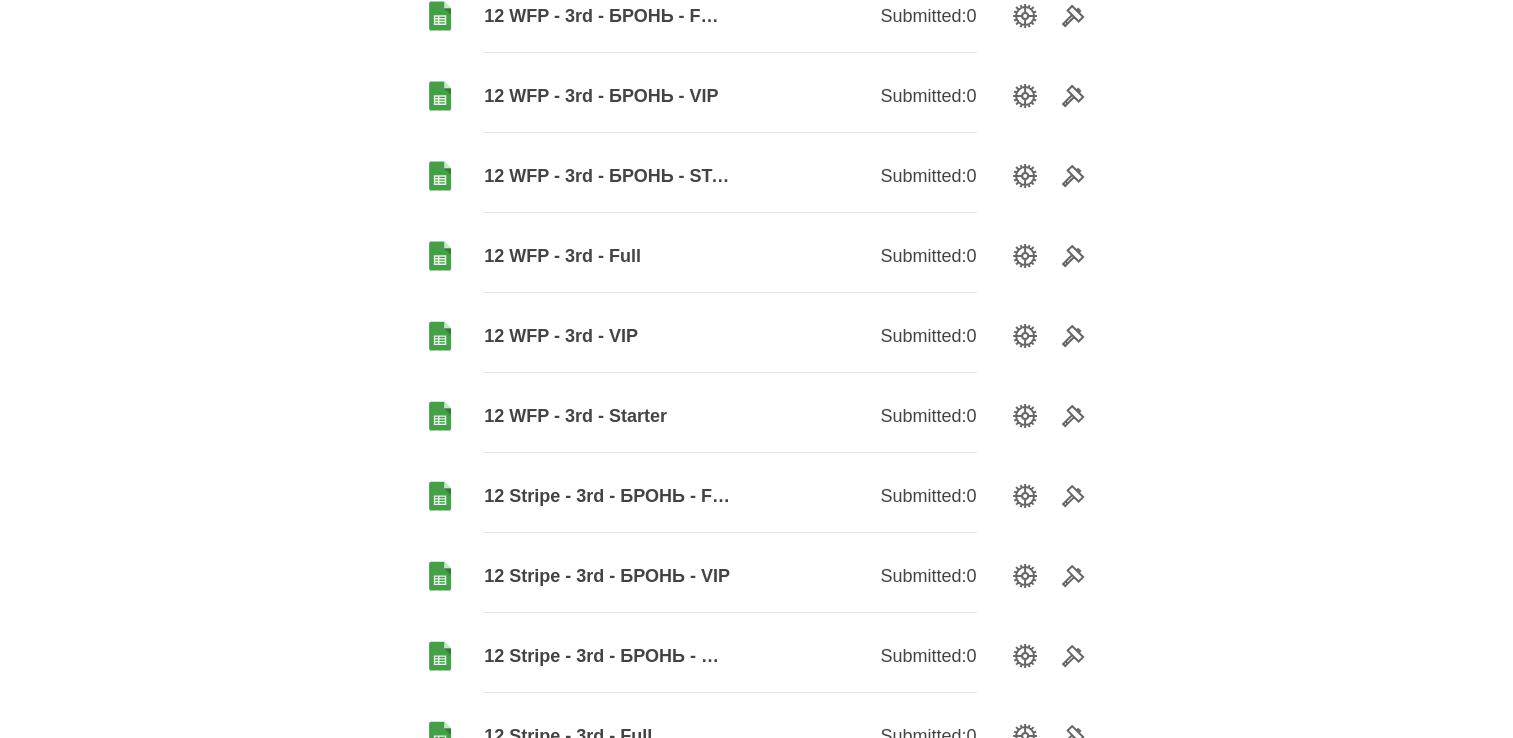 scroll, scrollTop: 500, scrollLeft: 0, axis: vertical 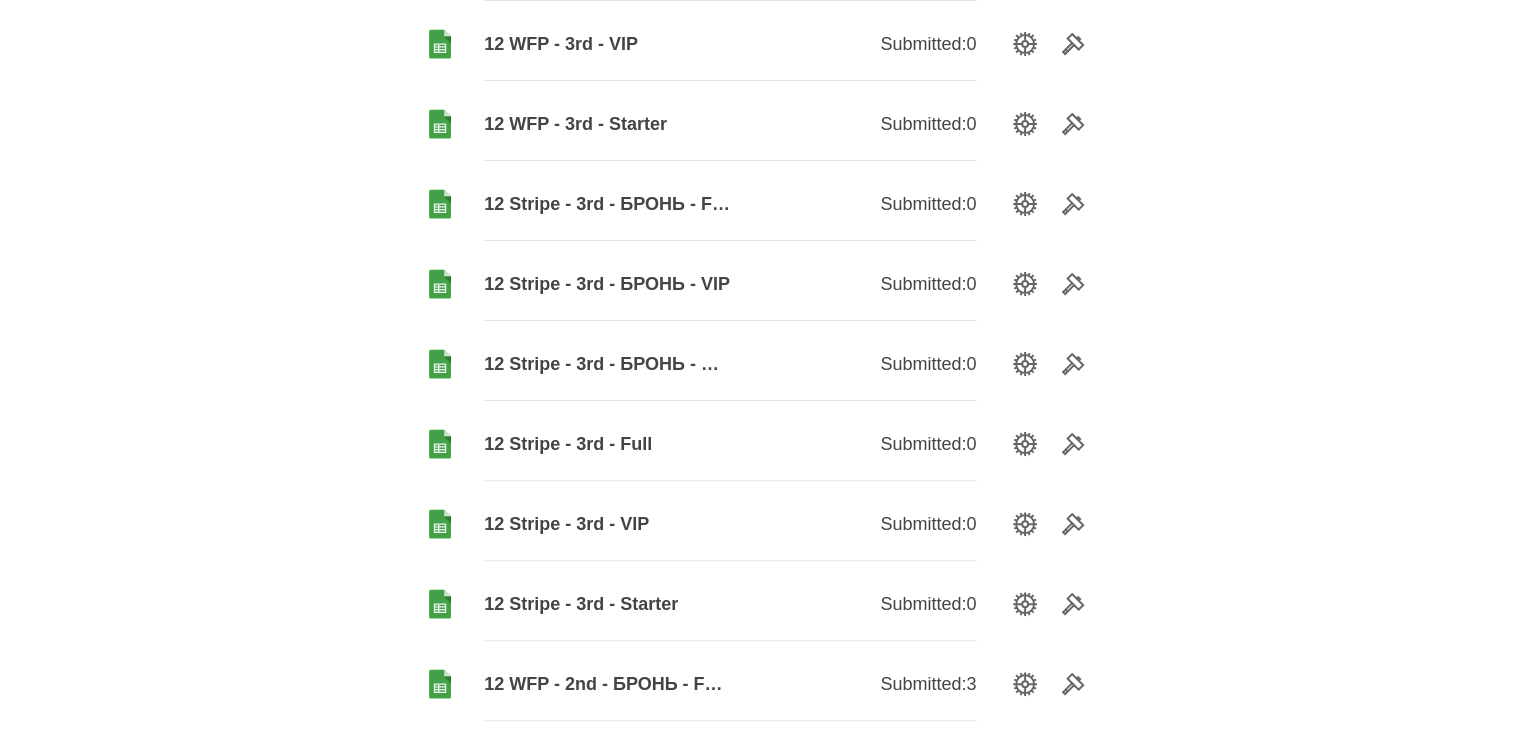 click on "12 Stripe - 3rd - Starter" at bounding box center (607, 604) 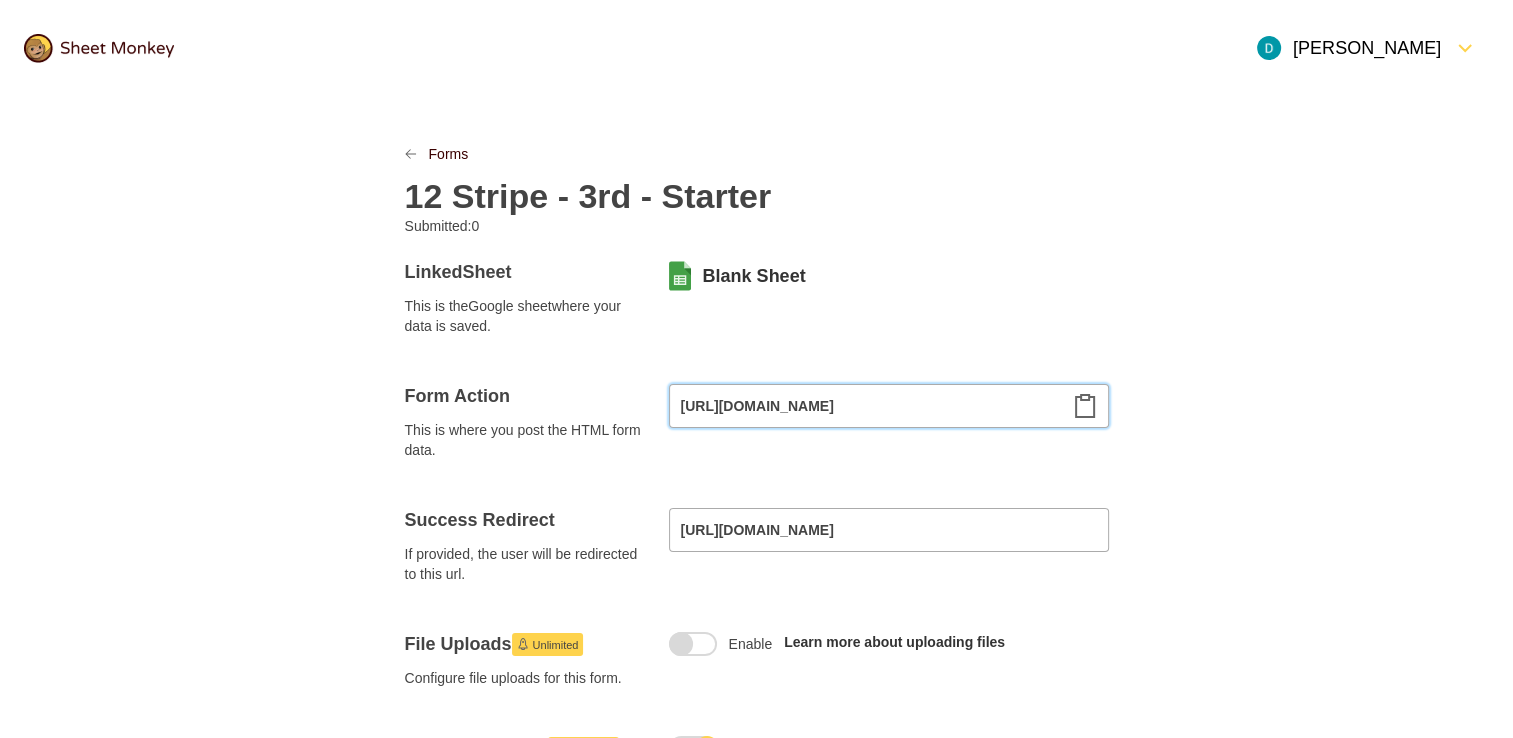 click on "[URL][DOMAIN_NAME]" at bounding box center [889, 406] 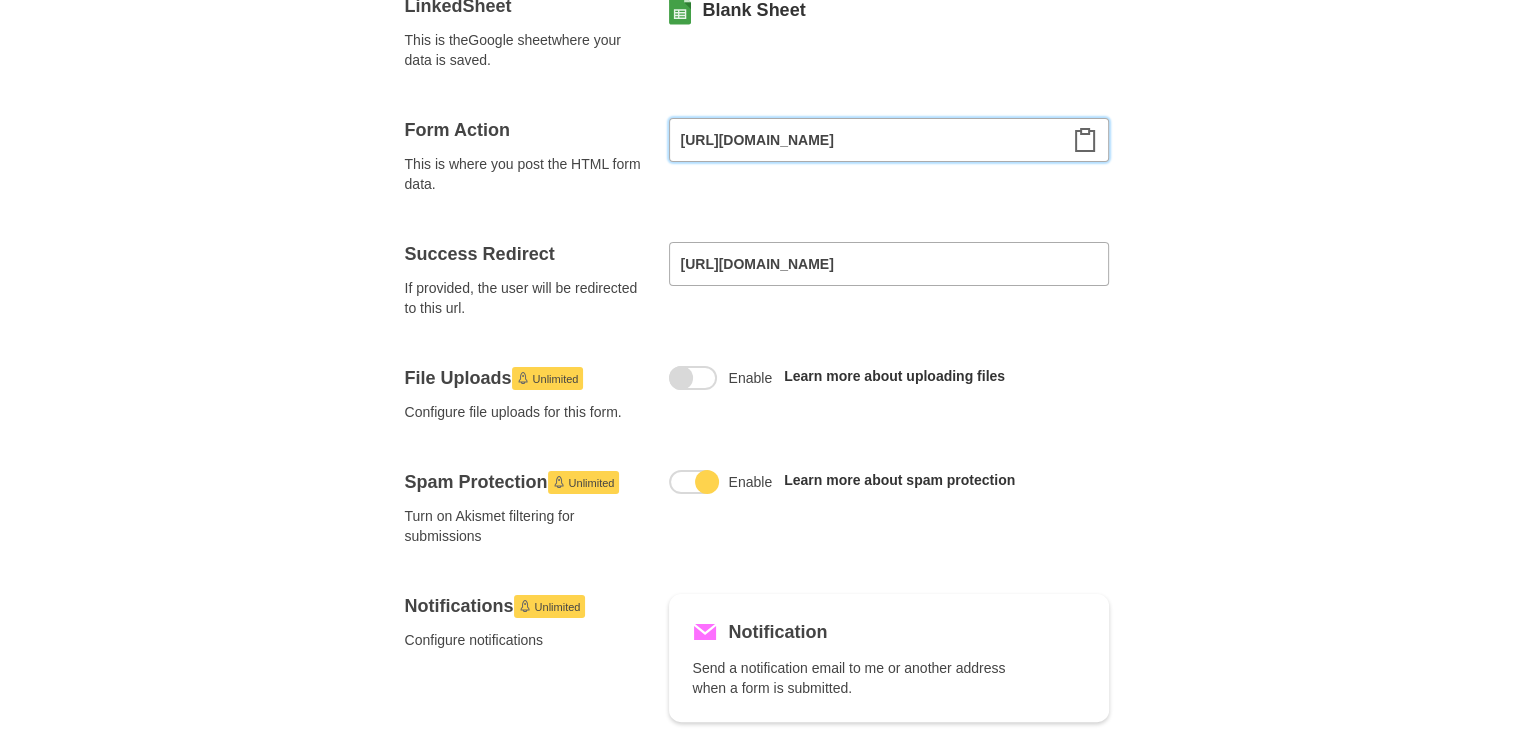 scroll, scrollTop: 0, scrollLeft: 0, axis: both 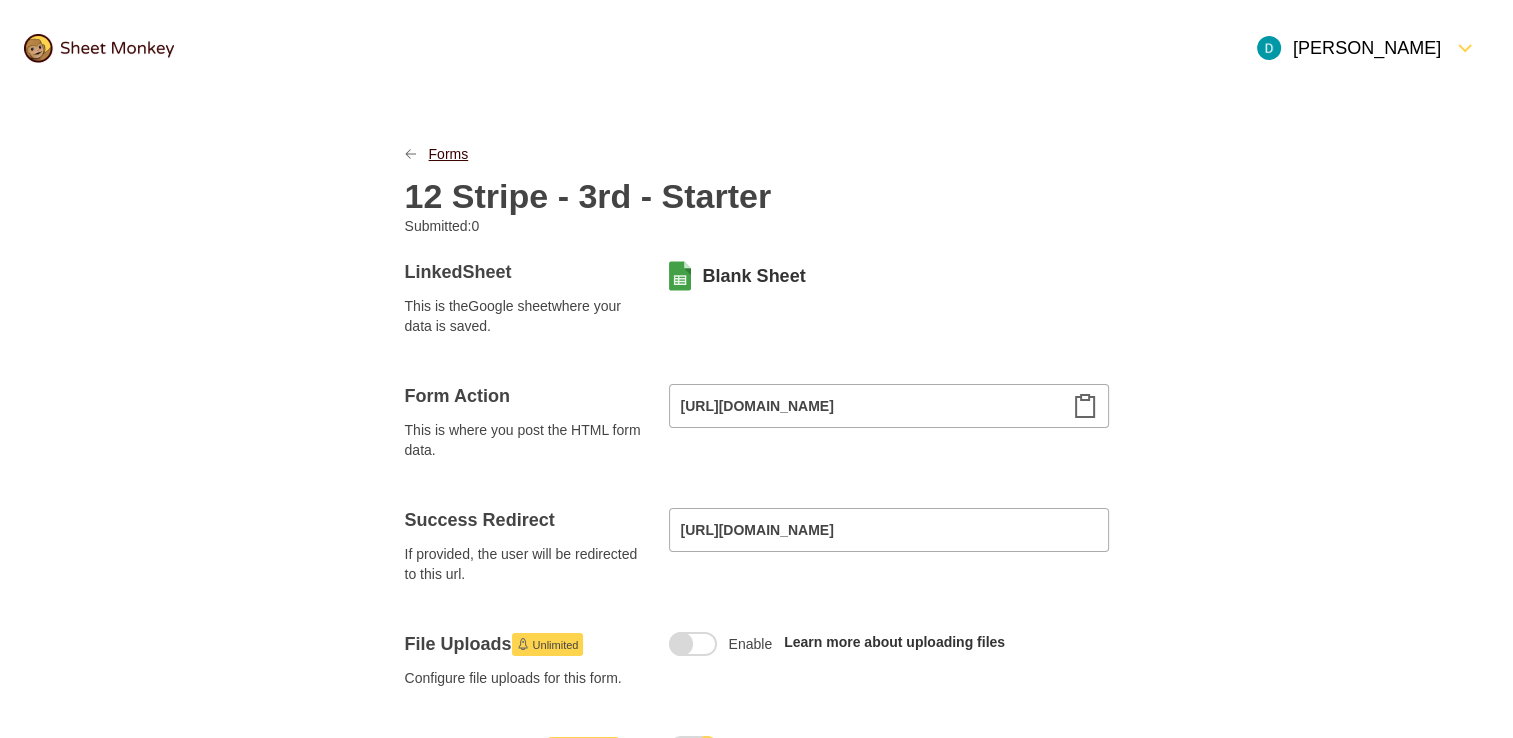 click on "Forms" at bounding box center (449, 154) 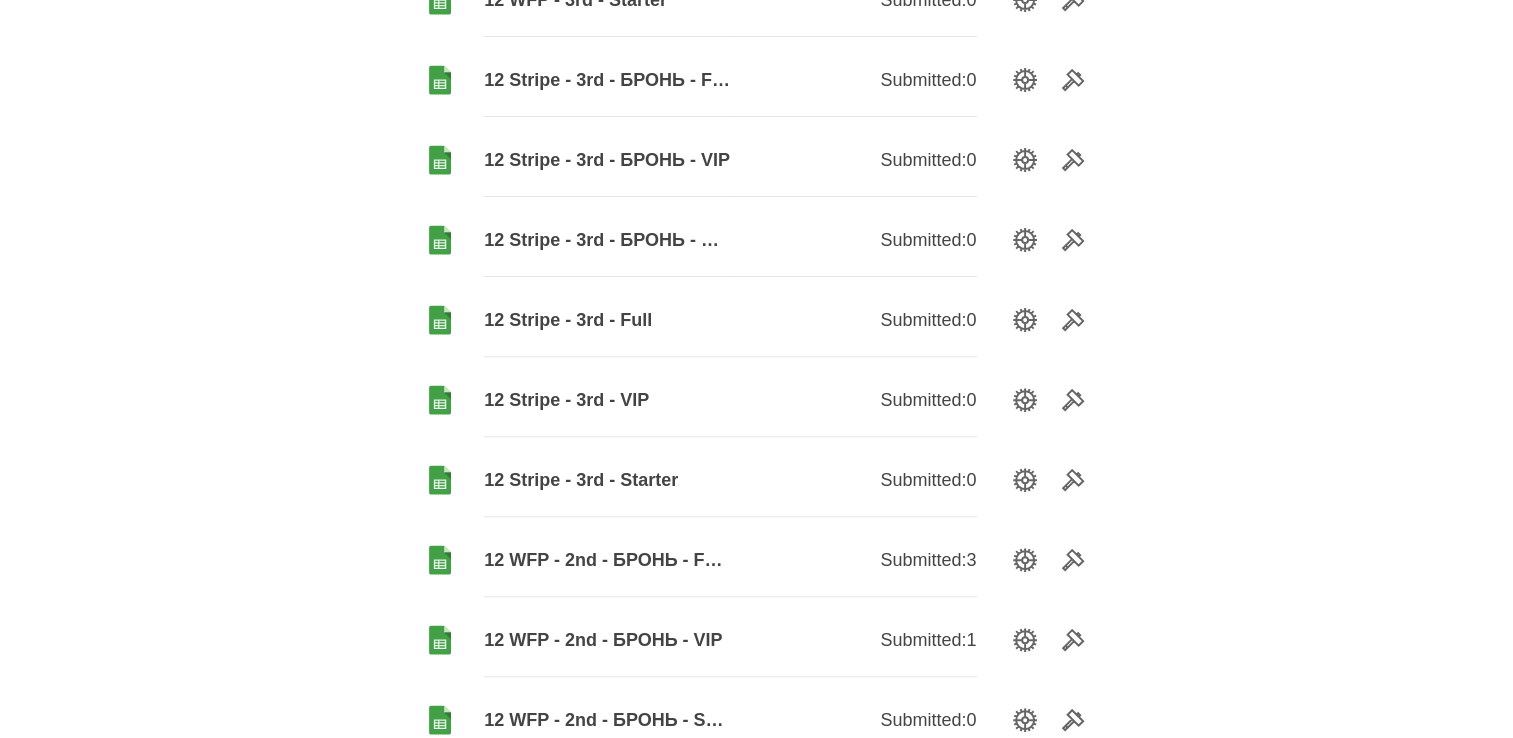 scroll, scrollTop: 700, scrollLeft: 0, axis: vertical 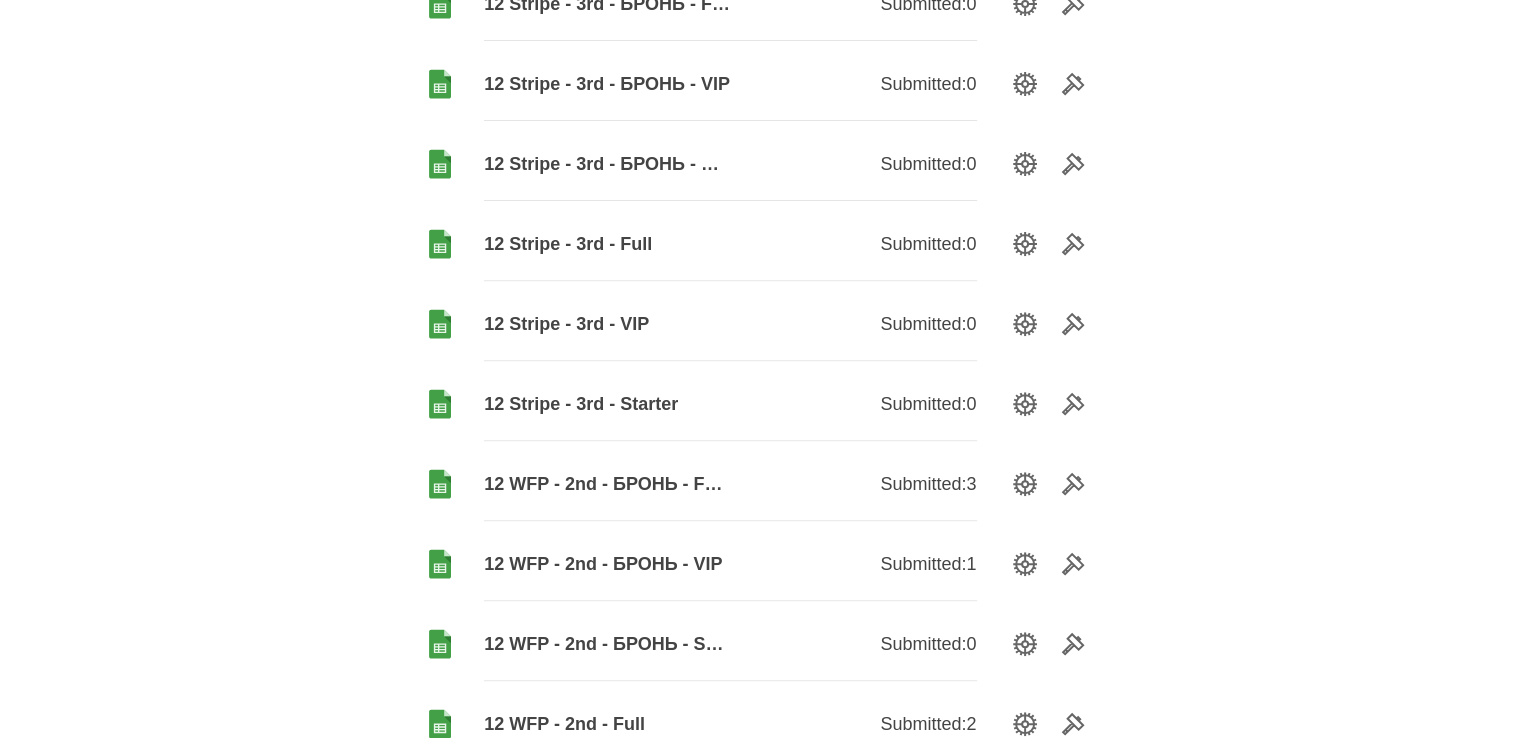 click on "12 Stripe - 3rd - VIP" at bounding box center (607, 324) 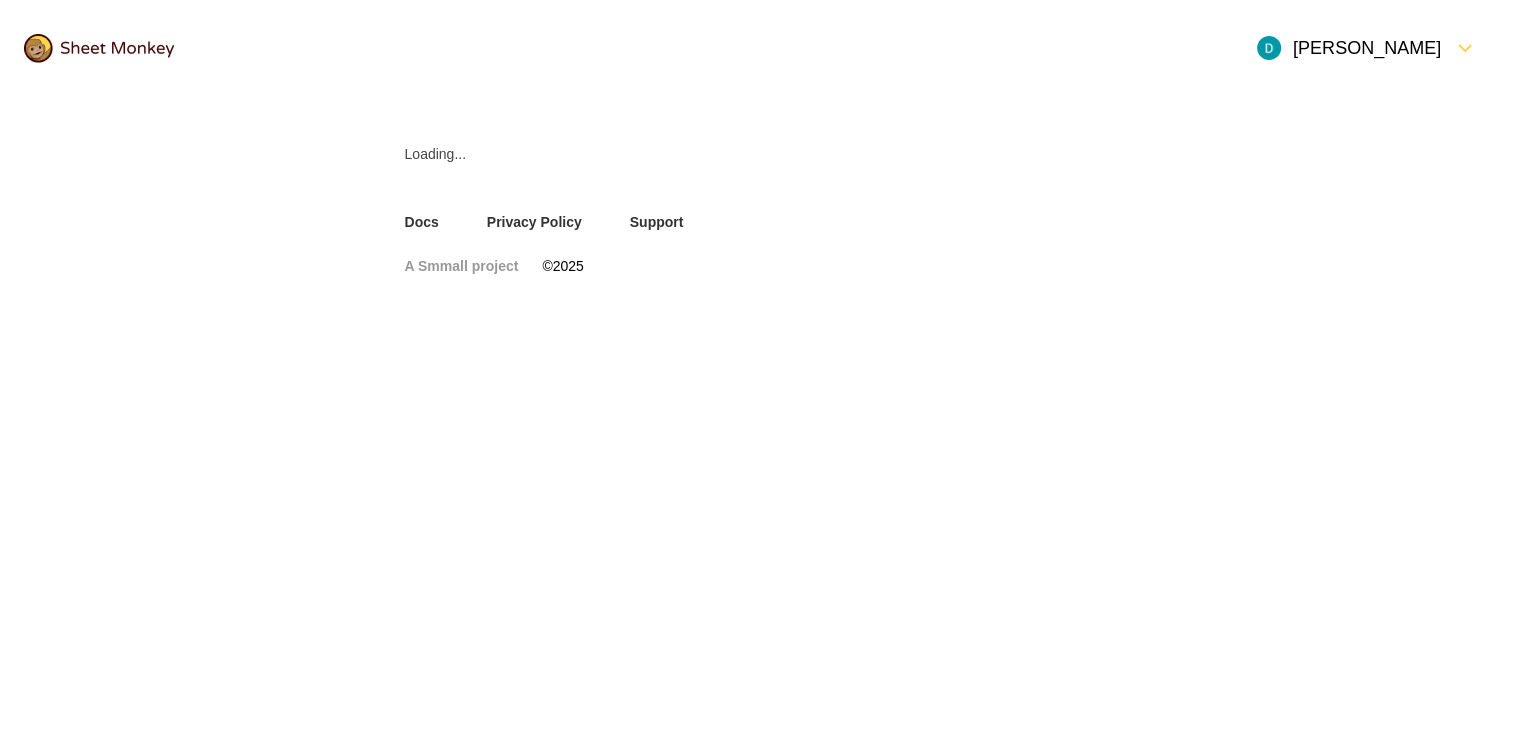 scroll, scrollTop: 0, scrollLeft: 0, axis: both 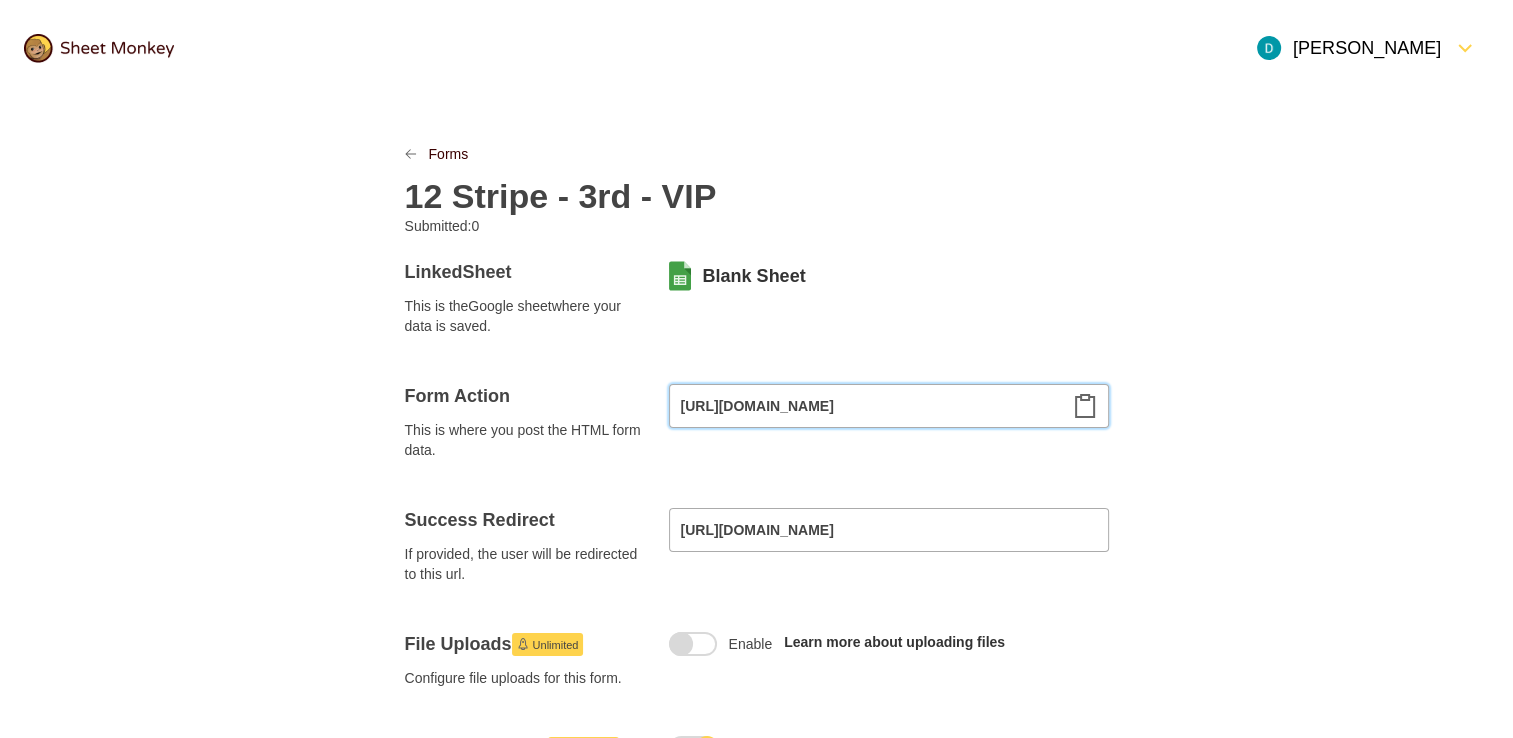 click on "[URL][DOMAIN_NAME]" at bounding box center [889, 406] 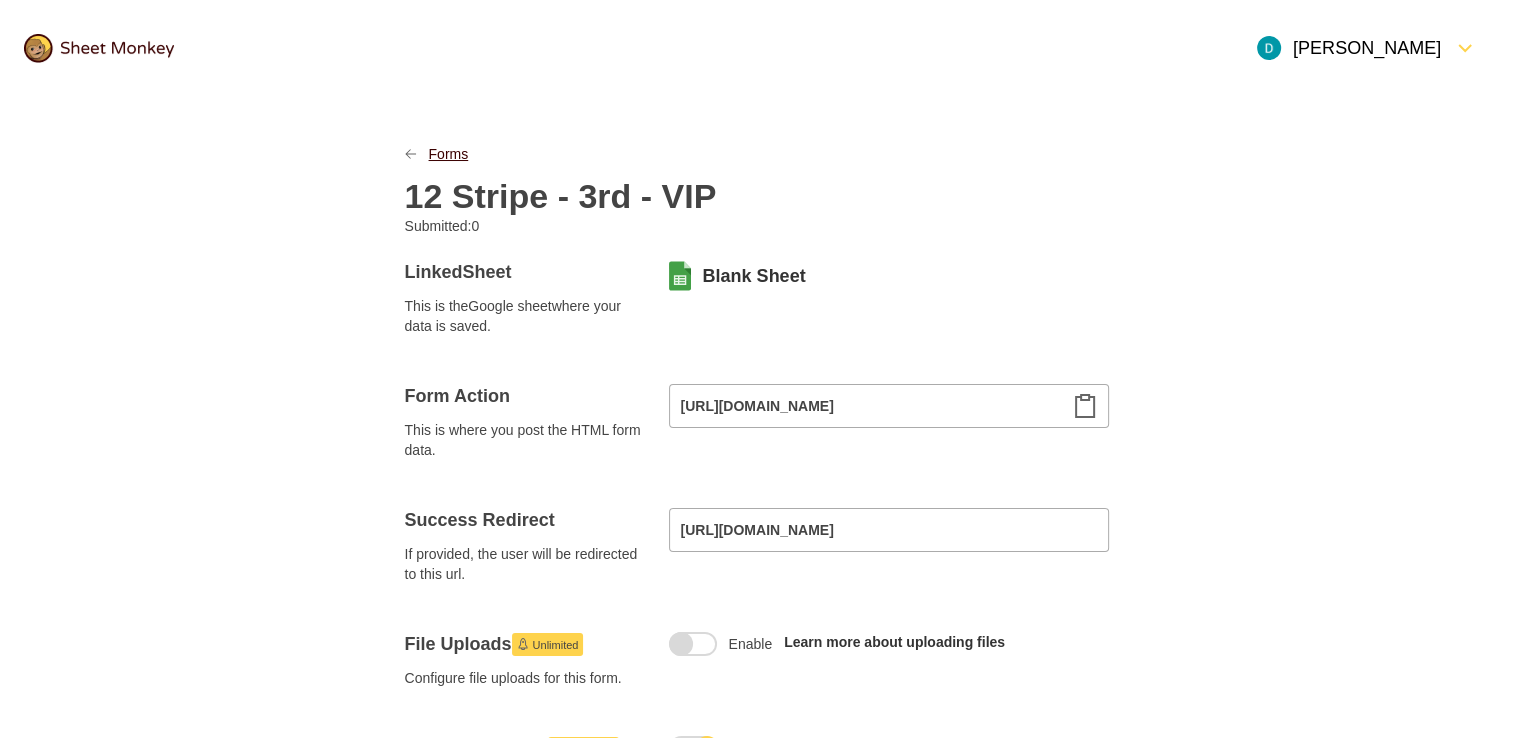 click on "Forms" at bounding box center (449, 154) 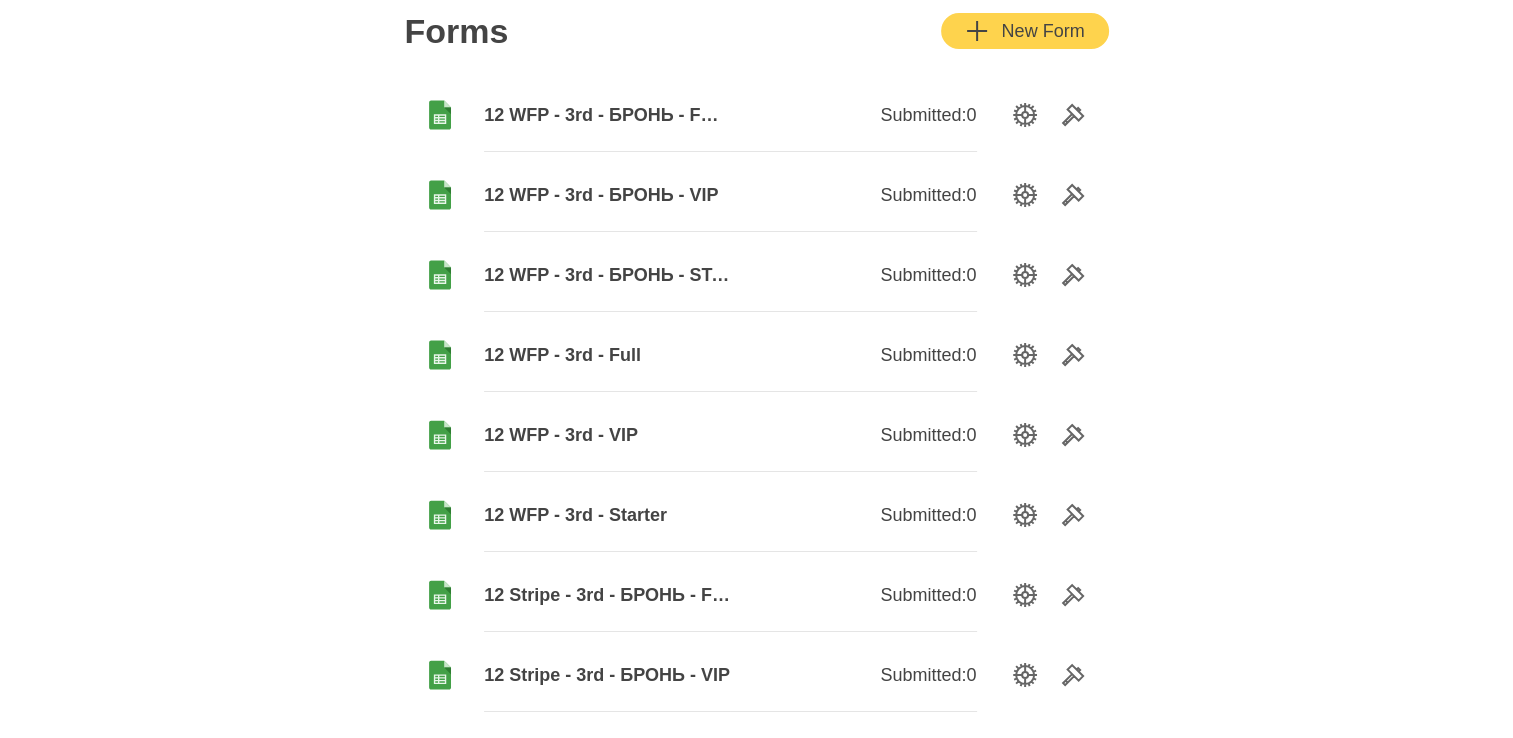 scroll, scrollTop: 400, scrollLeft: 0, axis: vertical 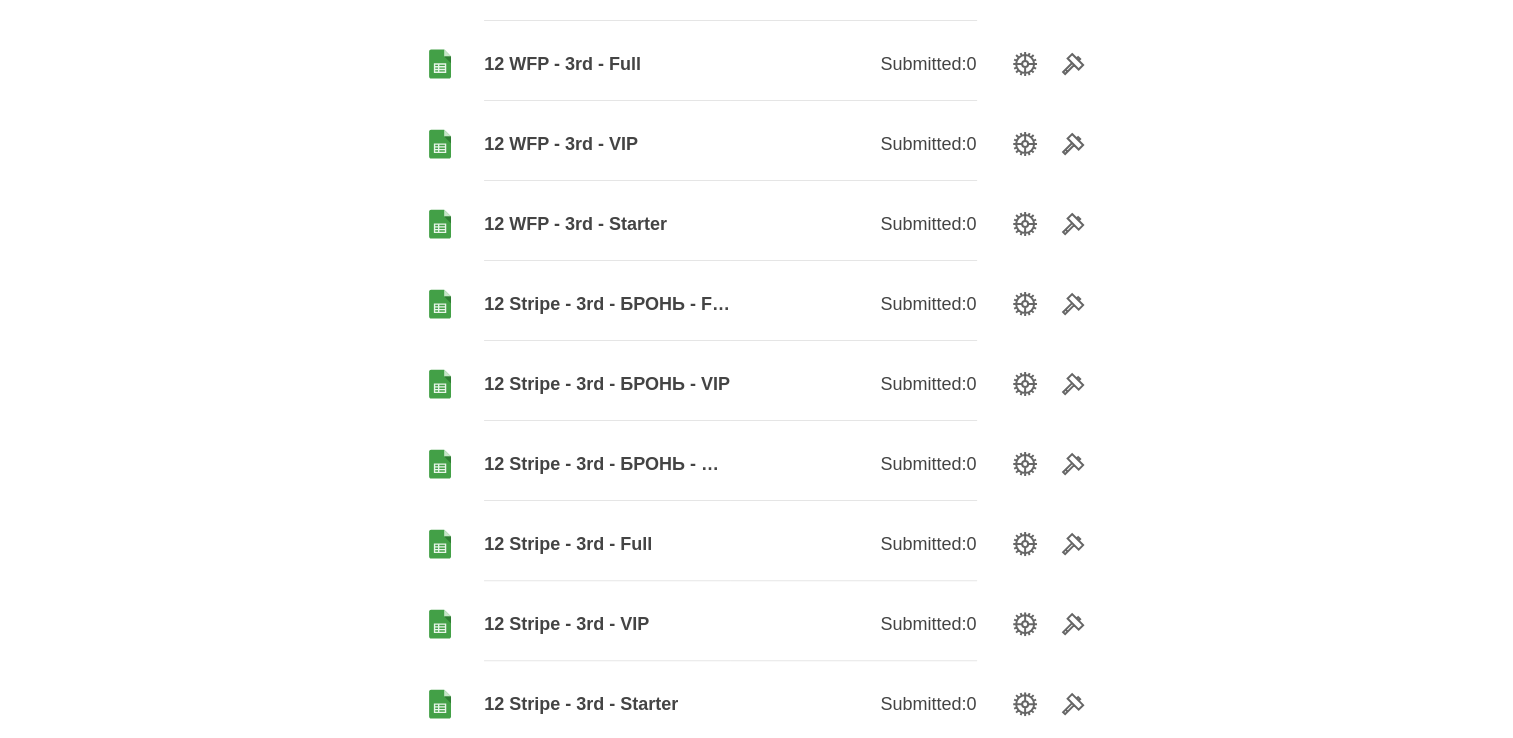 click on "12 Stripe - 3rd - Full" at bounding box center [607, 544] 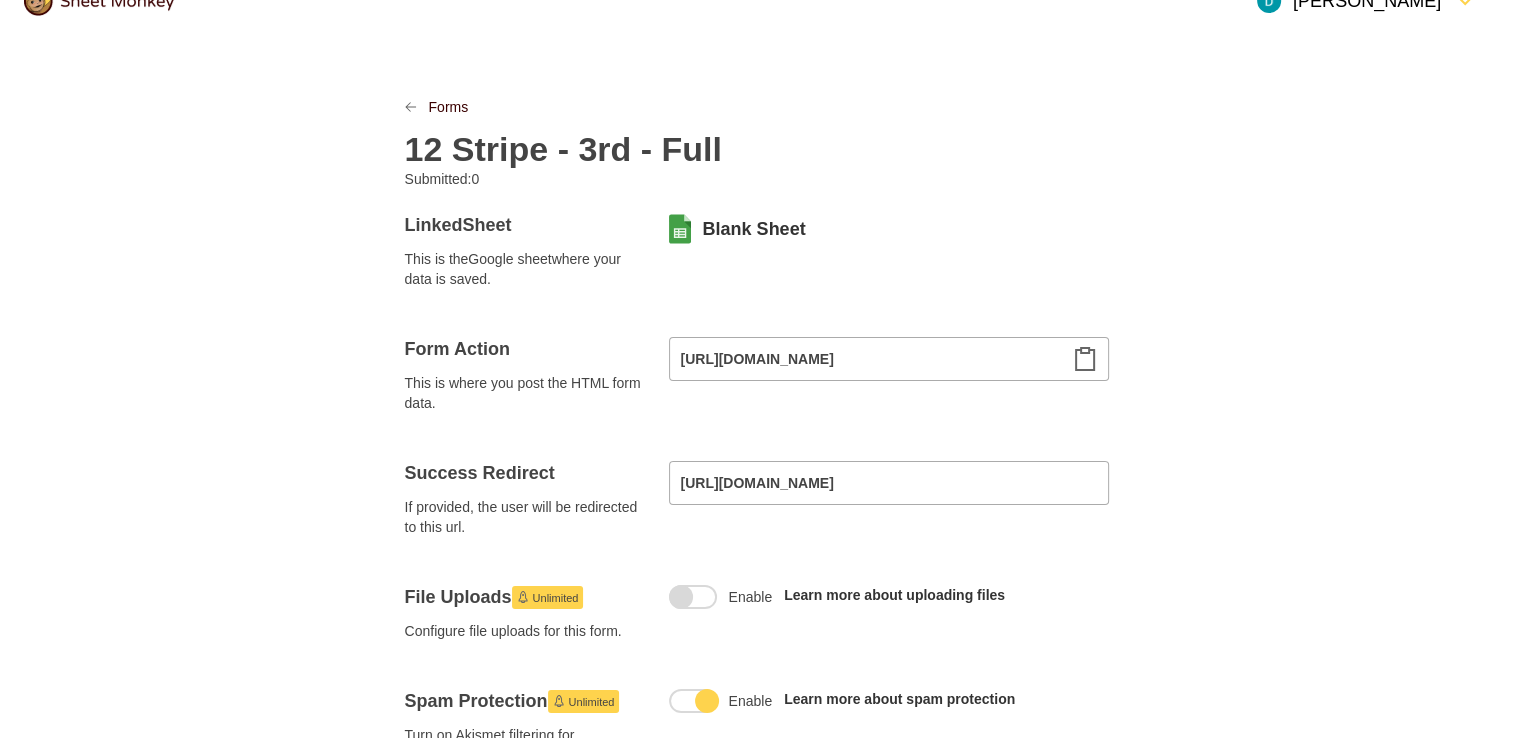 scroll, scrollTop: 200, scrollLeft: 0, axis: vertical 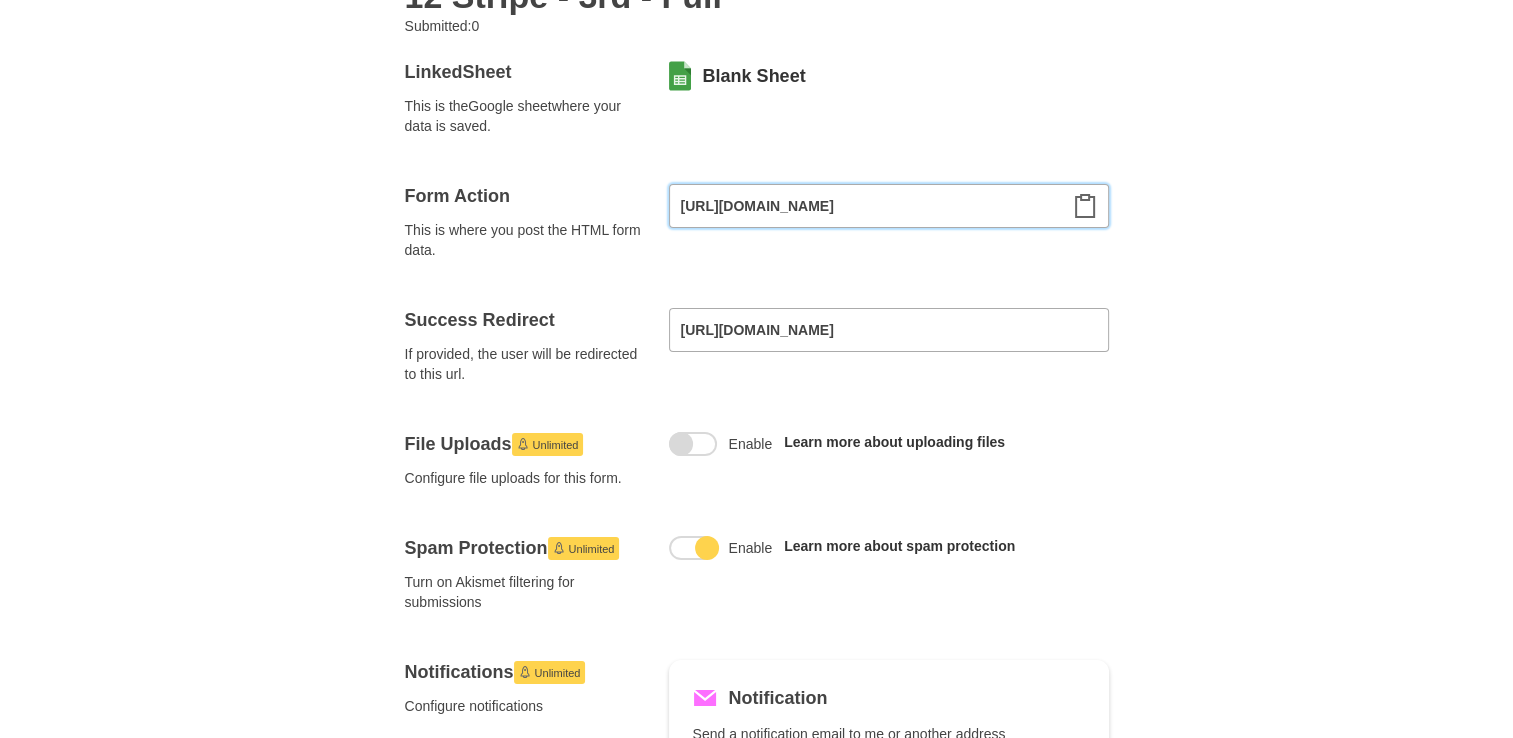 click on "[URL][DOMAIN_NAME]" at bounding box center (889, 206) 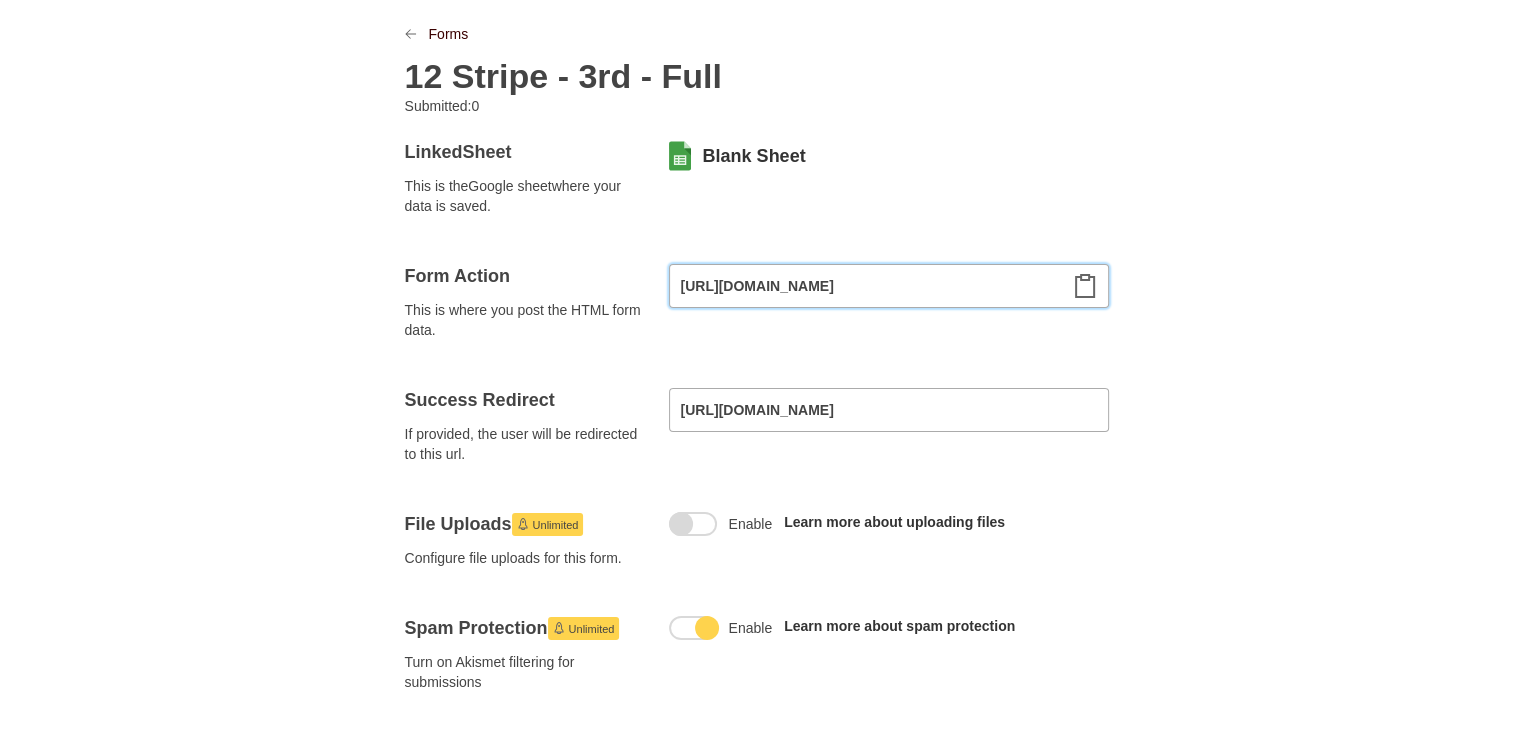scroll, scrollTop: 0, scrollLeft: 0, axis: both 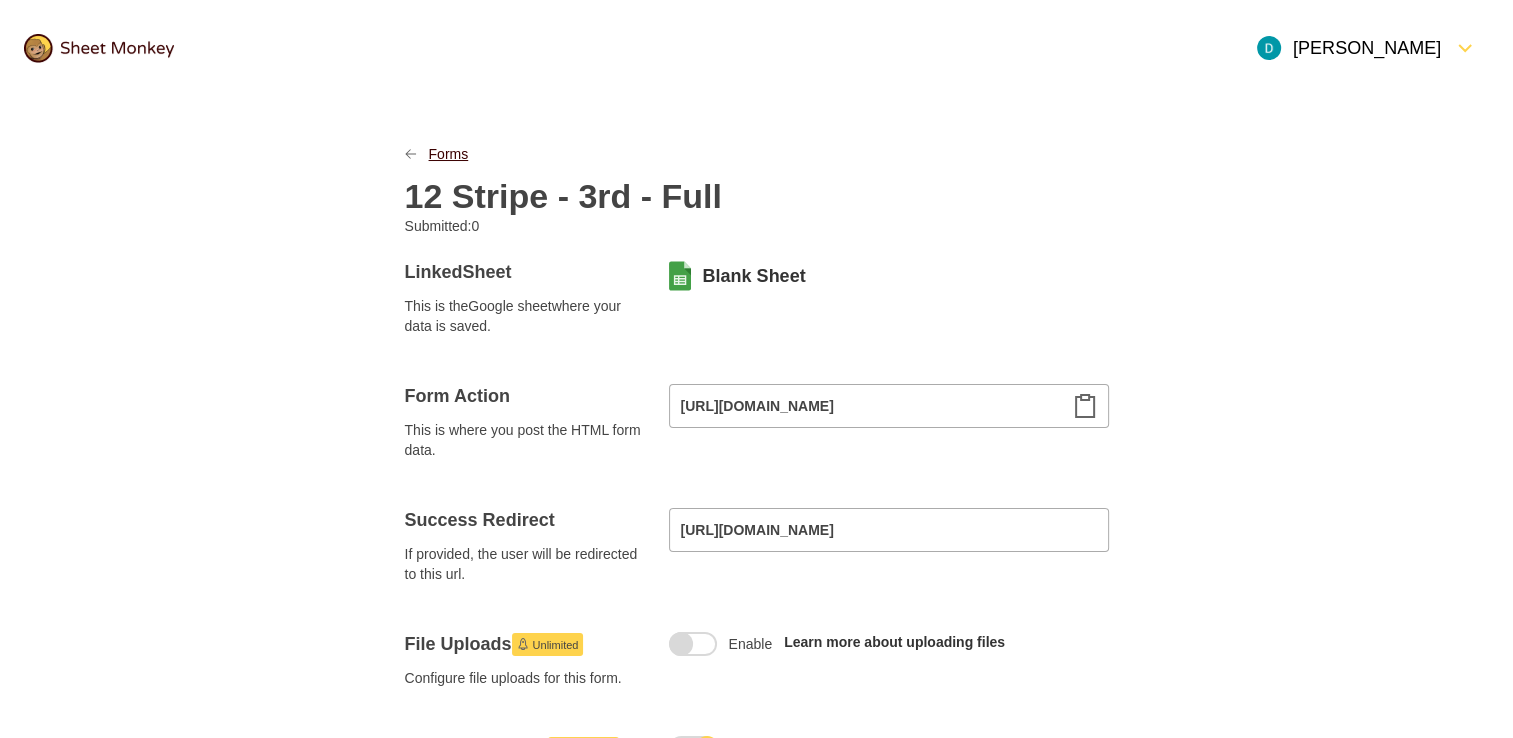 click on "Forms" at bounding box center (449, 154) 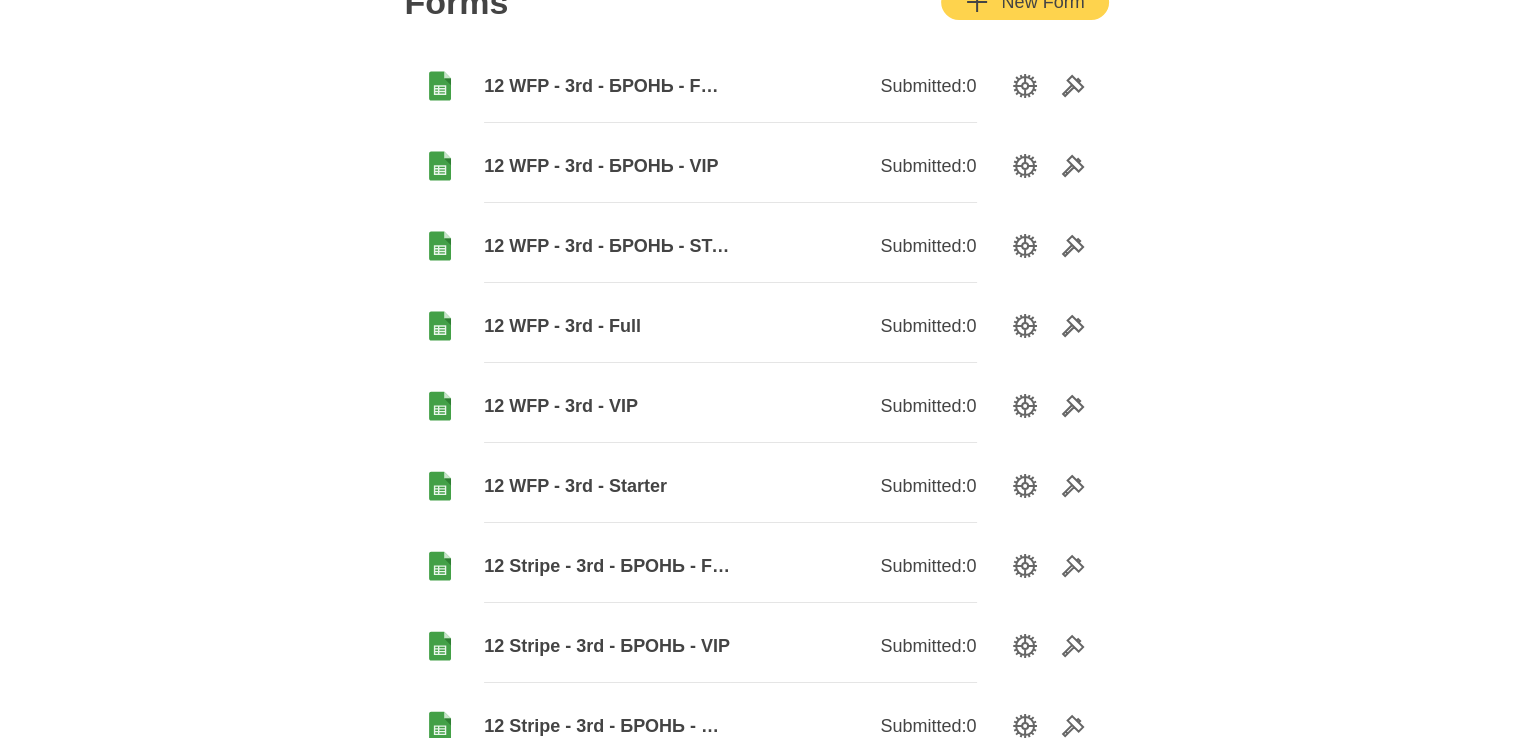 scroll, scrollTop: 400, scrollLeft: 0, axis: vertical 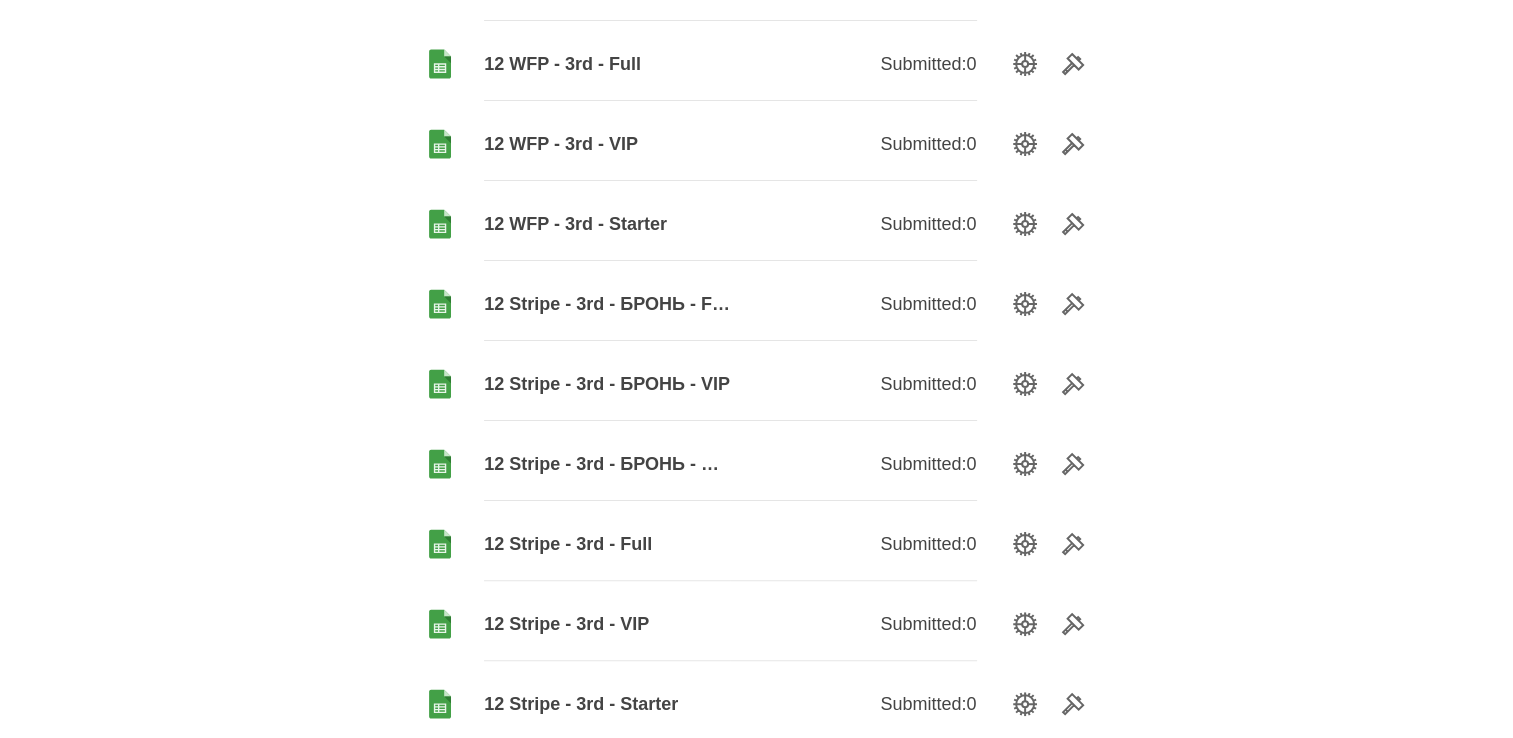 click on "12 Stripe - 3rd - БРОНЬ - Starter" at bounding box center [607, 464] 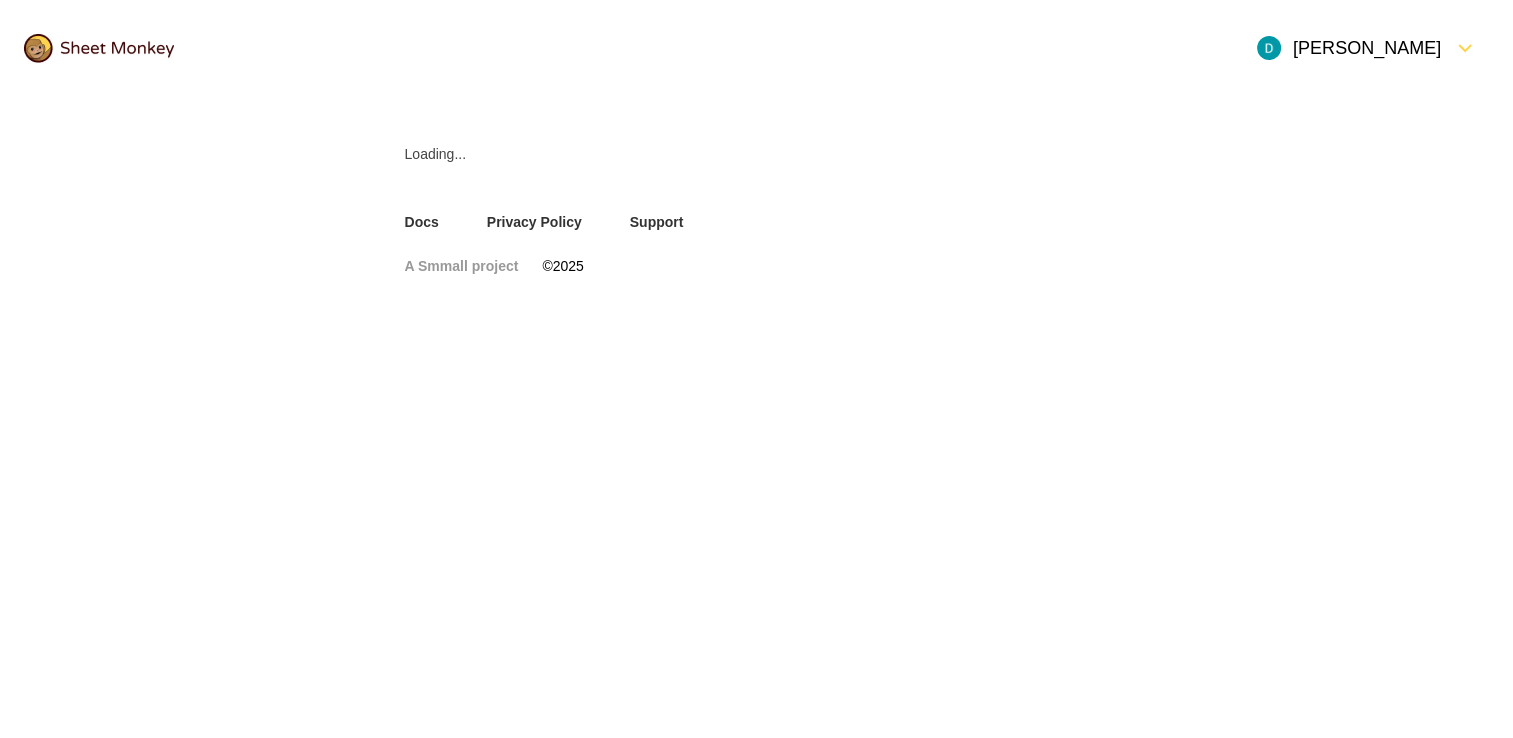 scroll, scrollTop: 0, scrollLeft: 0, axis: both 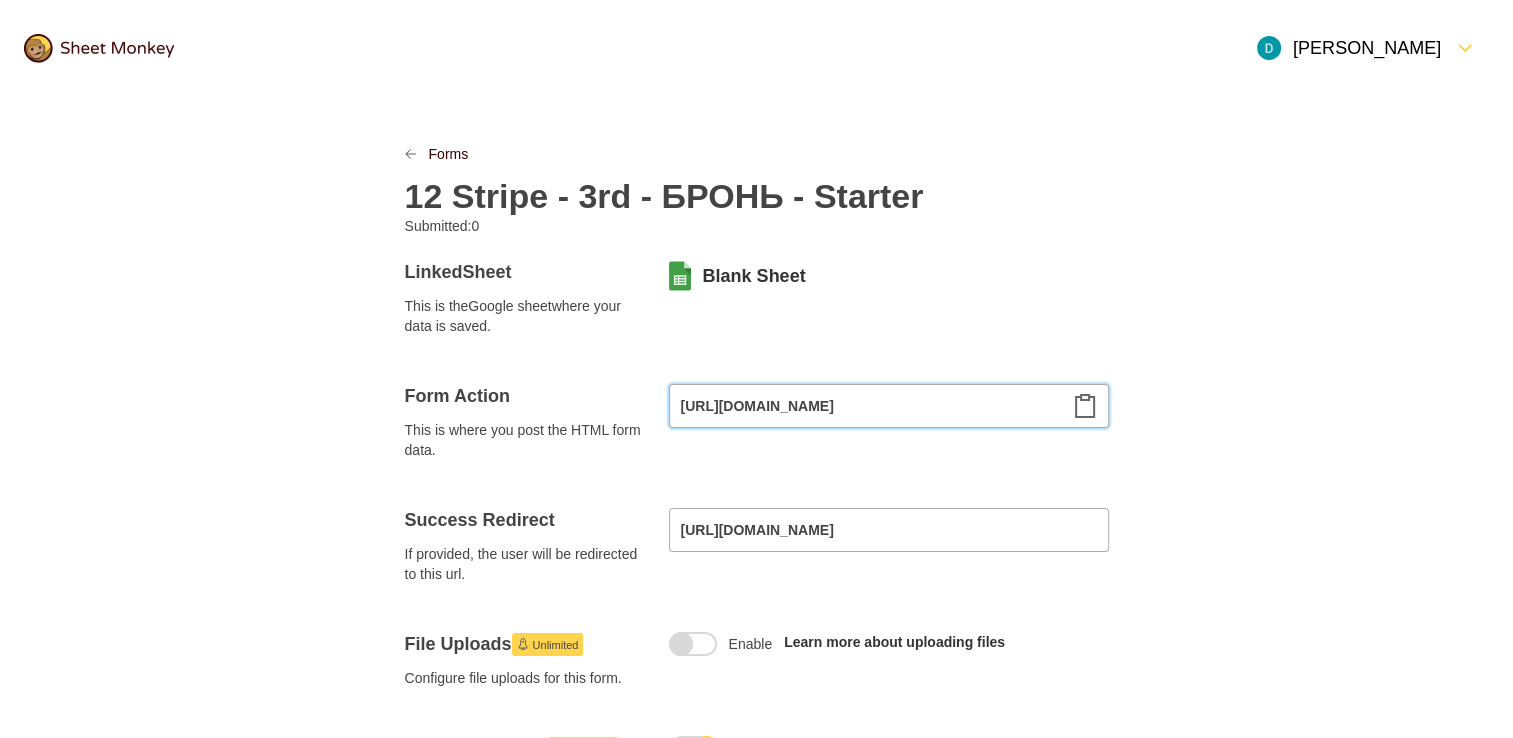 click on "[URL][DOMAIN_NAME]" at bounding box center [889, 406] 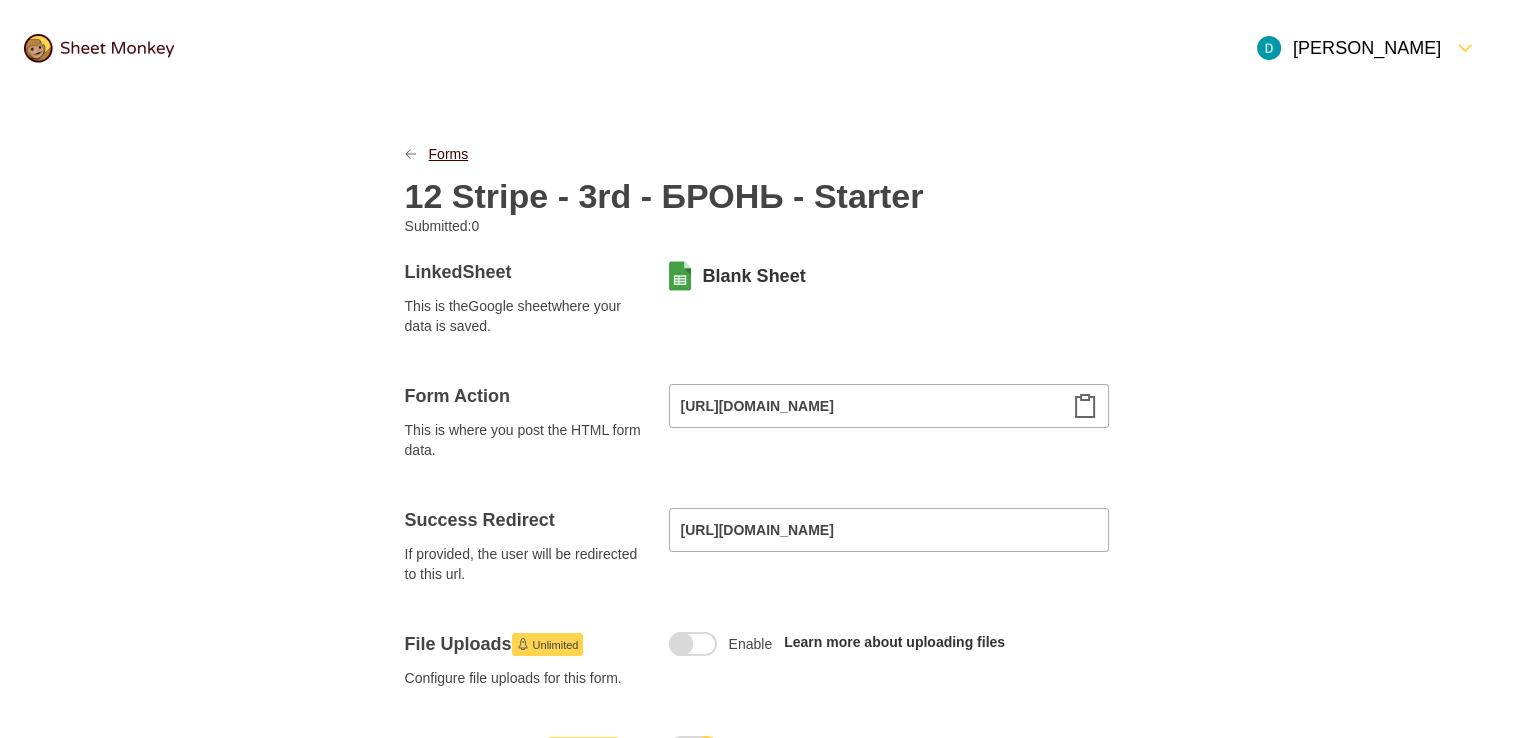 click on "Forms" at bounding box center [449, 154] 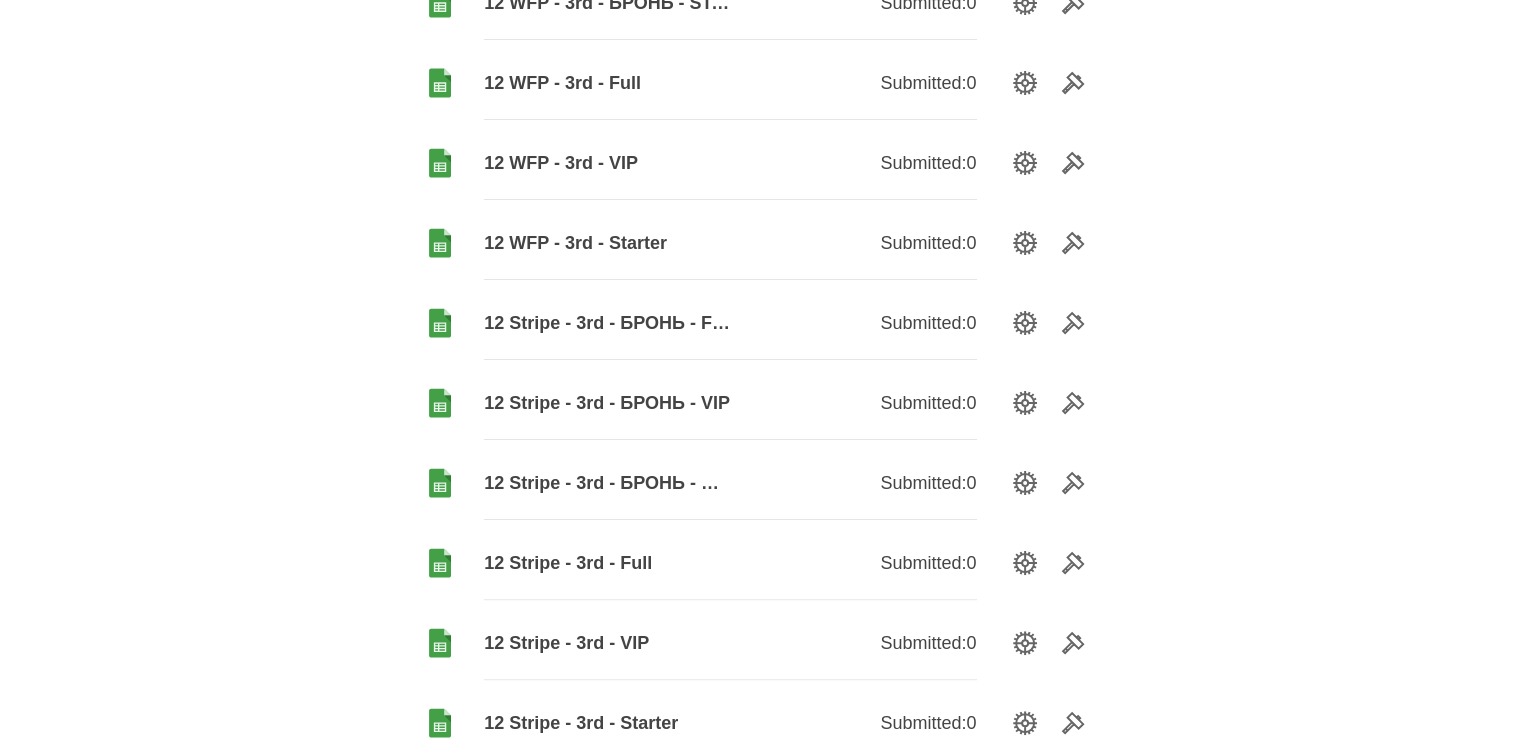 scroll, scrollTop: 400, scrollLeft: 0, axis: vertical 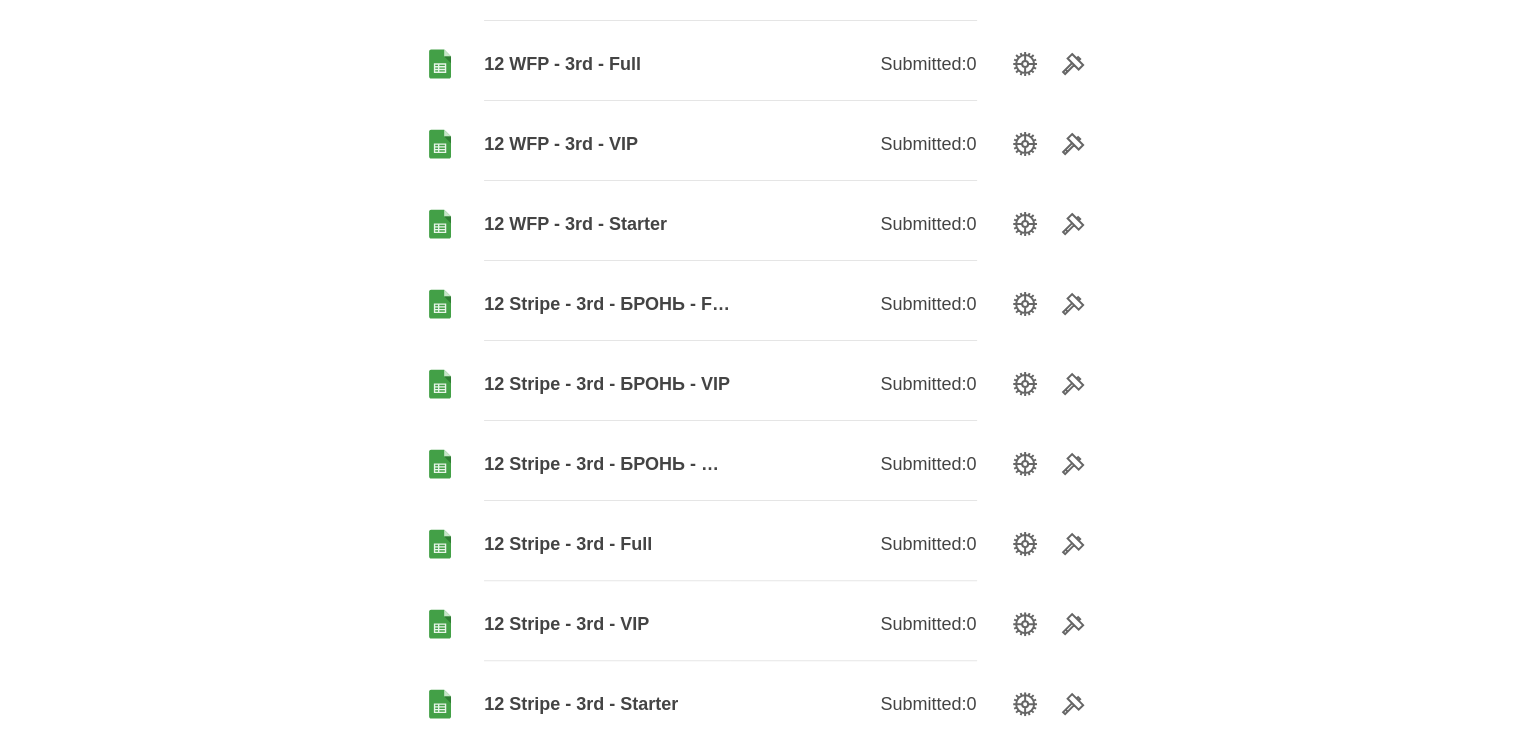 click on "12 Stripe - 3rd - БРОНЬ - VIP" at bounding box center [607, 384] 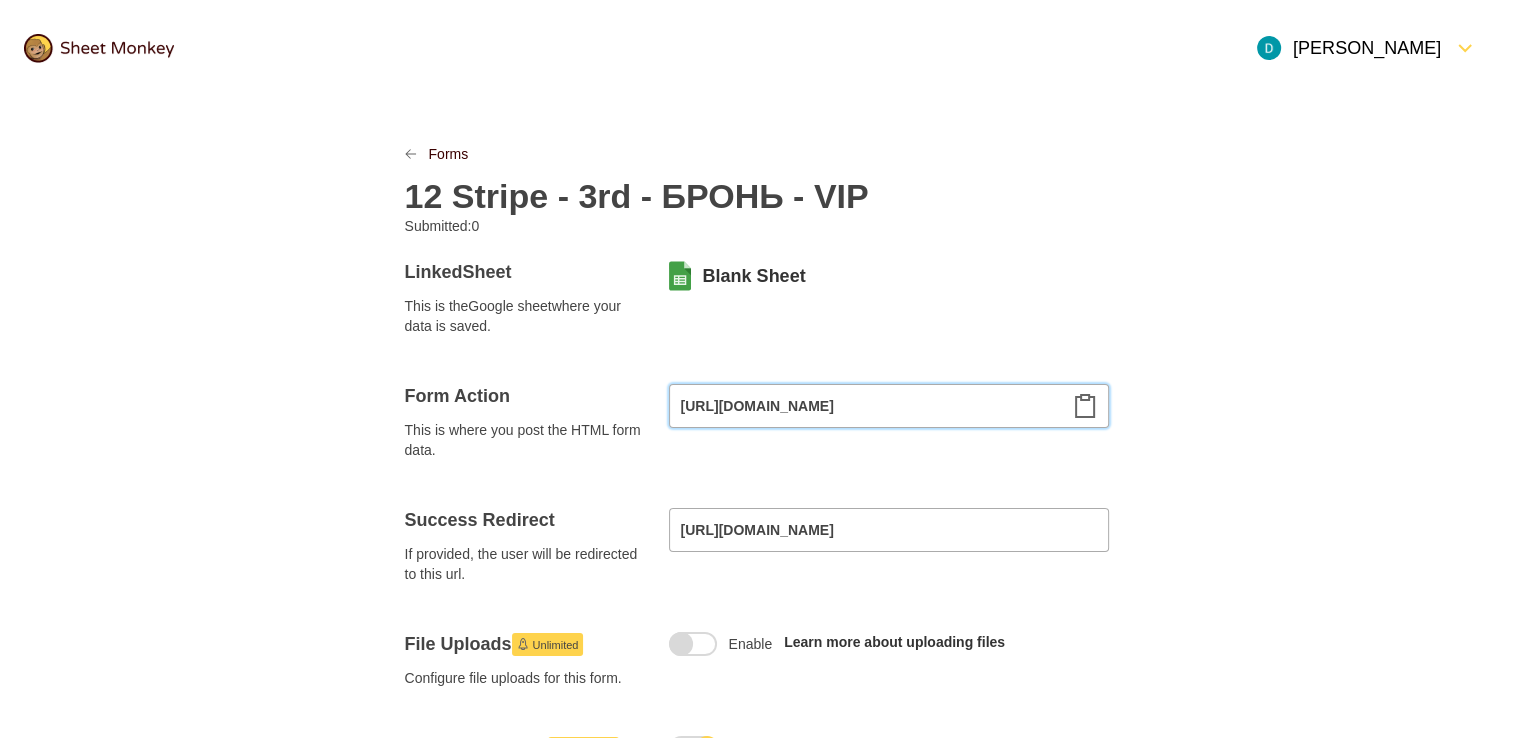 click on "[URL][DOMAIN_NAME]" at bounding box center (889, 406) 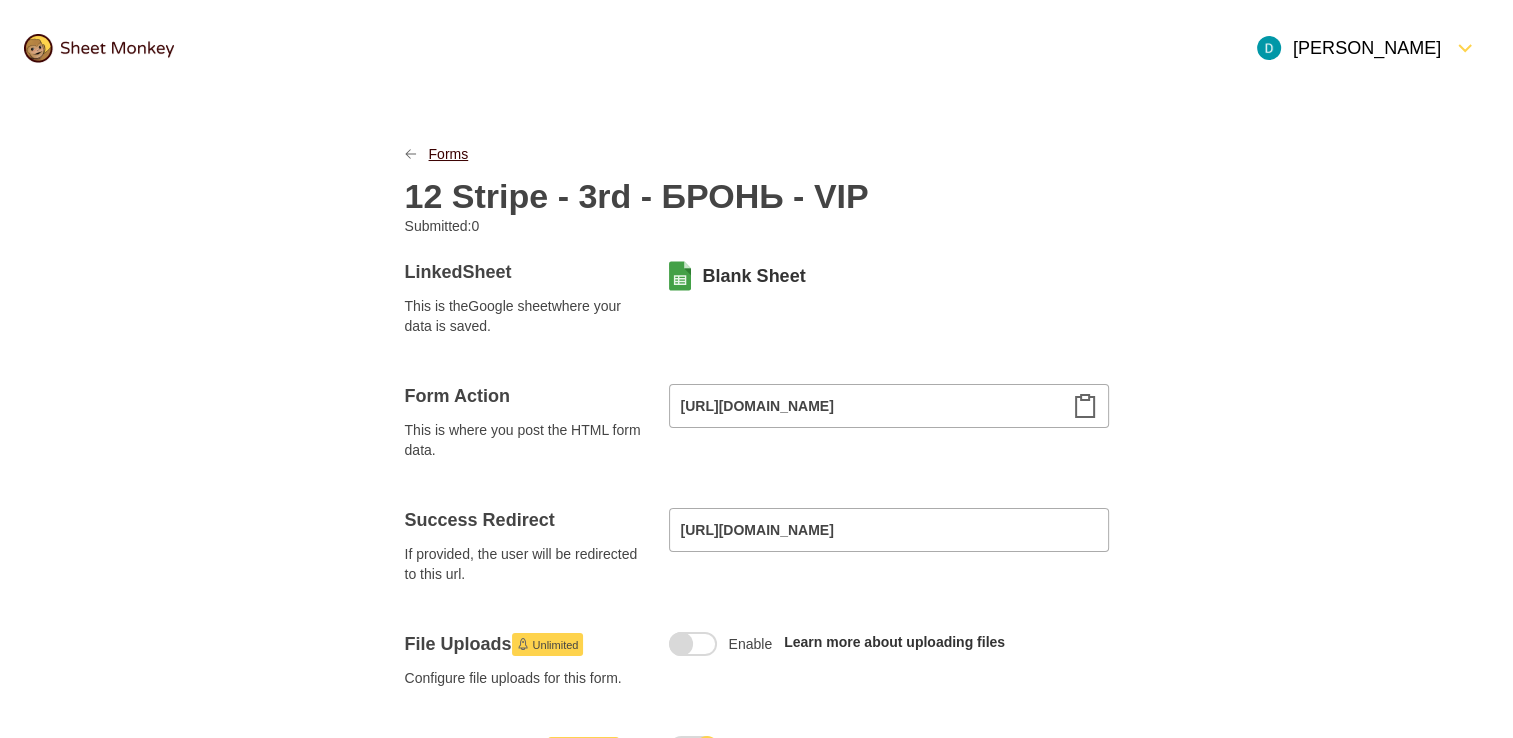click on "Forms" at bounding box center [449, 154] 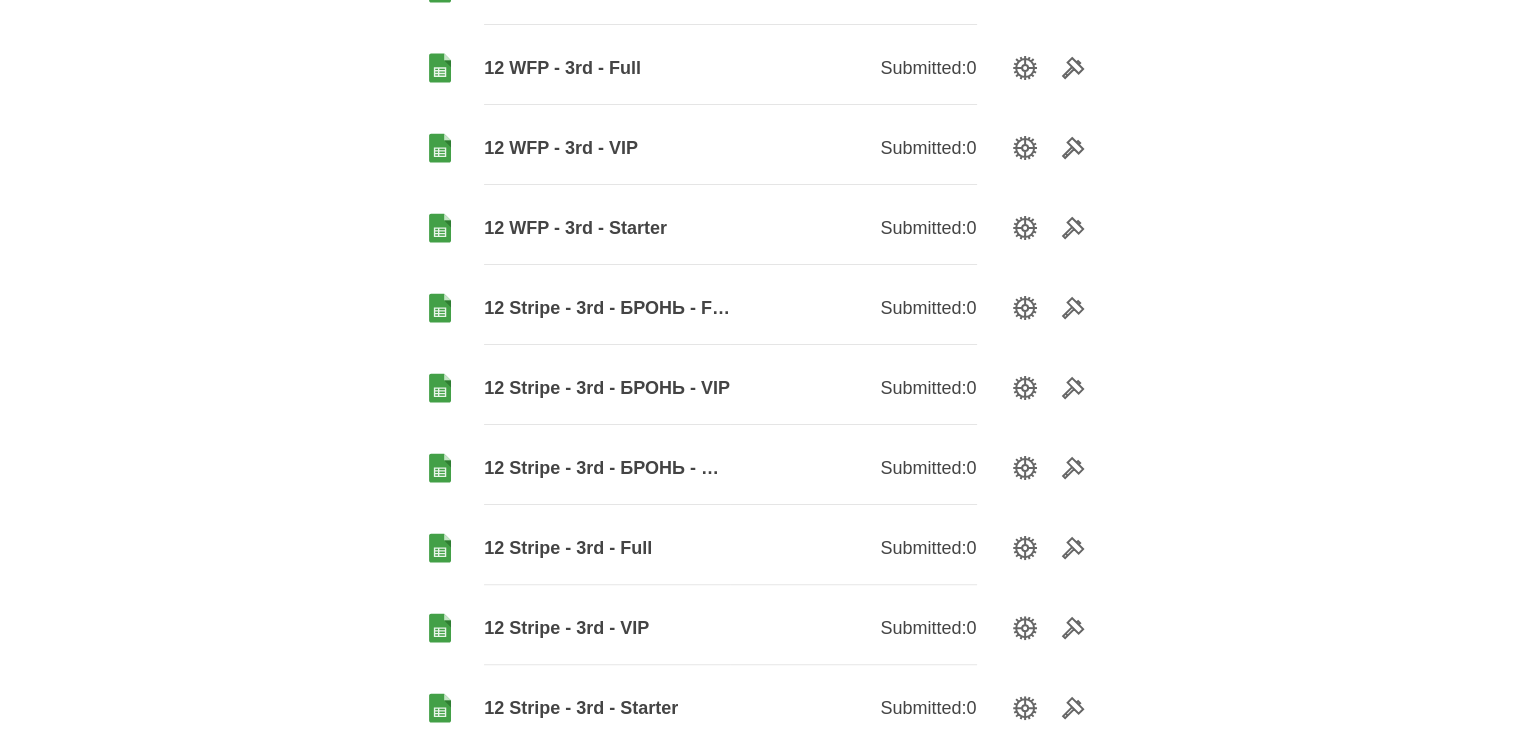 scroll, scrollTop: 400, scrollLeft: 0, axis: vertical 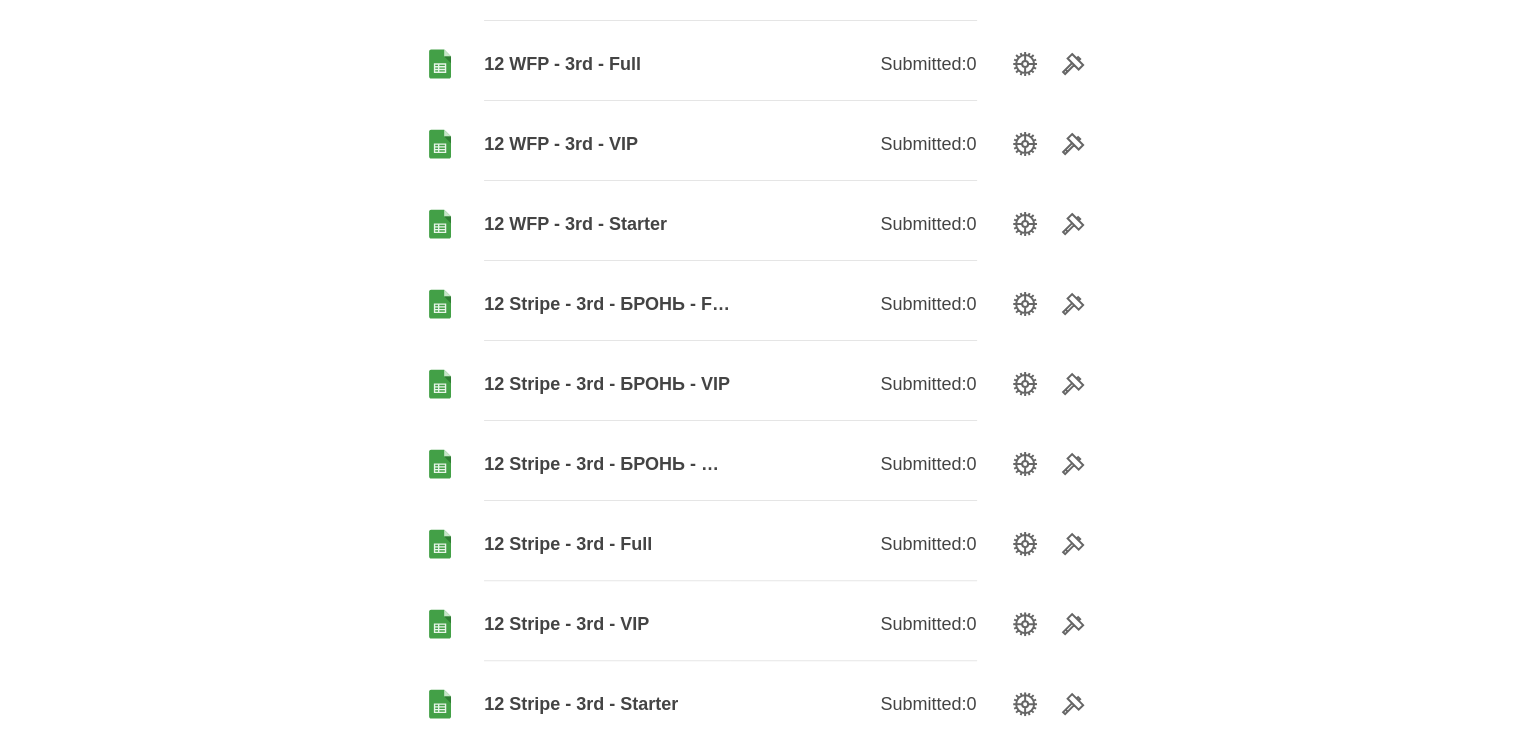 click on "12 Stripe - 3rd - БРОНЬ - FULL" at bounding box center (607, 304) 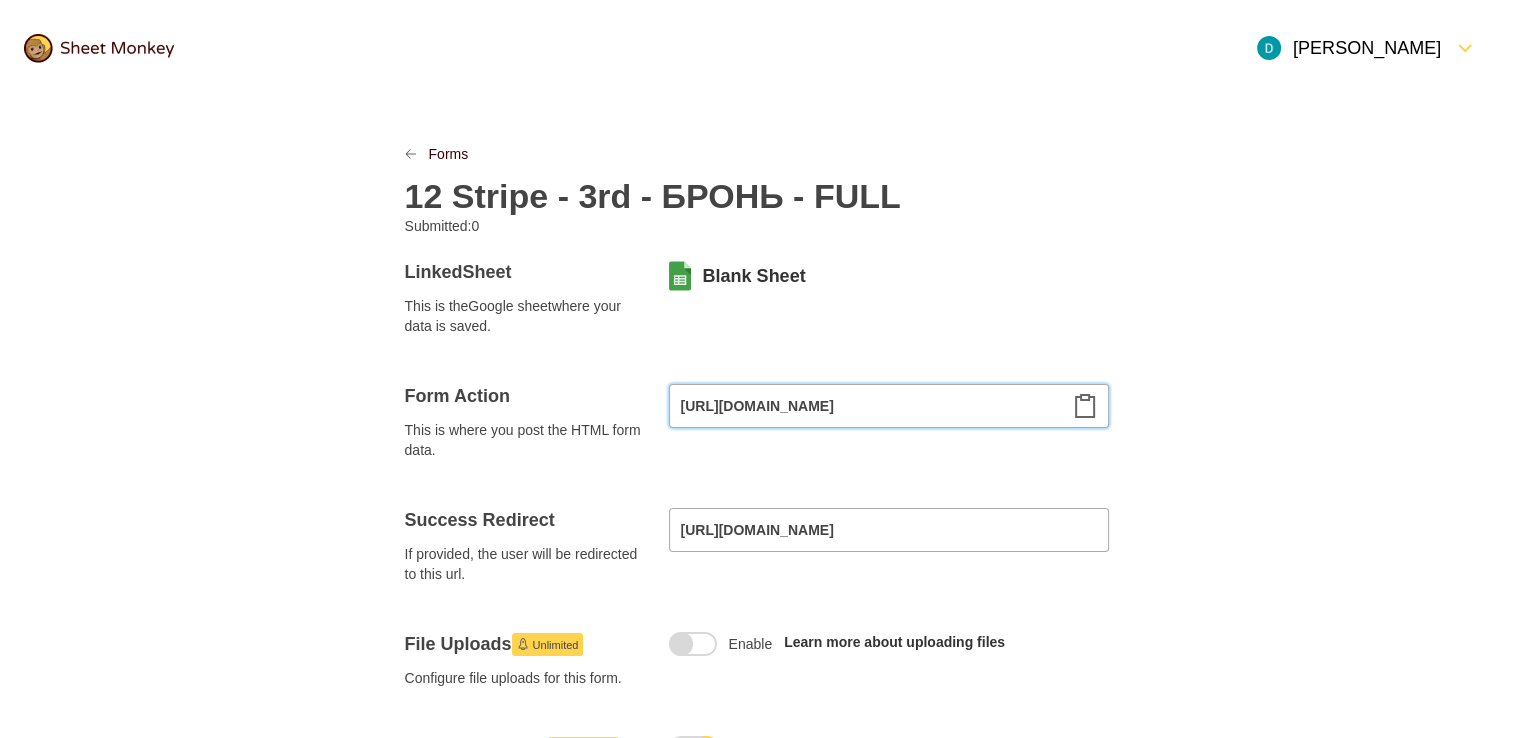 click on "[URL][DOMAIN_NAME]" at bounding box center (889, 406) 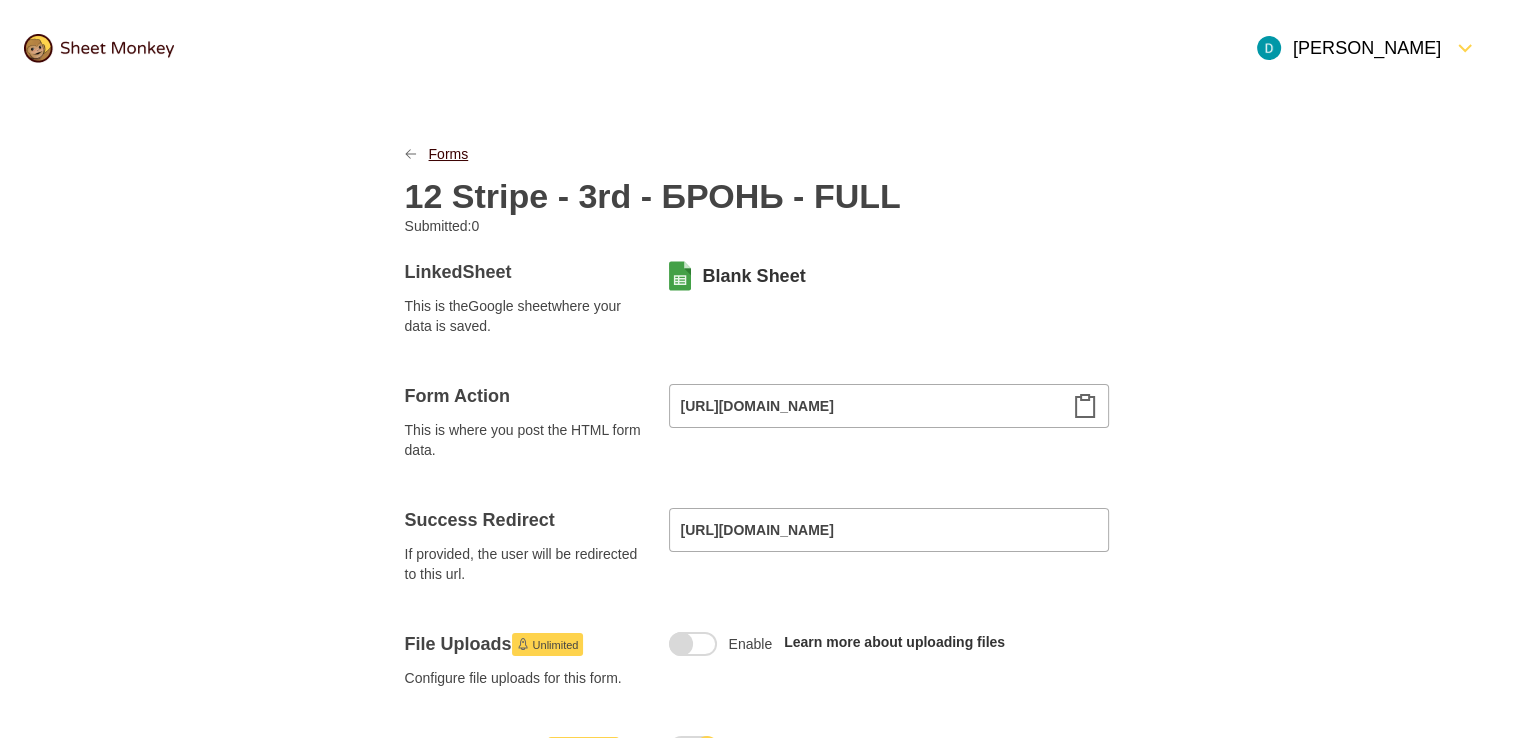 click on "Forms" at bounding box center (449, 154) 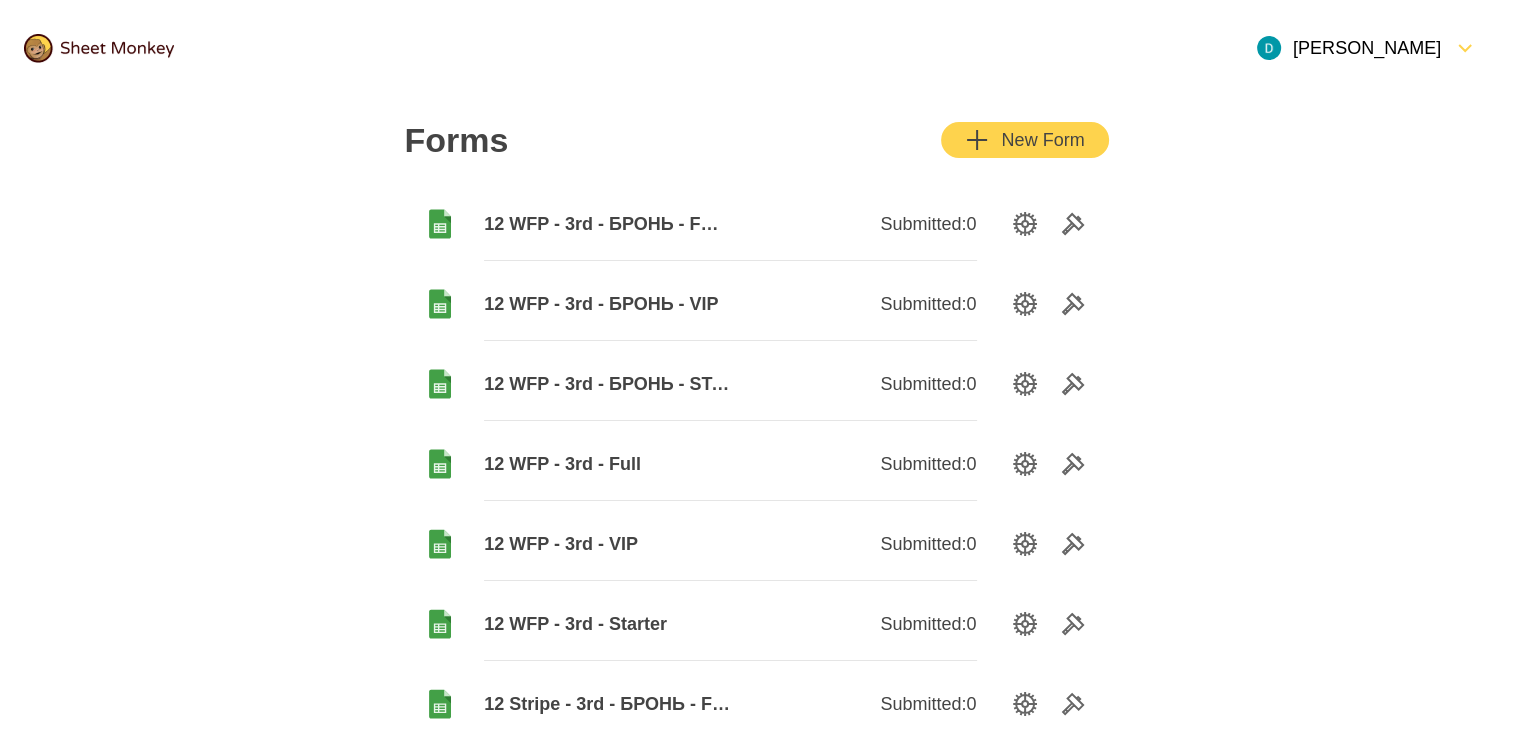 click on "12 WFP - 3rd - Starter" at bounding box center [607, 624] 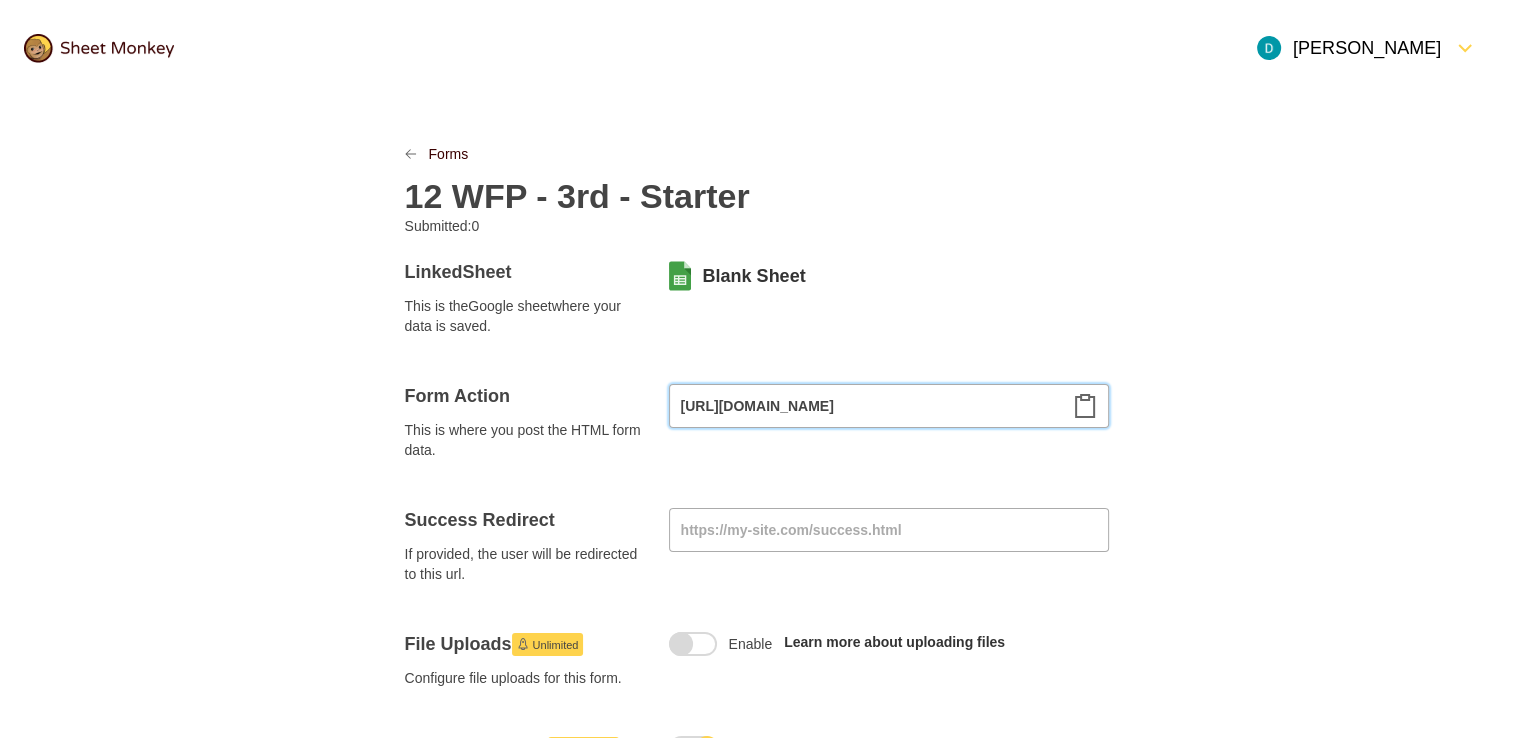 click on "[URL][DOMAIN_NAME]" at bounding box center (889, 406) 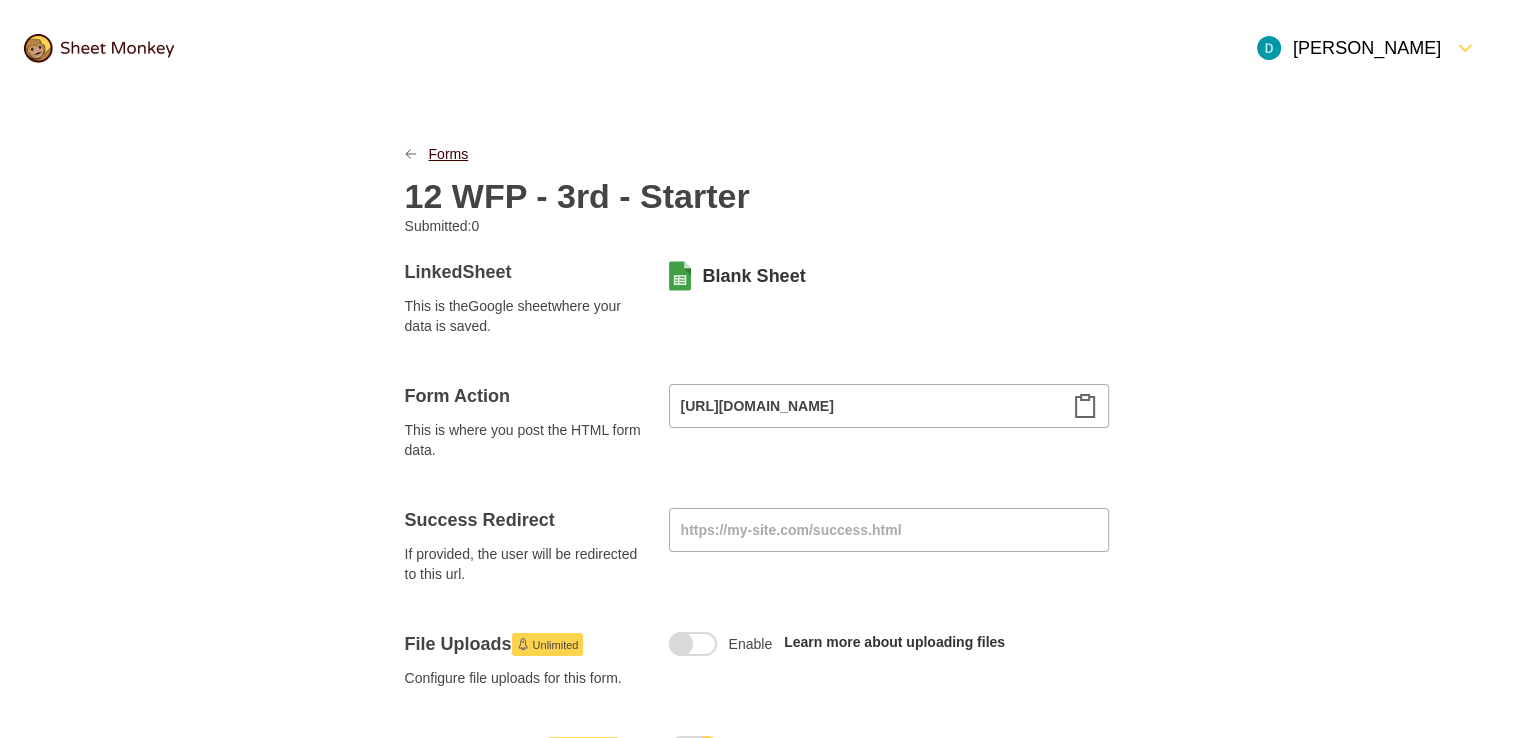 click on "Forms" at bounding box center [449, 154] 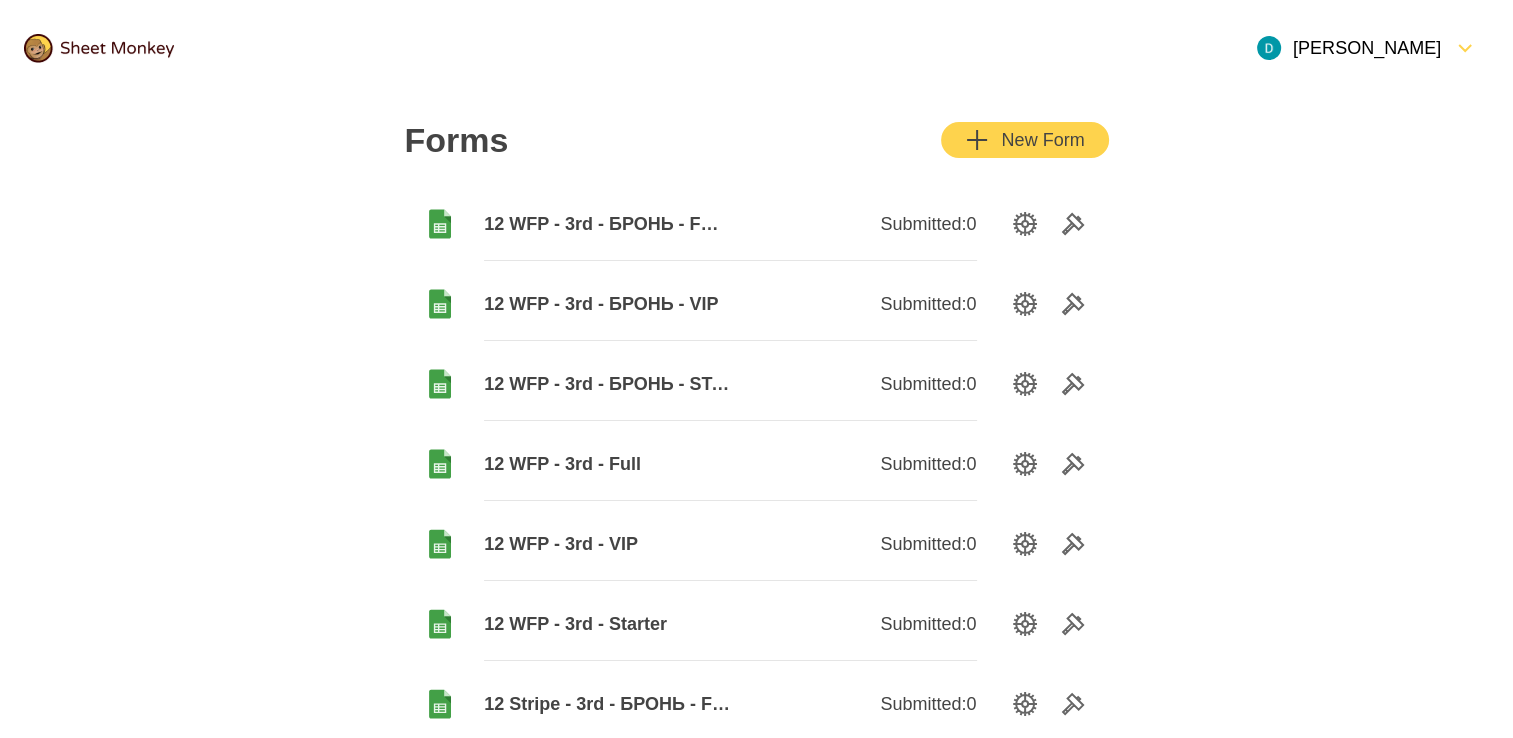 click on "12 WFP - 3rd - VIP" at bounding box center (607, 544) 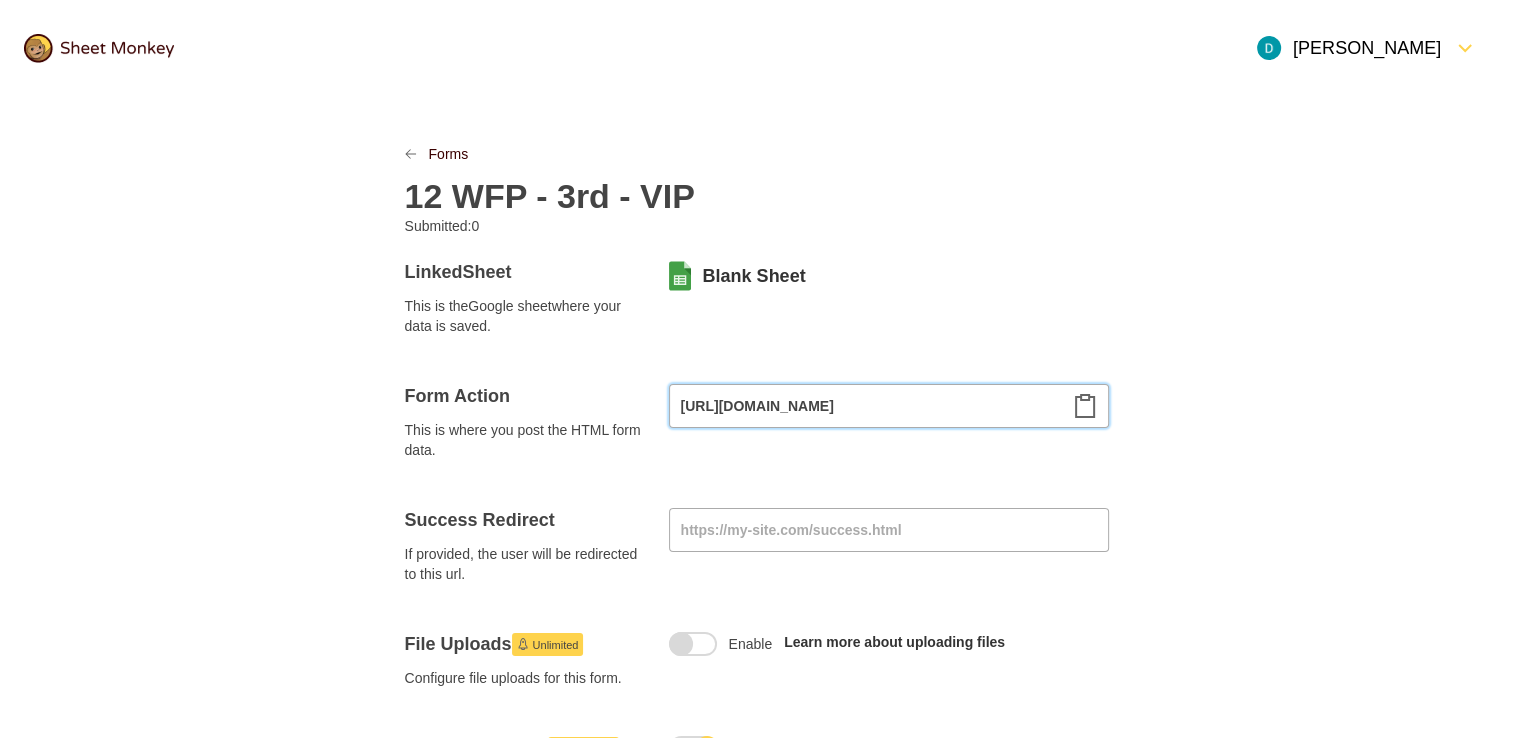 click on "[URL][DOMAIN_NAME]" at bounding box center [889, 406] 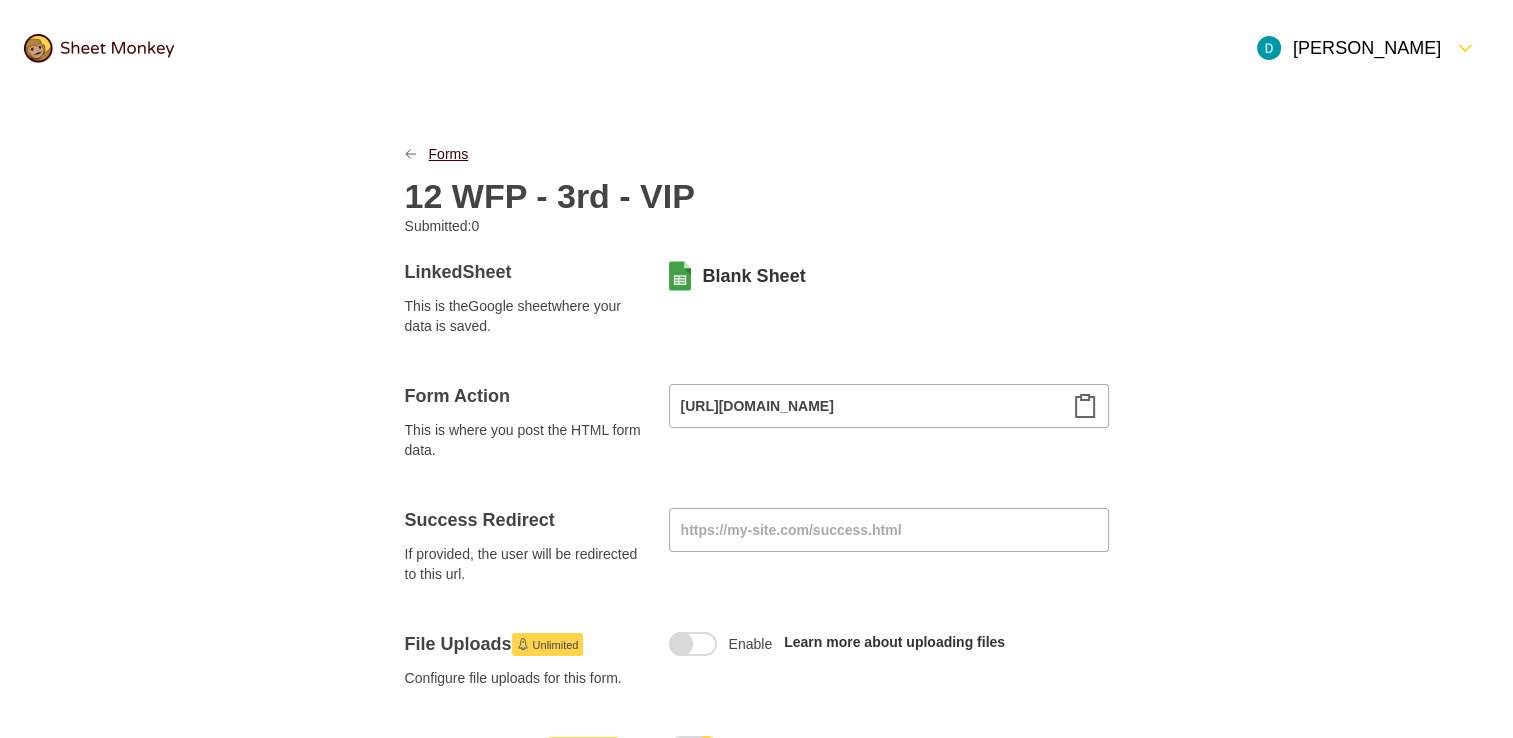 click on "Forms" at bounding box center [449, 154] 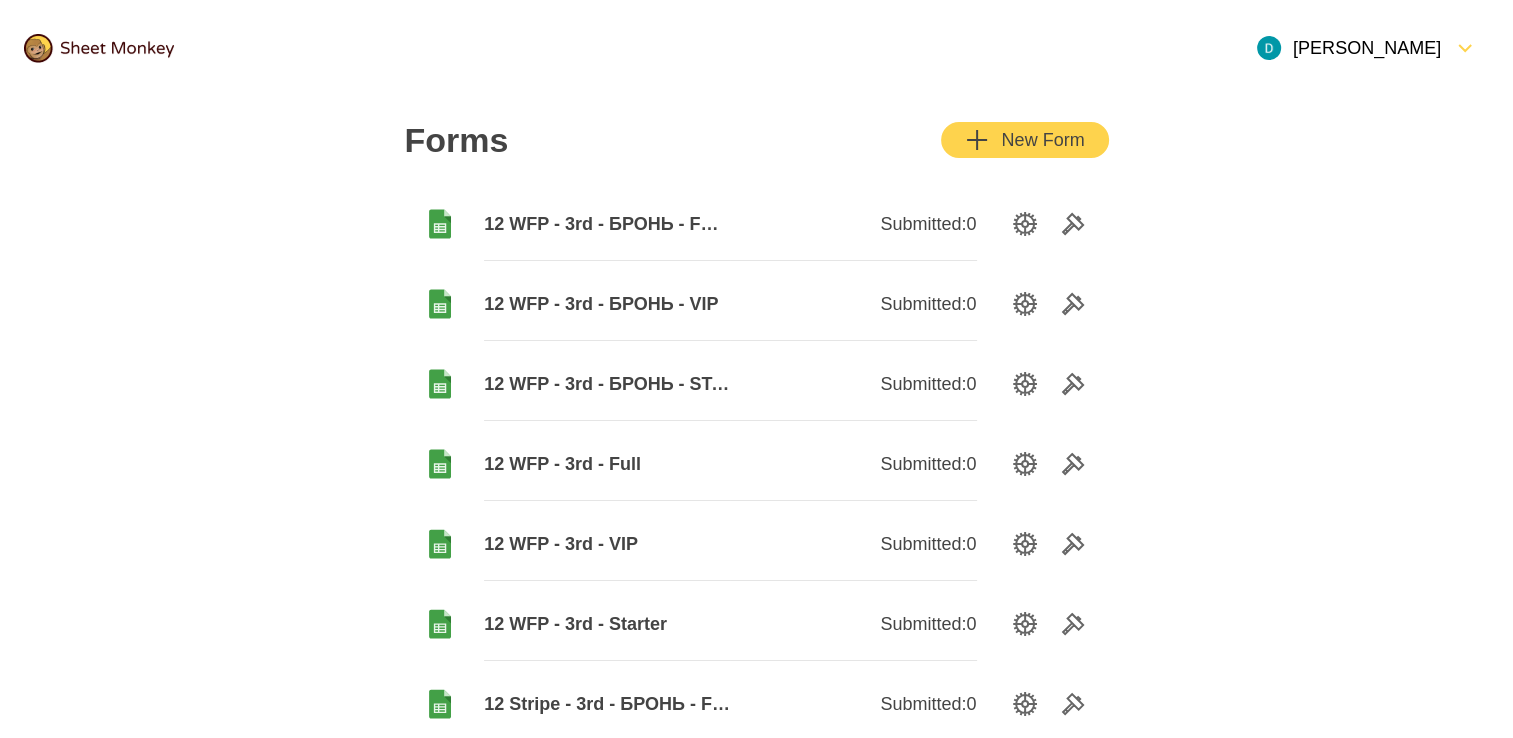 click on "12 WFP - 3rd - Full" at bounding box center (607, 464) 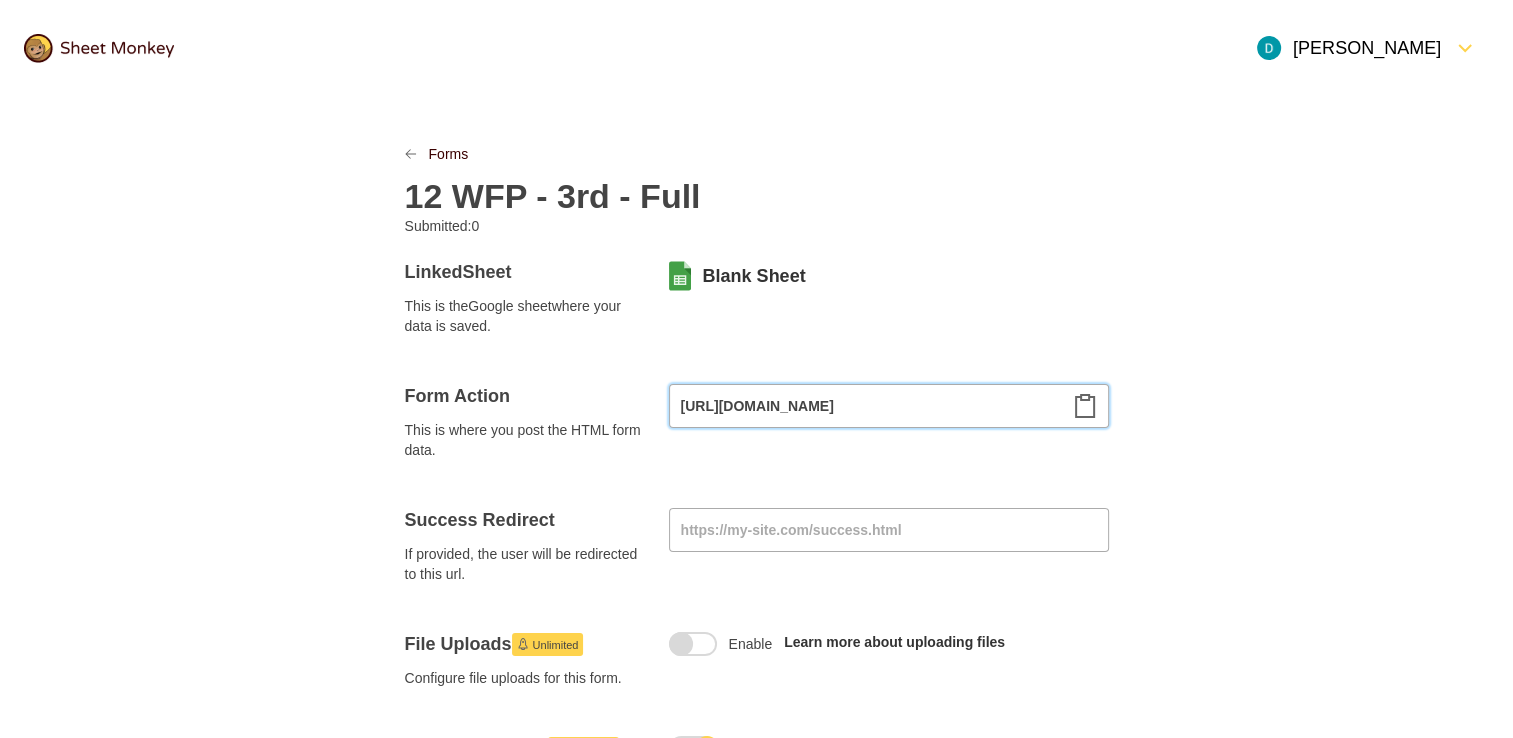 click on "[URL][DOMAIN_NAME]" at bounding box center [889, 406] 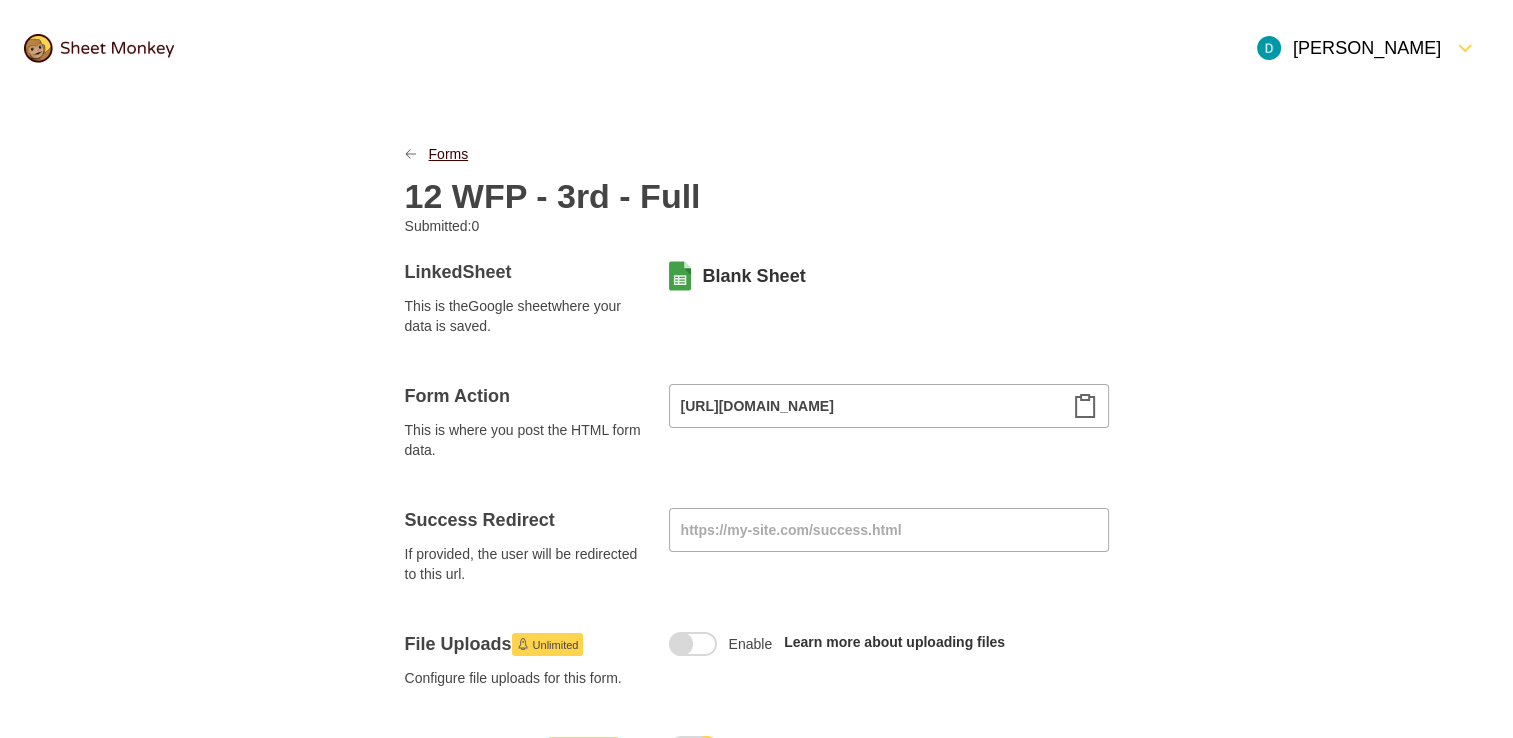 click on "Forms" at bounding box center (449, 154) 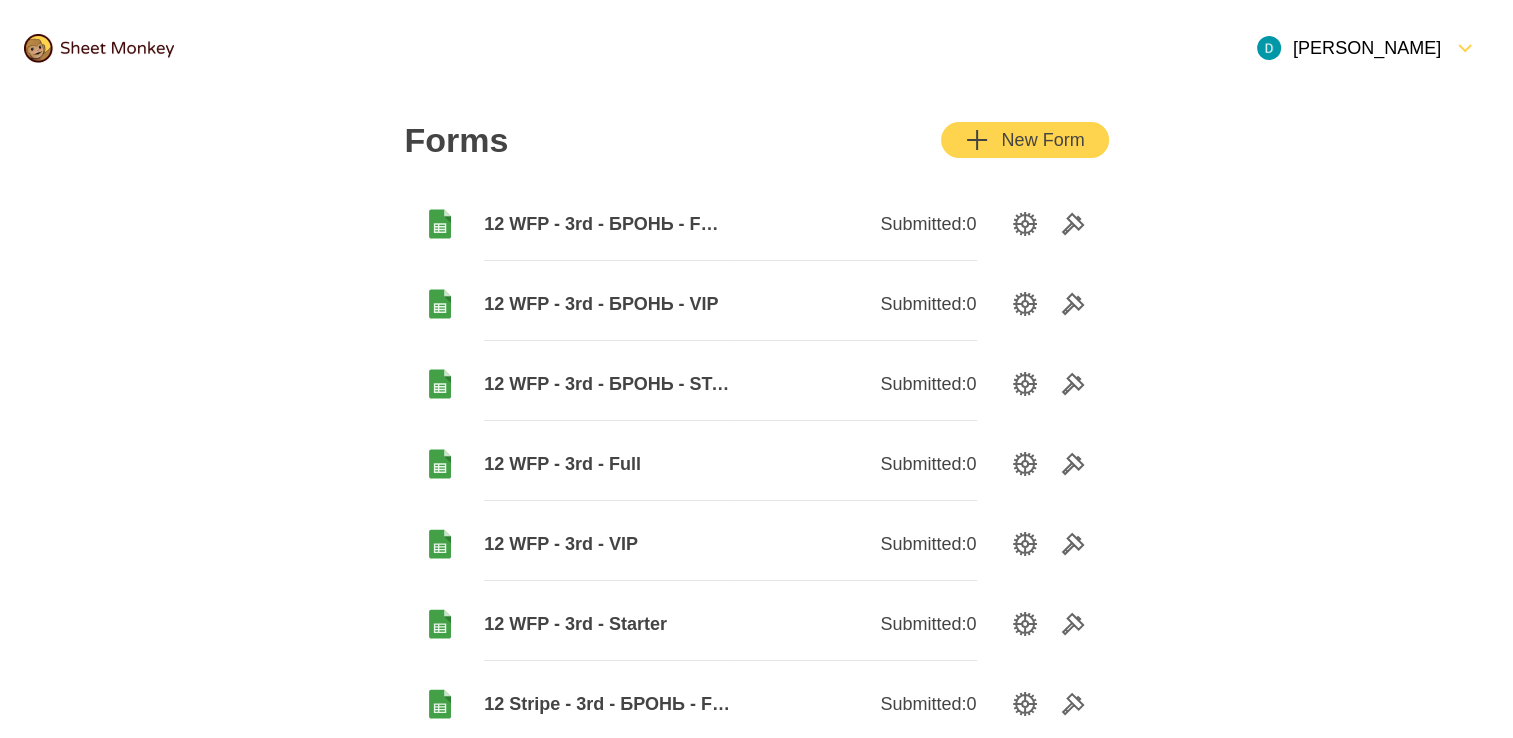 click on "12 WFP - 3rd - БРОНЬ - STARTER" at bounding box center (607, 384) 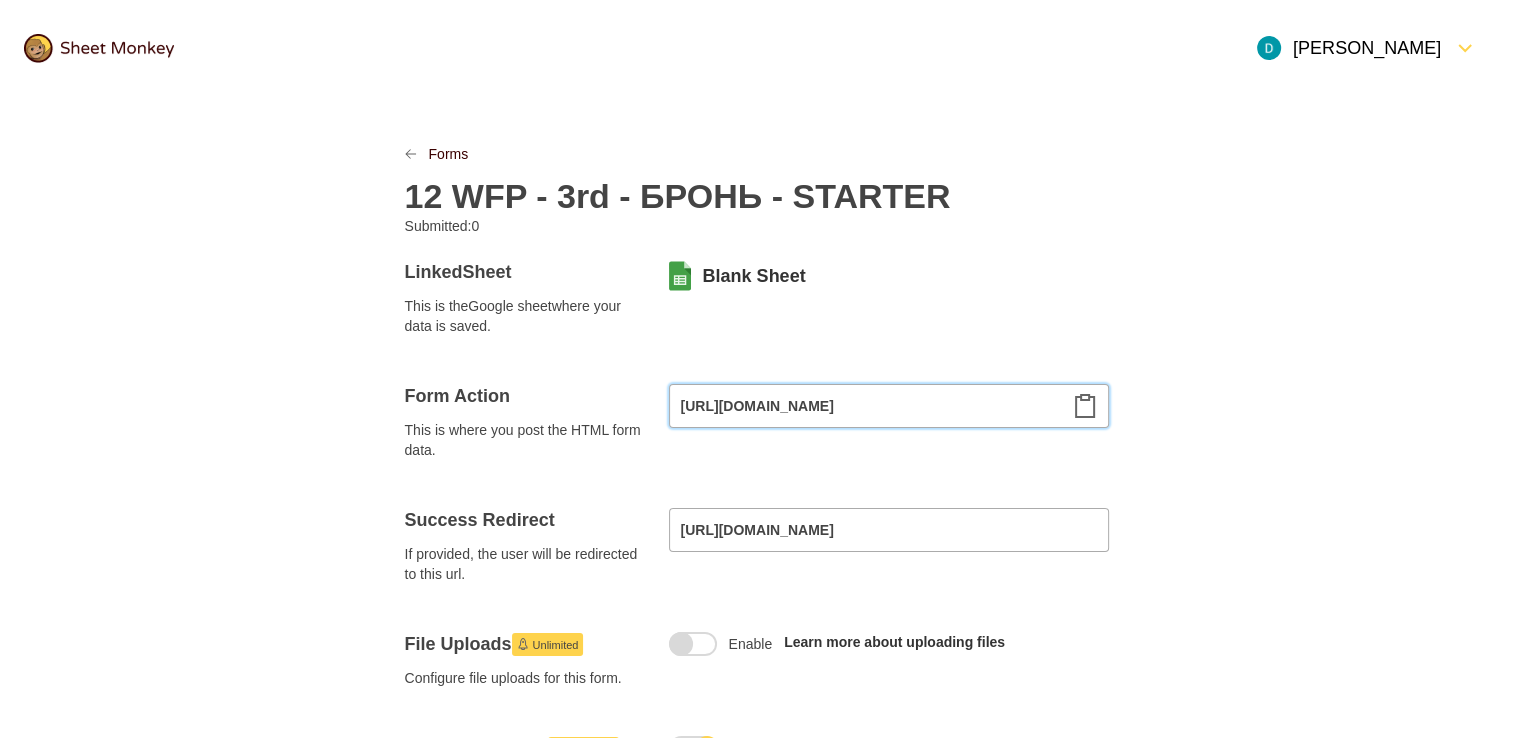 click on "[URL][DOMAIN_NAME]" at bounding box center [889, 406] 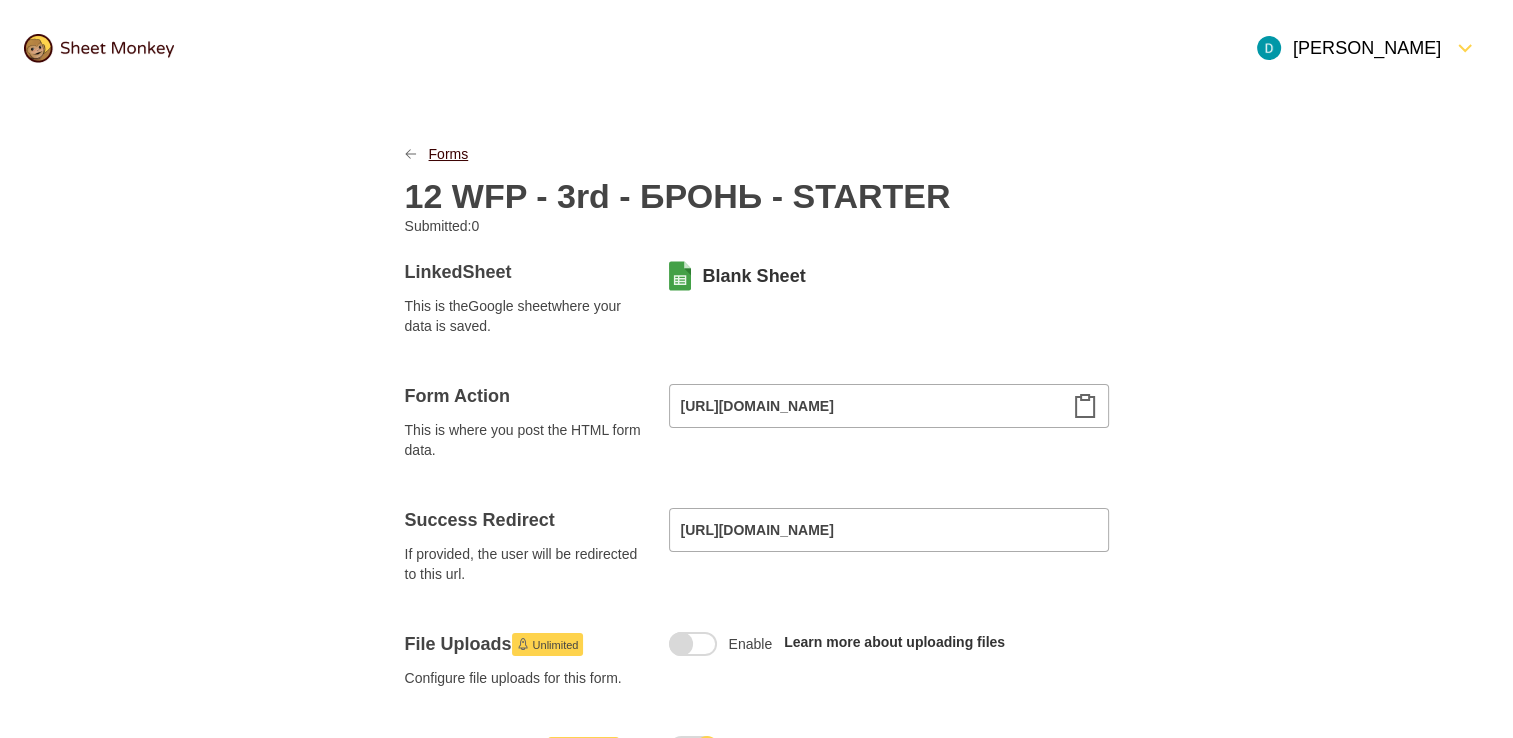 click on "Forms" at bounding box center [449, 154] 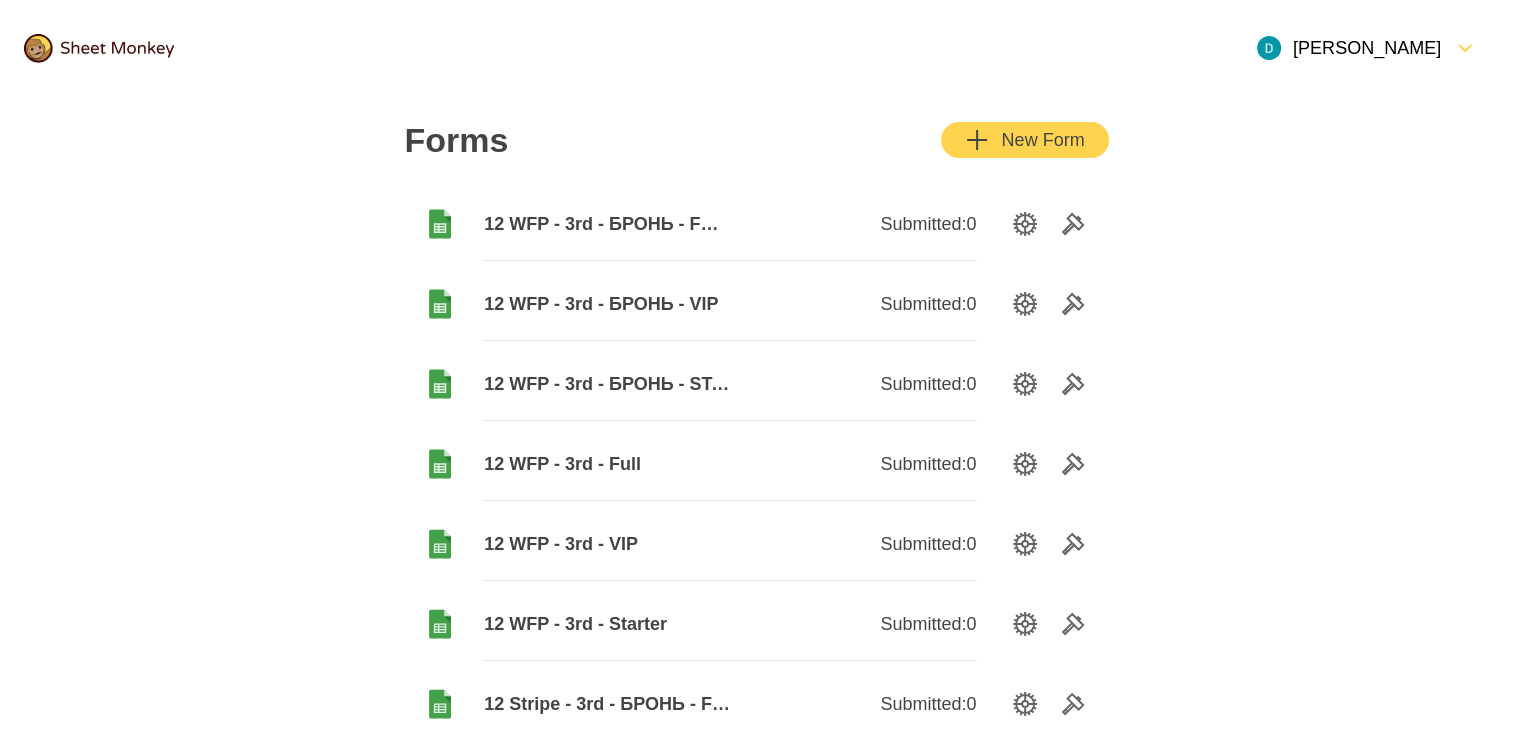 click on "12 WFP - 3rd - БРОНЬ - VIP" at bounding box center [607, 304] 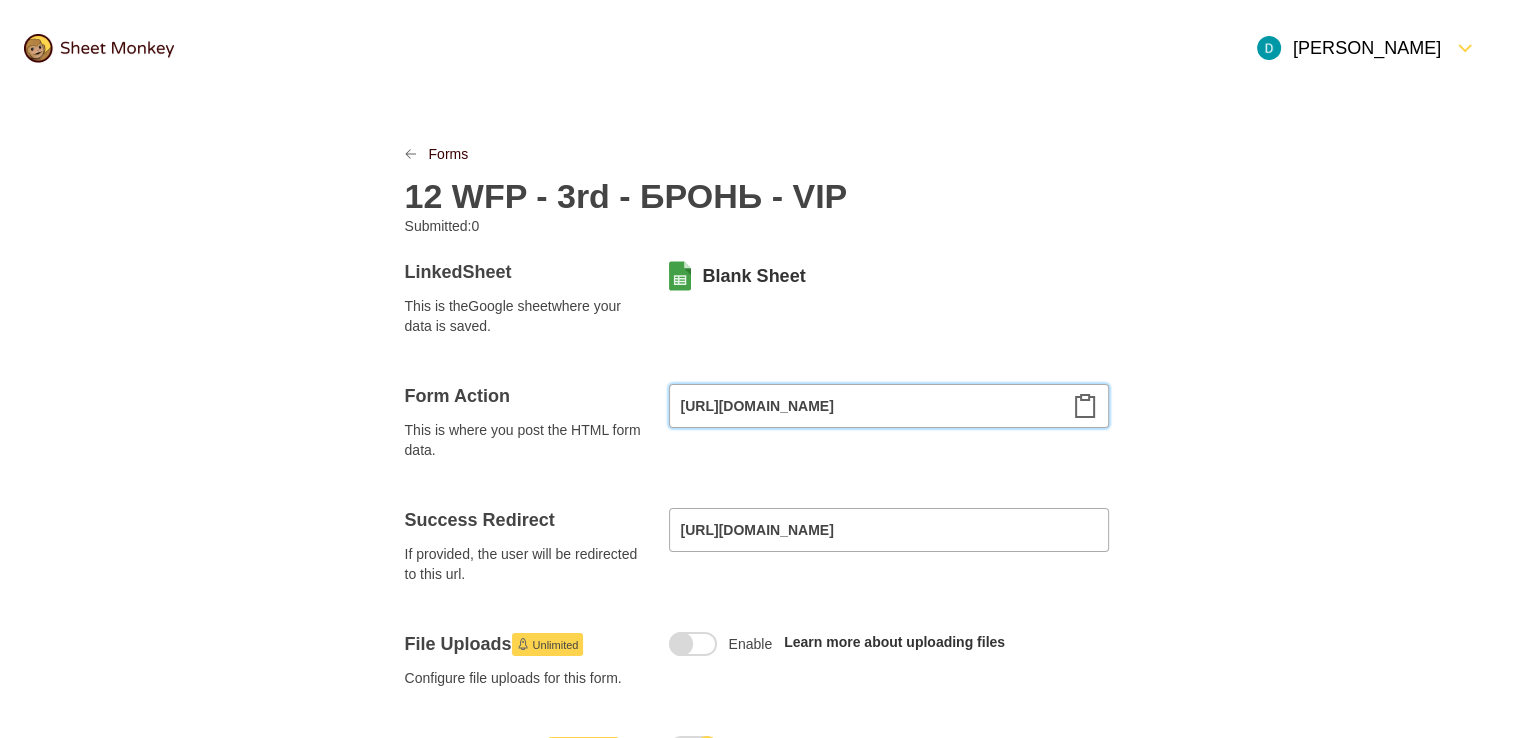 click on "[URL][DOMAIN_NAME]" at bounding box center (889, 406) 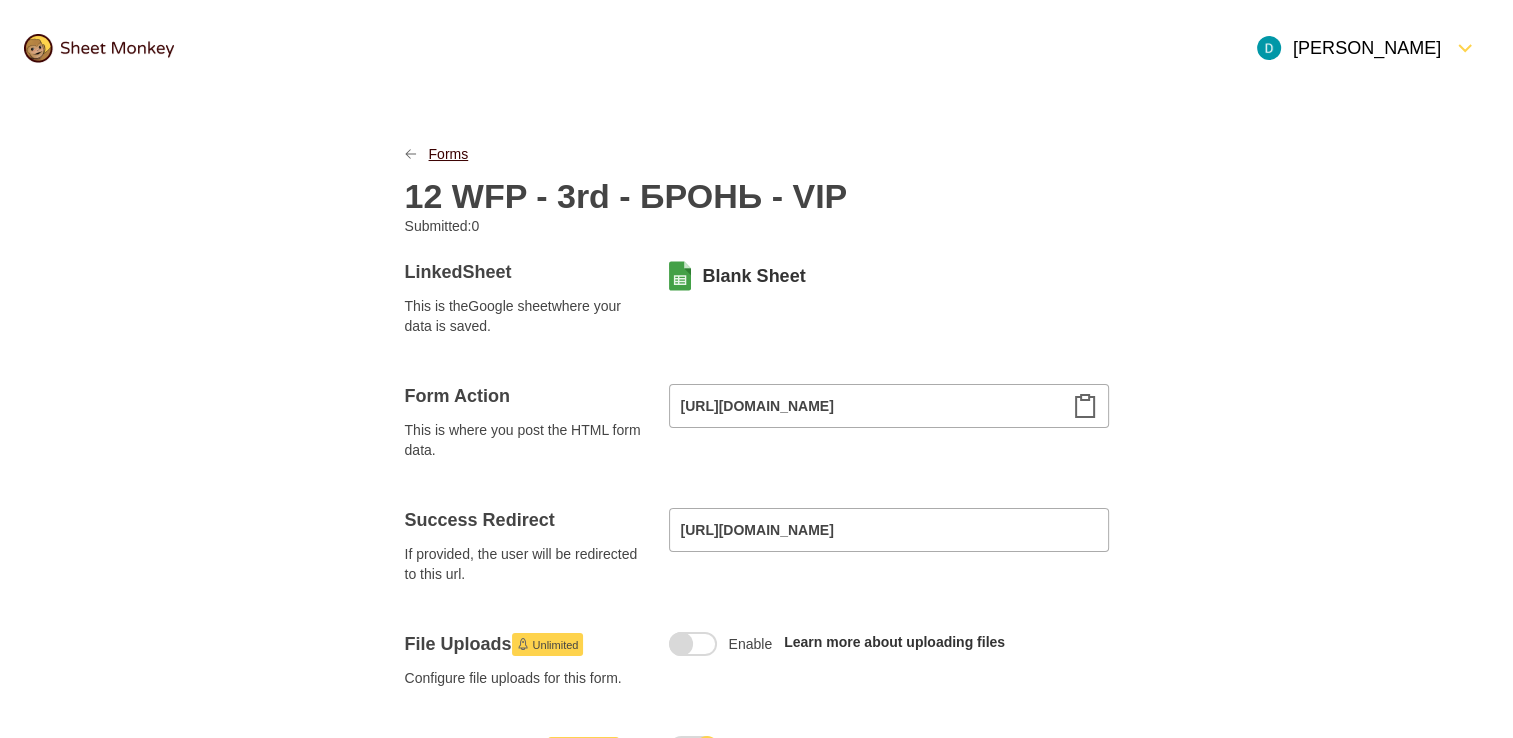 click on "Forms" at bounding box center [449, 154] 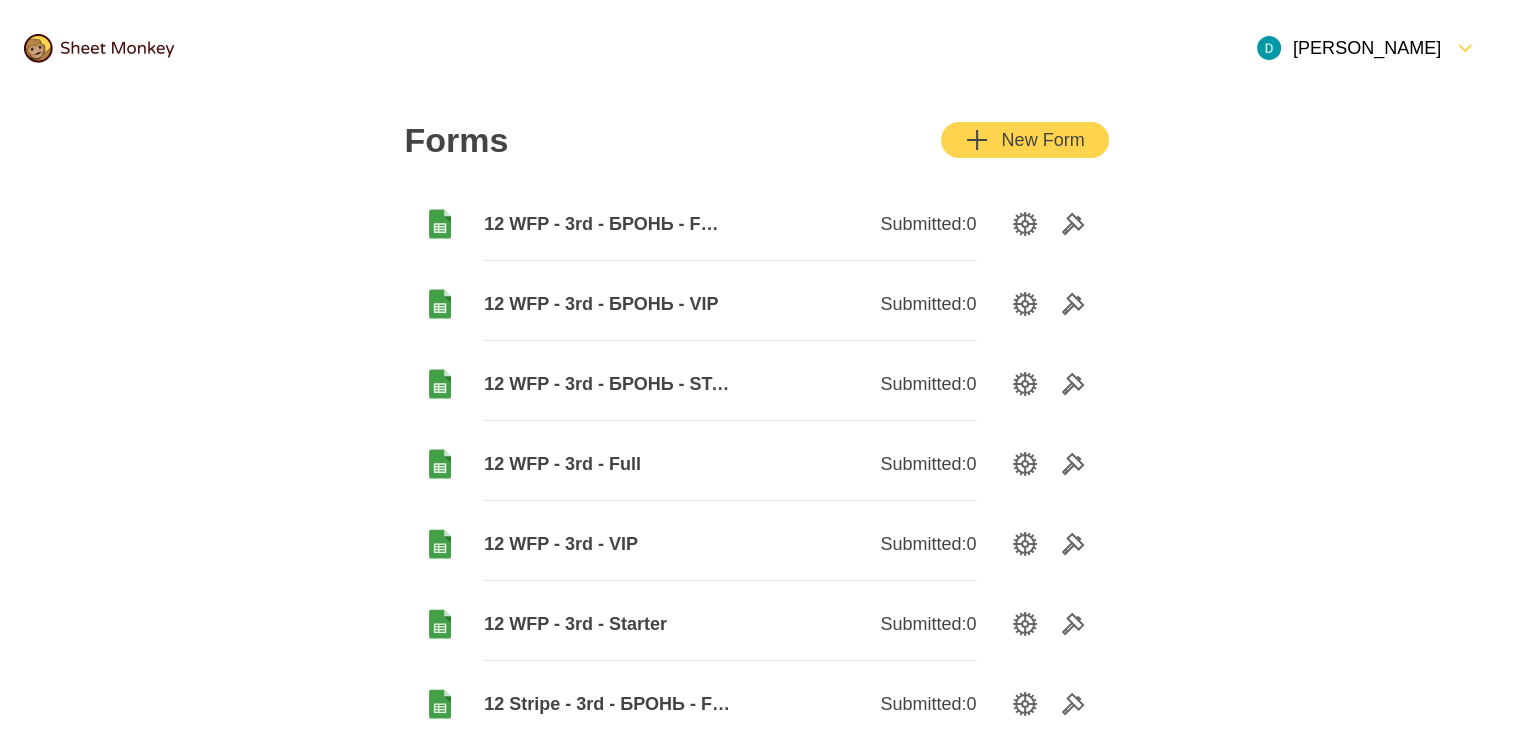 click on "12 WFP - 3rd - БРОНЬ - FULL" at bounding box center [607, 224] 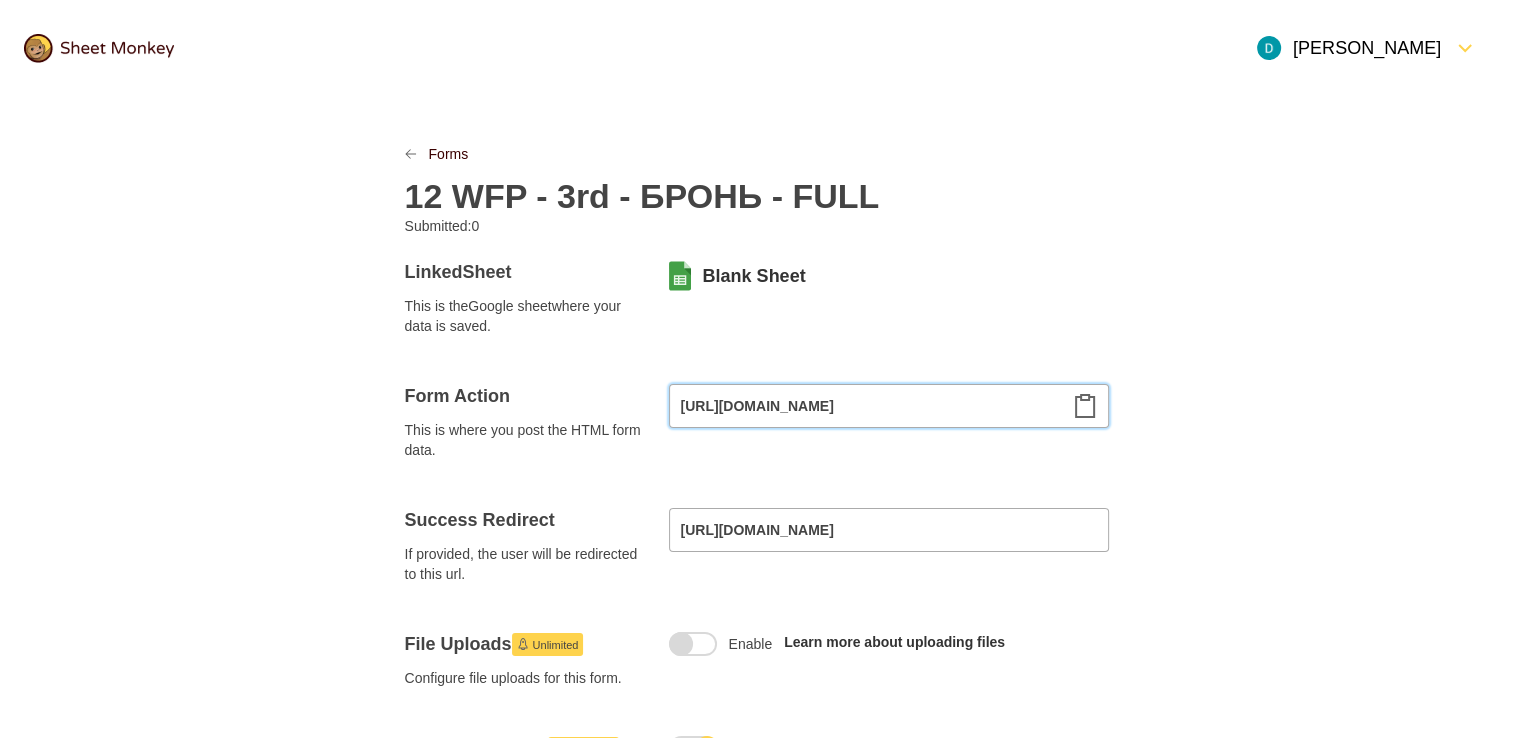 click on "[URL][DOMAIN_NAME]" at bounding box center [889, 406] 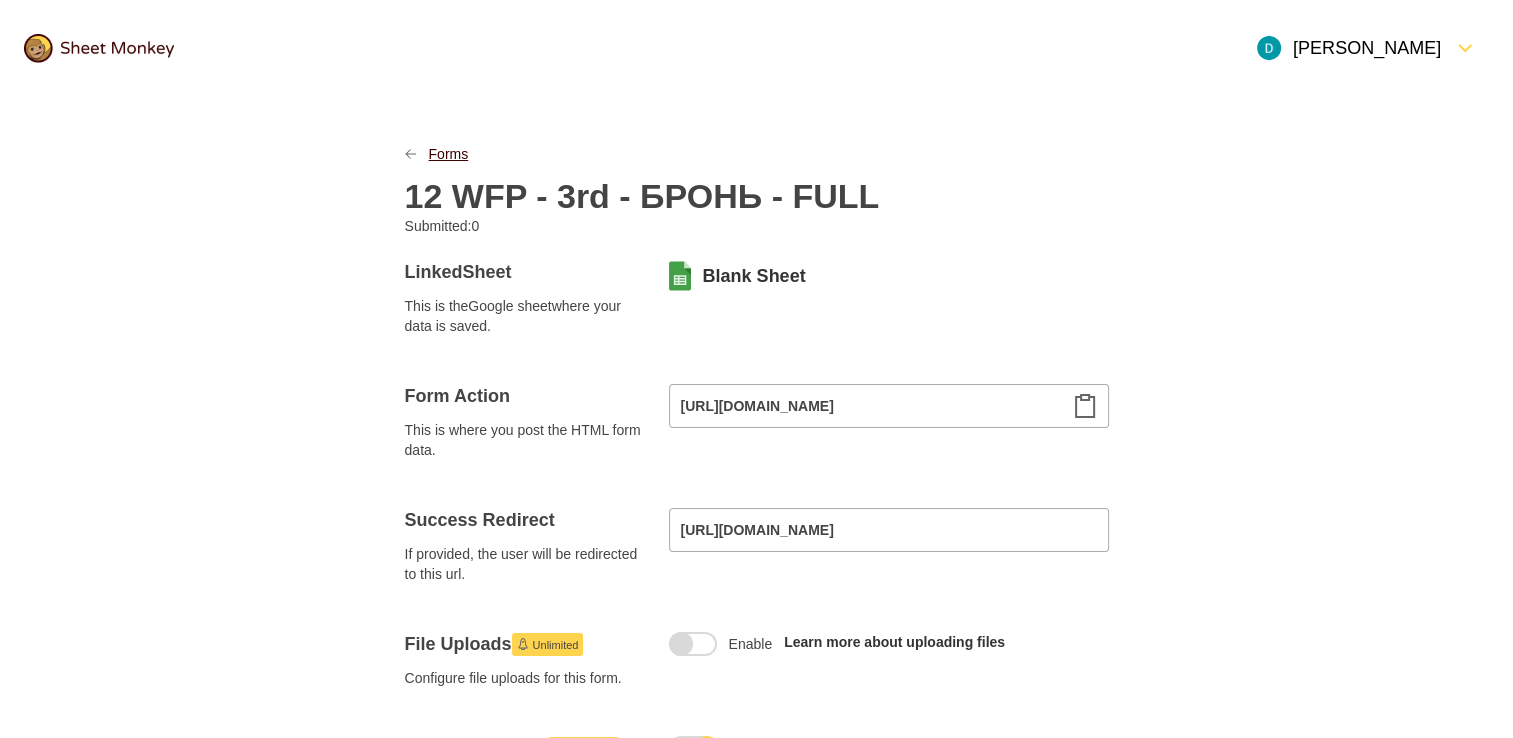 click on "Forms" at bounding box center [449, 154] 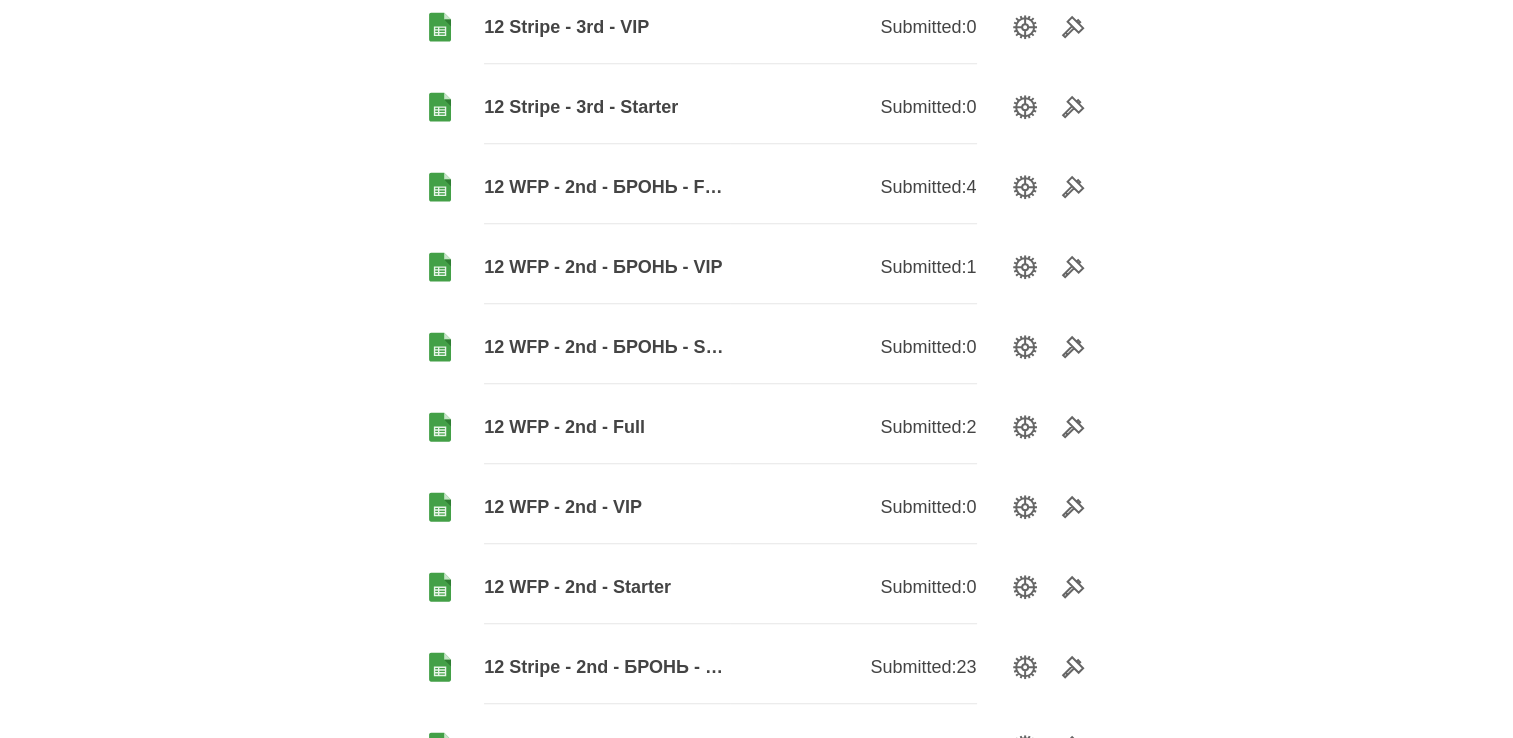 scroll, scrollTop: 1000, scrollLeft: 0, axis: vertical 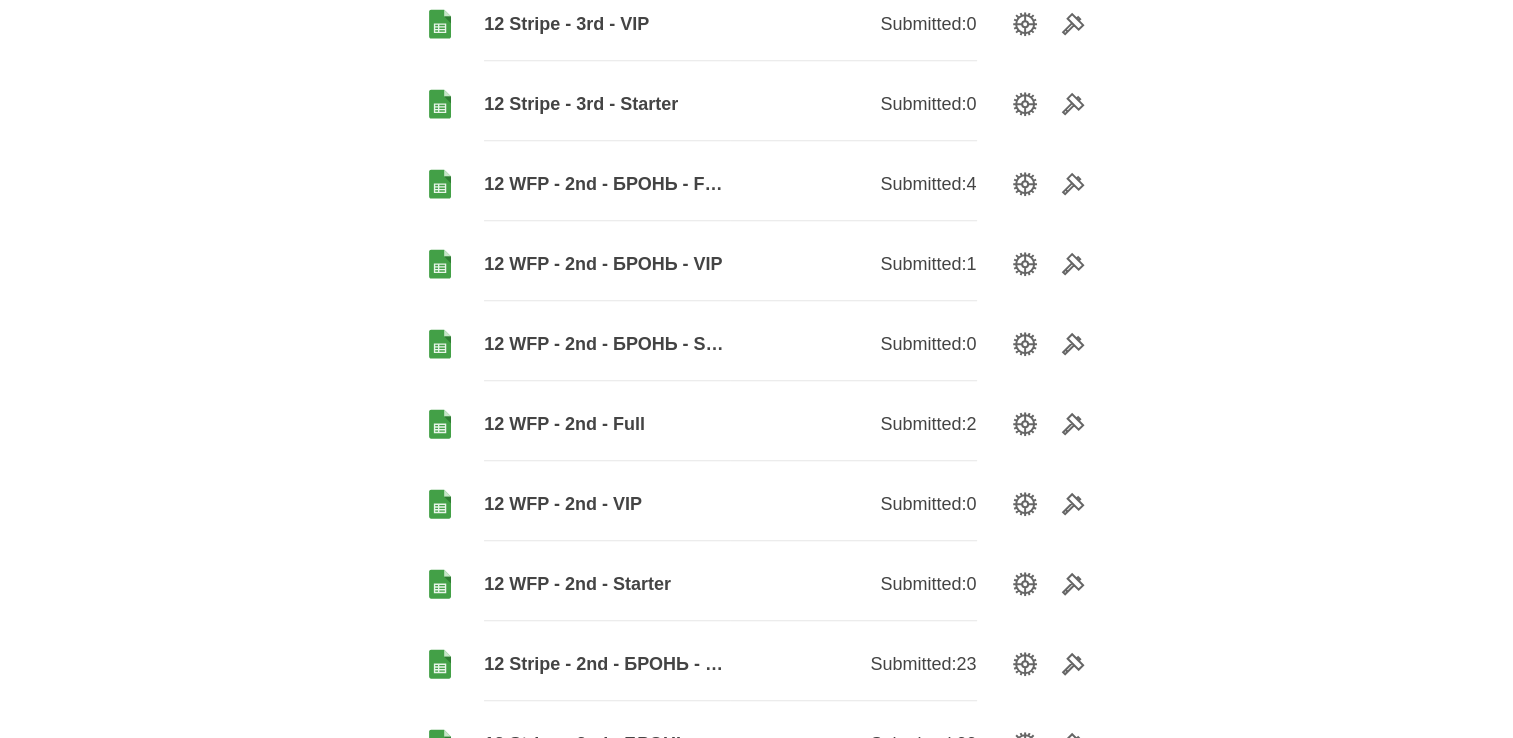 click on "12 WFP - 2nd - Starter" at bounding box center [607, 584] 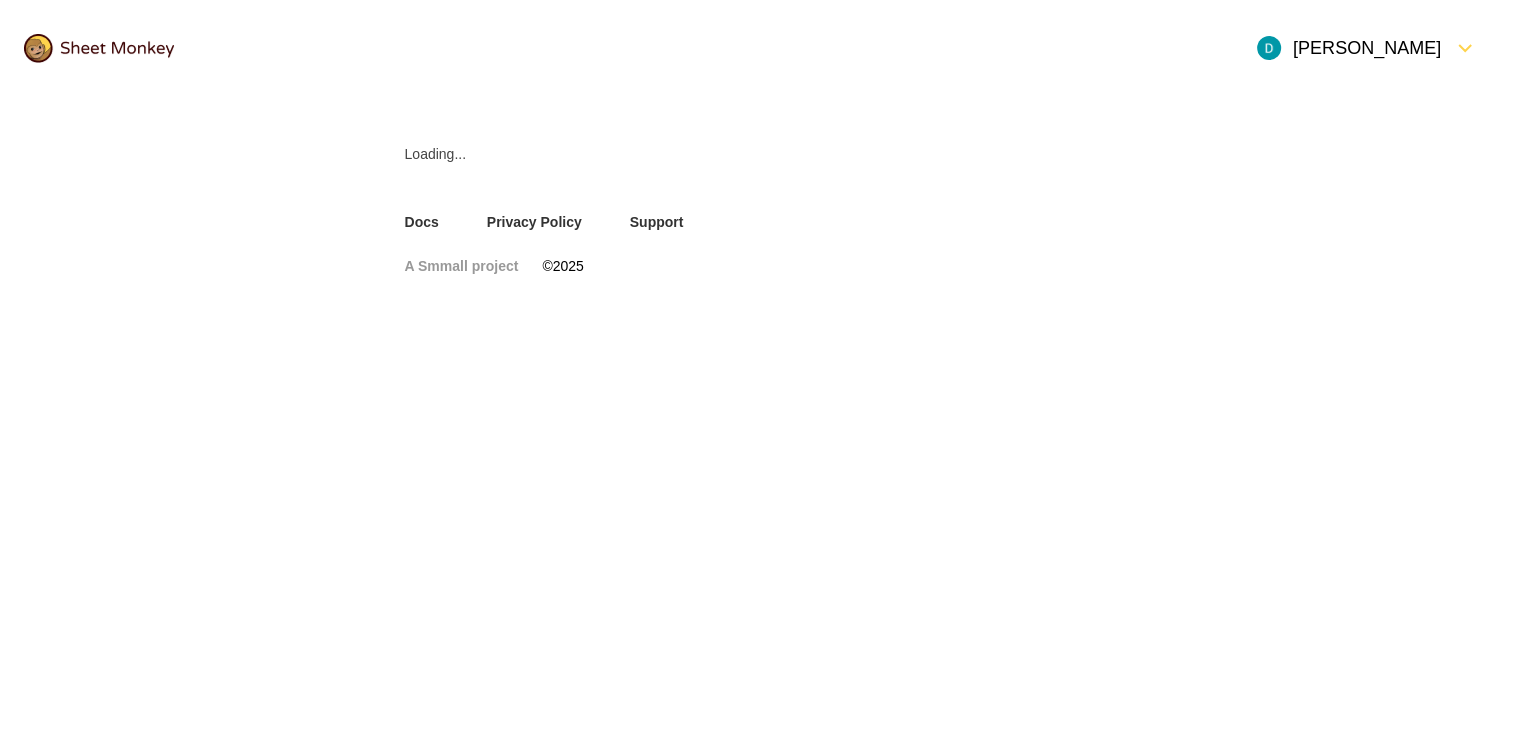 scroll, scrollTop: 0, scrollLeft: 0, axis: both 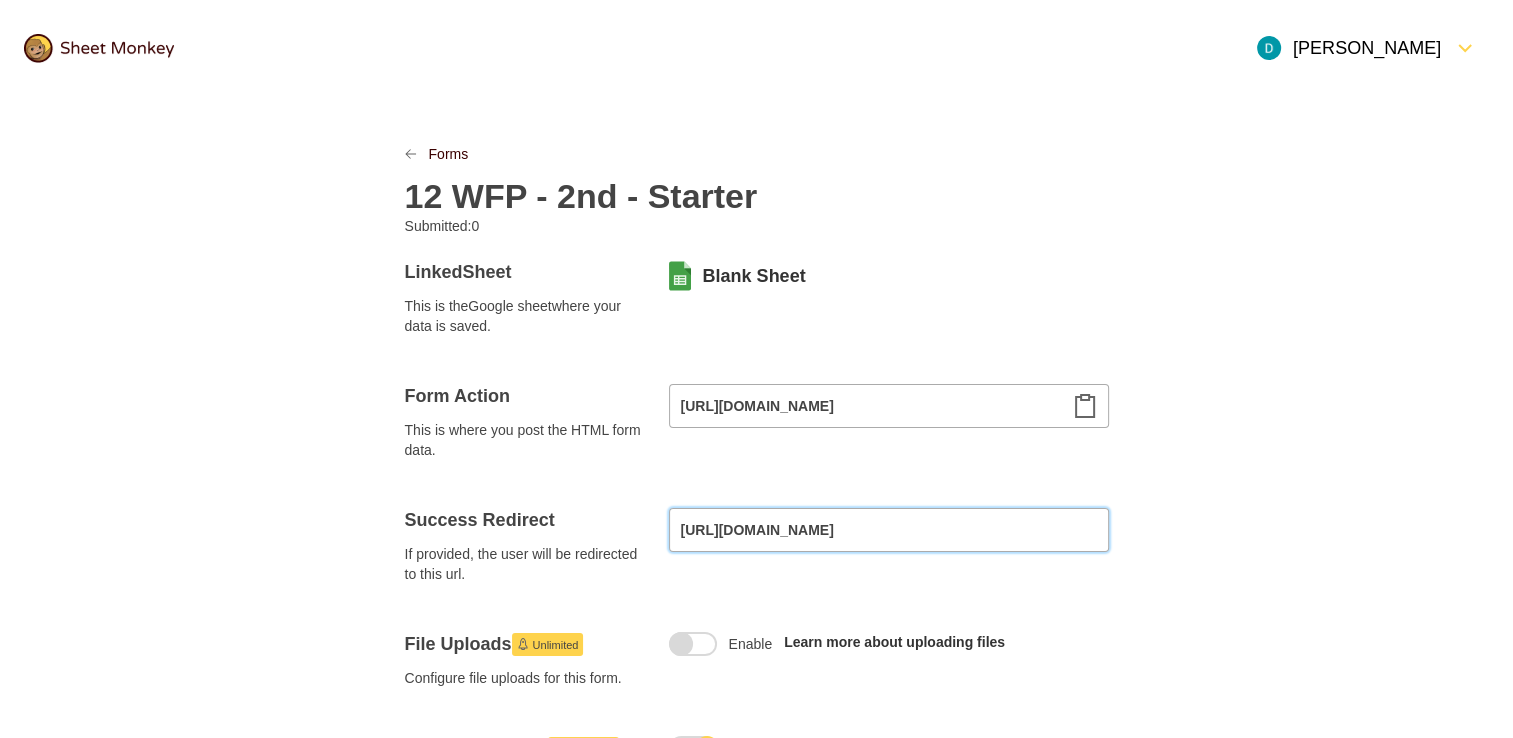 click on "[URL][DOMAIN_NAME]" at bounding box center (889, 530) 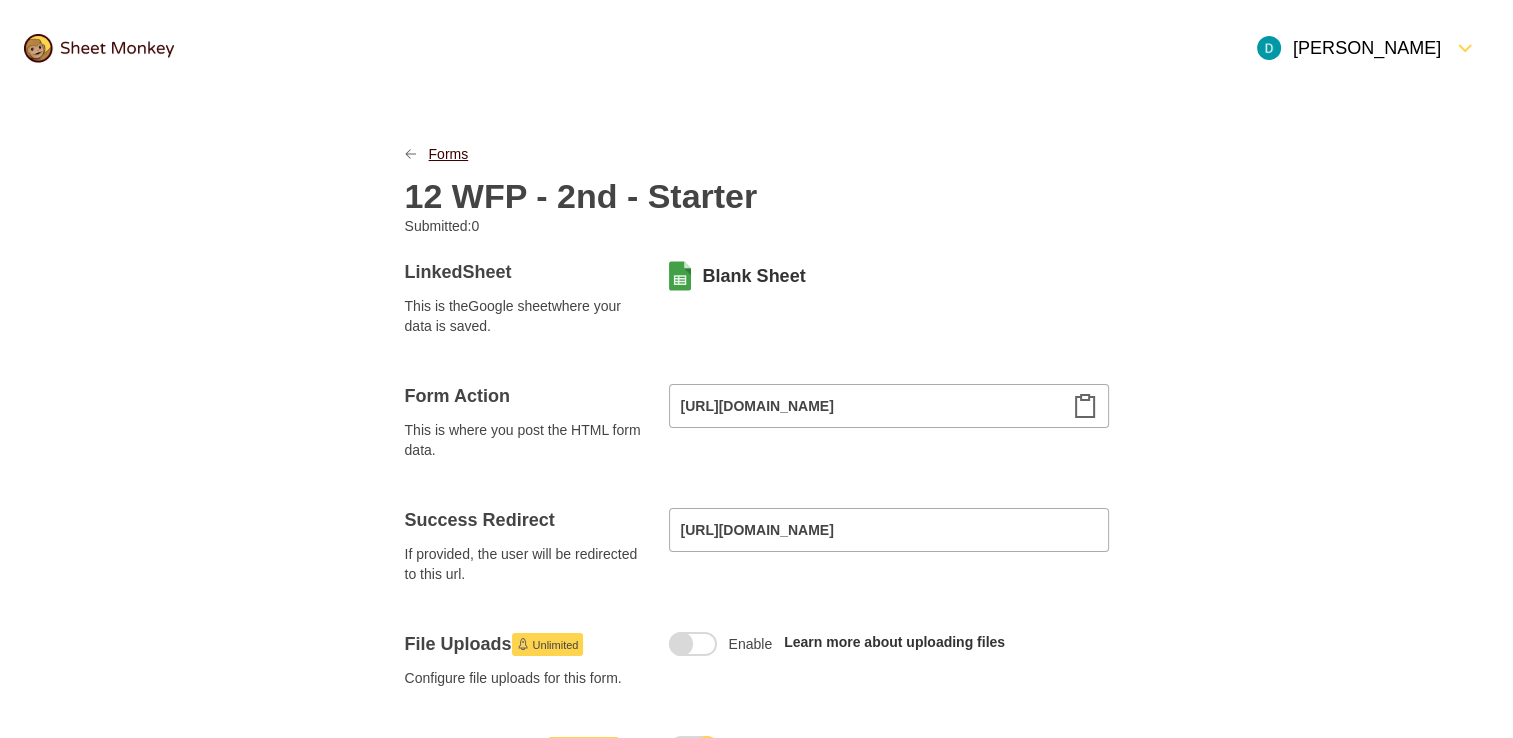 click on "Forms" at bounding box center (449, 154) 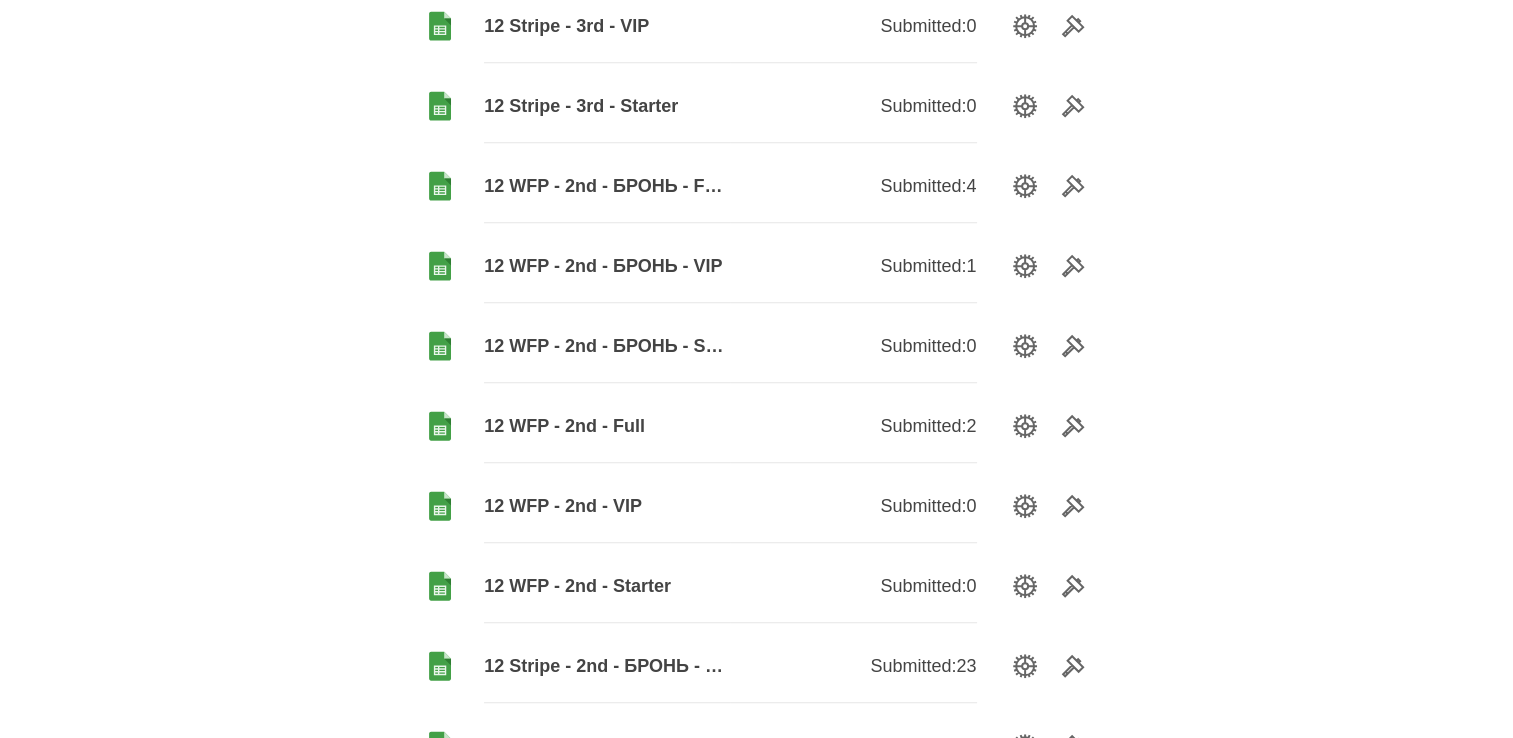 scroll, scrollTop: 1000, scrollLeft: 0, axis: vertical 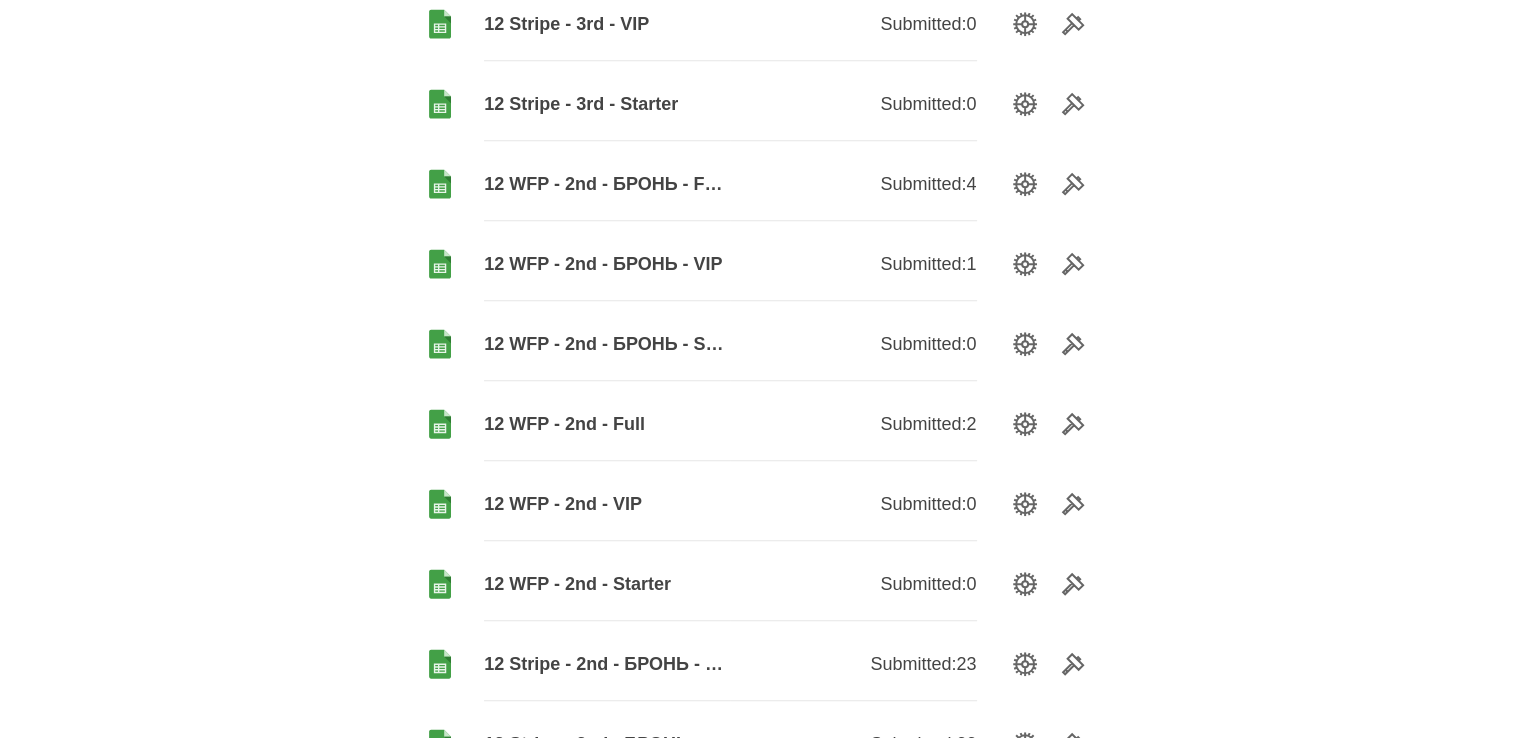 click on "12 WFP - 2nd - VIP" at bounding box center [607, 504] 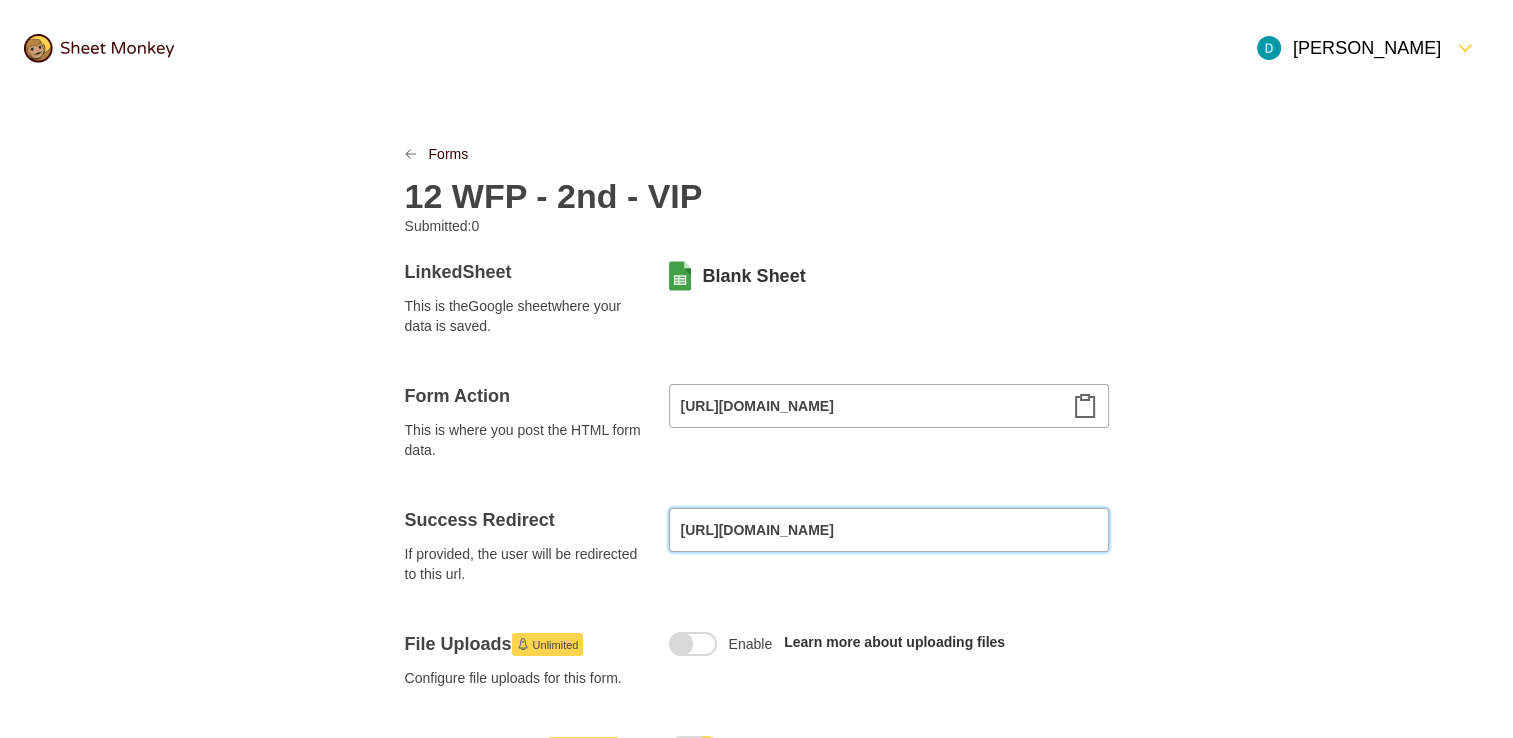 click on "[URL][DOMAIN_NAME]" at bounding box center (889, 530) 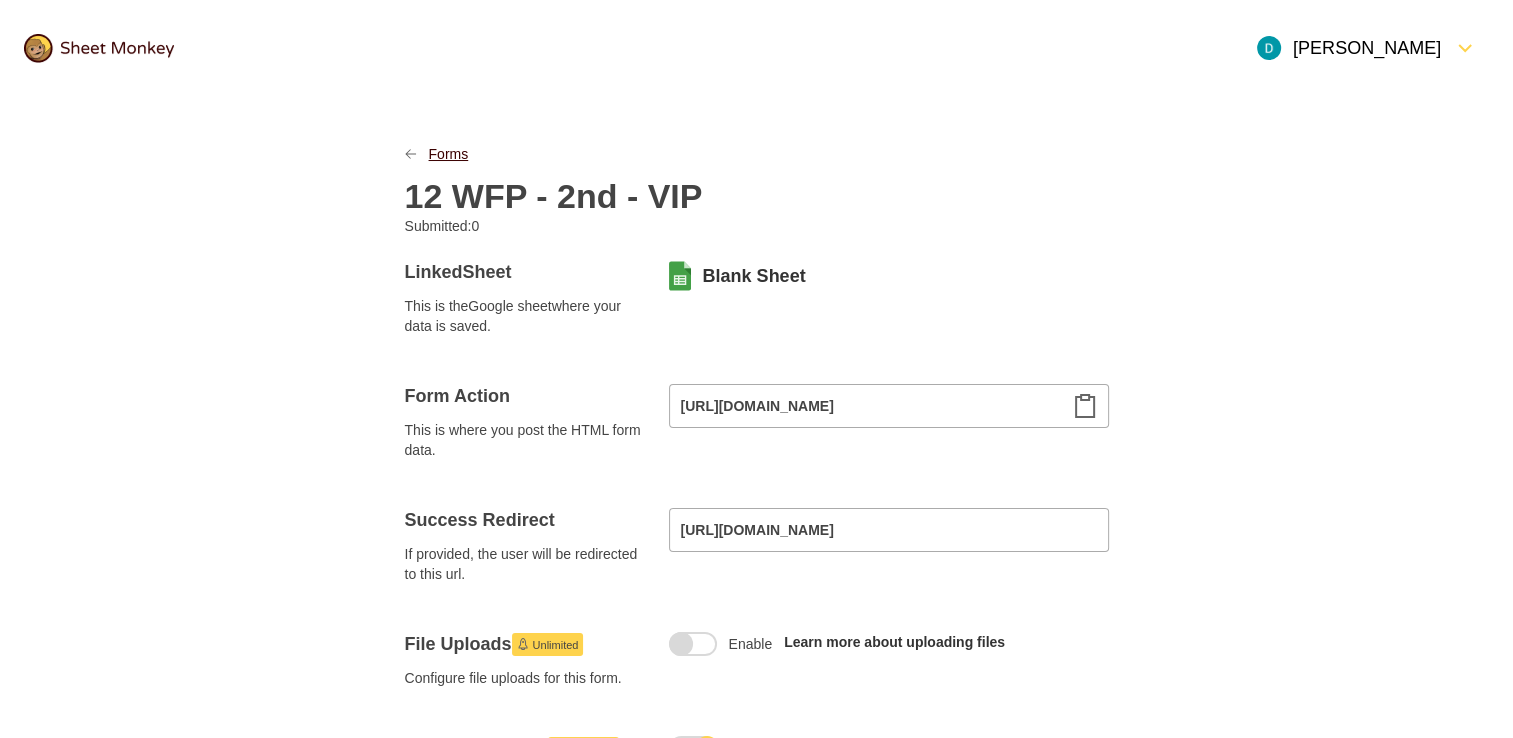 click on "Forms" at bounding box center (449, 154) 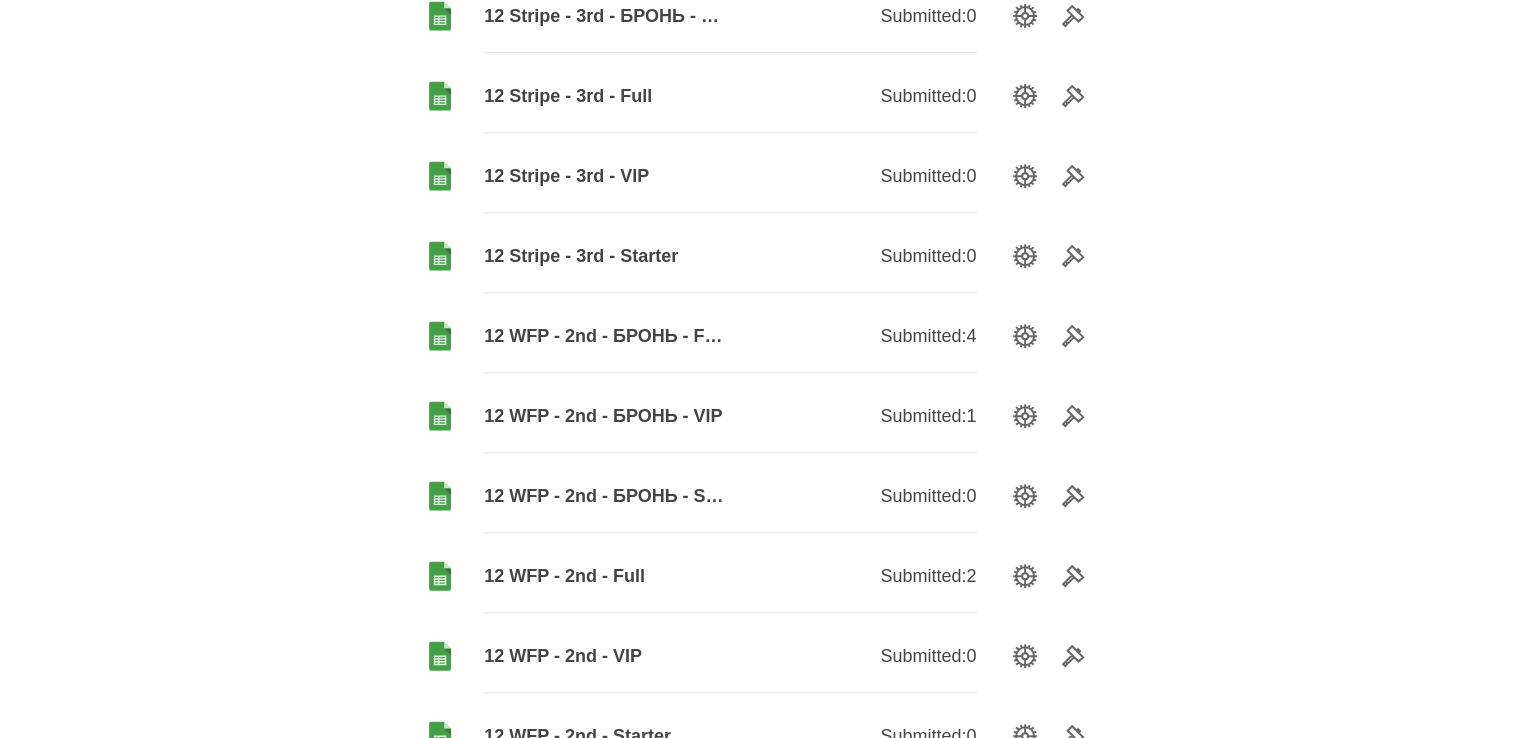 scroll, scrollTop: 900, scrollLeft: 0, axis: vertical 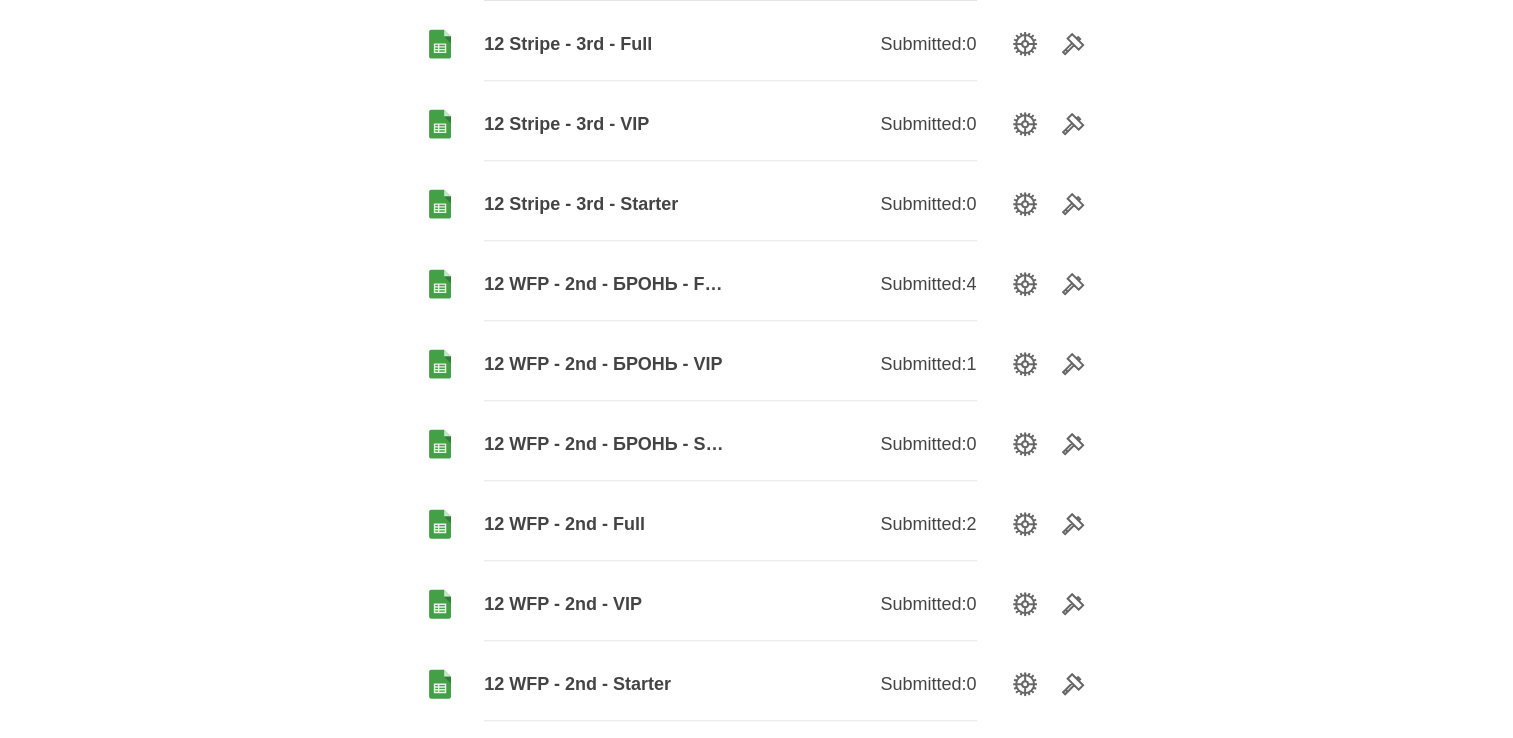 click on "12 WFP - 2nd - Full" at bounding box center [607, 524] 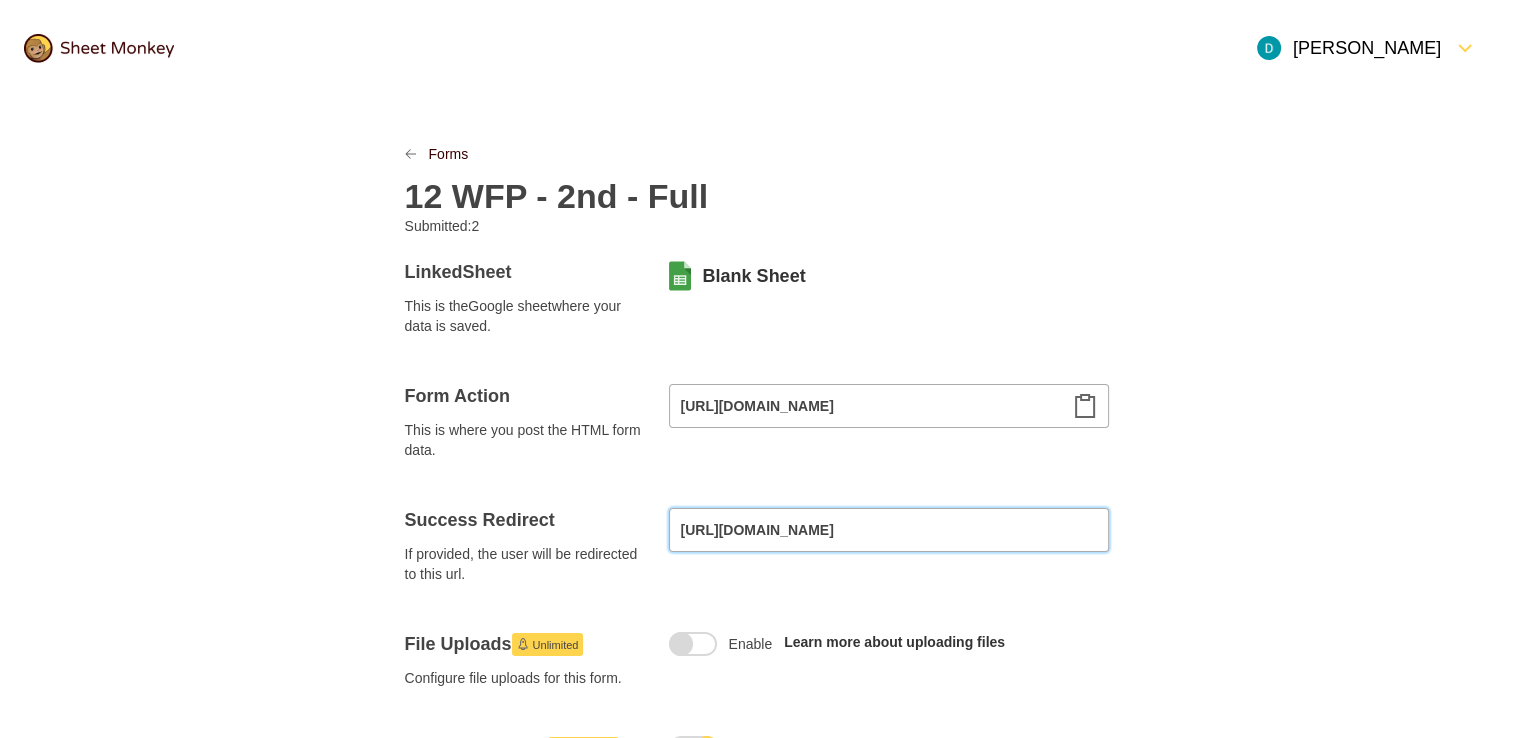 click on "[URL][DOMAIN_NAME]" at bounding box center (889, 530) 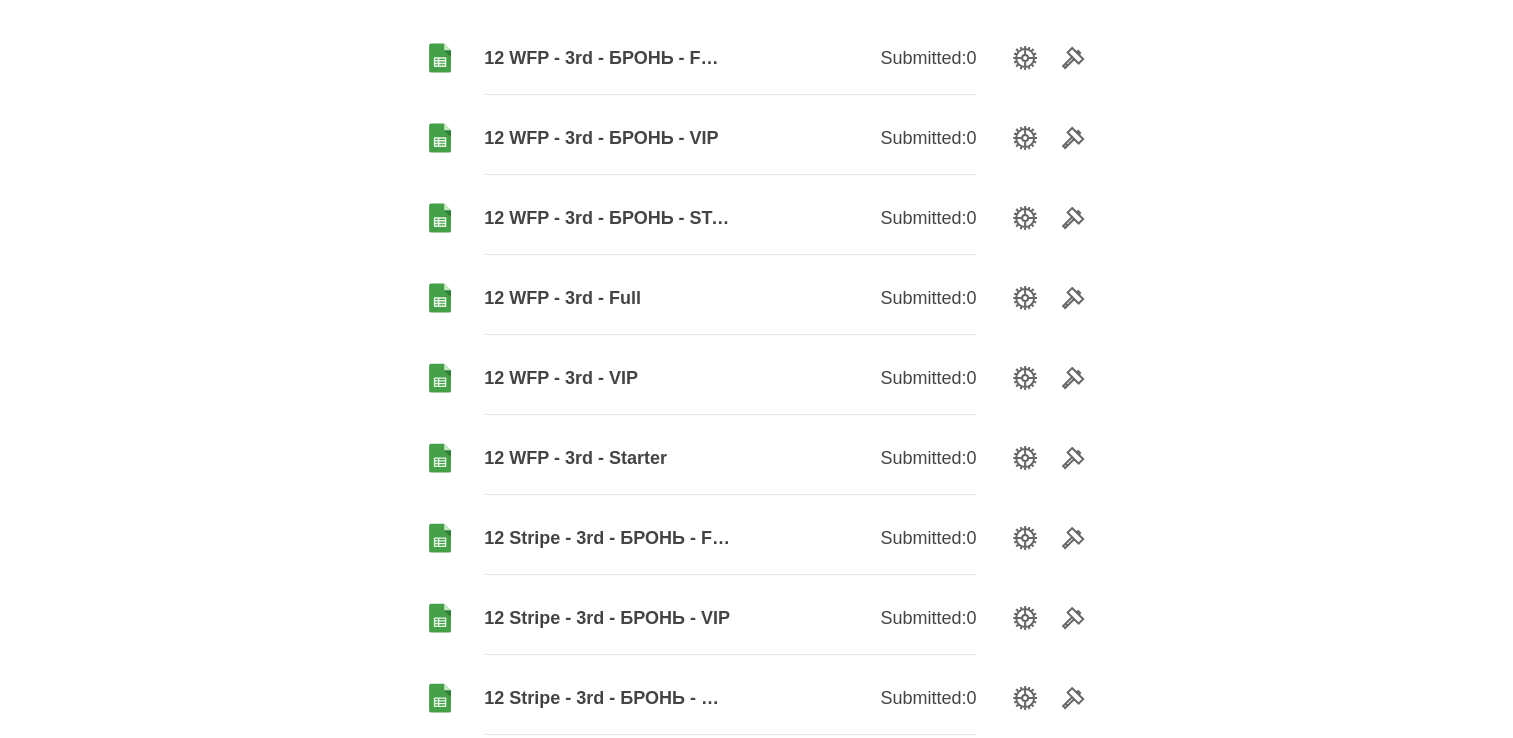 scroll, scrollTop: 200, scrollLeft: 0, axis: vertical 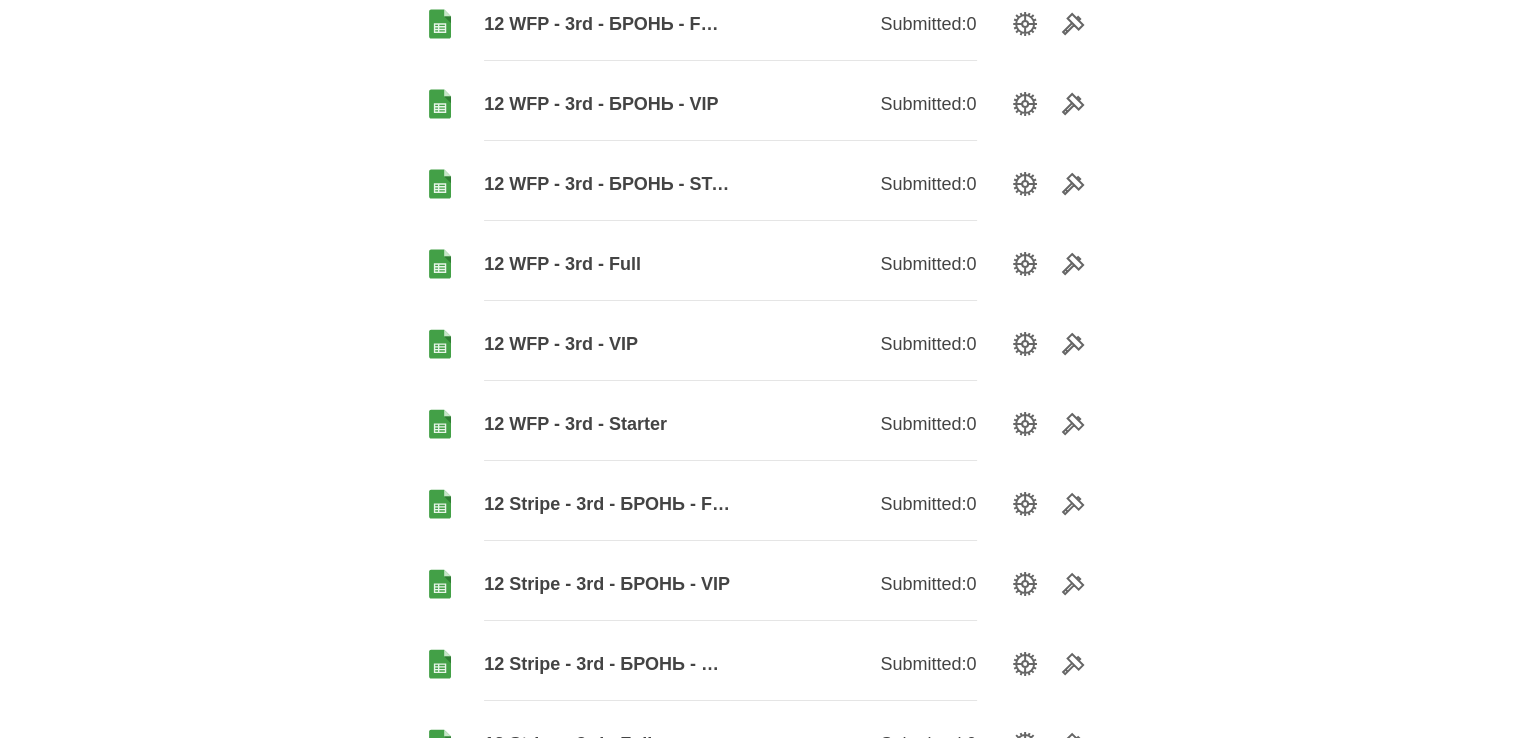 click on "12 WFP - 3rd - Starter" at bounding box center [607, 424] 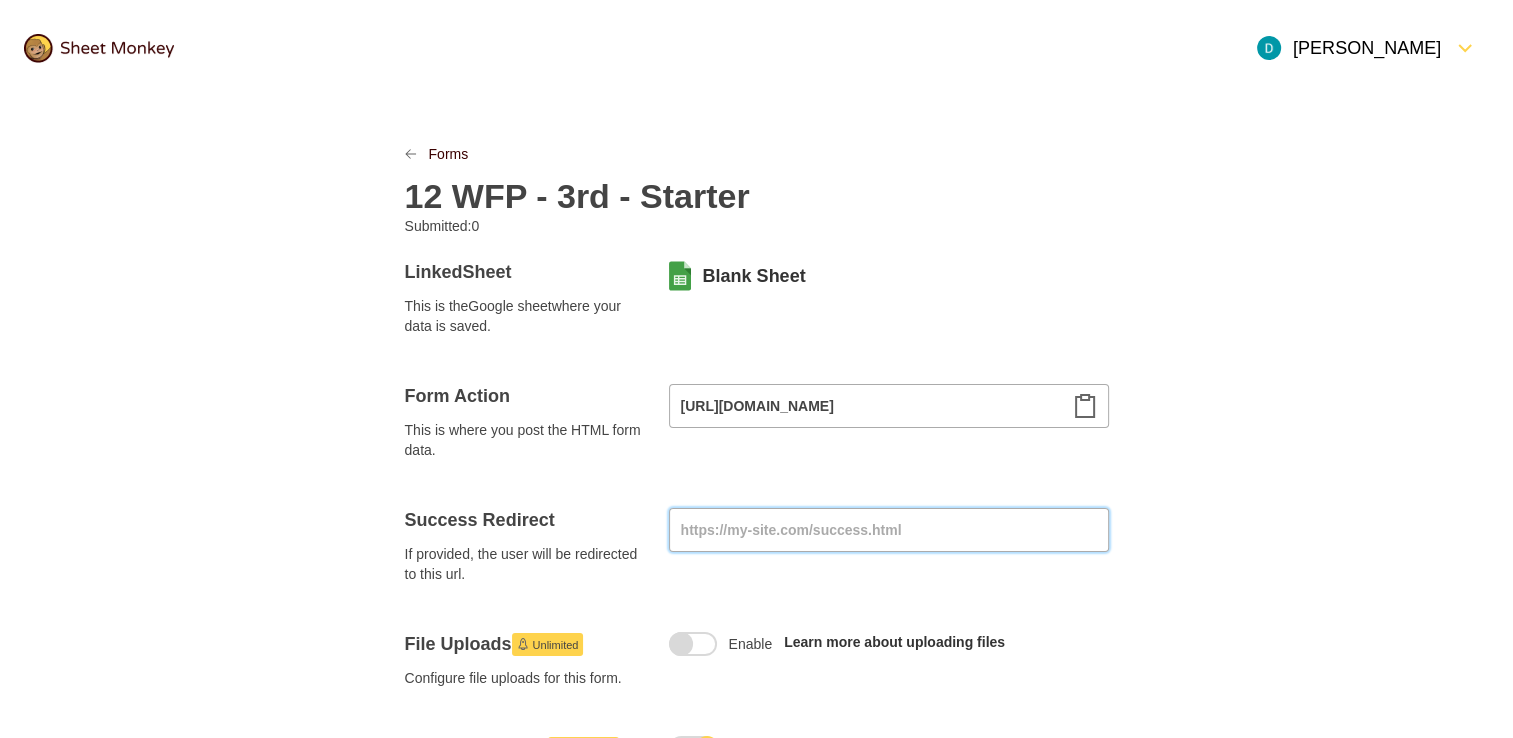 click at bounding box center (889, 530) 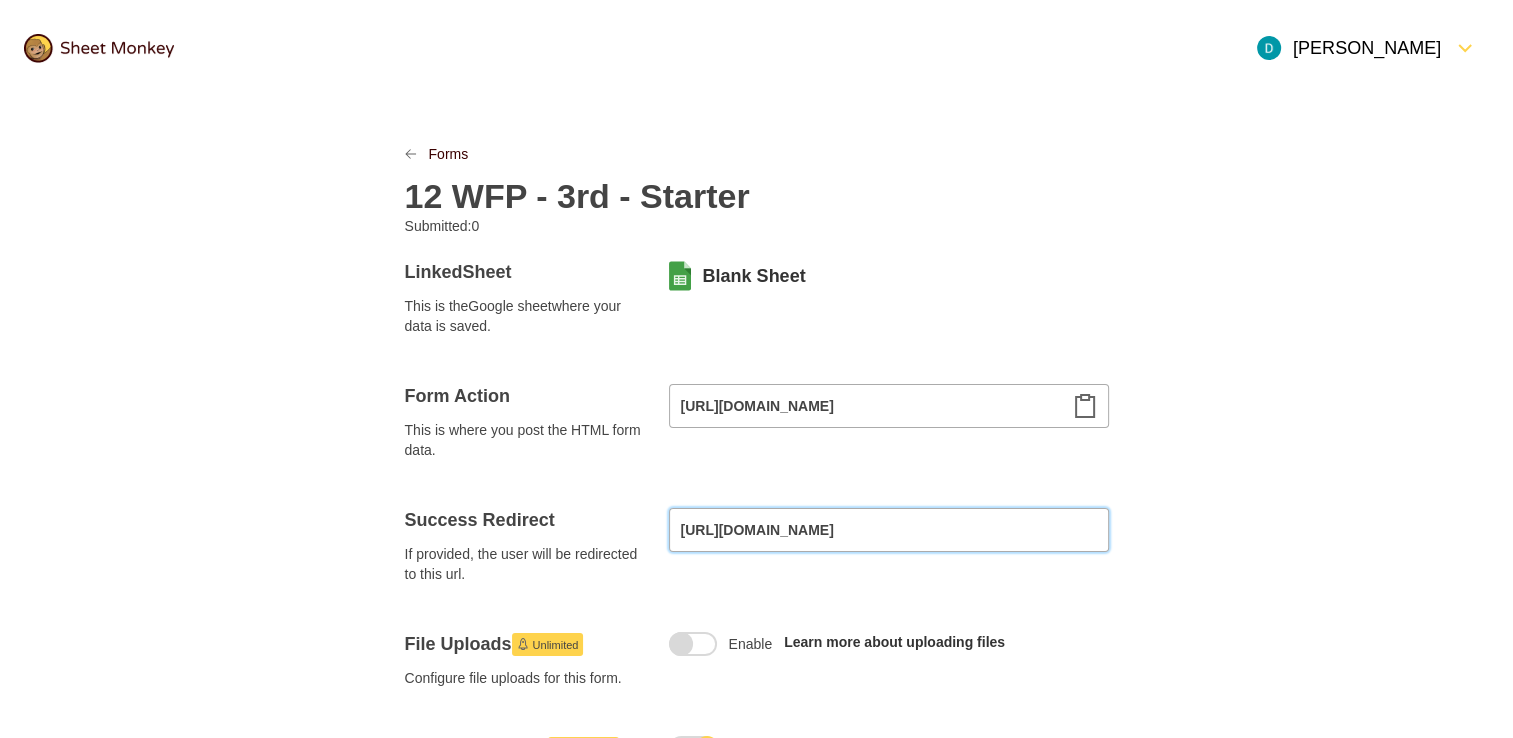 type on "[URL][DOMAIN_NAME]" 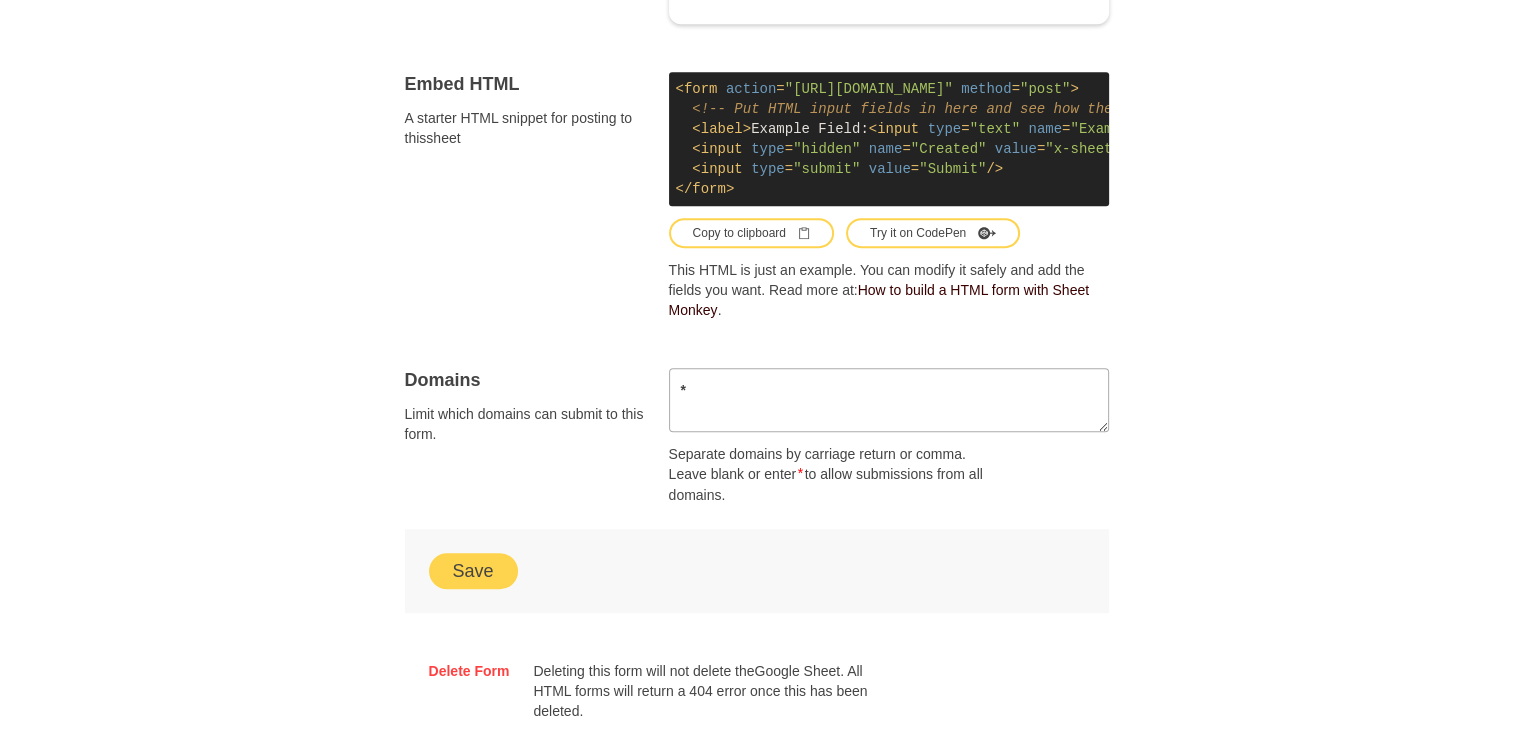 scroll, scrollTop: 1296, scrollLeft: 0, axis: vertical 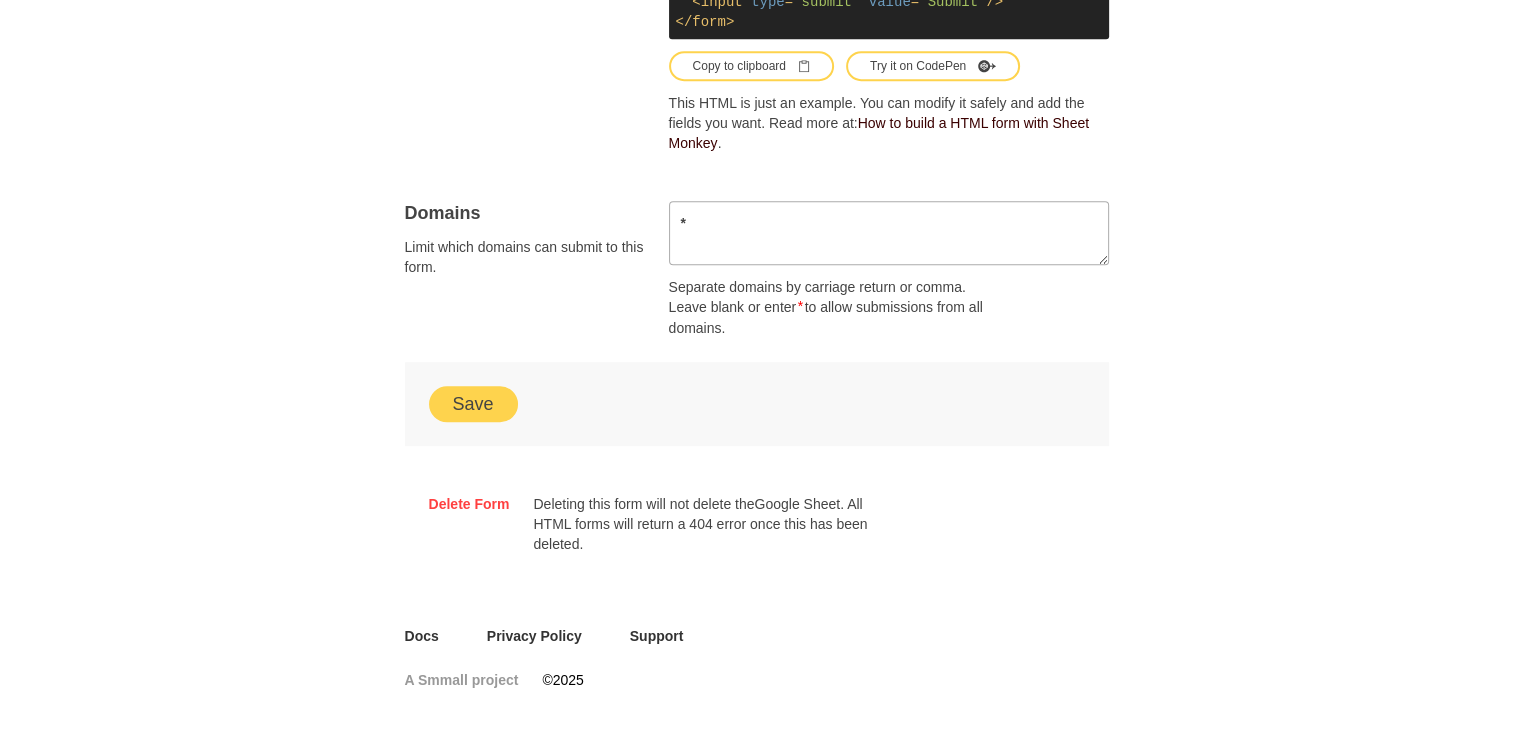 click on "Save" at bounding box center (473, 404) 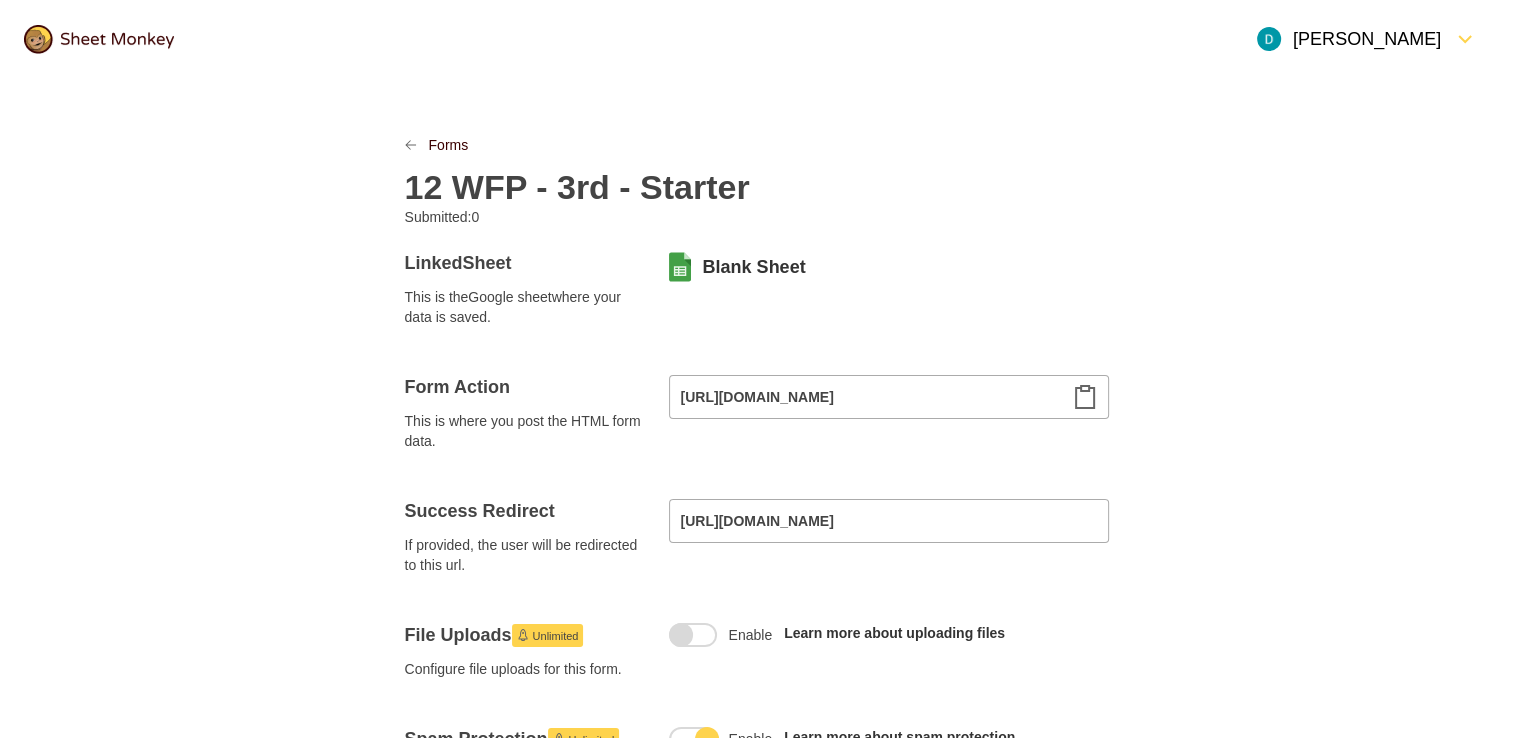 scroll, scrollTop: 0, scrollLeft: 0, axis: both 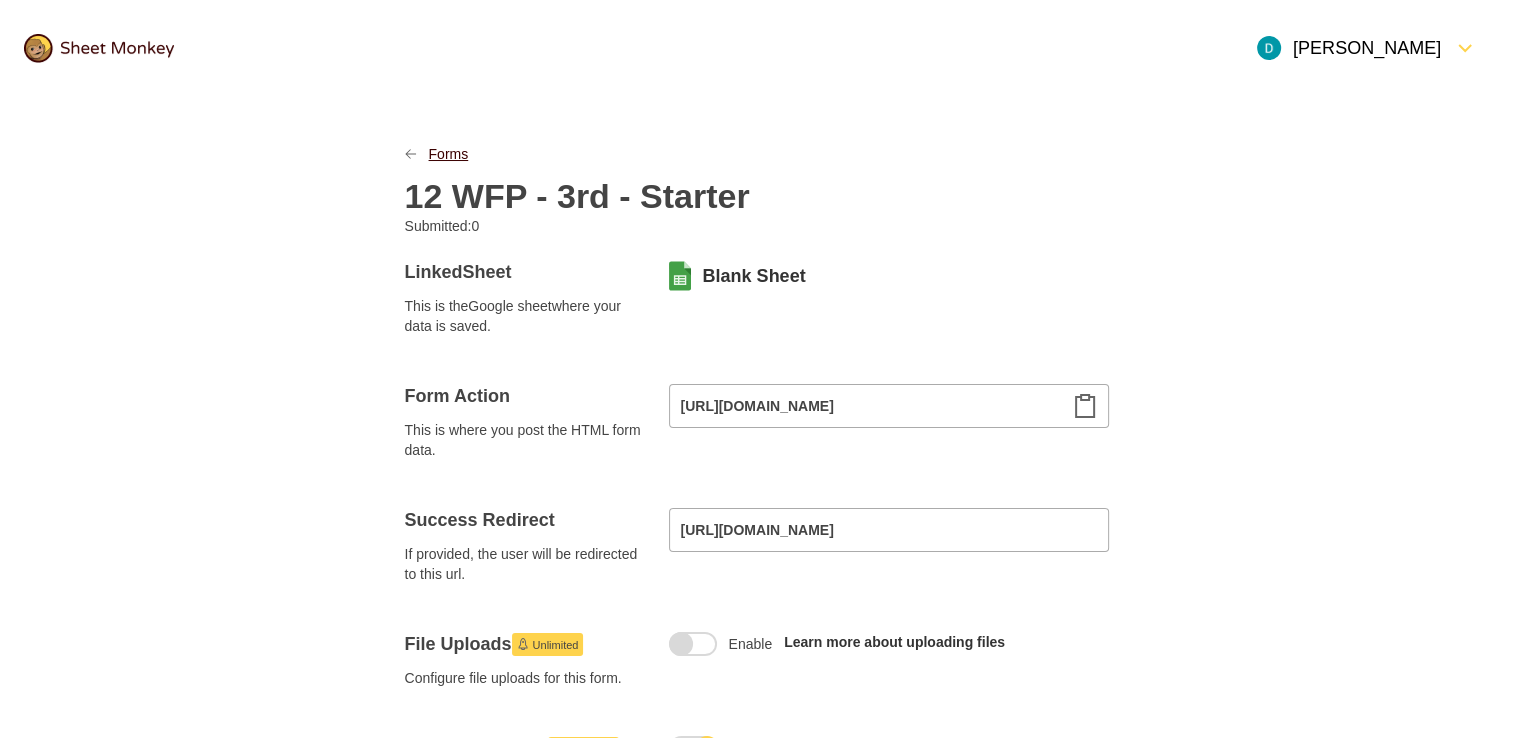 click on "Forms" at bounding box center [449, 154] 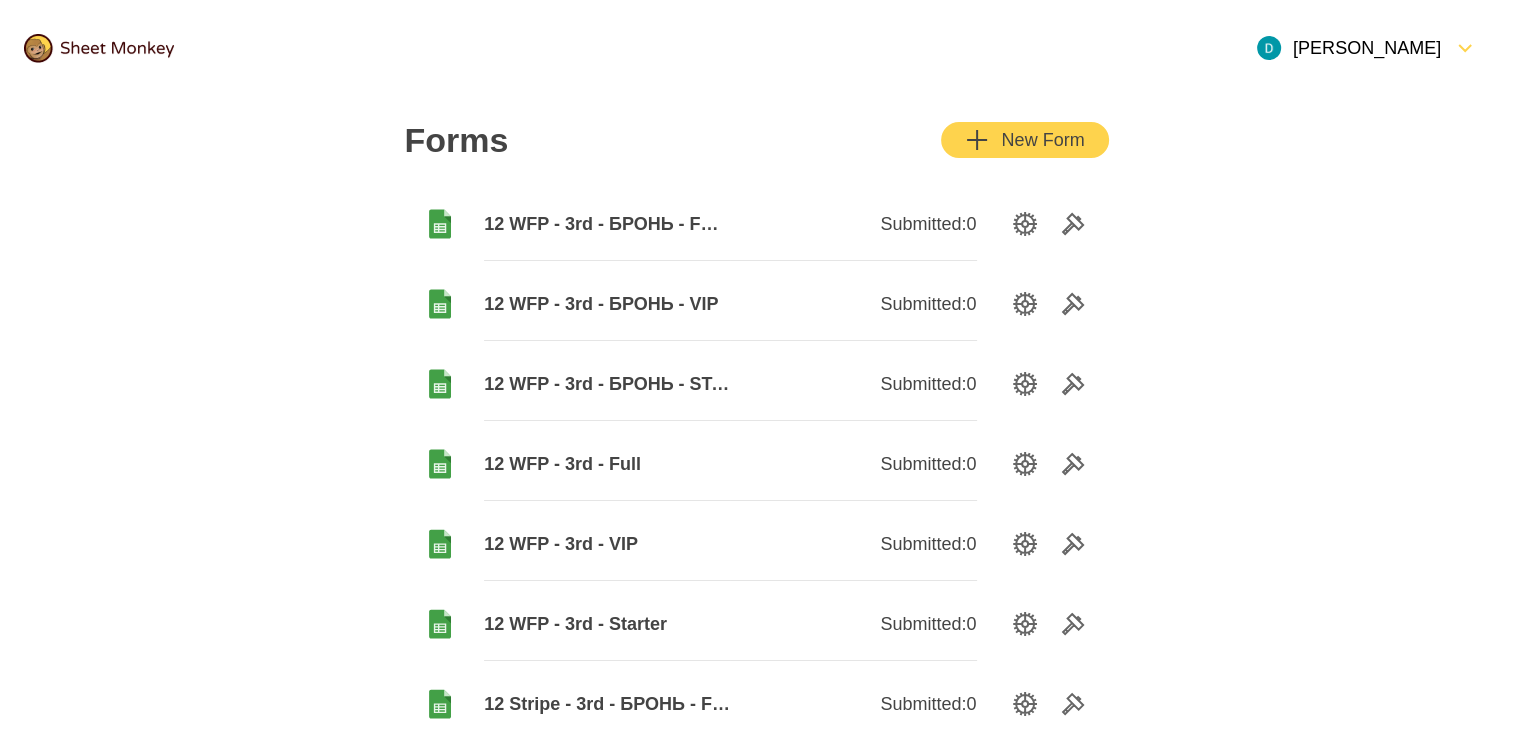 click on "12 WFP - 3rd - VIP" at bounding box center (607, 544) 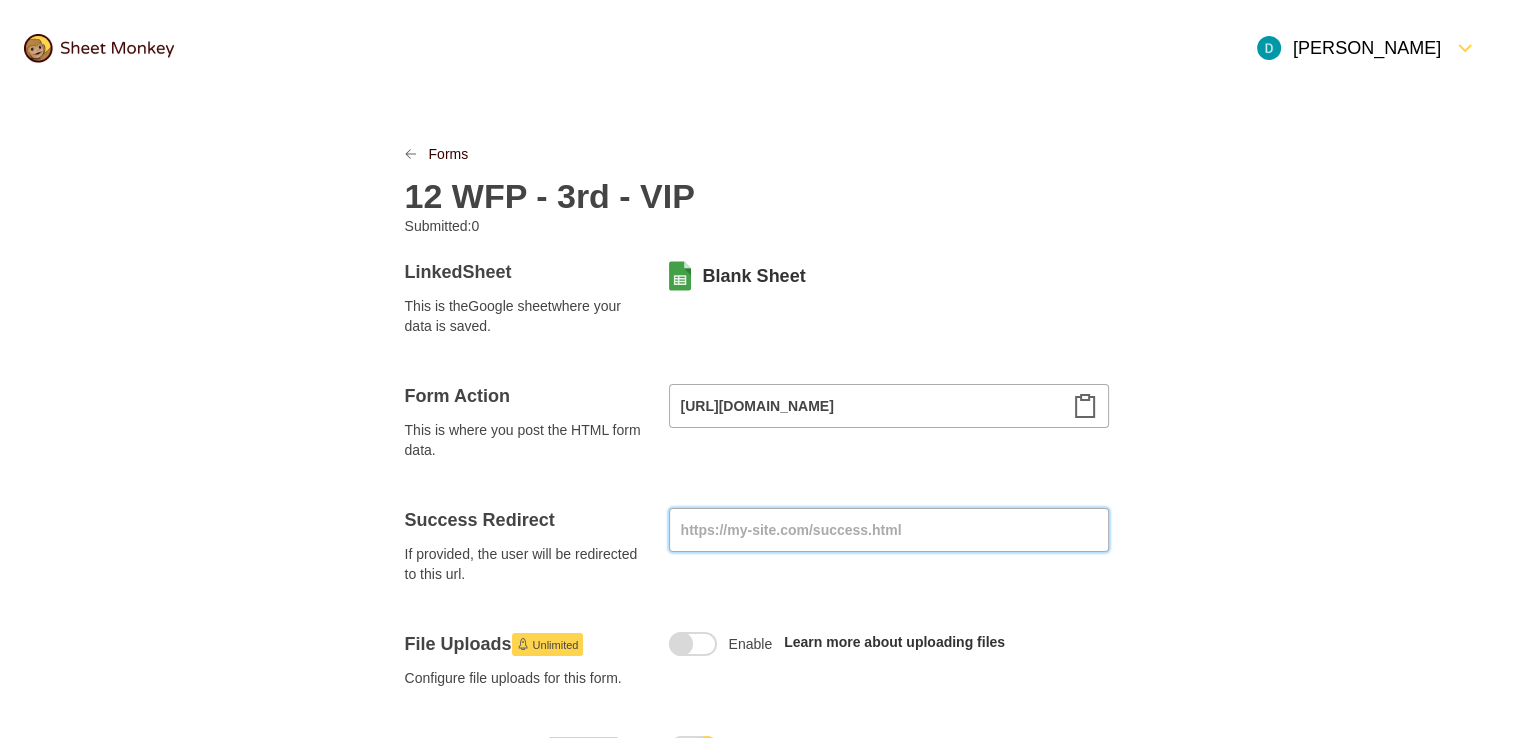 click at bounding box center (889, 530) 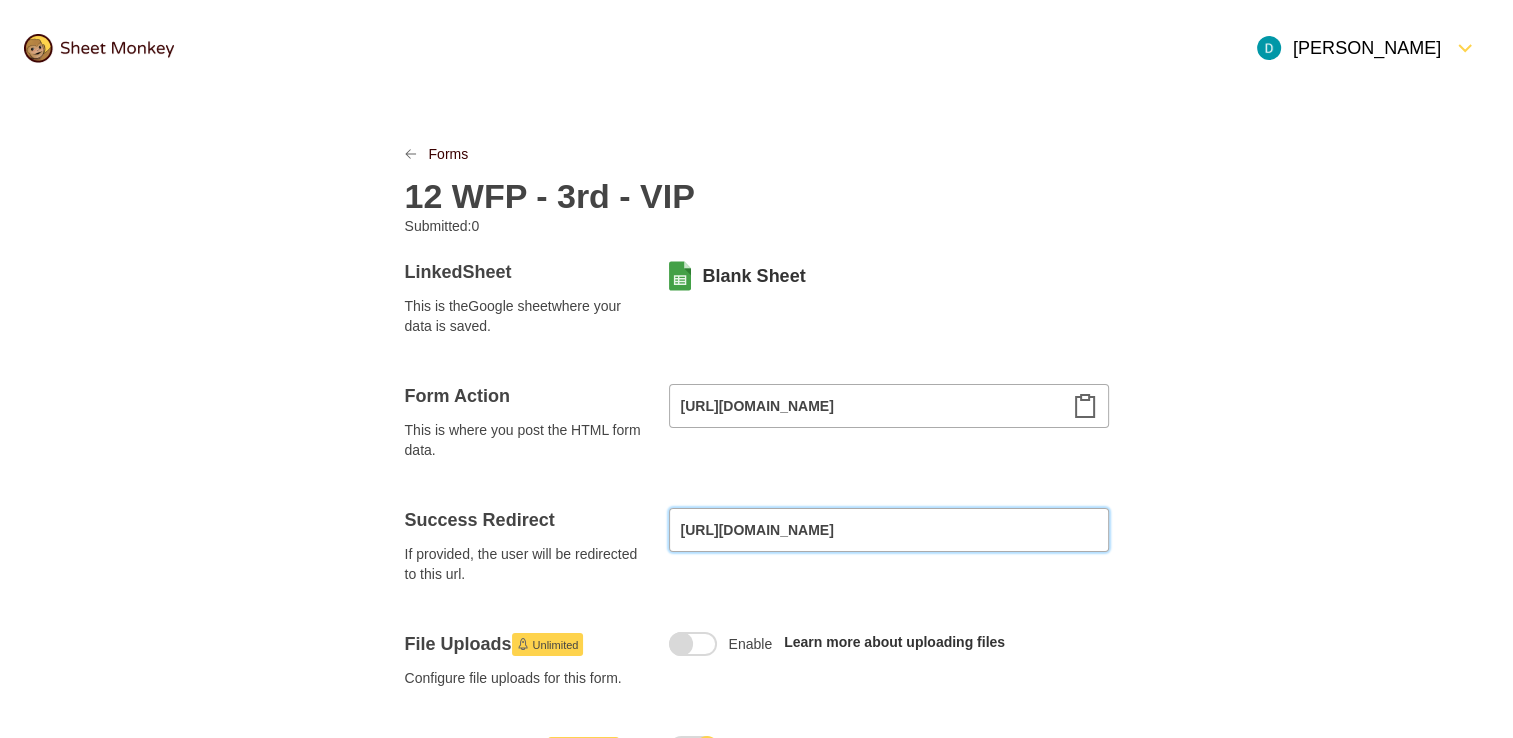 type on "[URL][DOMAIN_NAME]" 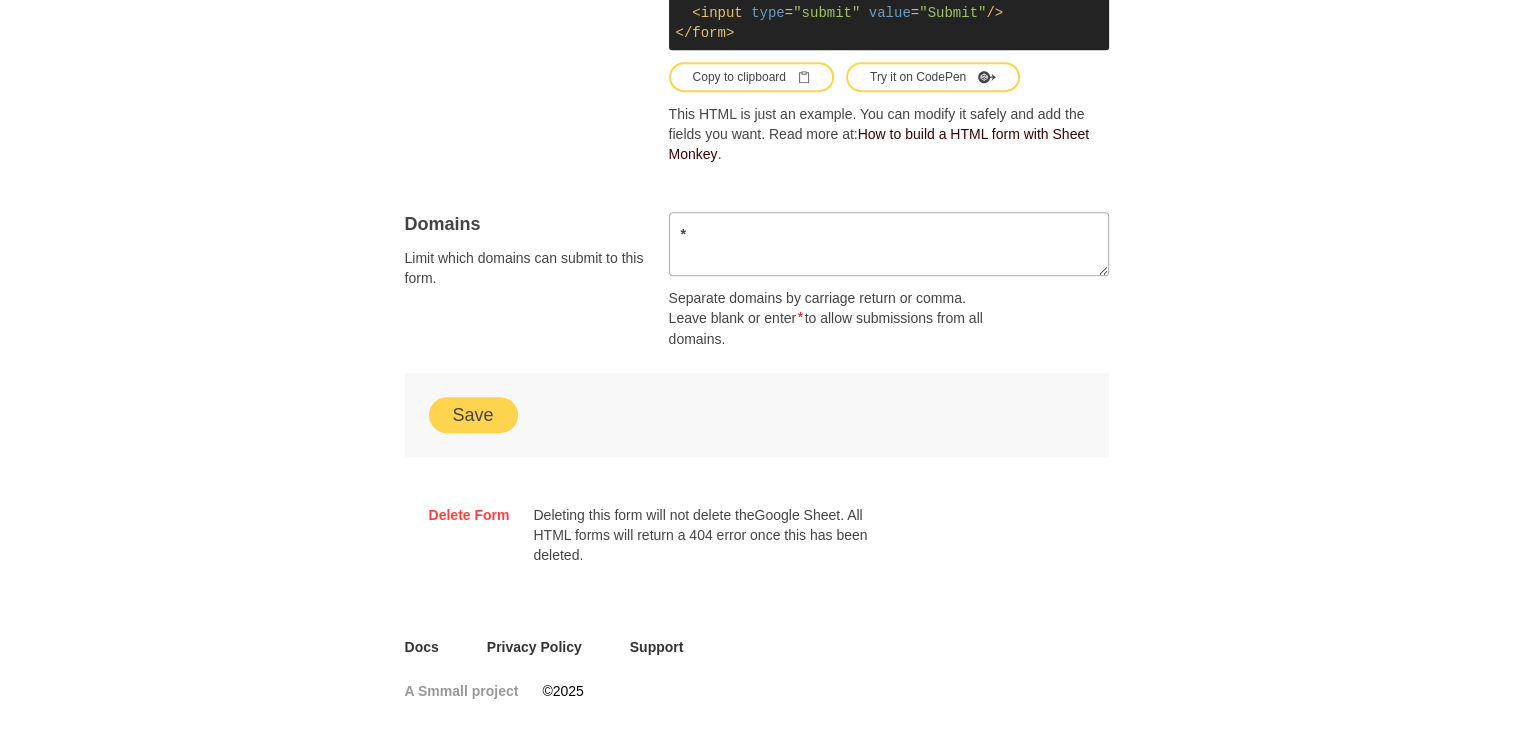 scroll, scrollTop: 1296, scrollLeft: 0, axis: vertical 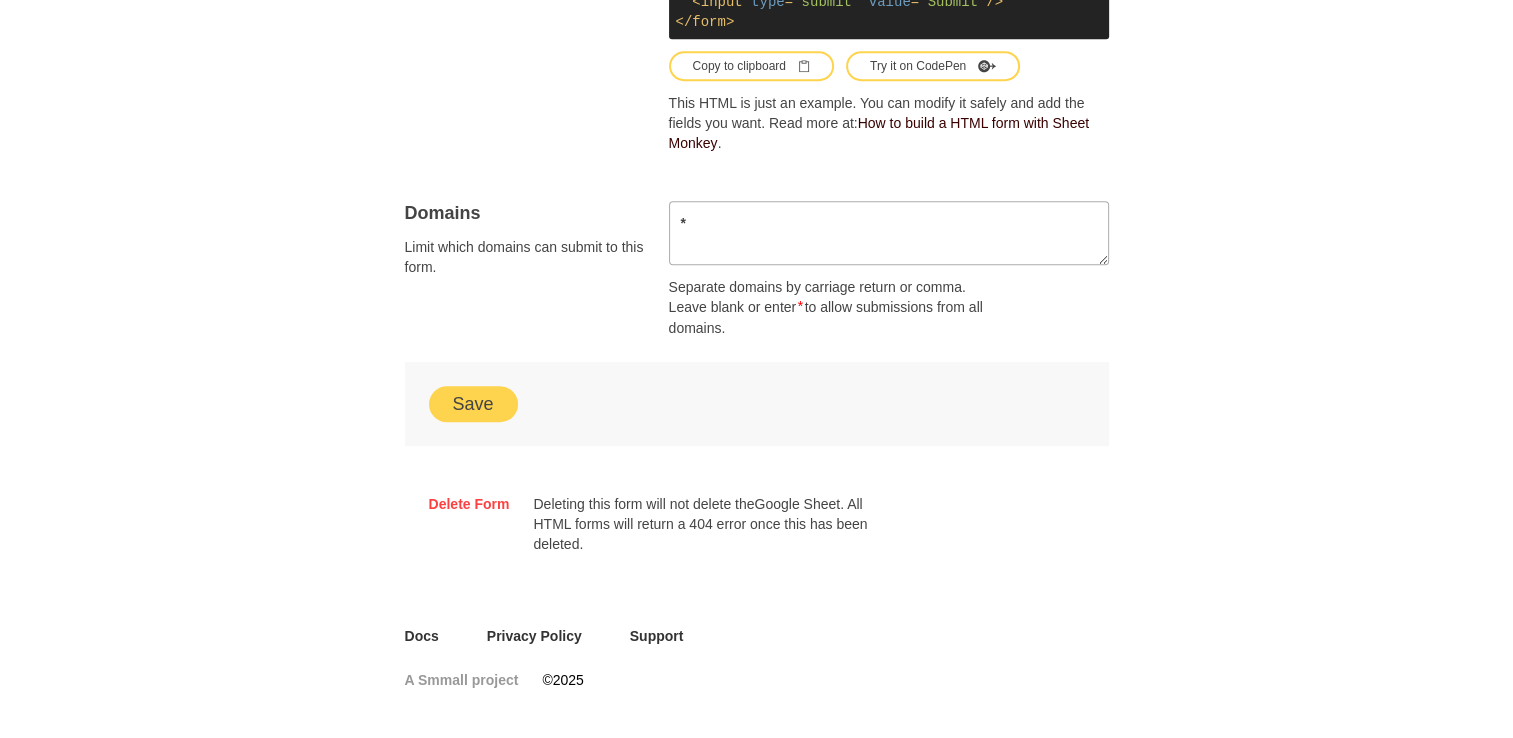 click on "Save" at bounding box center (473, 404) 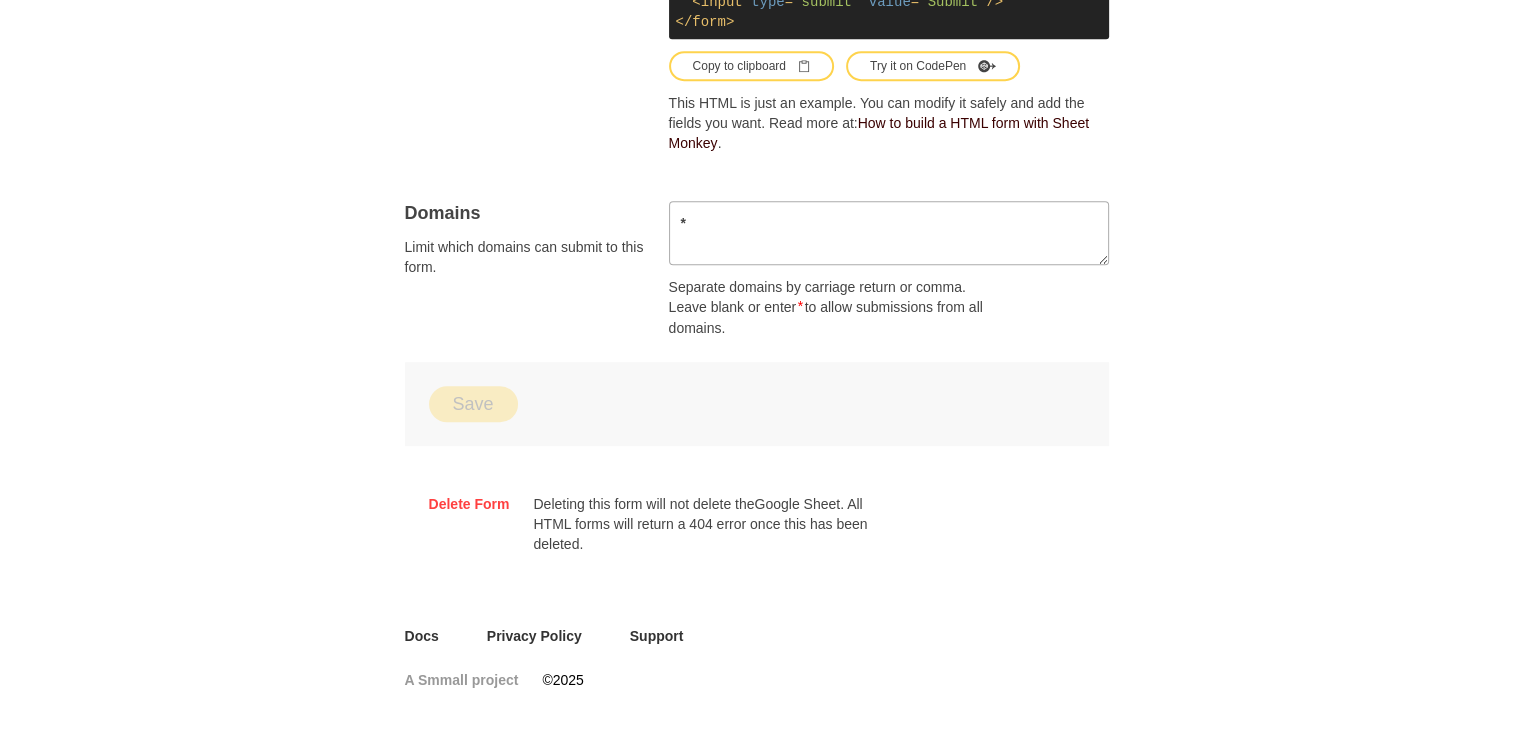 drag, startPoint x: 1198, startPoint y: 490, endPoint x: 1192, endPoint y: 402, distance: 88.20431 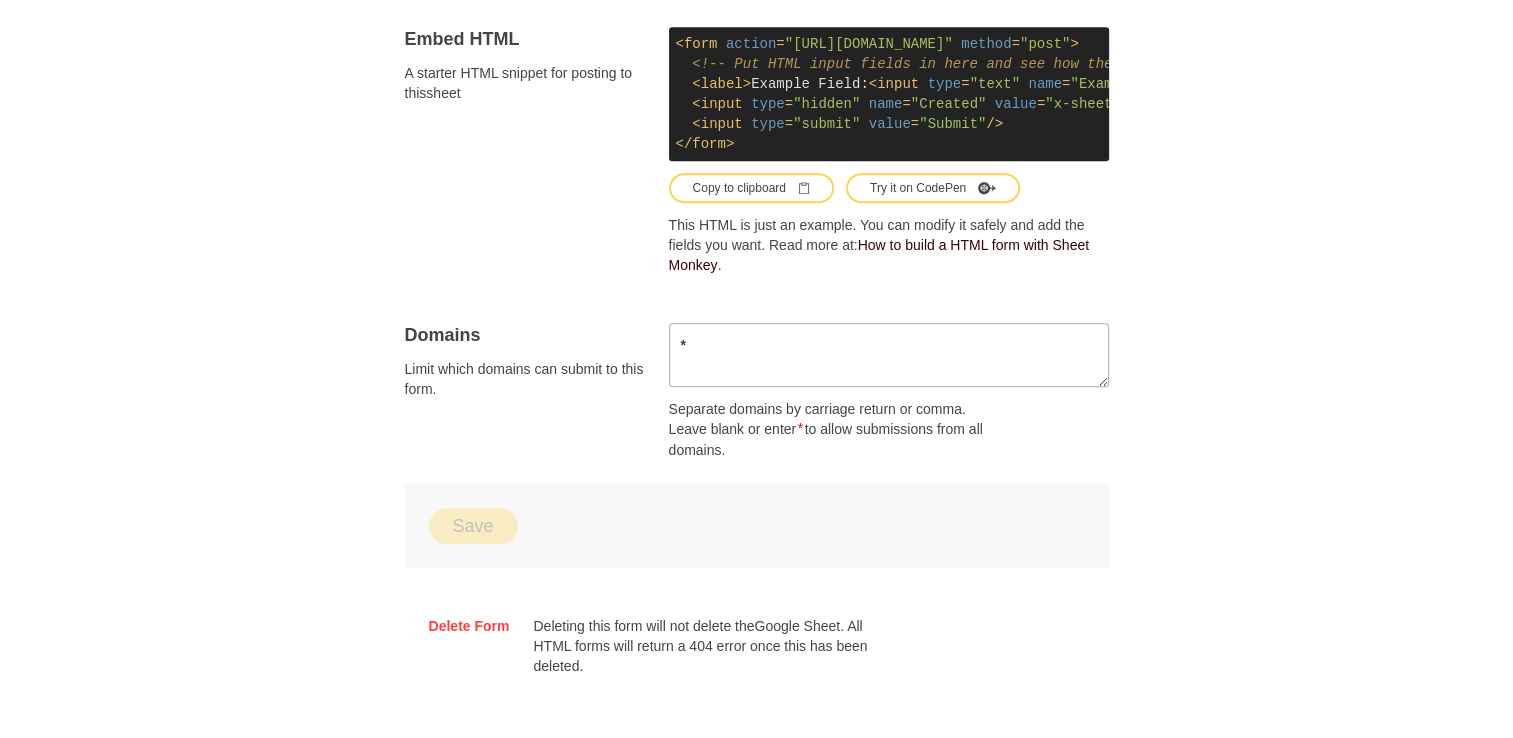 scroll, scrollTop: 0, scrollLeft: 0, axis: both 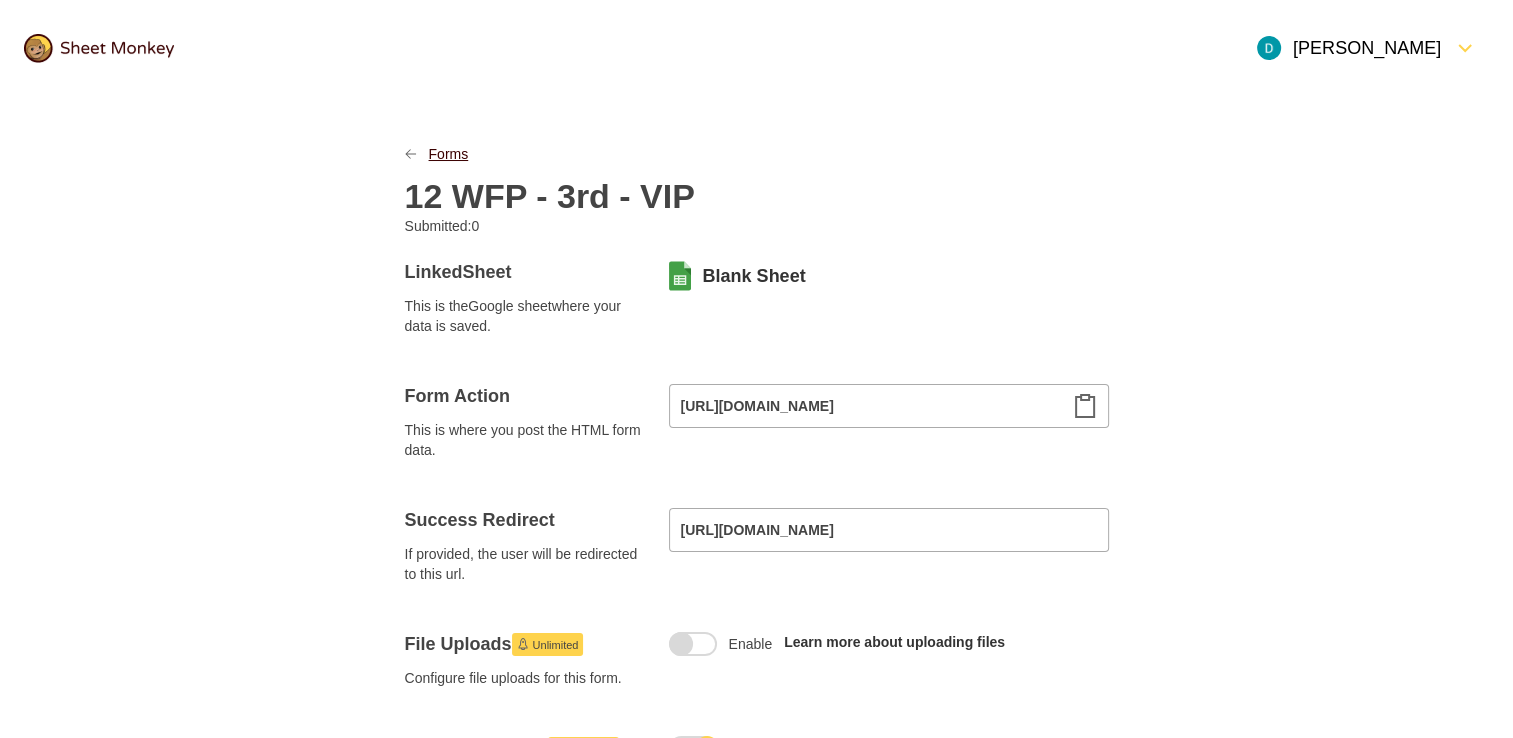 click on "Forms" at bounding box center (449, 154) 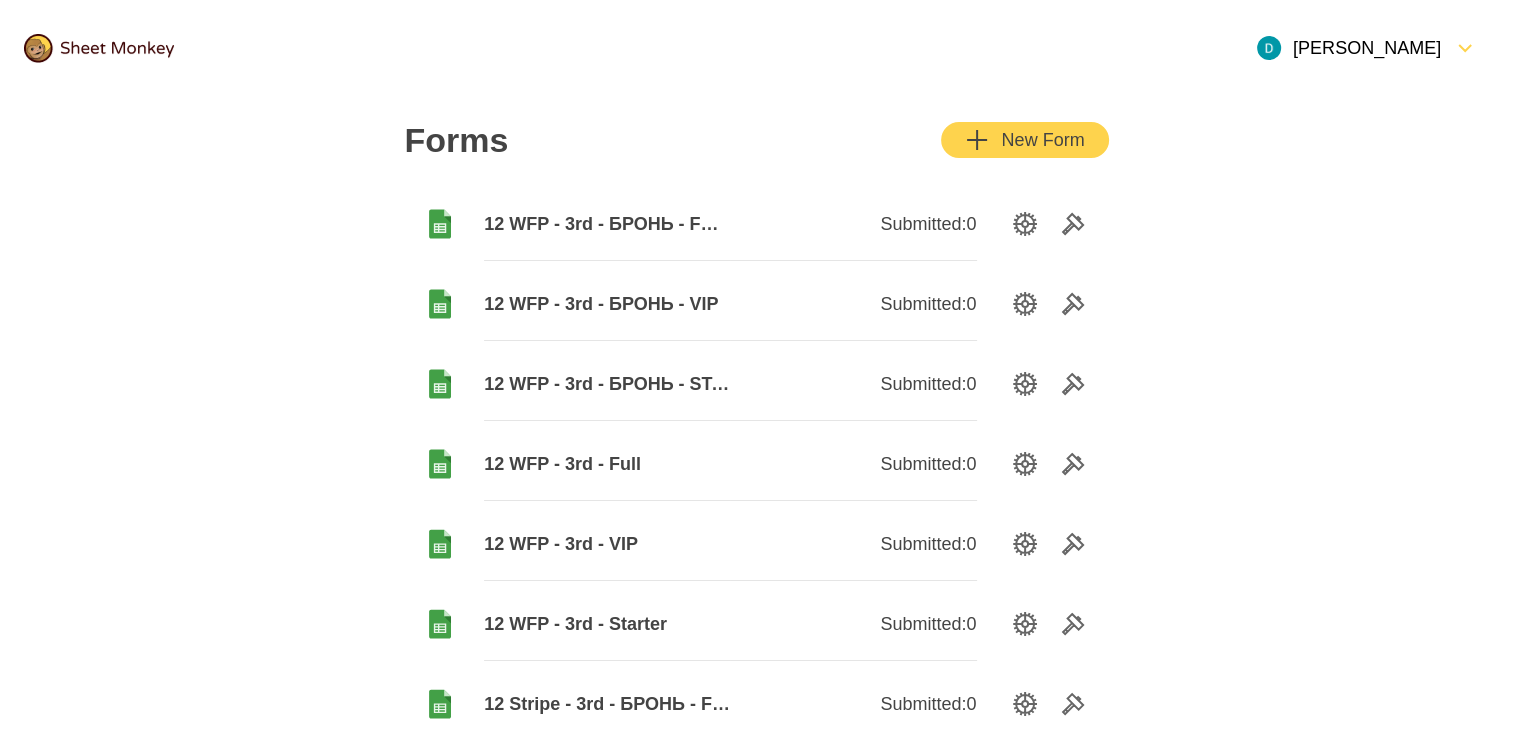 click on "12 WFP - 3rd - Full" at bounding box center (607, 464) 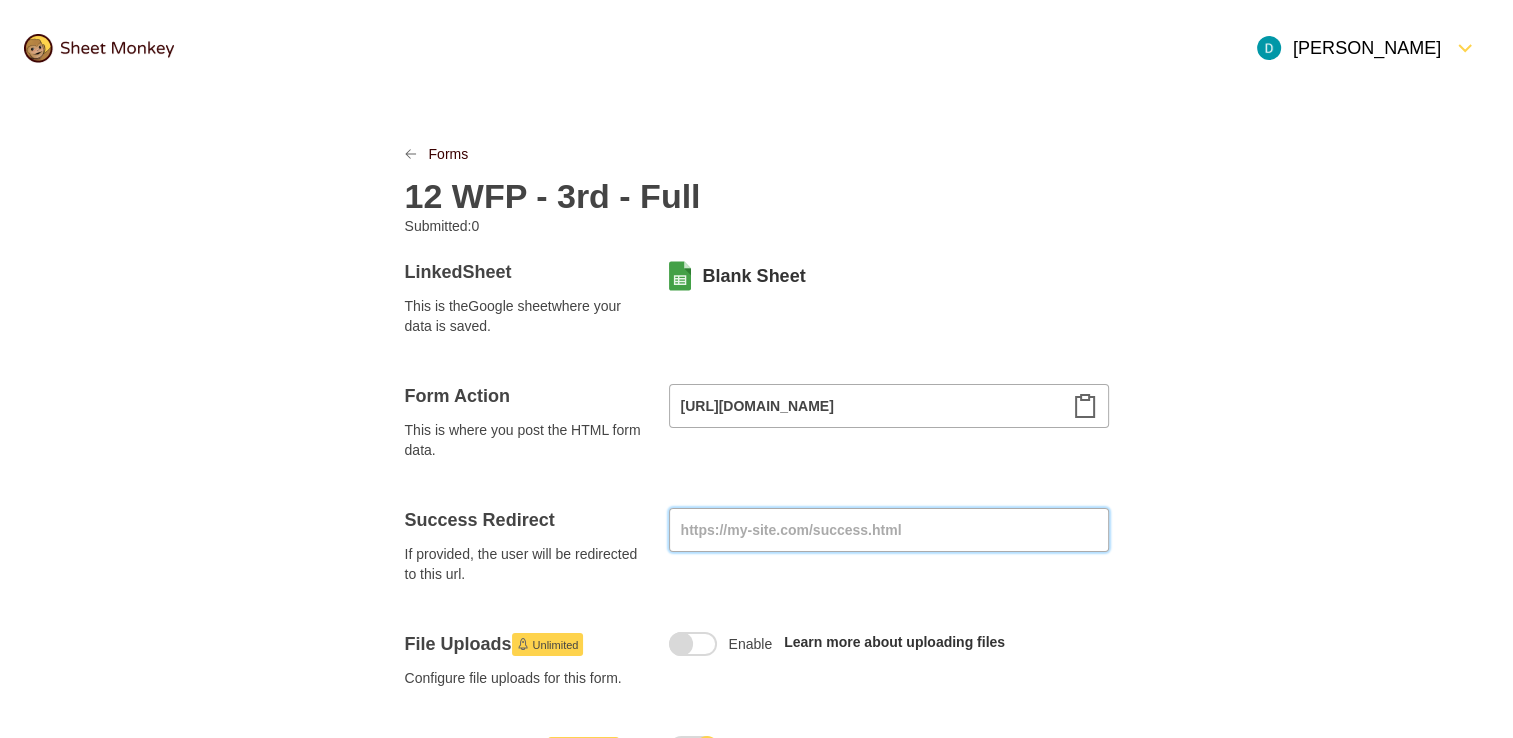 click at bounding box center (889, 530) 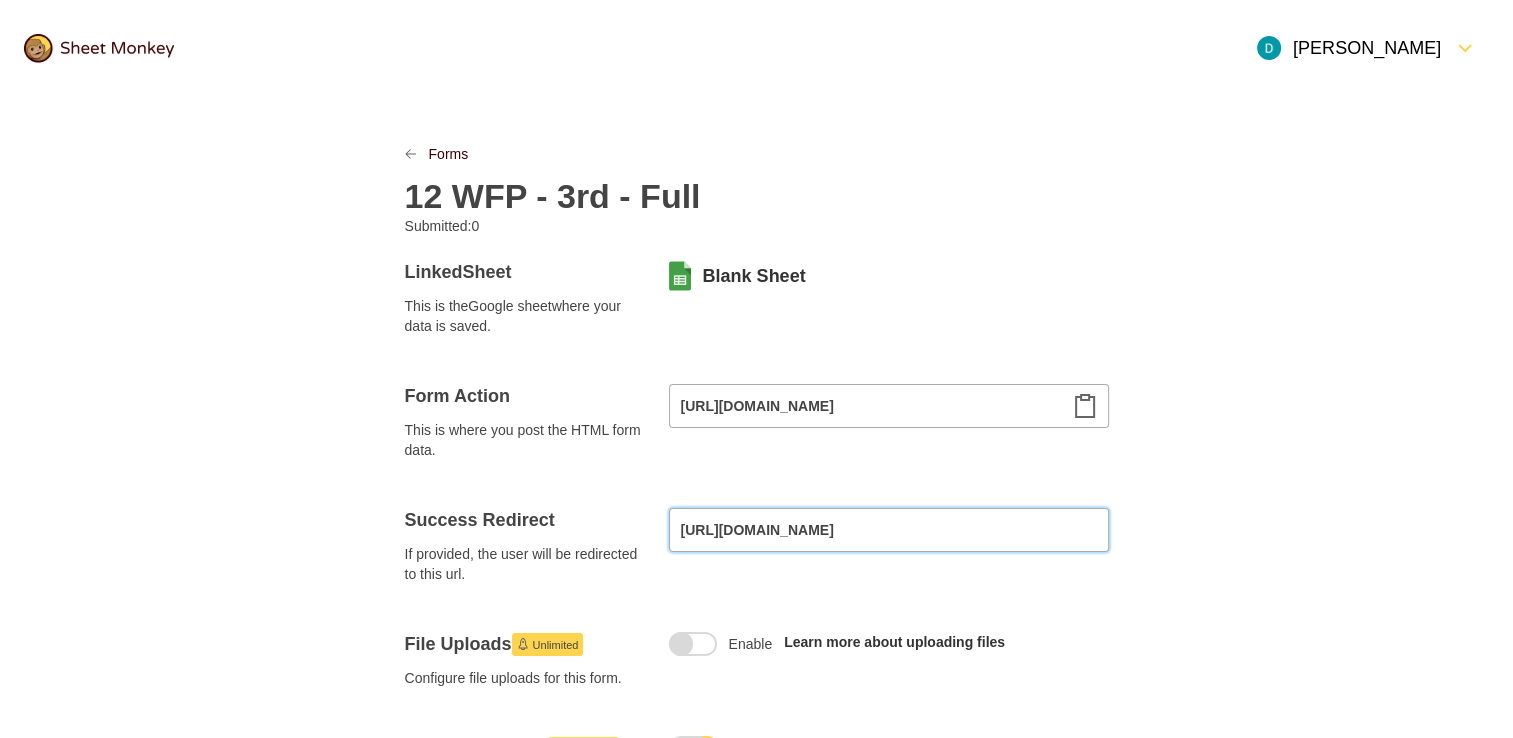 type on "[URL][DOMAIN_NAME]" 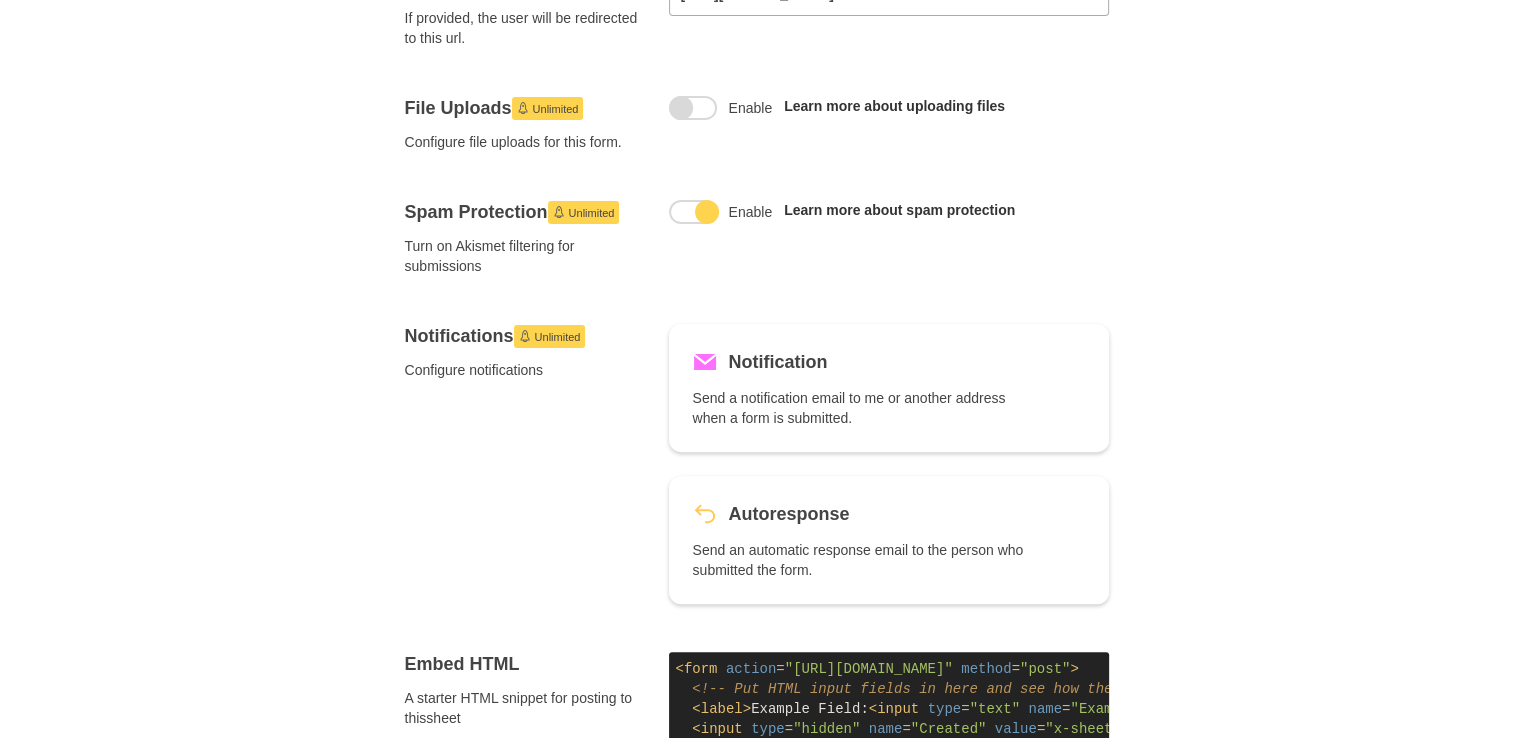 scroll, scrollTop: 1296, scrollLeft: 0, axis: vertical 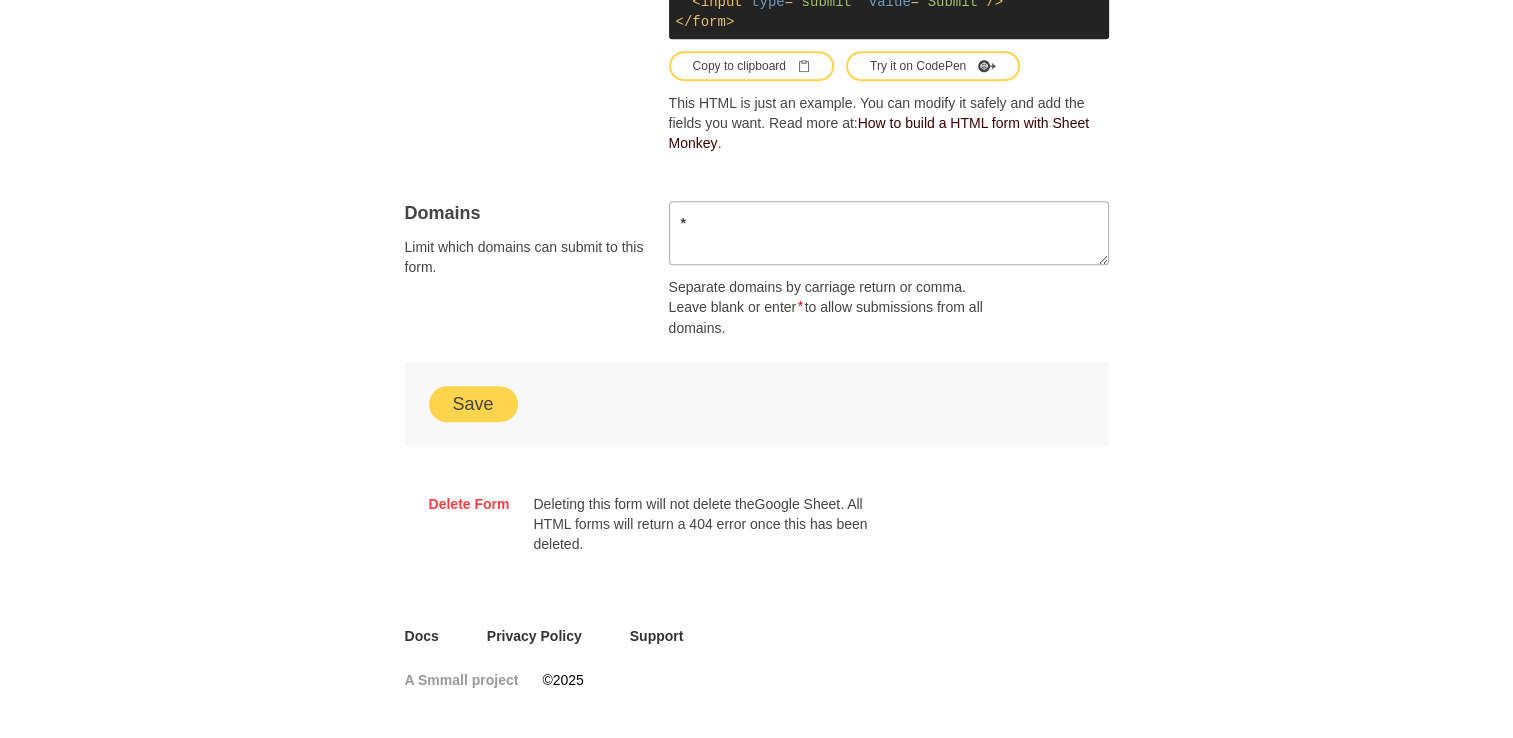 click on "Save" at bounding box center [473, 404] 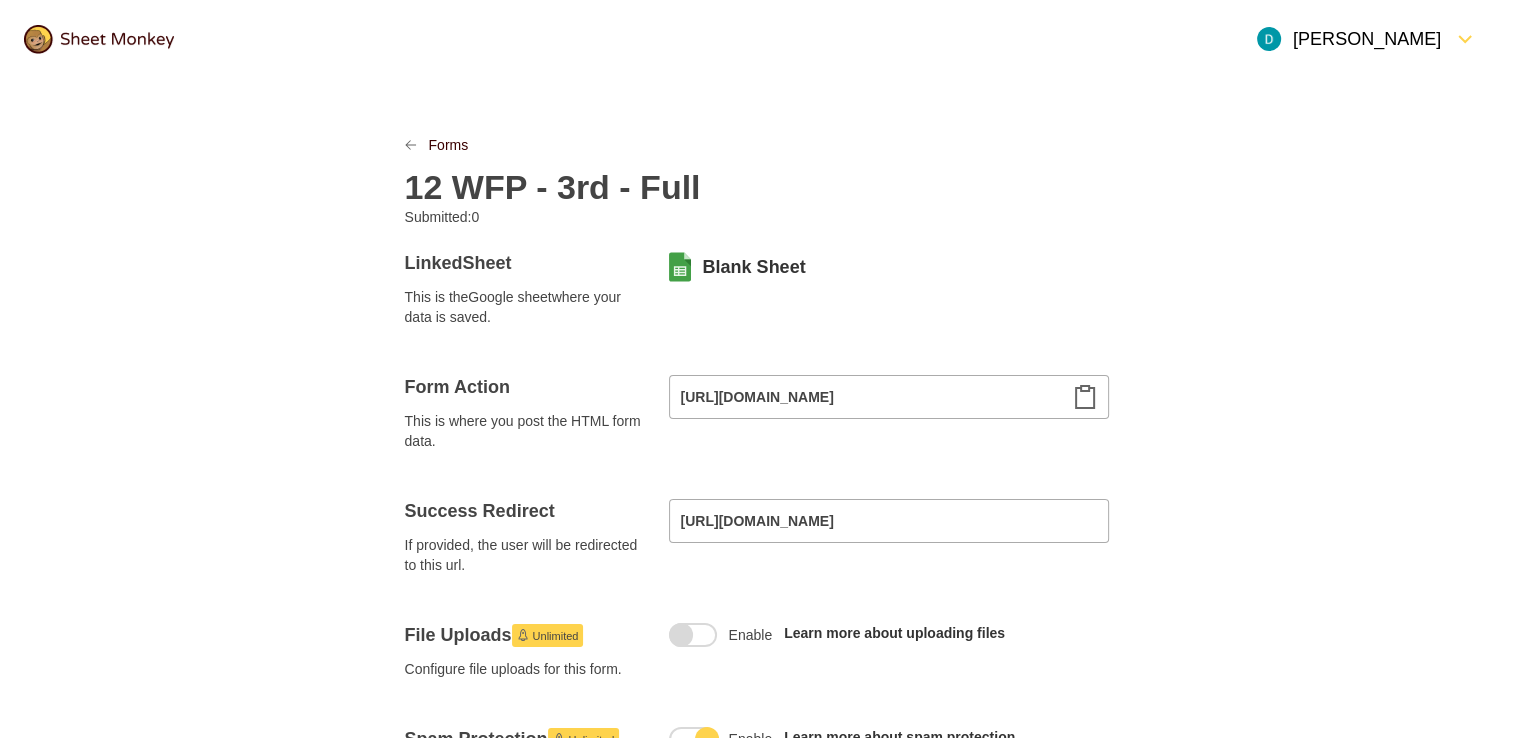 scroll, scrollTop: 0, scrollLeft: 0, axis: both 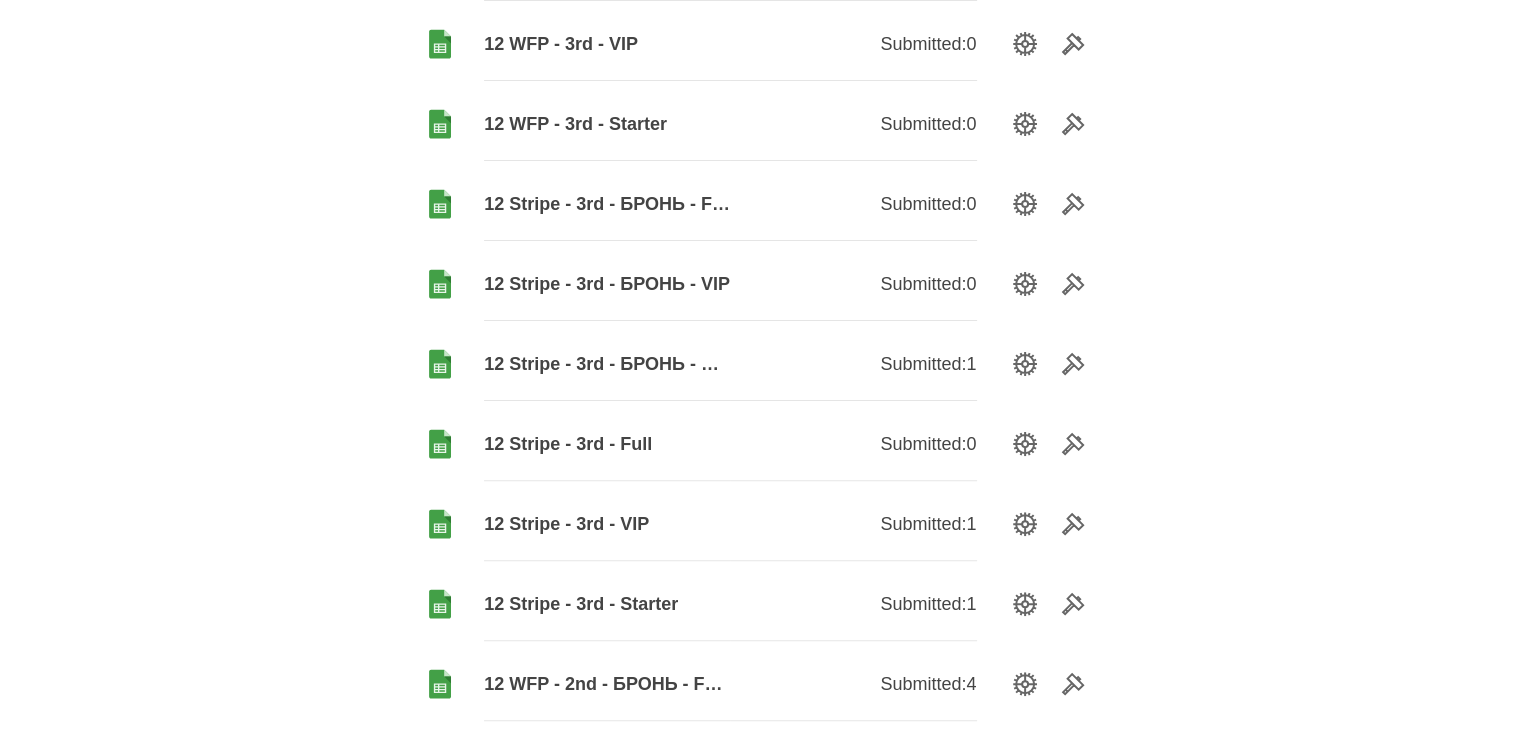 click on "12 Stripe - 3rd - Starter" at bounding box center [607, 604] 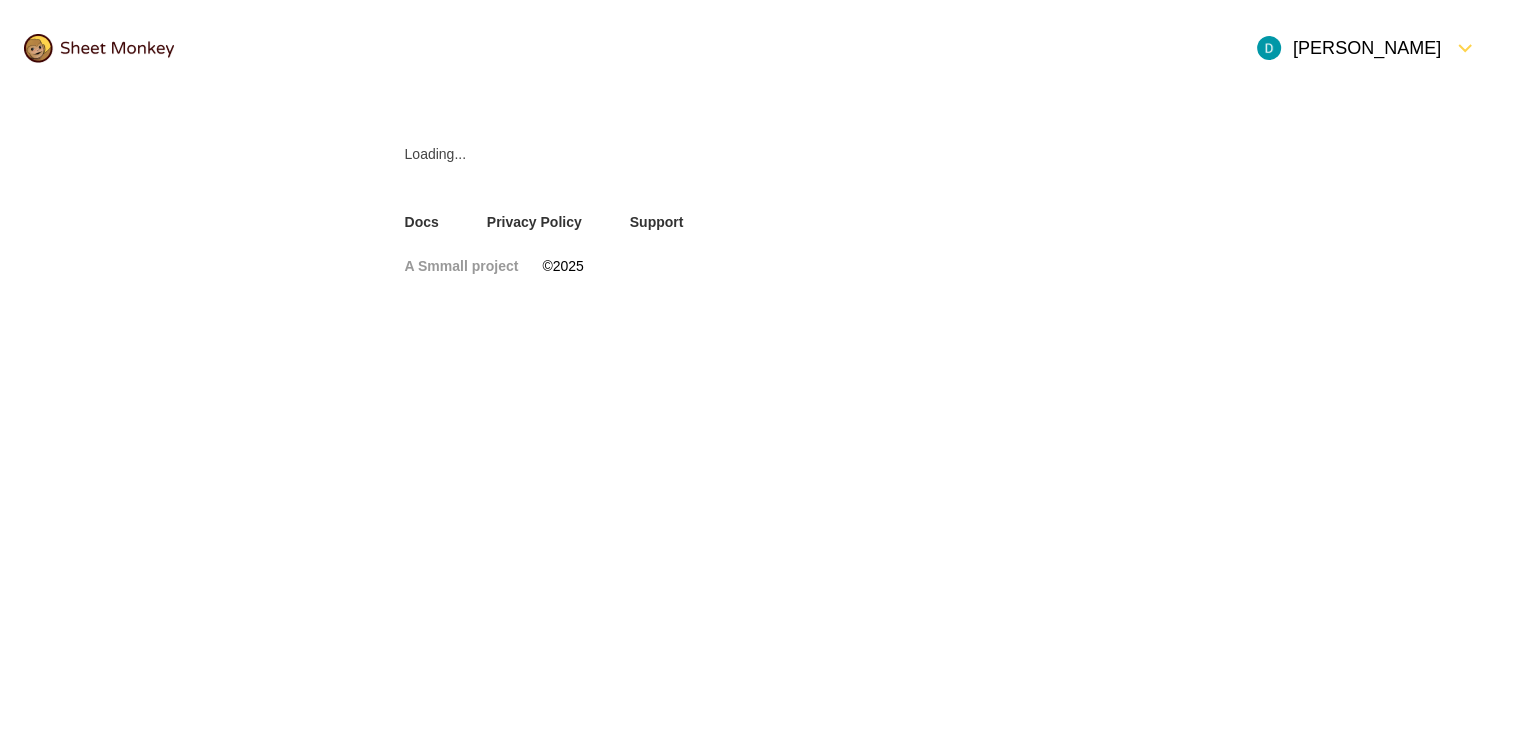 scroll, scrollTop: 0, scrollLeft: 0, axis: both 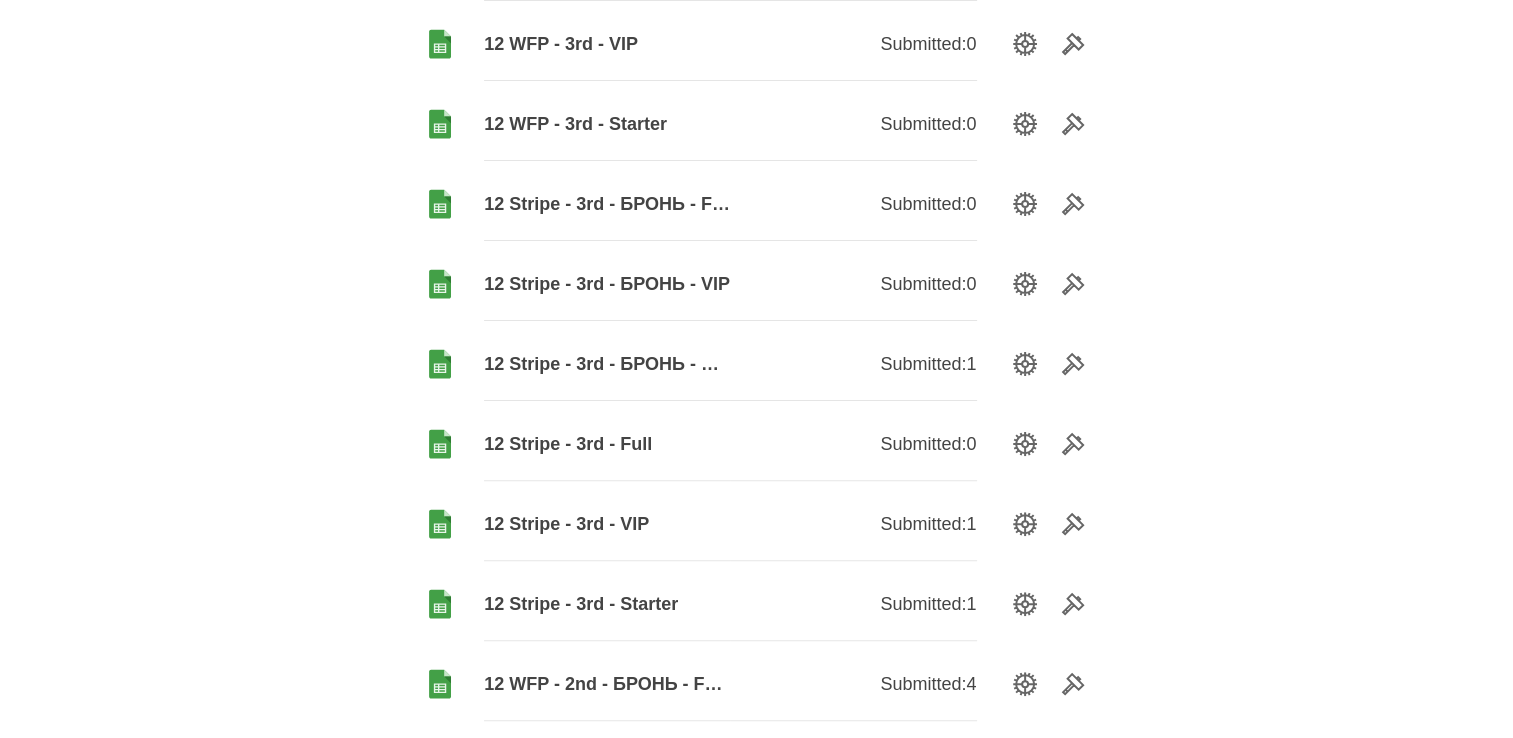 click on "12 Stripe - 3rd - VIP" at bounding box center (607, 524) 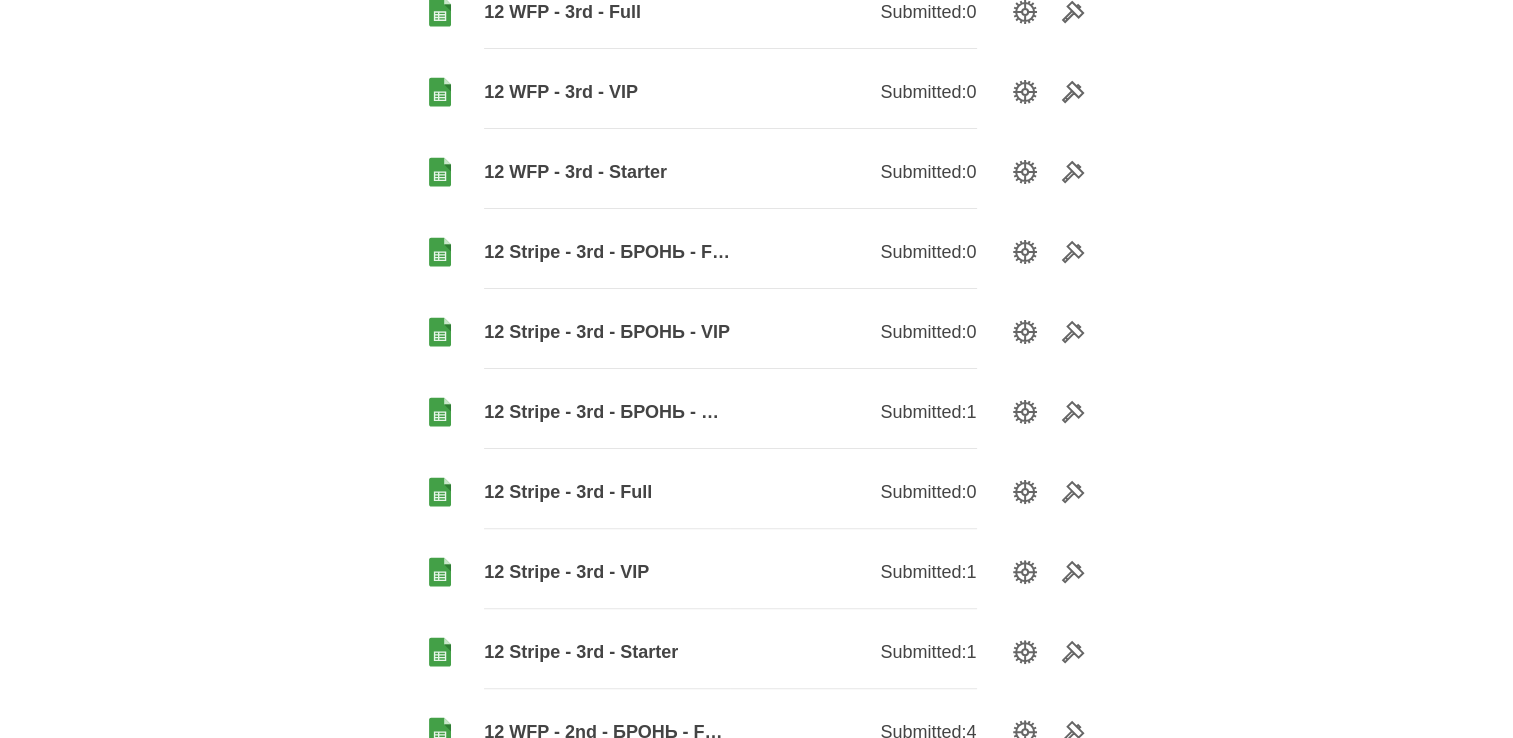 scroll, scrollTop: 500, scrollLeft: 0, axis: vertical 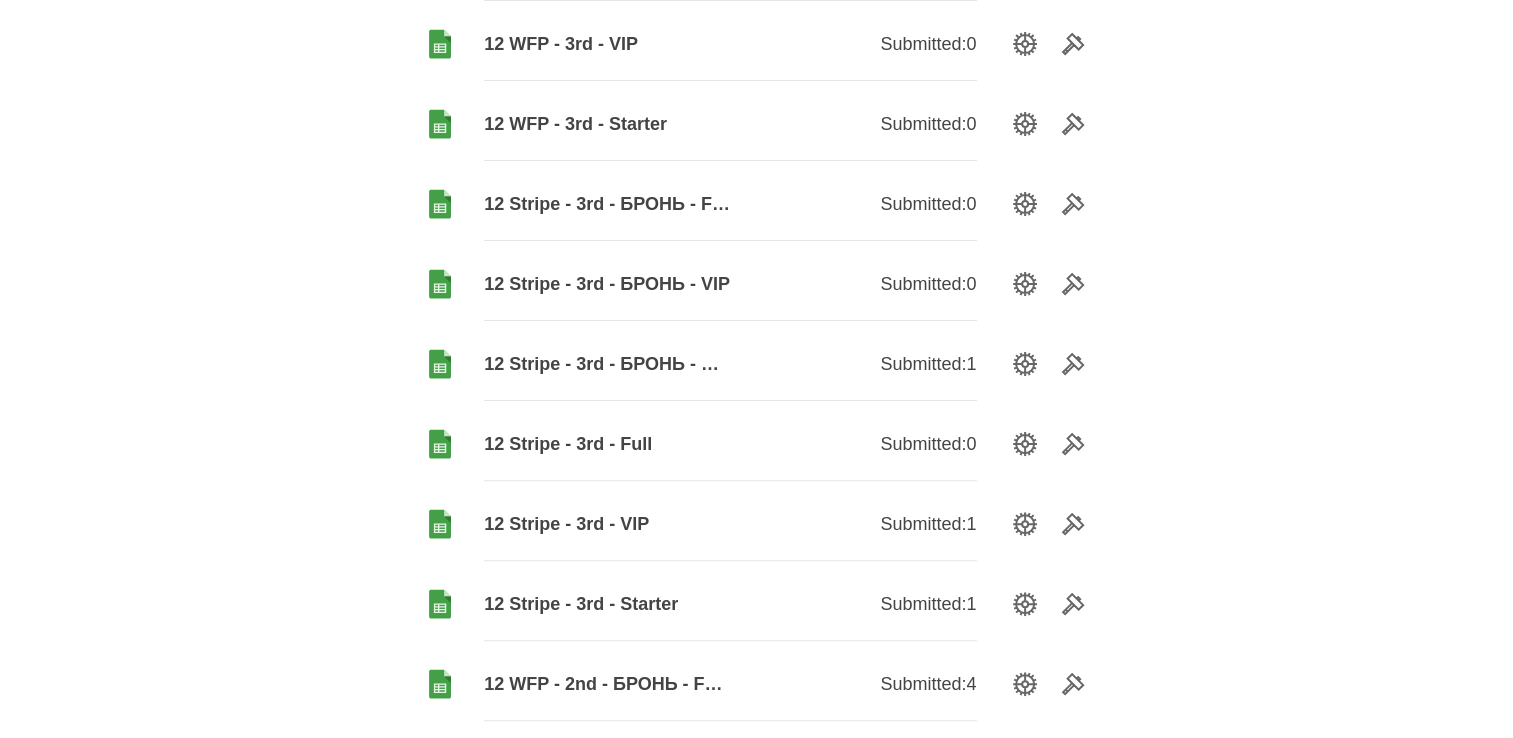 click on "12 Stripe - 3rd - Full" at bounding box center (607, 444) 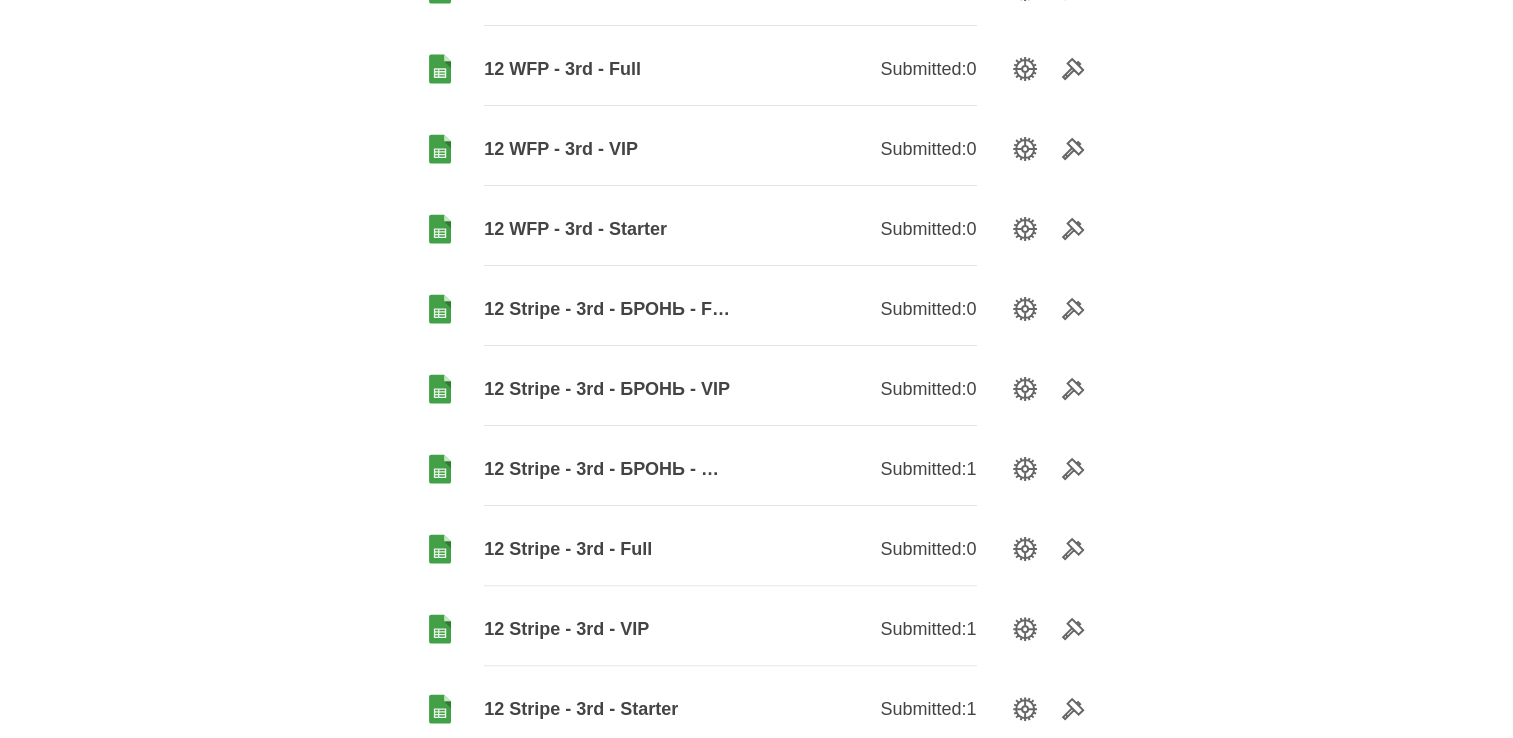 scroll, scrollTop: 400, scrollLeft: 0, axis: vertical 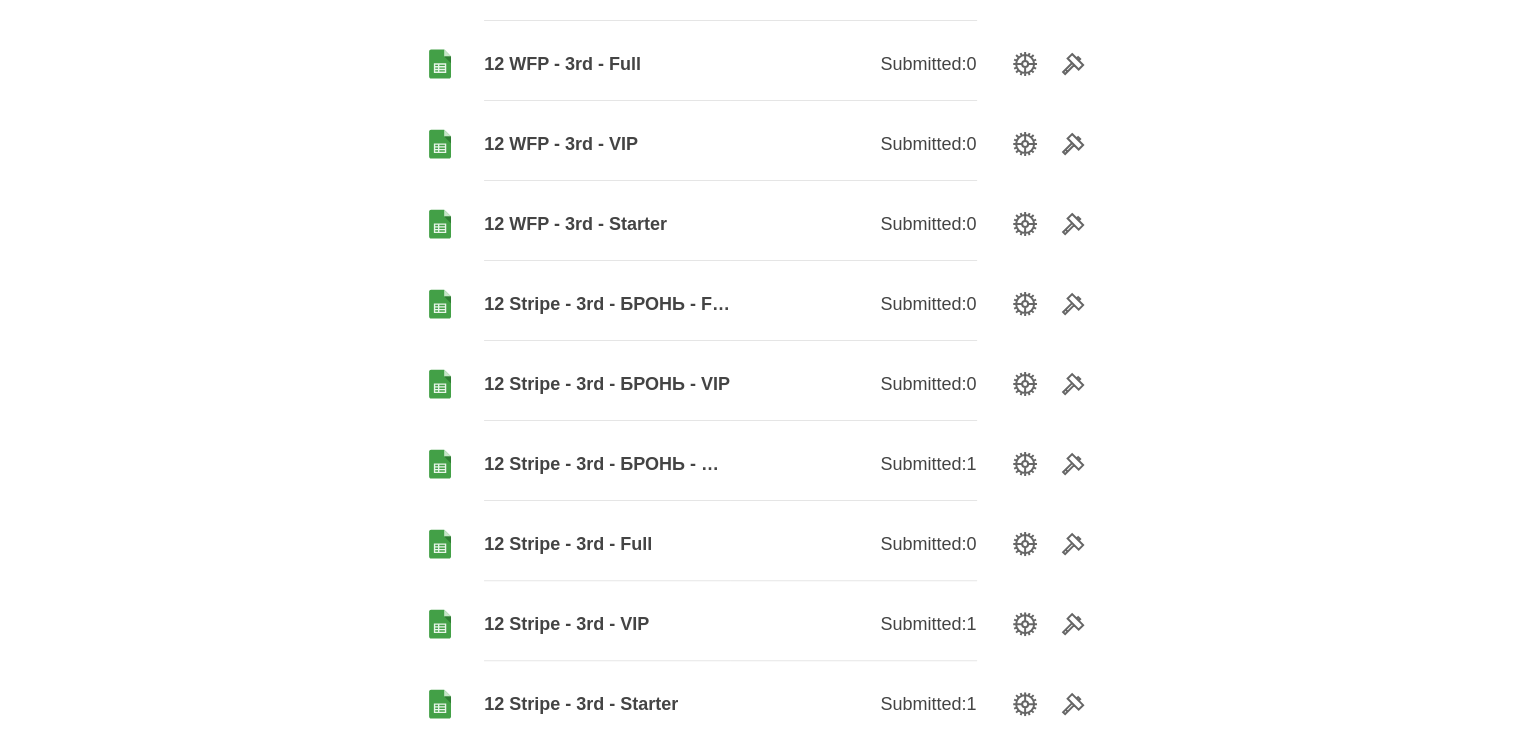 click on "12 Stripe - 3rd - БРОНЬ - Starter" at bounding box center (607, 464) 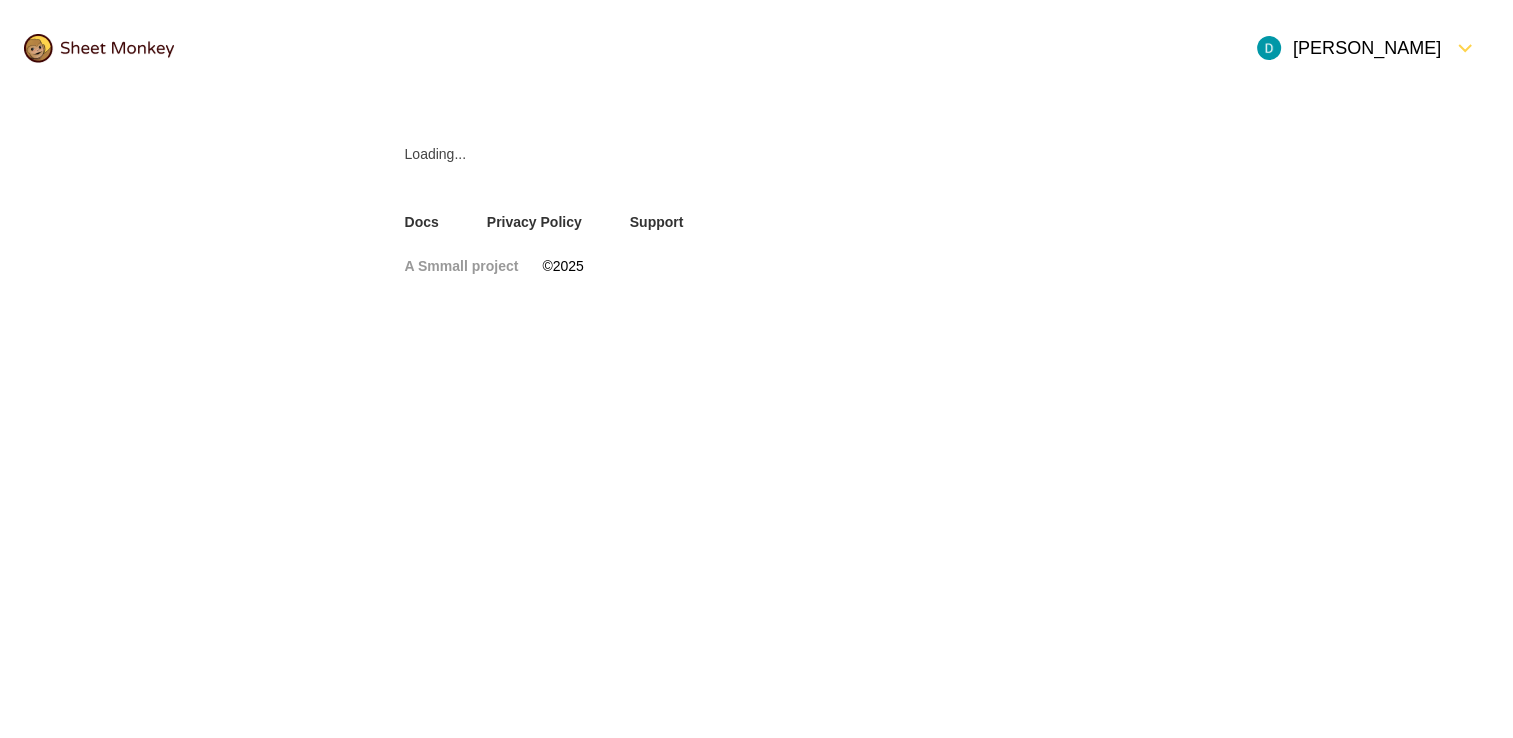 scroll, scrollTop: 0, scrollLeft: 0, axis: both 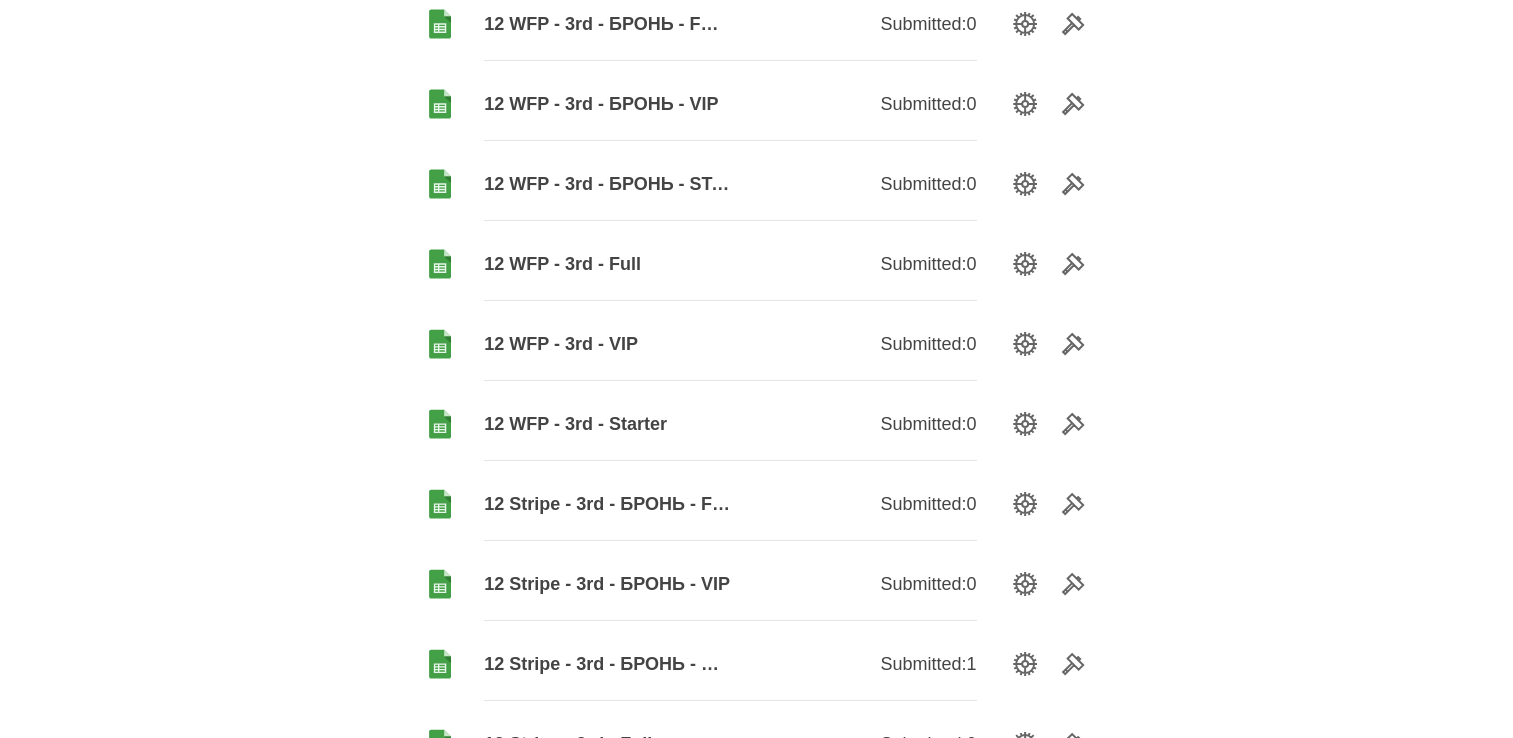 click on "12 Stripe - 3rd - БРОНЬ - VIP" at bounding box center [607, 584] 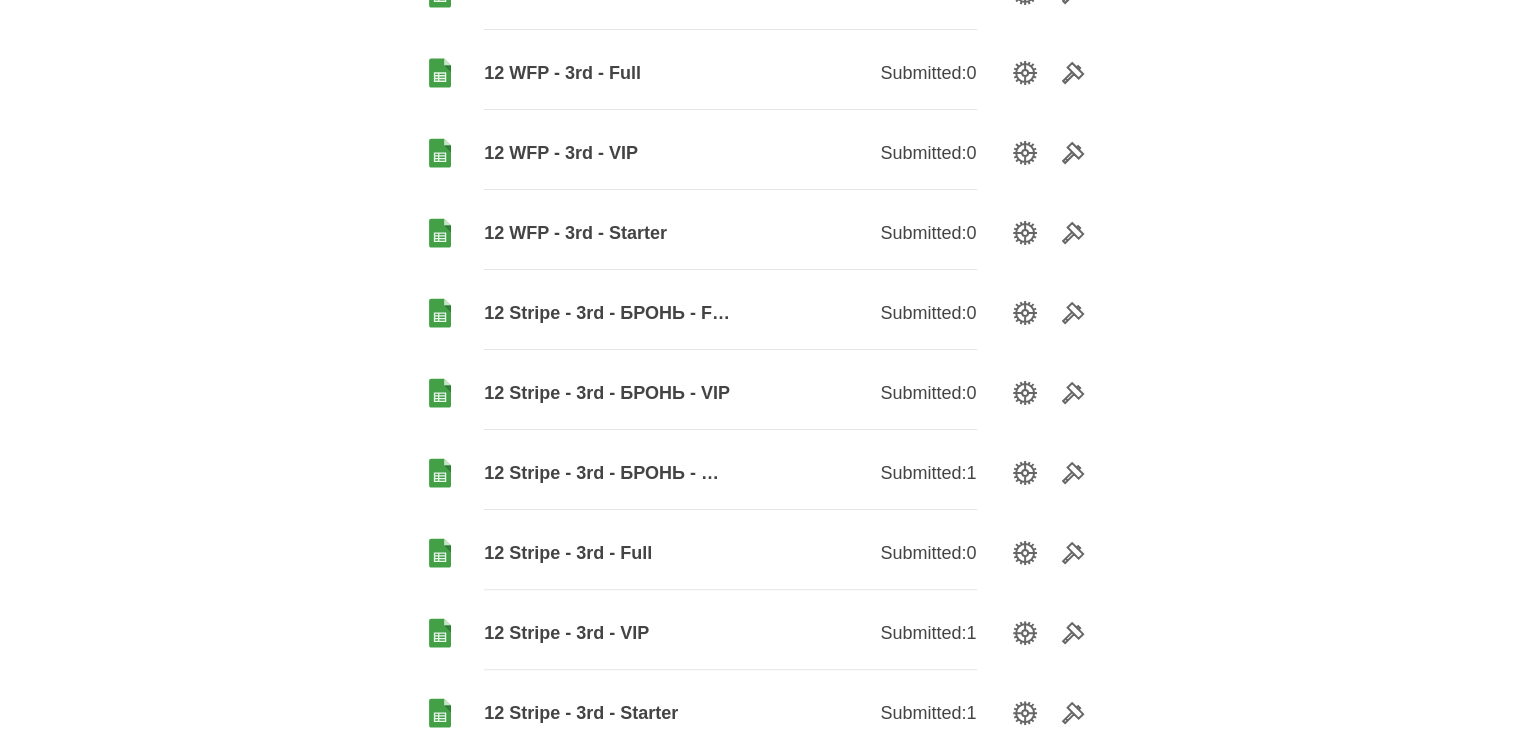 scroll, scrollTop: 400, scrollLeft: 0, axis: vertical 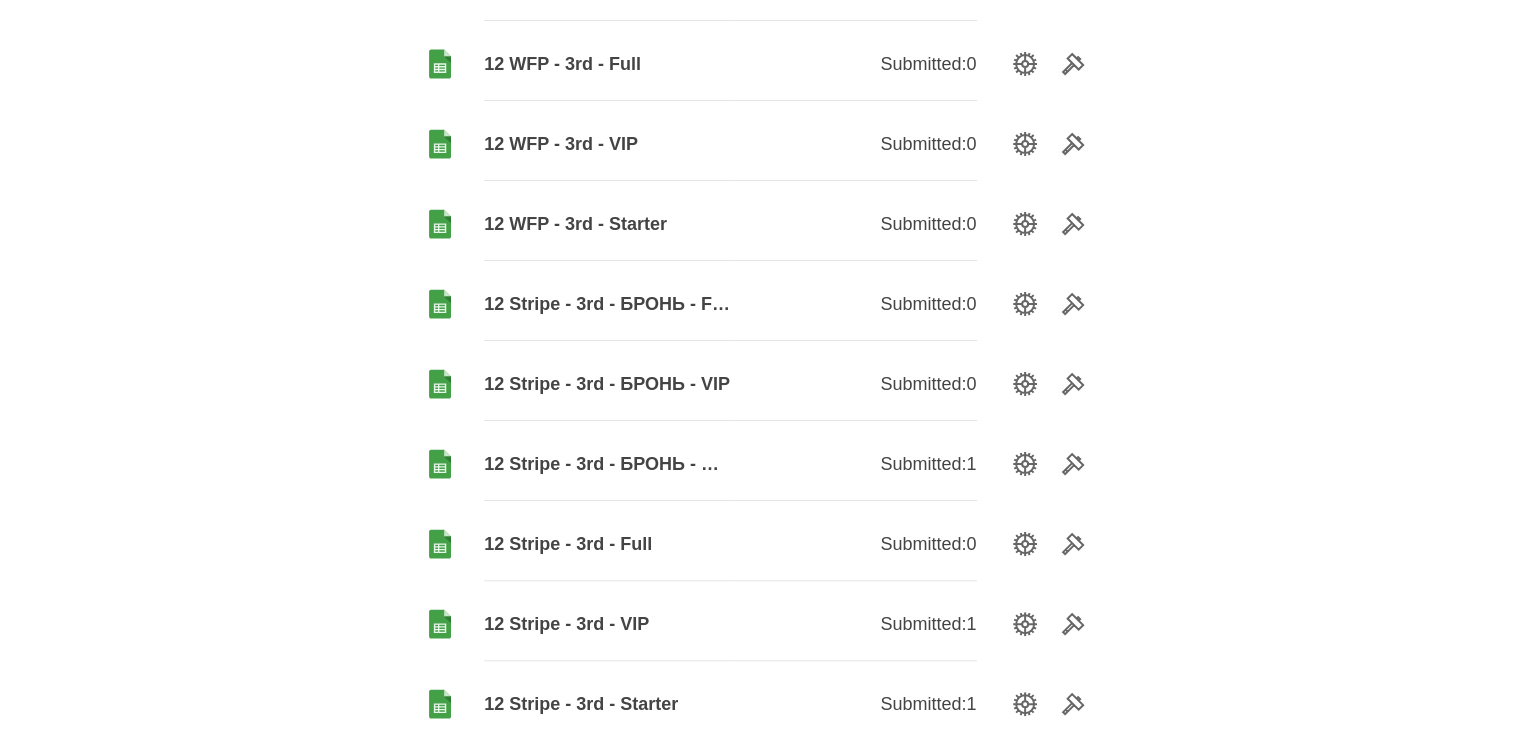 click on "12 Stripe - 3rd - БРОНЬ - FULL" at bounding box center (607, 304) 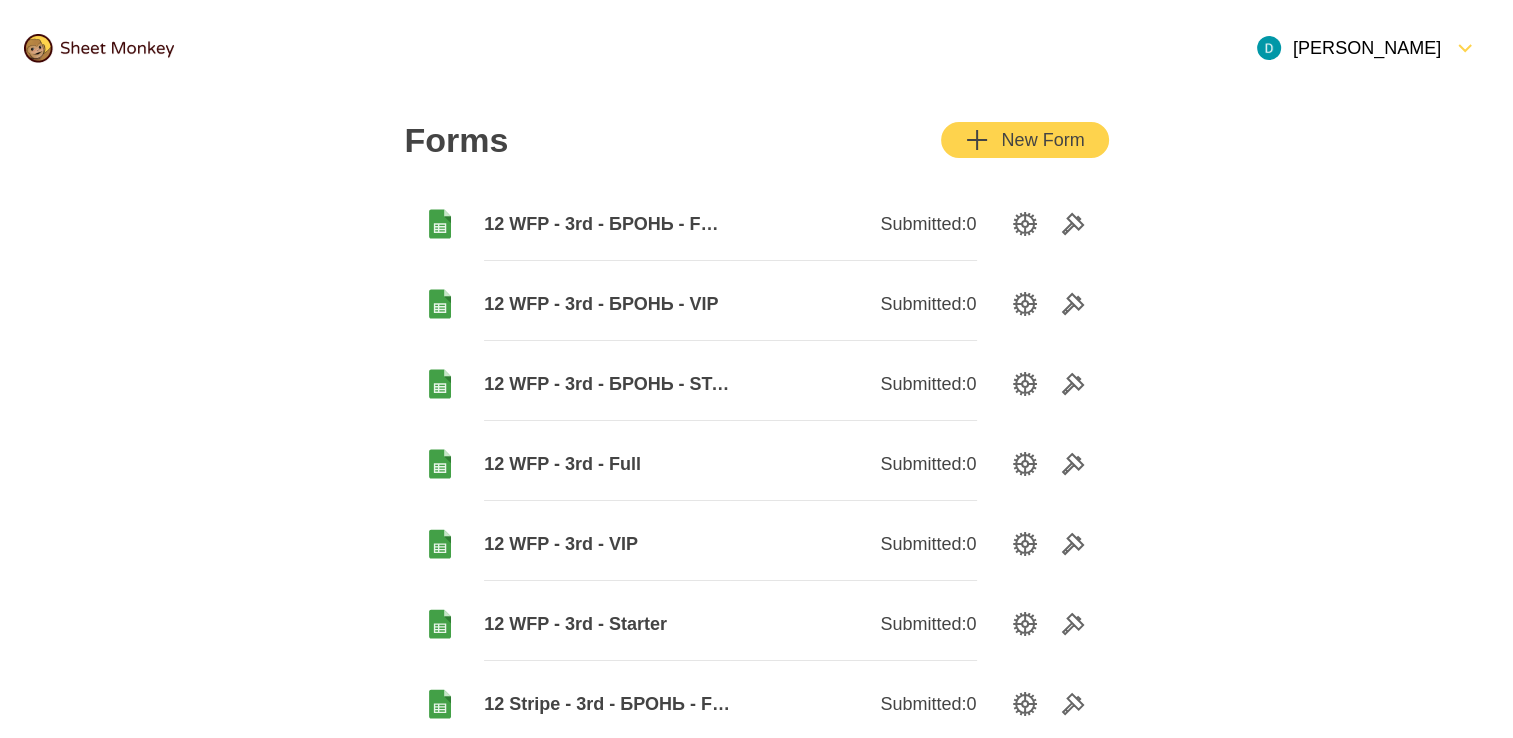 click on "12 WFP - 3rd - Starter" at bounding box center (607, 624) 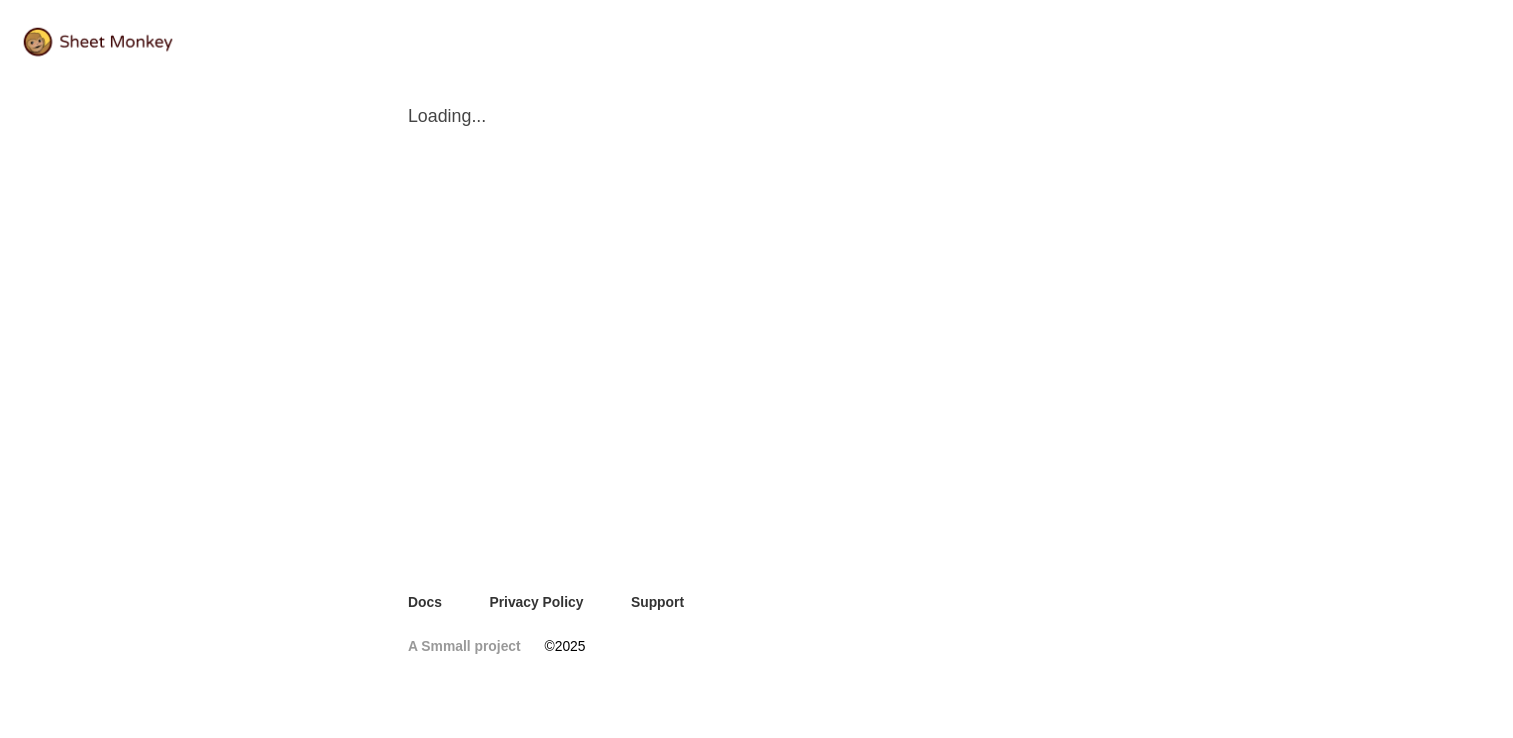 scroll, scrollTop: 0, scrollLeft: 0, axis: both 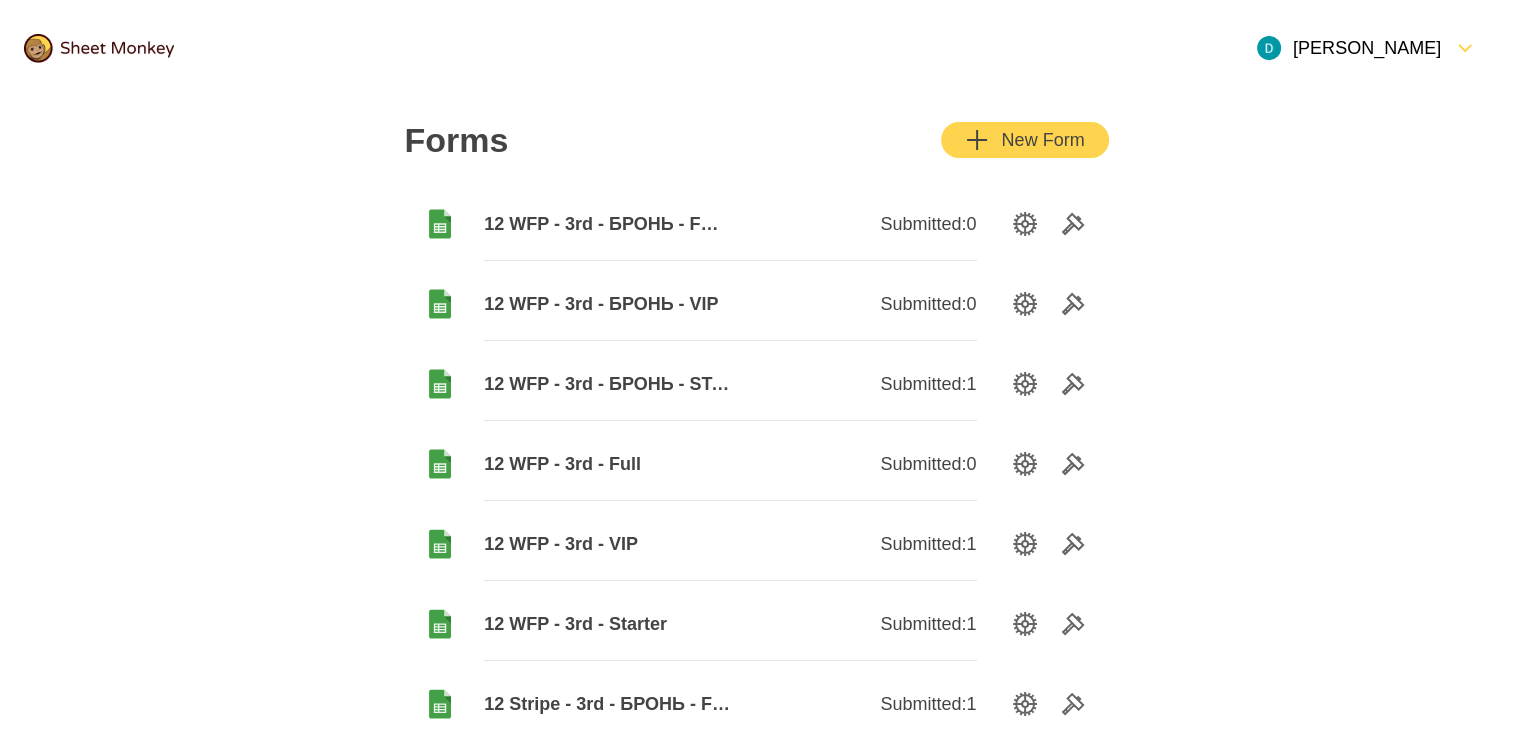 click on "12 WFP - 3rd - Full" at bounding box center [607, 464] 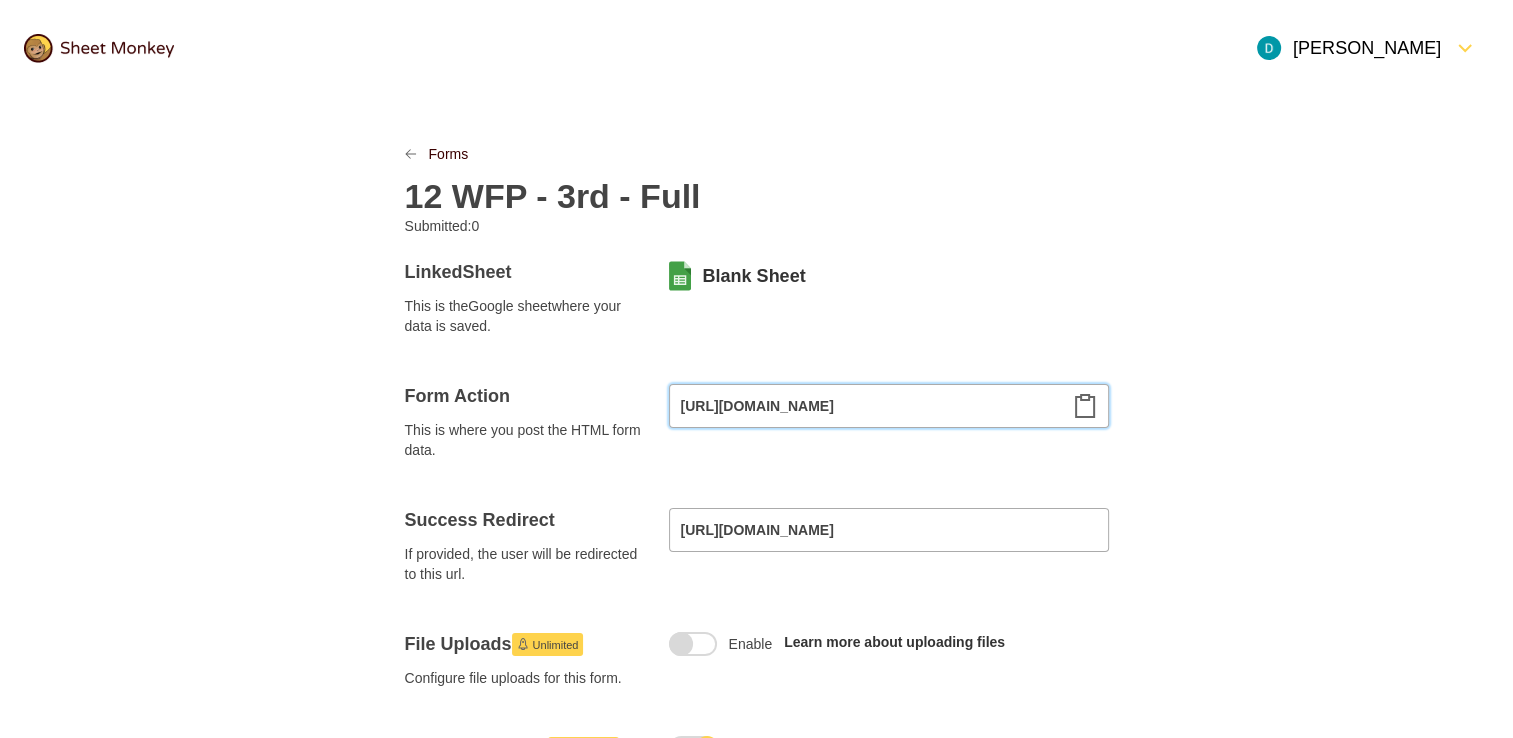 drag, startPoint x: 946, startPoint y: 410, endPoint x: 1096, endPoint y: 401, distance: 150.26976 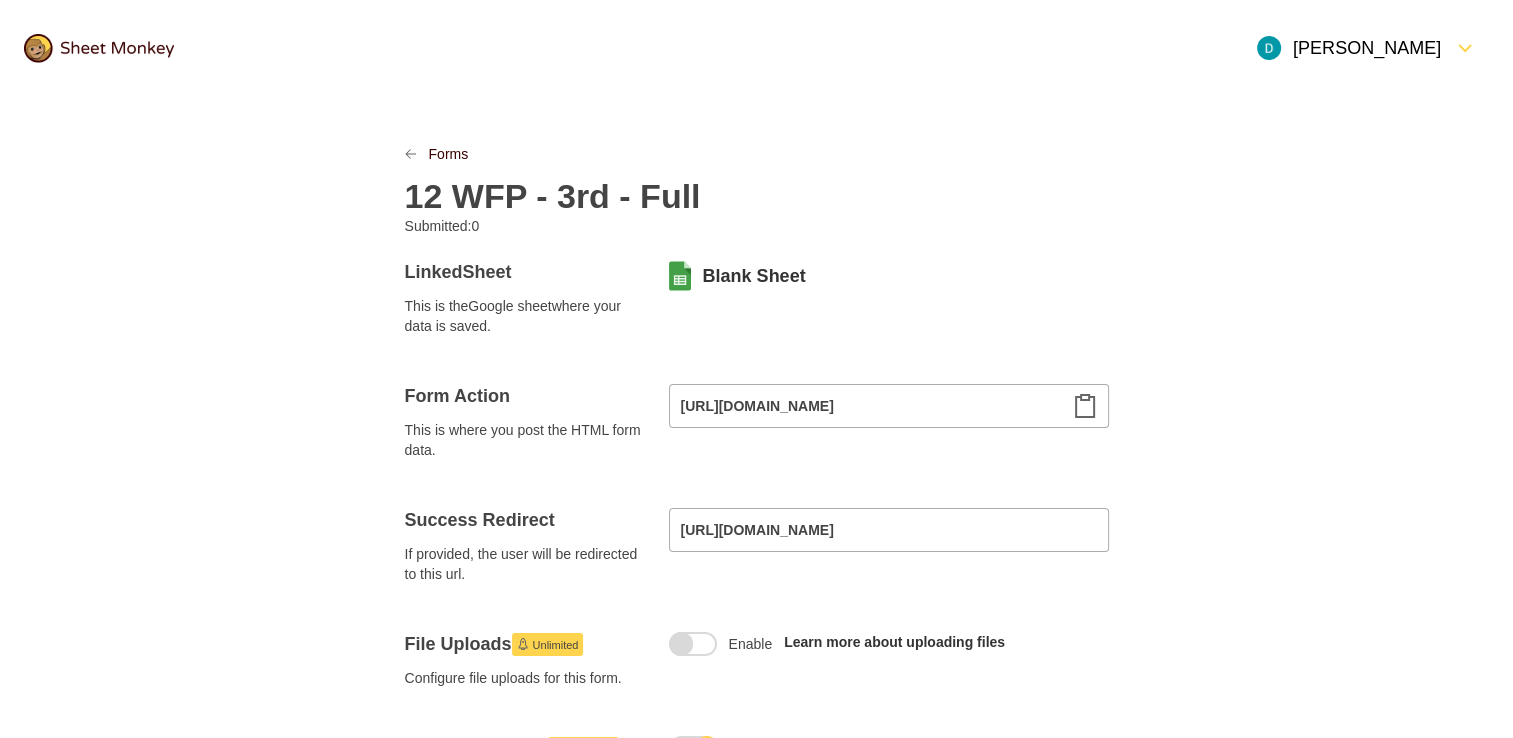 click on "Forms 12 WFP - 3rd - Full Submitted:  0 Linked  Sheet   This is the  Google sheet  where your data is saved. Blank Sheet Form Action This is where you post the HTML form data. https://api.sheetmonkey.io/form/aoHPRqkAgidXZGsiedDg7p Success Redirect If provided, the user will be redirected to this url. https://www.finwise-education.com/splata-tarifu-full File Uploads    Unlimited Configure file uploads for this form. Enable Learn more about uploading files Spam Protection    Unlimited Turn on Akismet filtering for submissions Enable Learn more about spam protection Notifications    Unlimited Configure notifications Notification Send a notification email to me or another address when a form is submitted. Autoresponse Send an automatic response email to the person who submitted the form. Embed HTML A starter HTML snippet for posting to this  sheet < form   action = "https://api.sheetmonkey.io/form/aoHPRqkAgidXZGsiedDg7p"   method = "post" >
< label > Example Field:  < input   type = "text"   name =    />" at bounding box center [756, 1002] 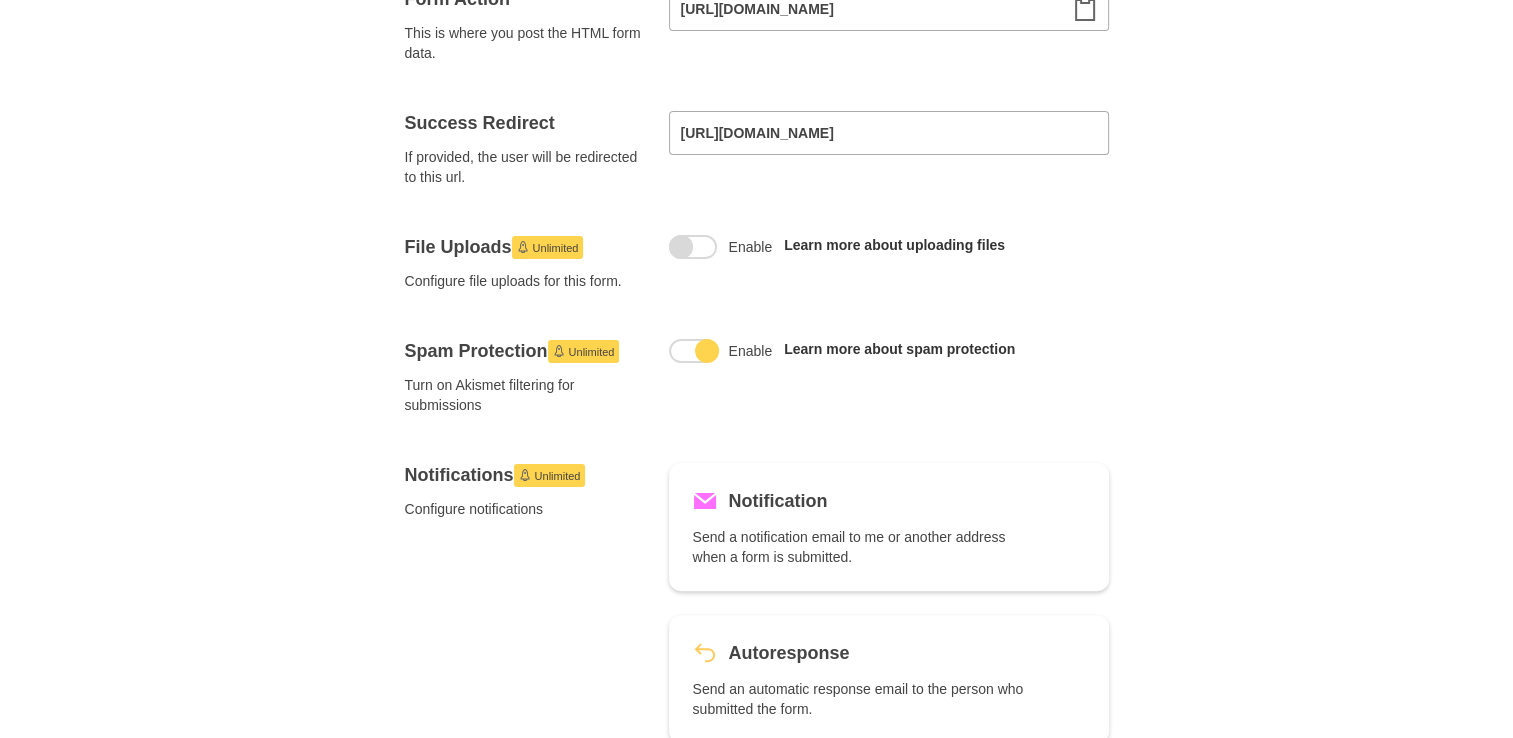 scroll, scrollTop: 0, scrollLeft: 0, axis: both 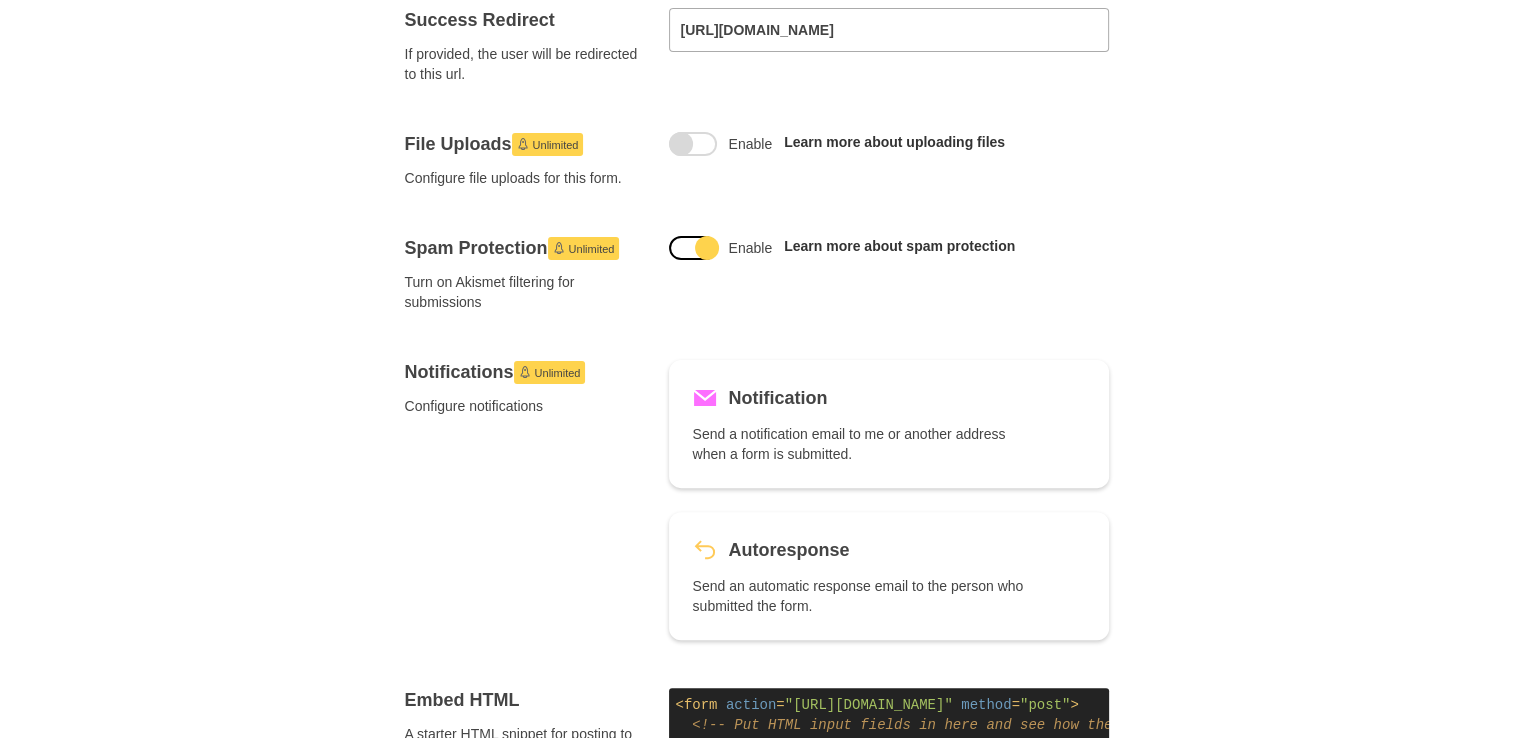 click at bounding box center (707, 248) 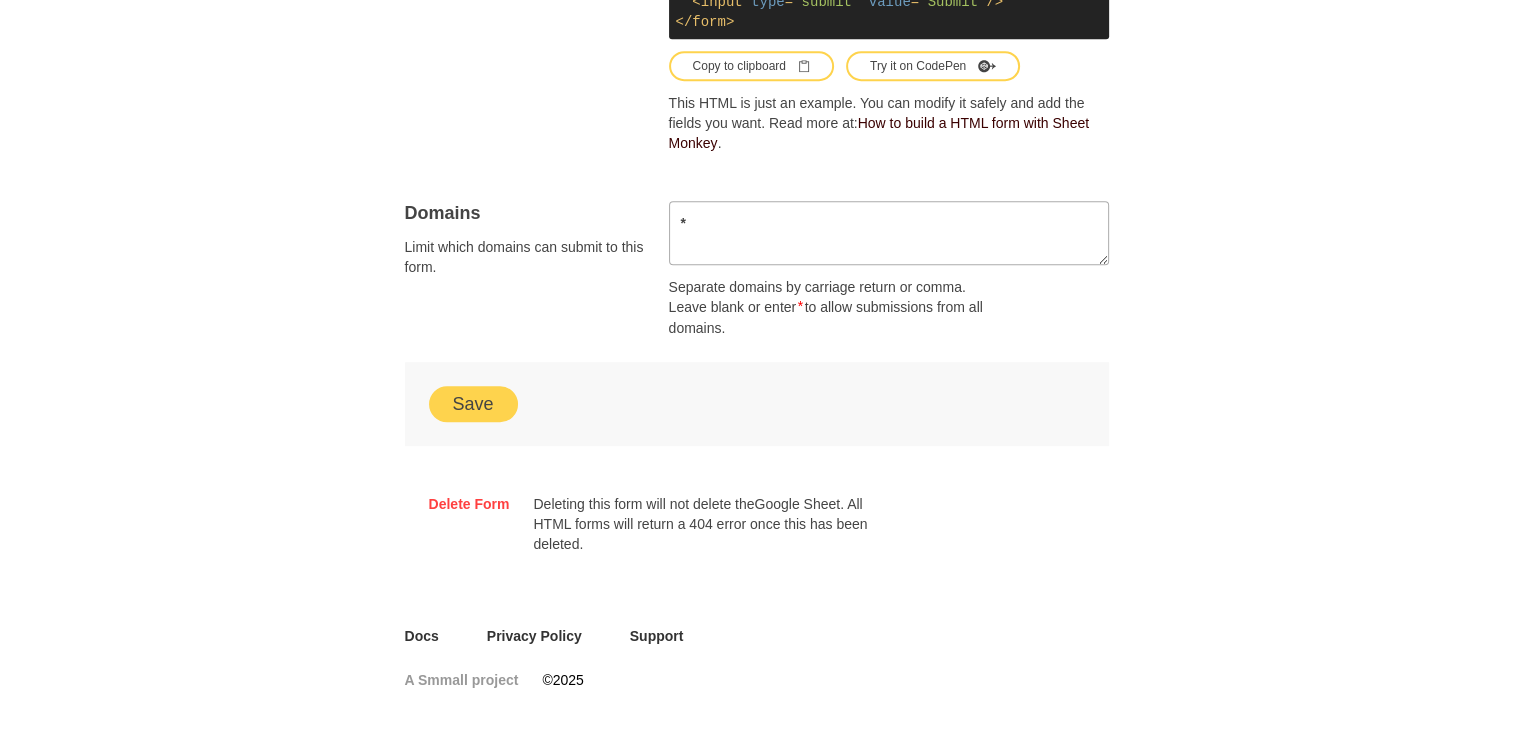 scroll, scrollTop: 1296, scrollLeft: 0, axis: vertical 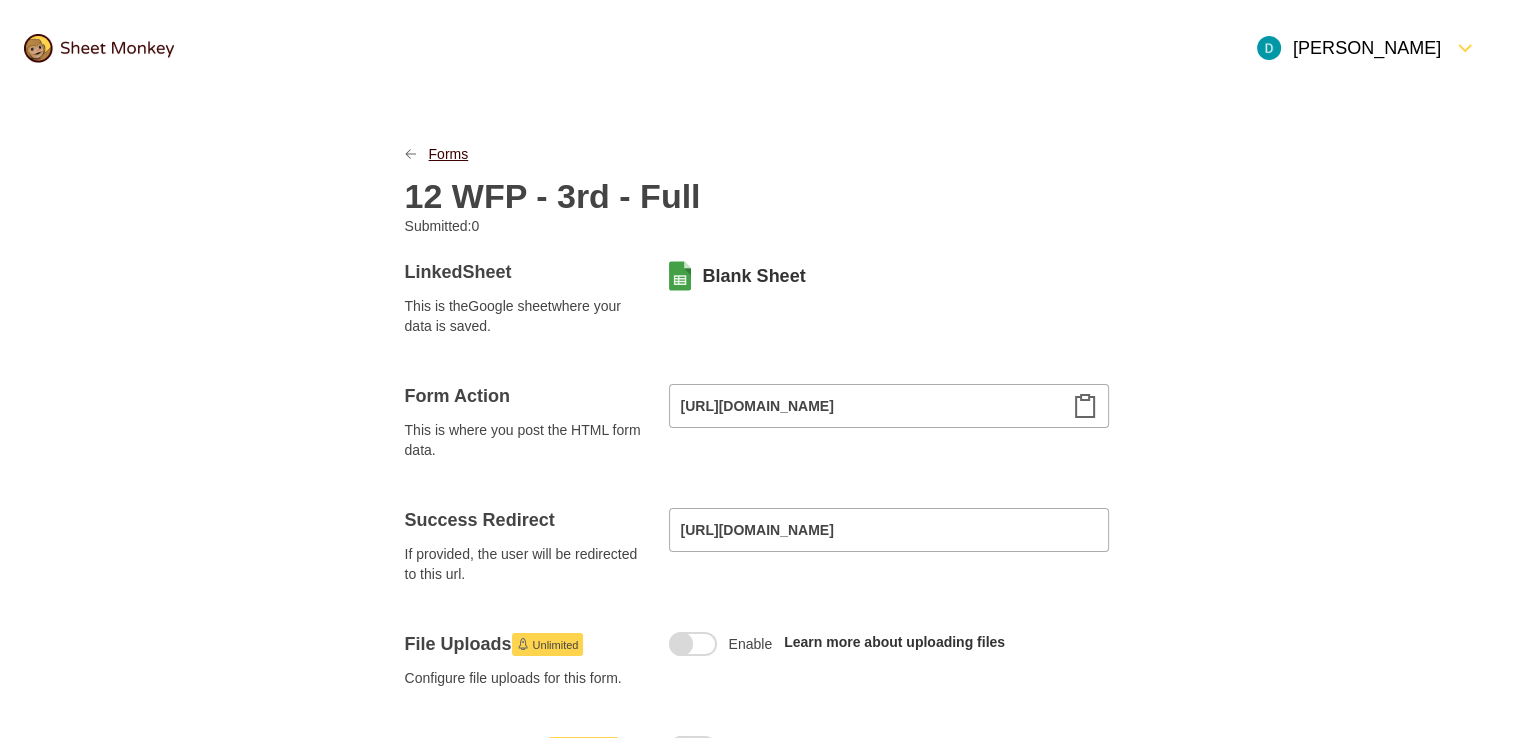click on "Forms" at bounding box center (449, 154) 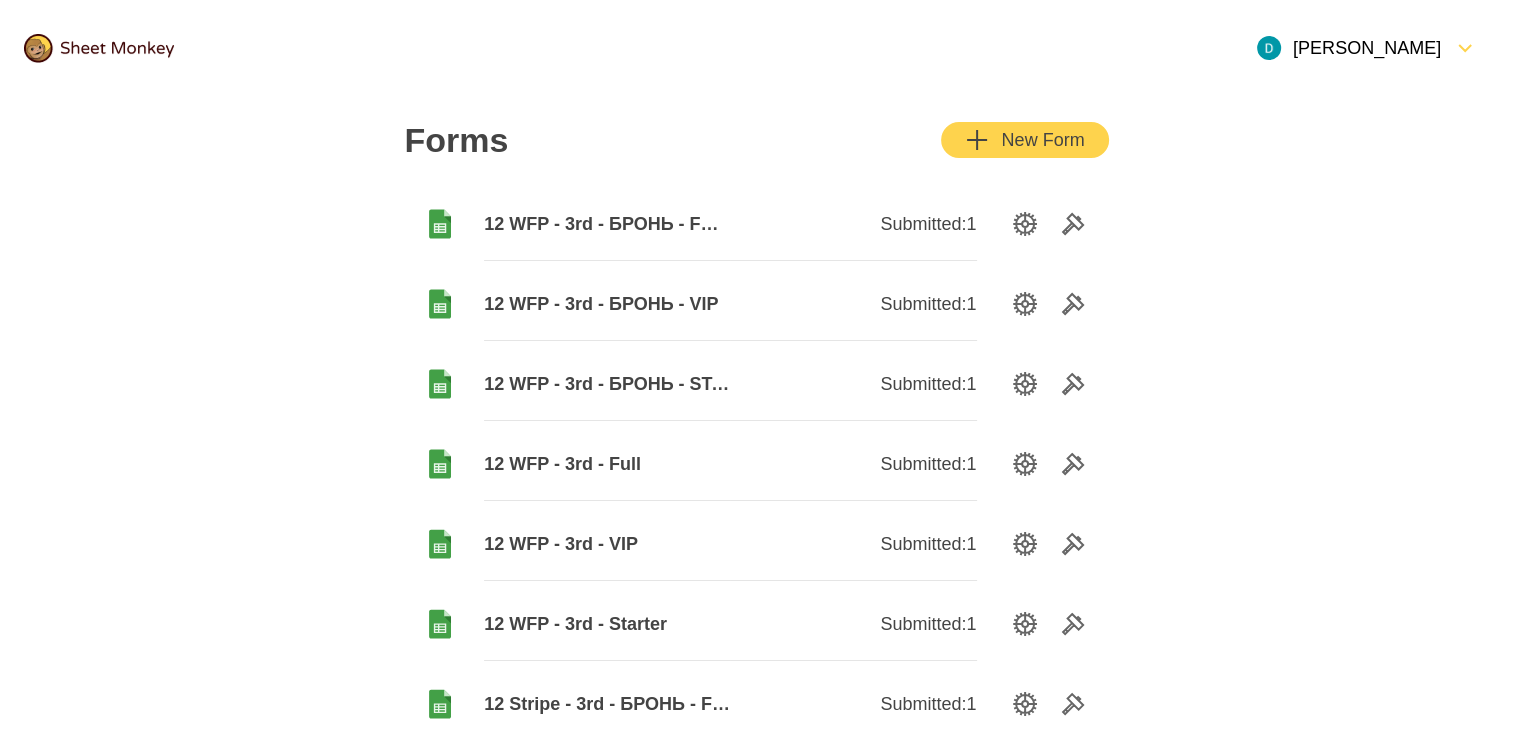 click on "12 WFP - 3rd - Full" at bounding box center [607, 464] 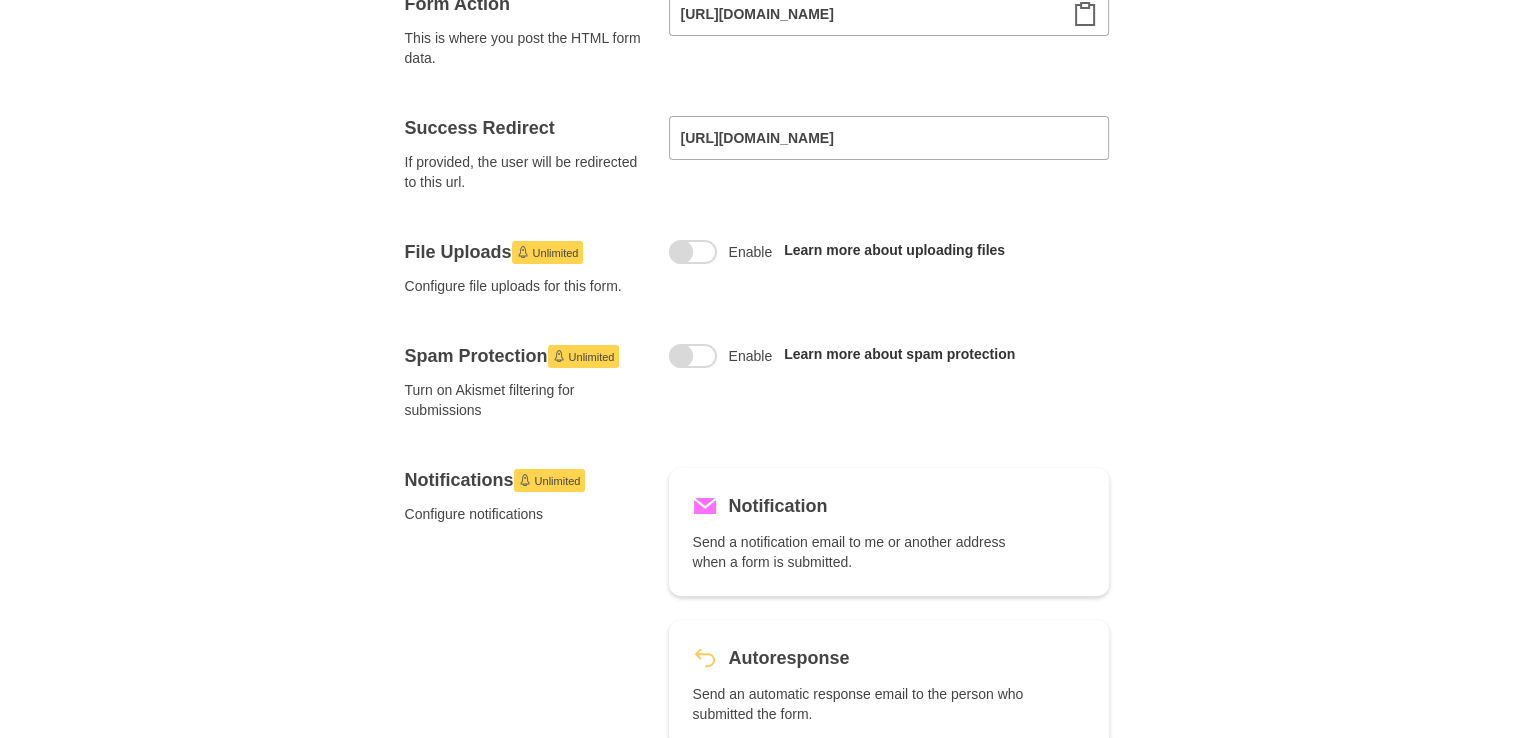 scroll, scrollTop: 400, scrollLeft: 0, axis: vertical 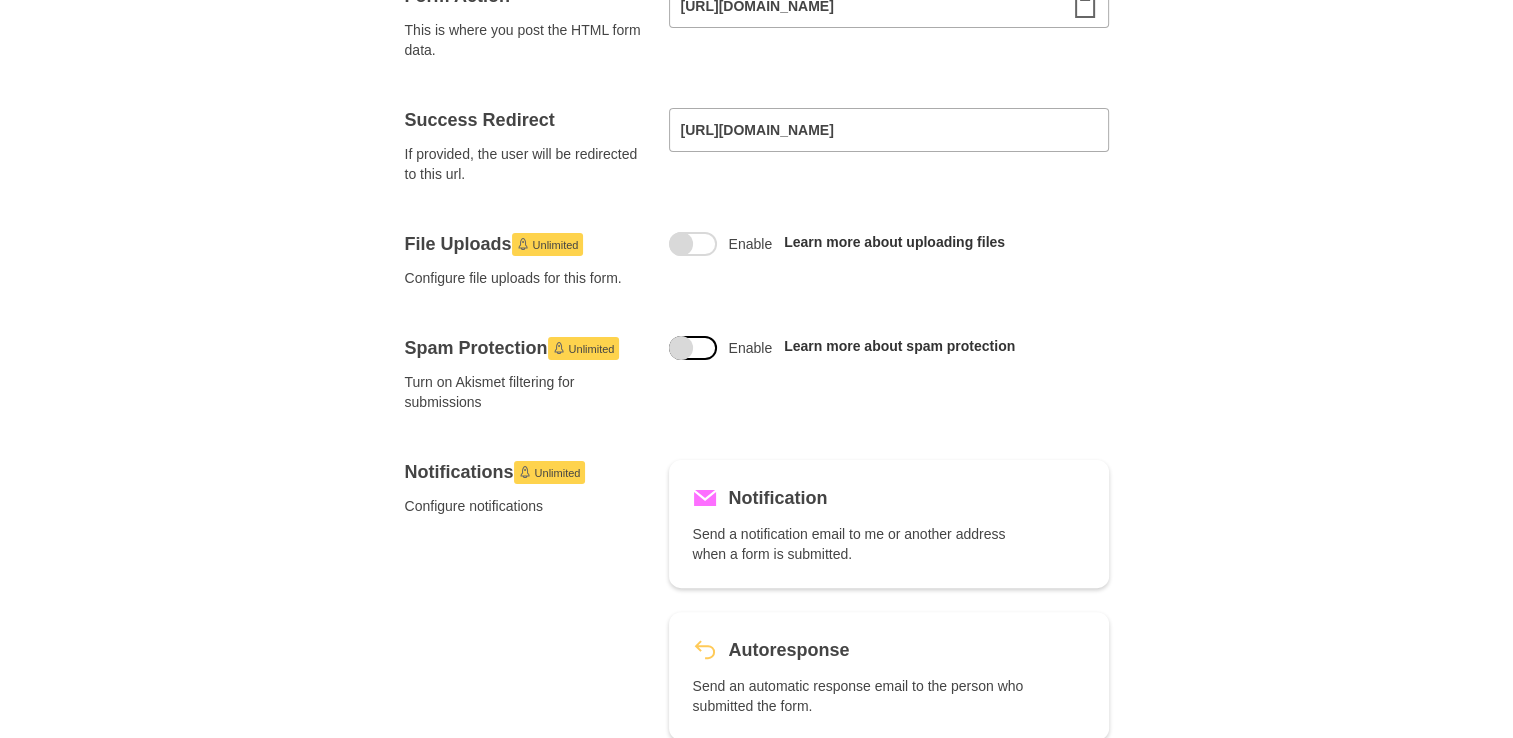 click at bounding box center [693, 348] 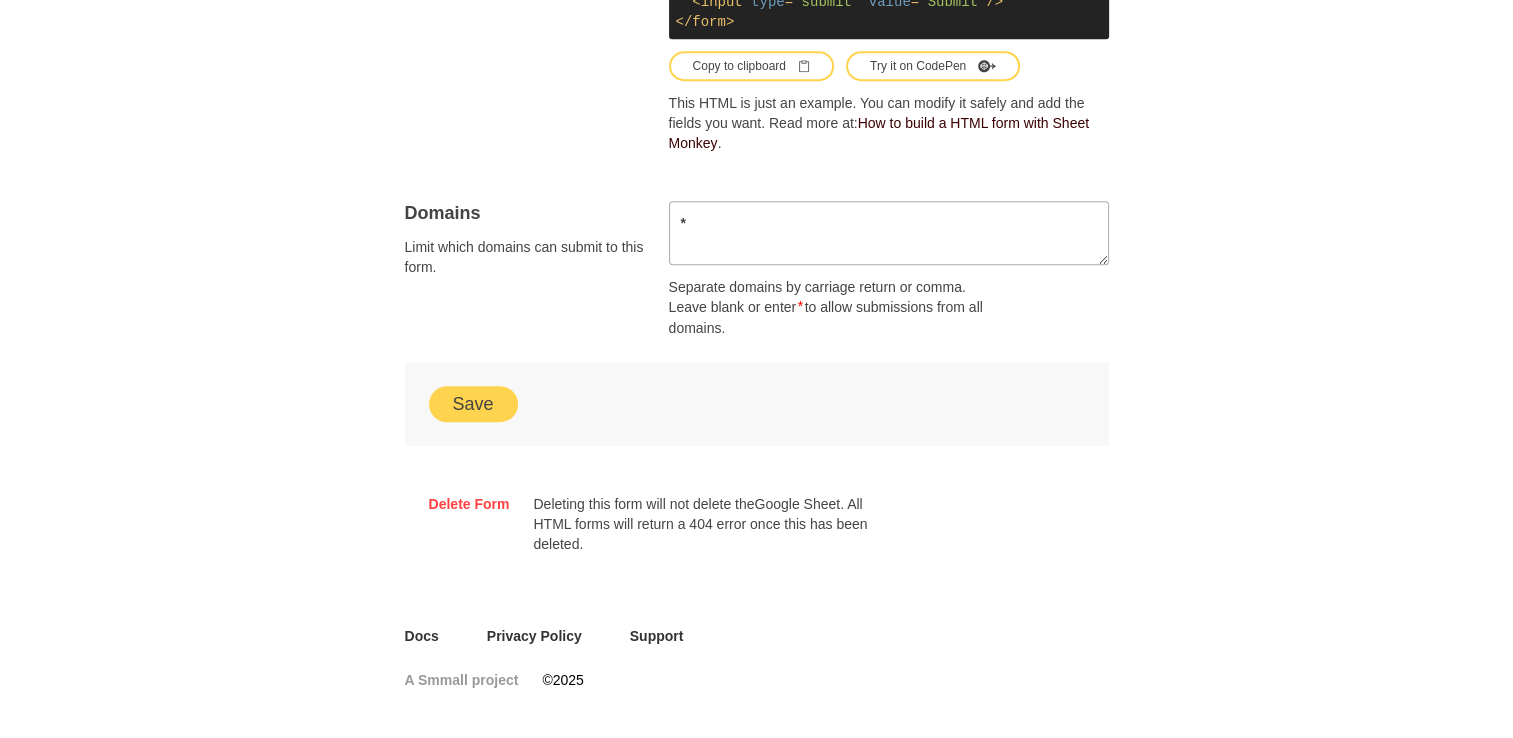 scroll, scrollTop: 1296, scrollLeft: 0, axis: vertical 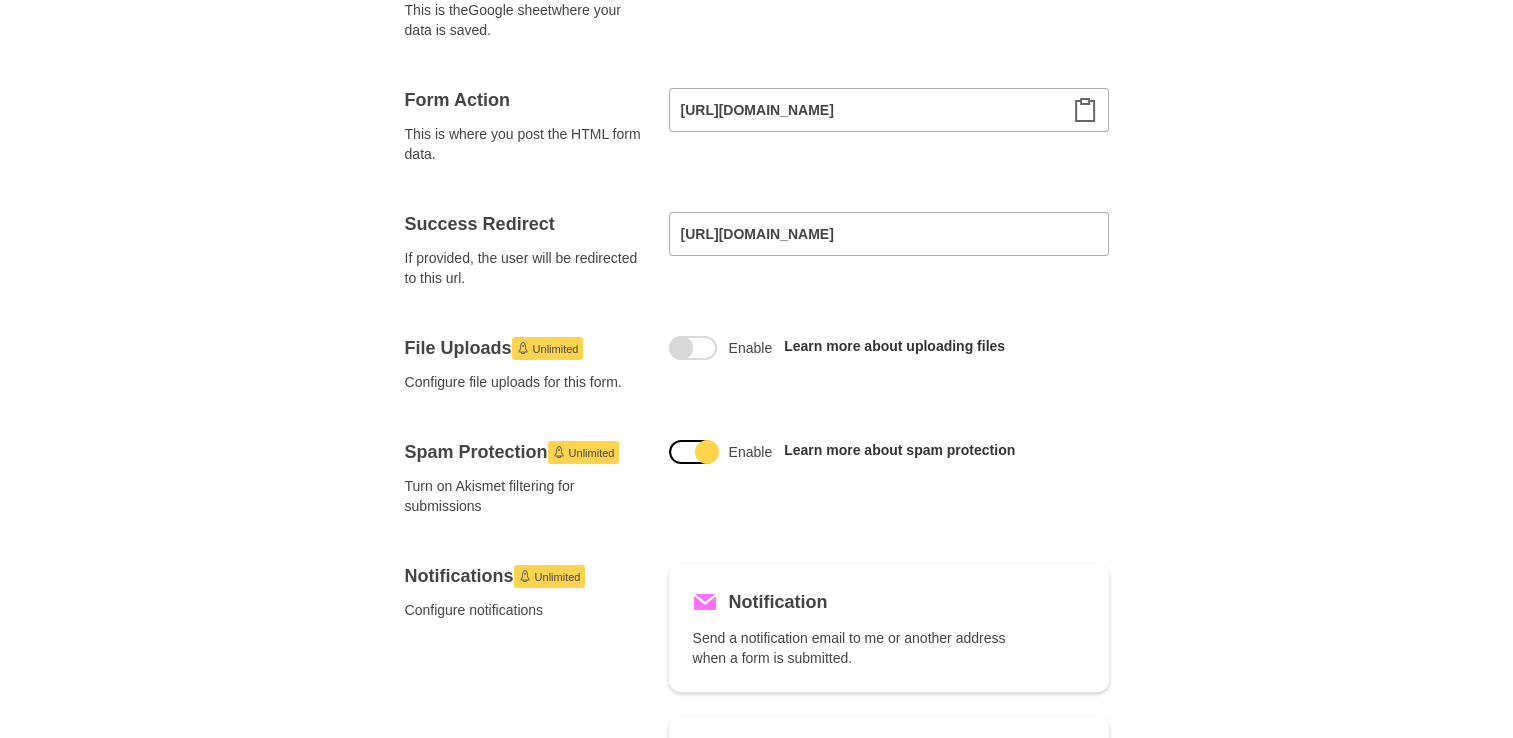 click at bounding box center [707, 452] 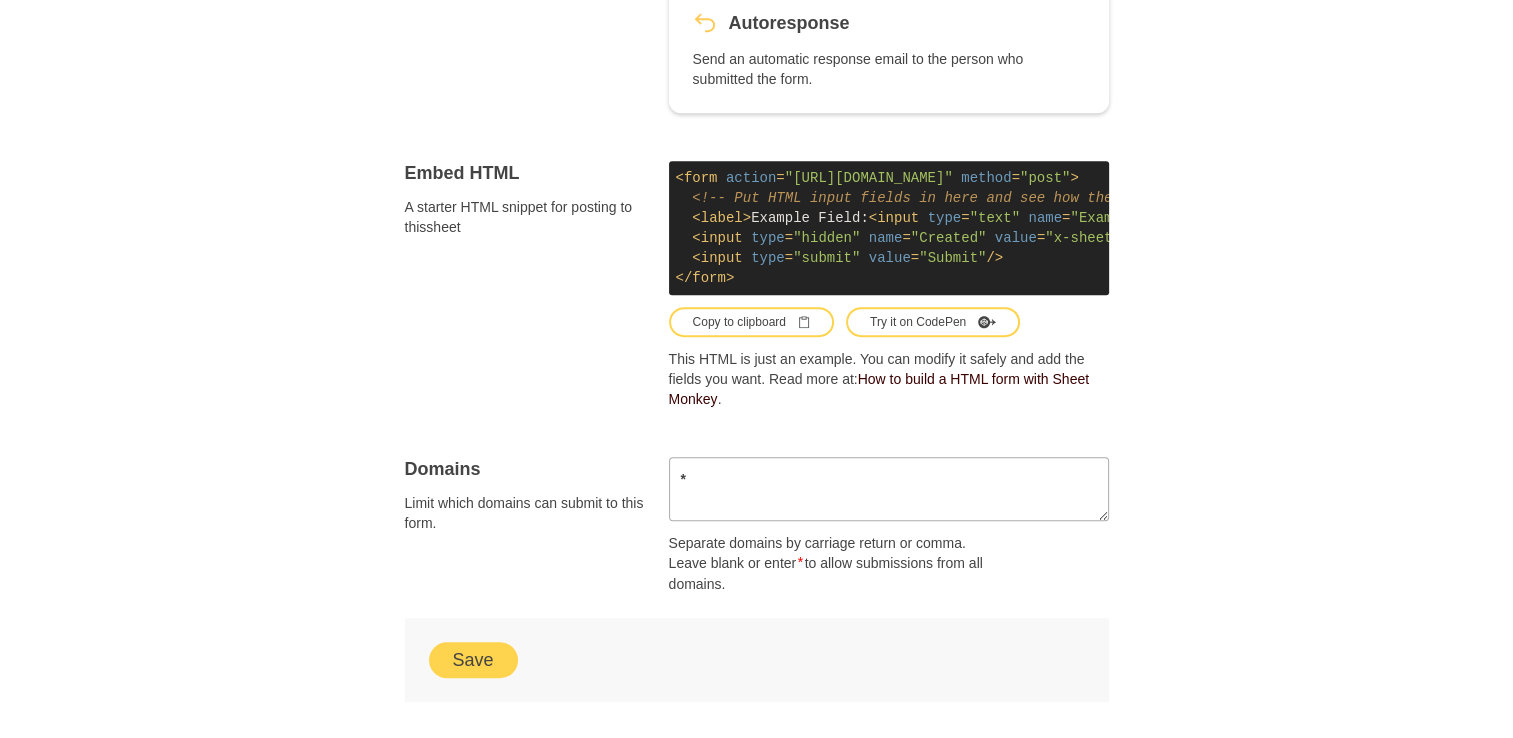 scroll, scrollTop: 1296, scrollLeft: 0, axis: vertical 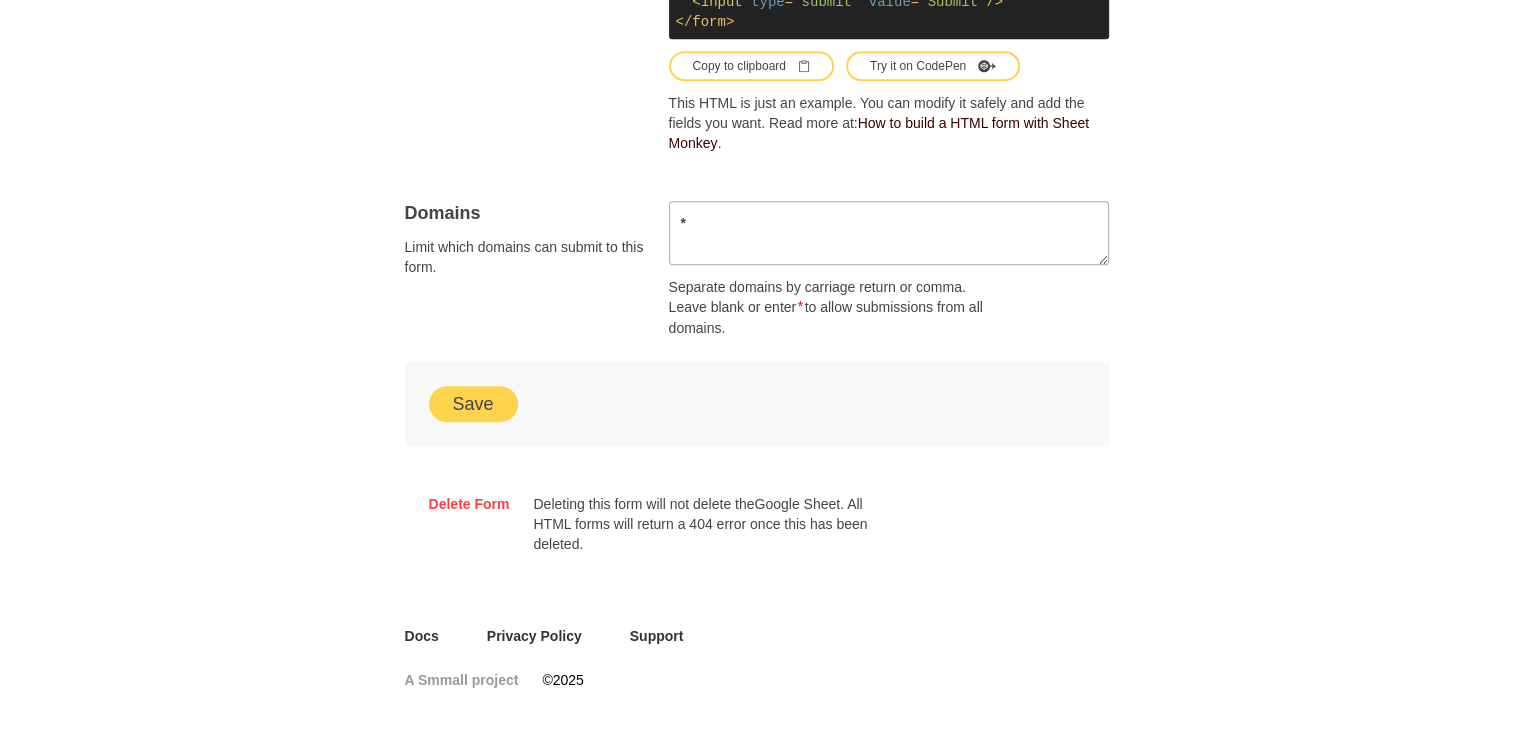 click on "Save" at bounding box center (473, 404) 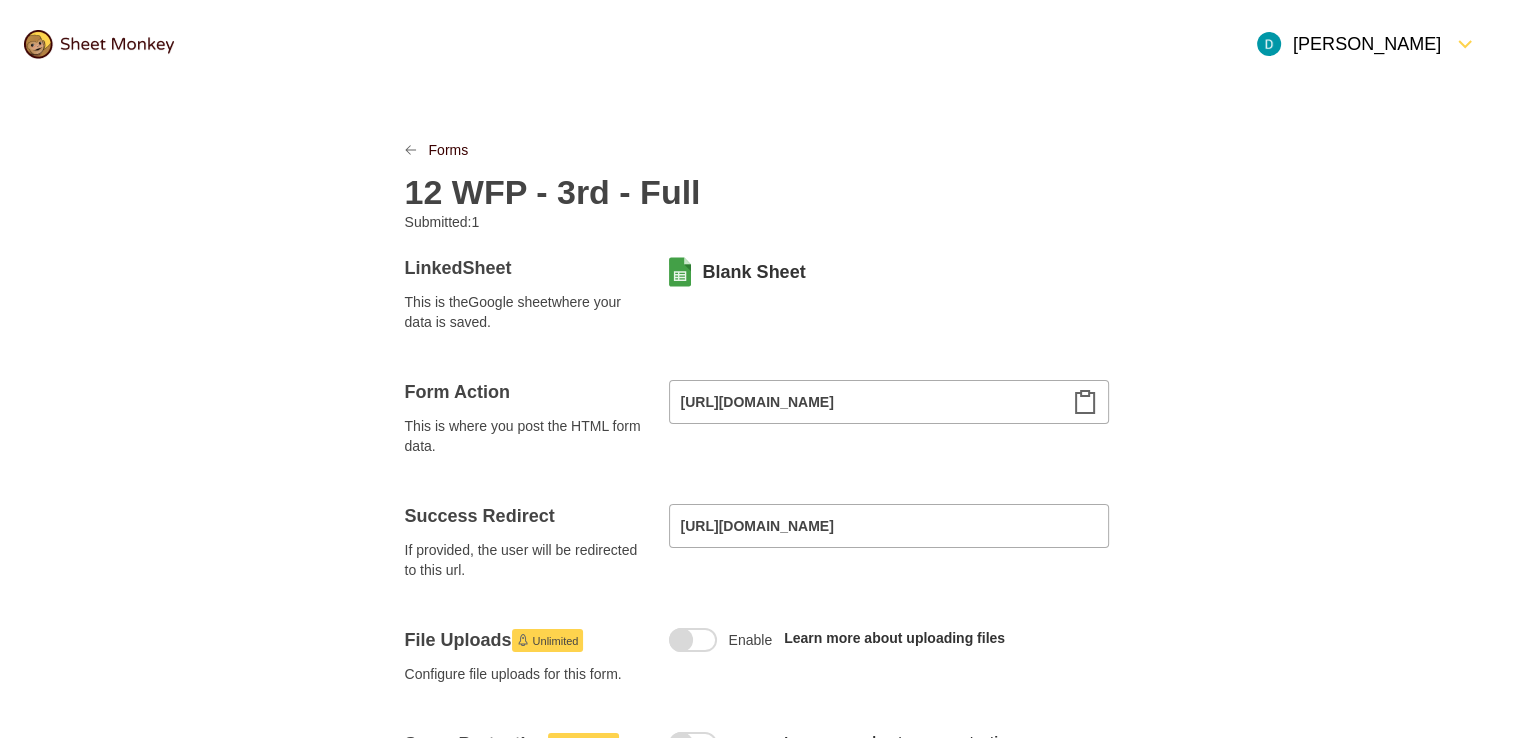 scroll, scrollTop: 0, scrollLeft: 0, axis: both 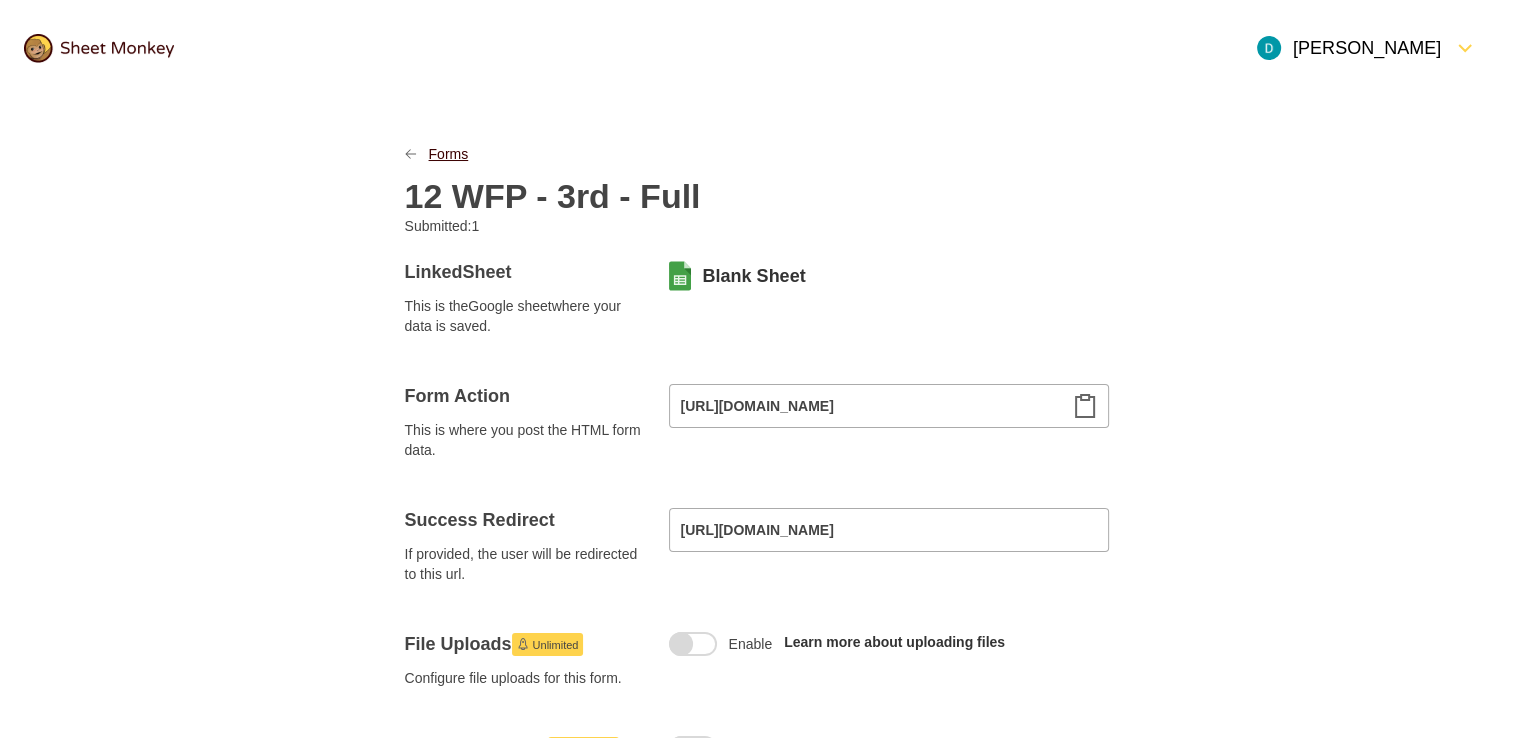 click on "Forms" at bounding box center (449, 154) 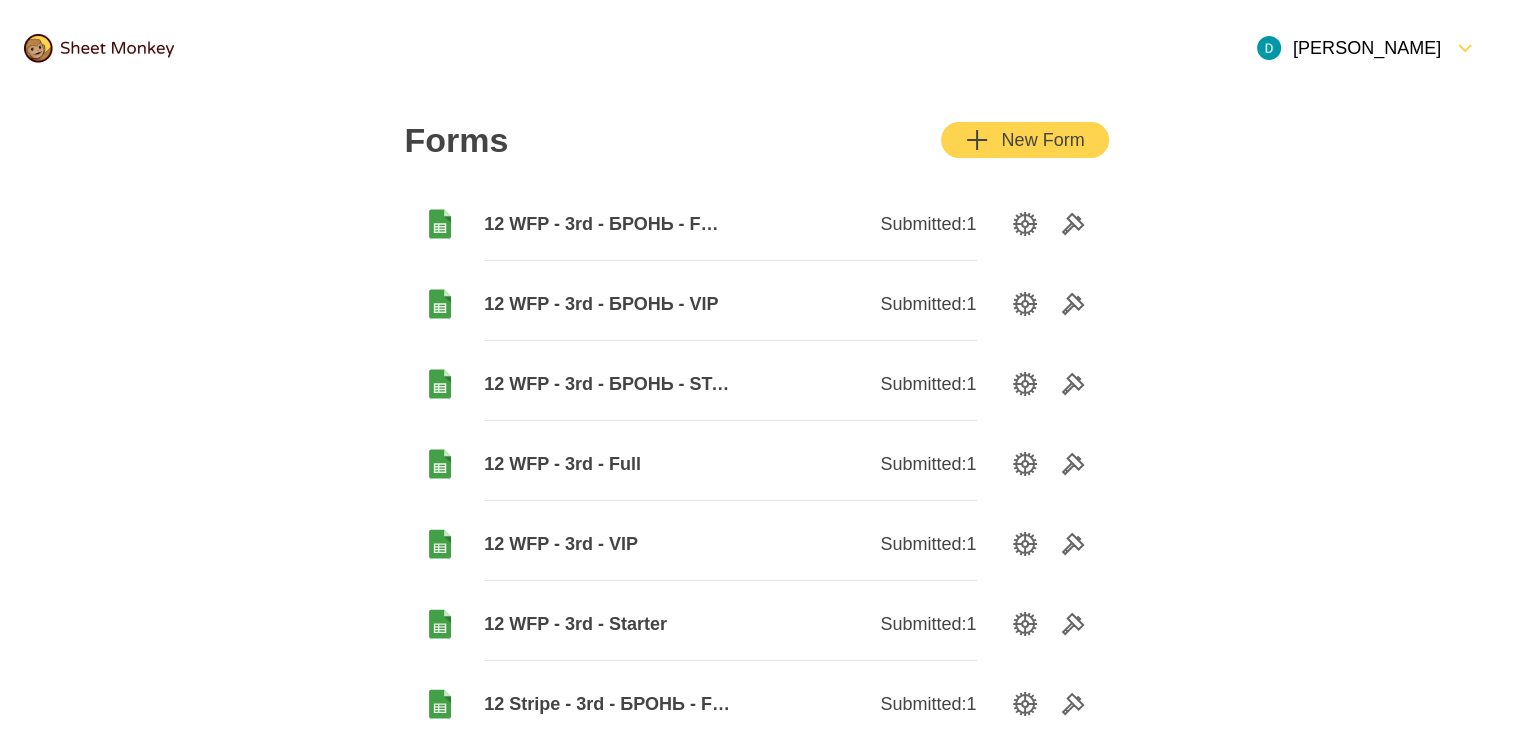 click on "12 WFP - 3rd - БРОНЬ - FULL" at bounding box center [607, 224] 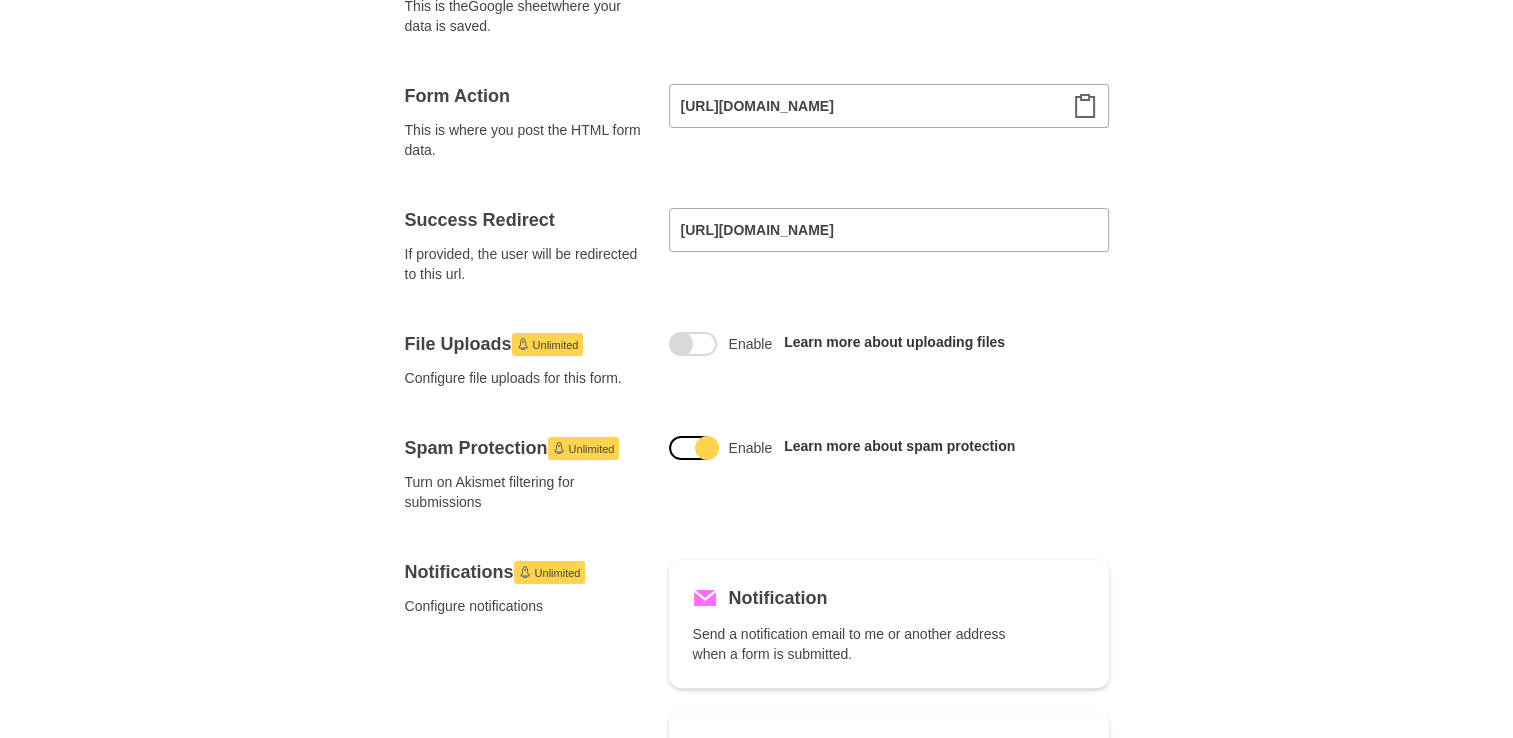 click at bounding box center (707, 448) 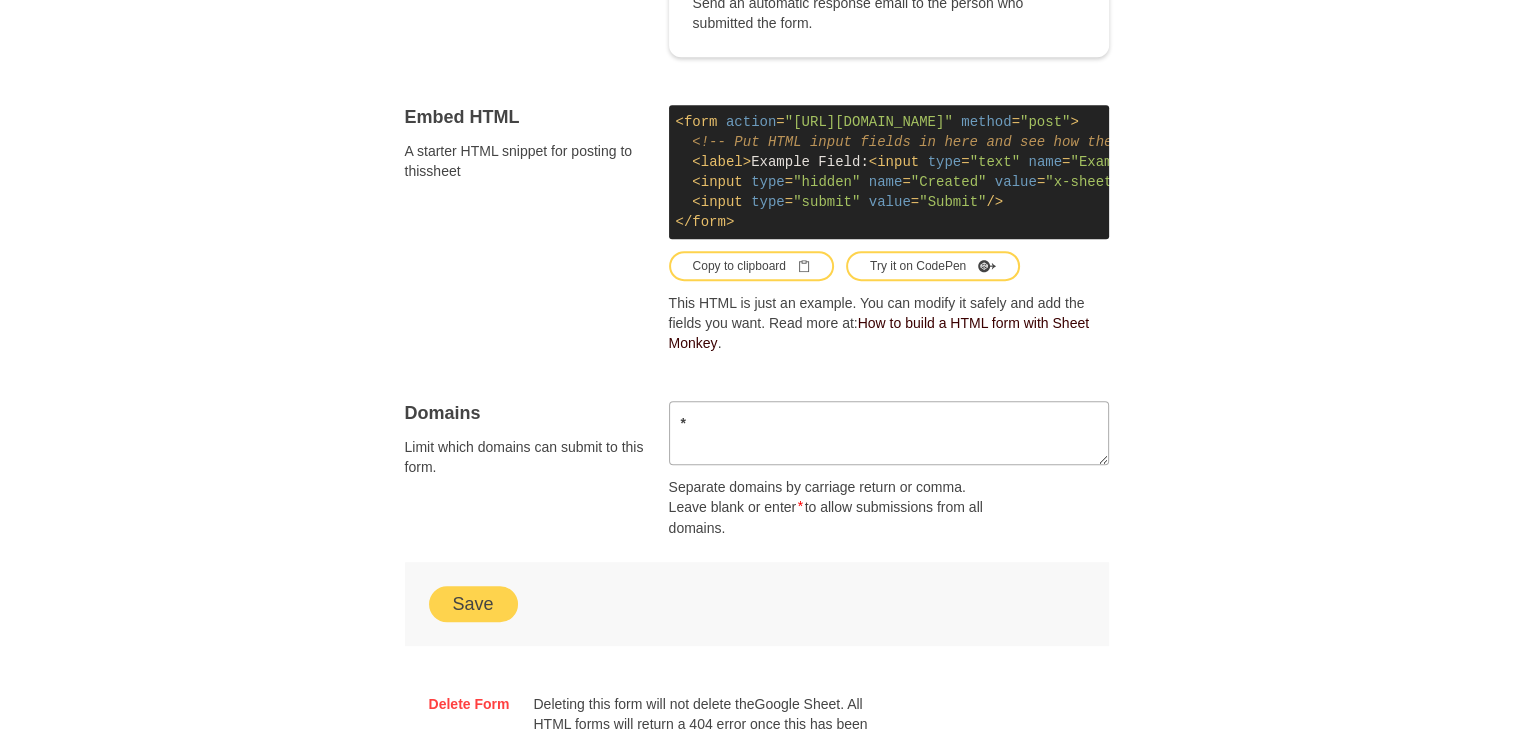 scroll, scrollTop: 1296, scrollLeft: 0, axis: vertical 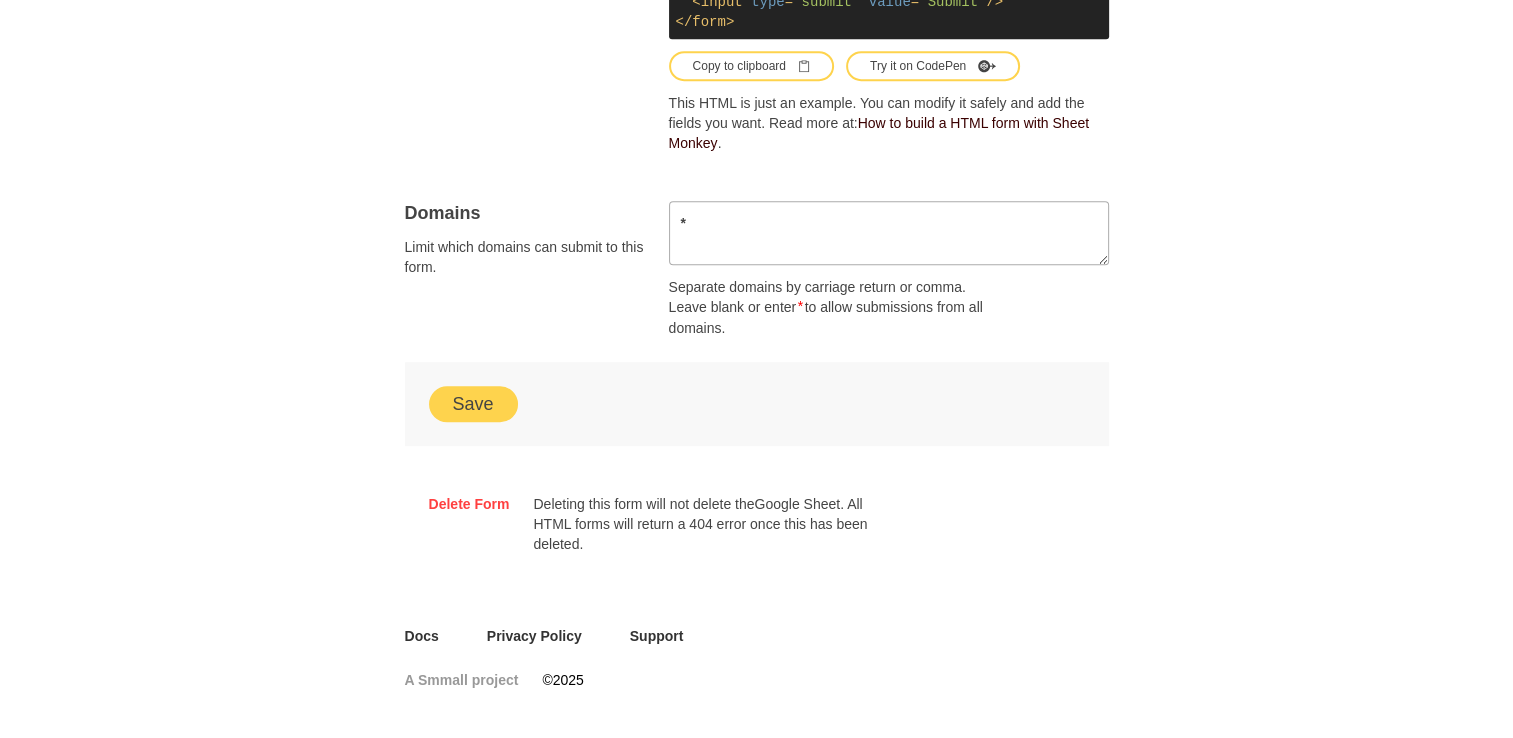 click on "Save" at bounding box center [473, 404] 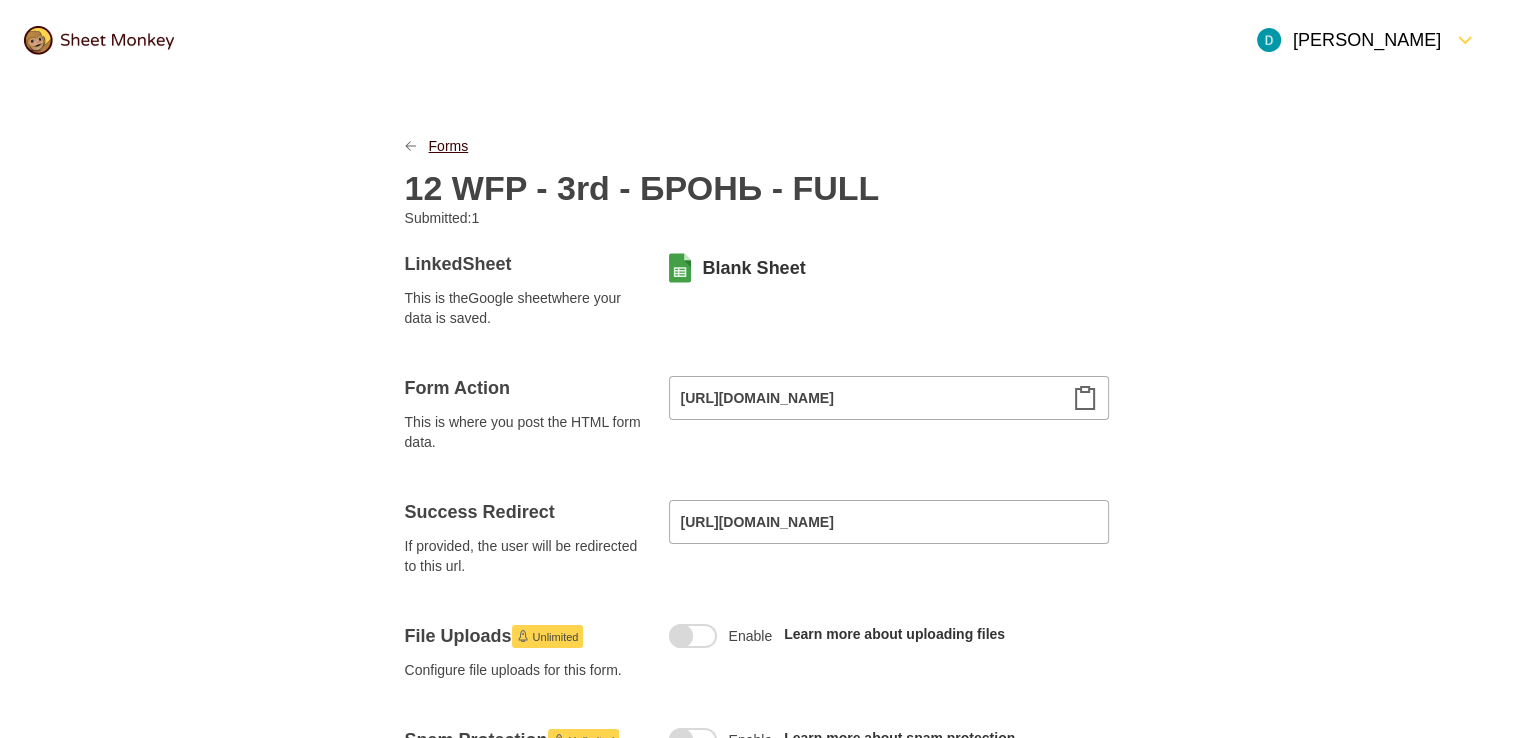 scroll, scrollTop: 0, scrollLeft: 0, axis: both 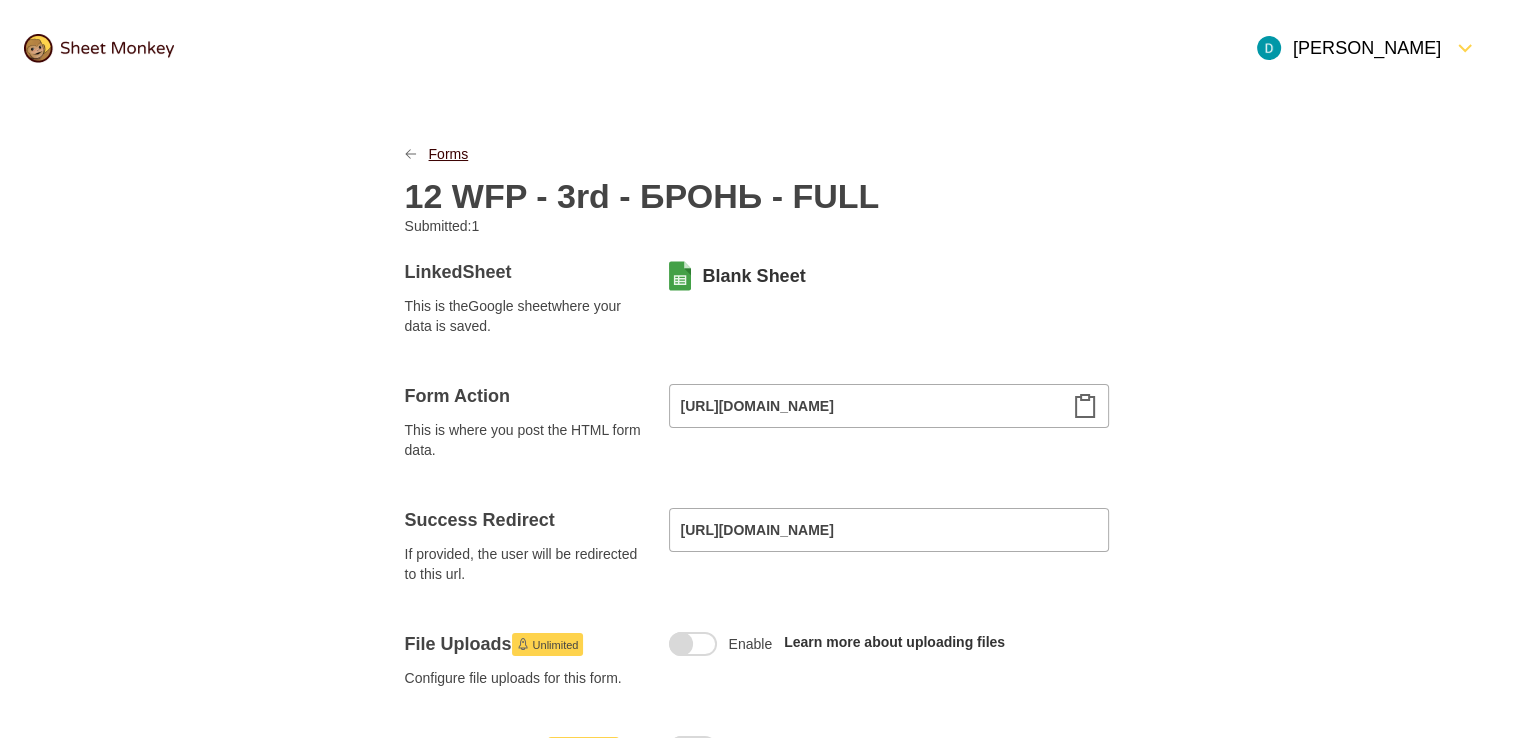 click on "Forms" at bounding box center [449, 154] 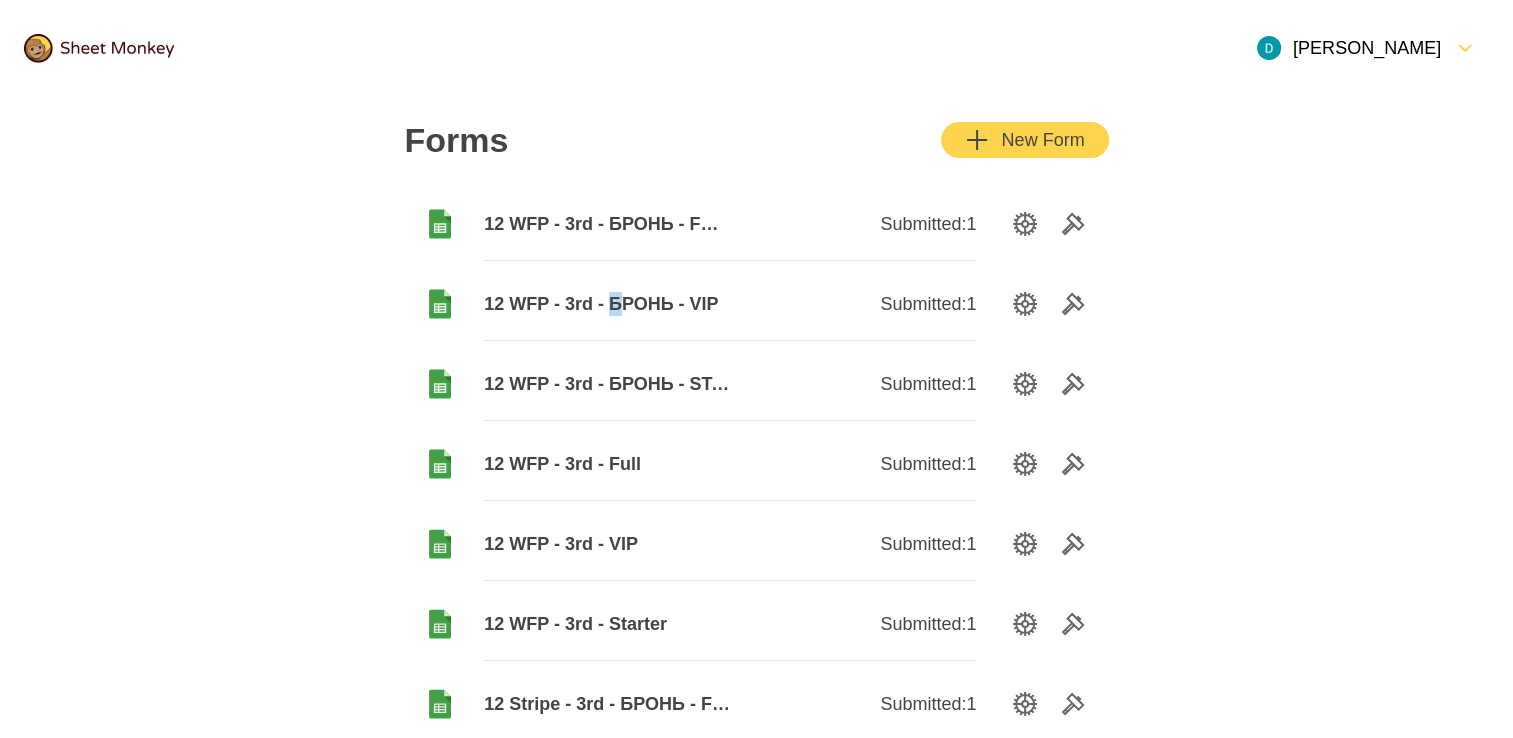click on "12 WFP - 3rd - БРОНЬ - VIP" at bounding box center [607, 304] 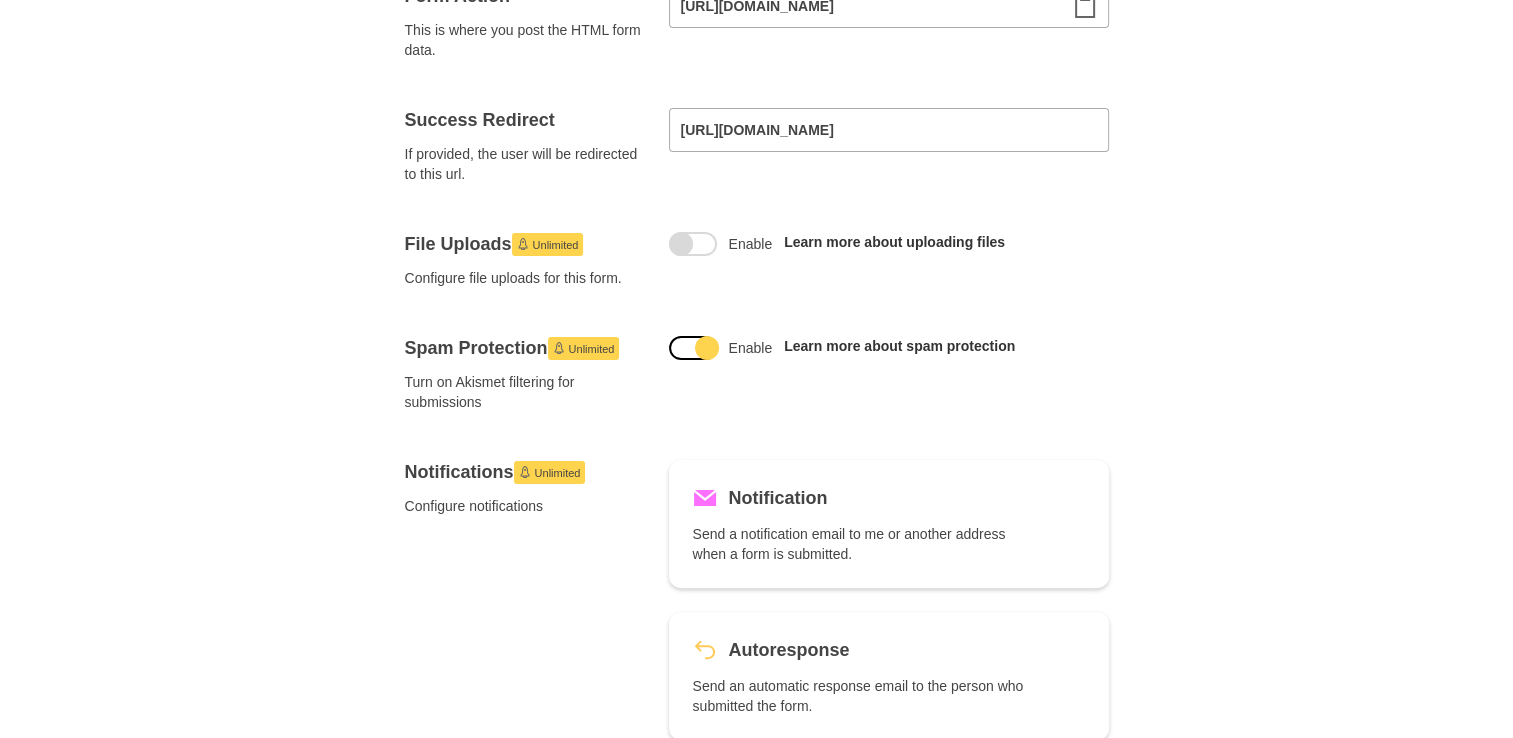 click at bounding box center (707, 348) 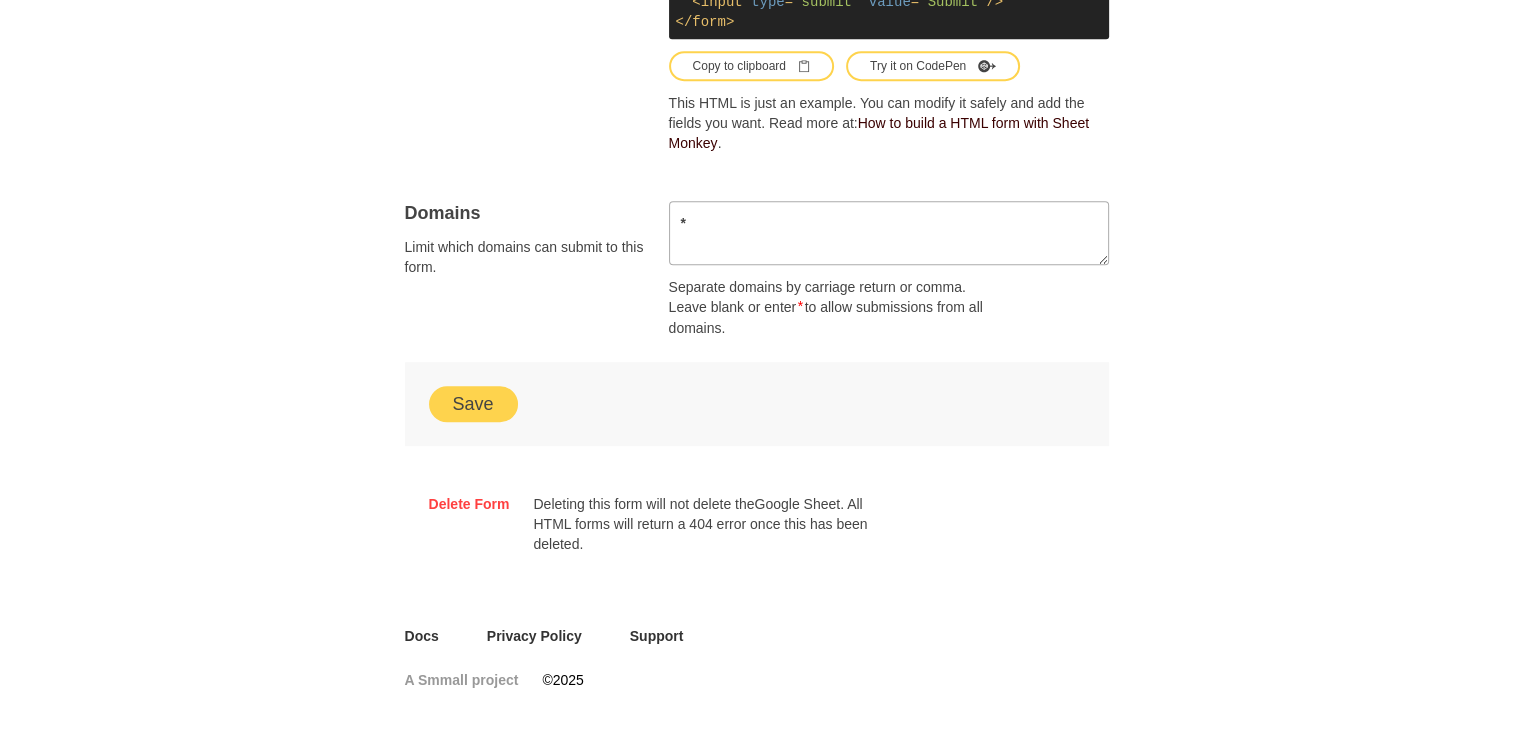scroll, scrollTop: 1296, scrollLeft: 0, axis: vertical 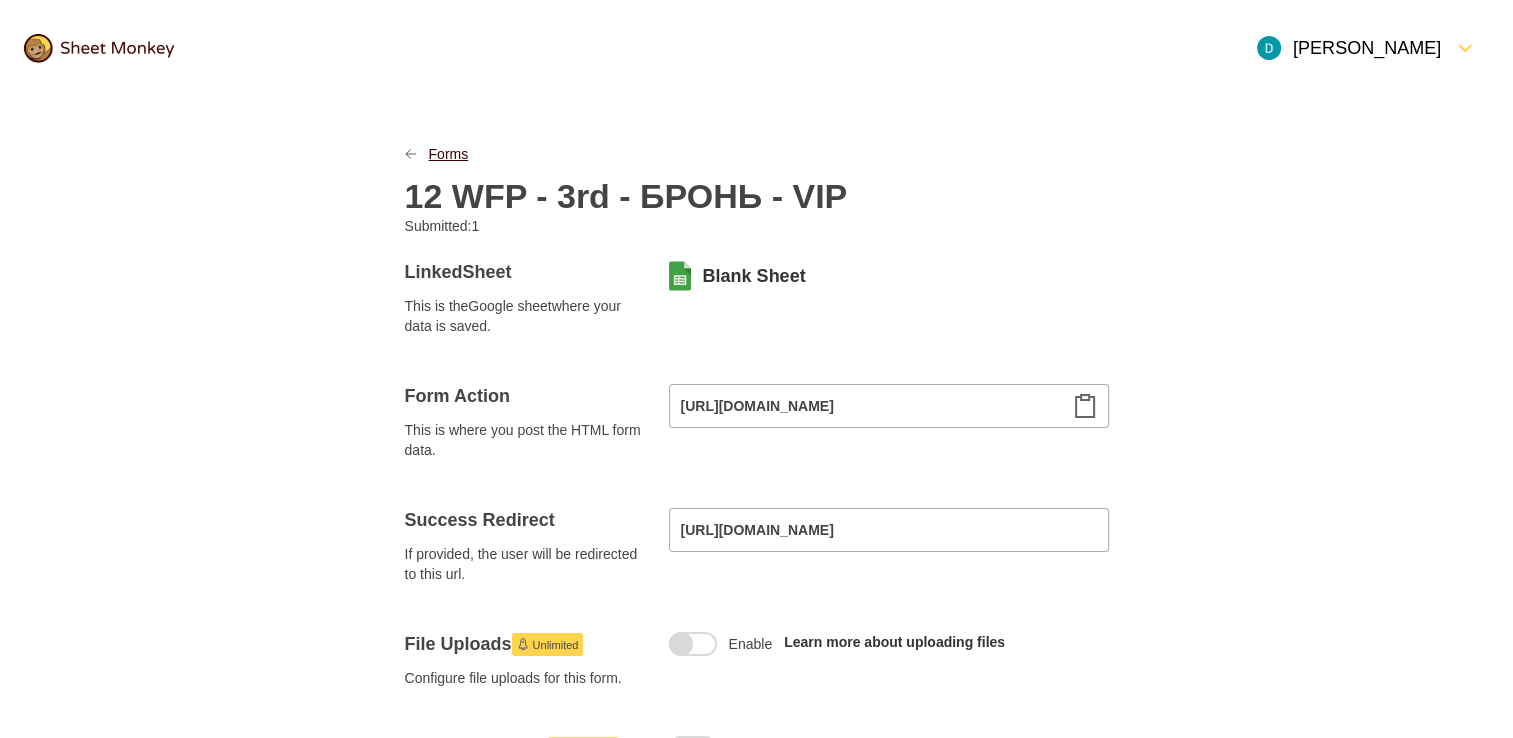 click on "Forms" at bounding box center [449, 154] 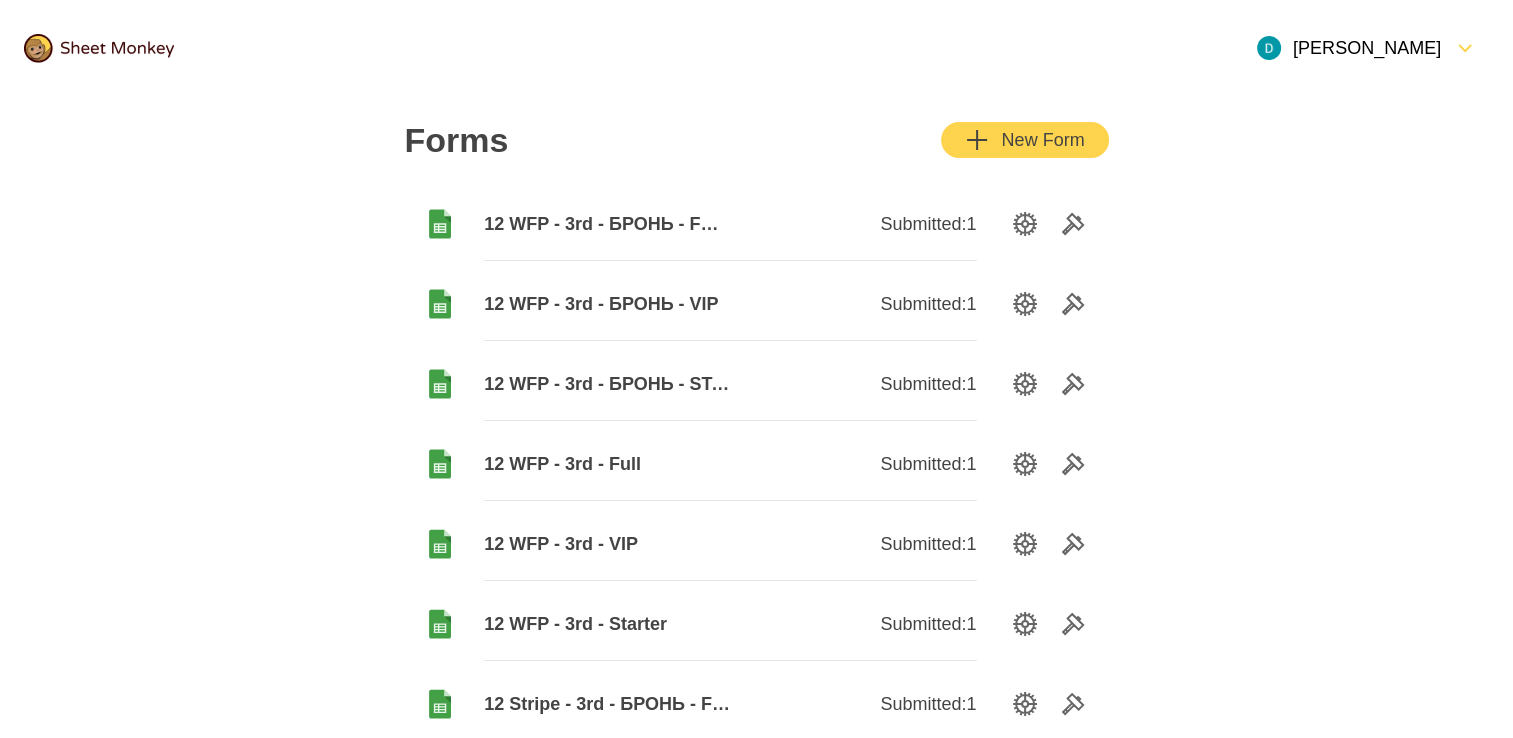 click on "12 WFP - 3rd - БРОНЬ - STARTER" at bounding box center [607, 384] 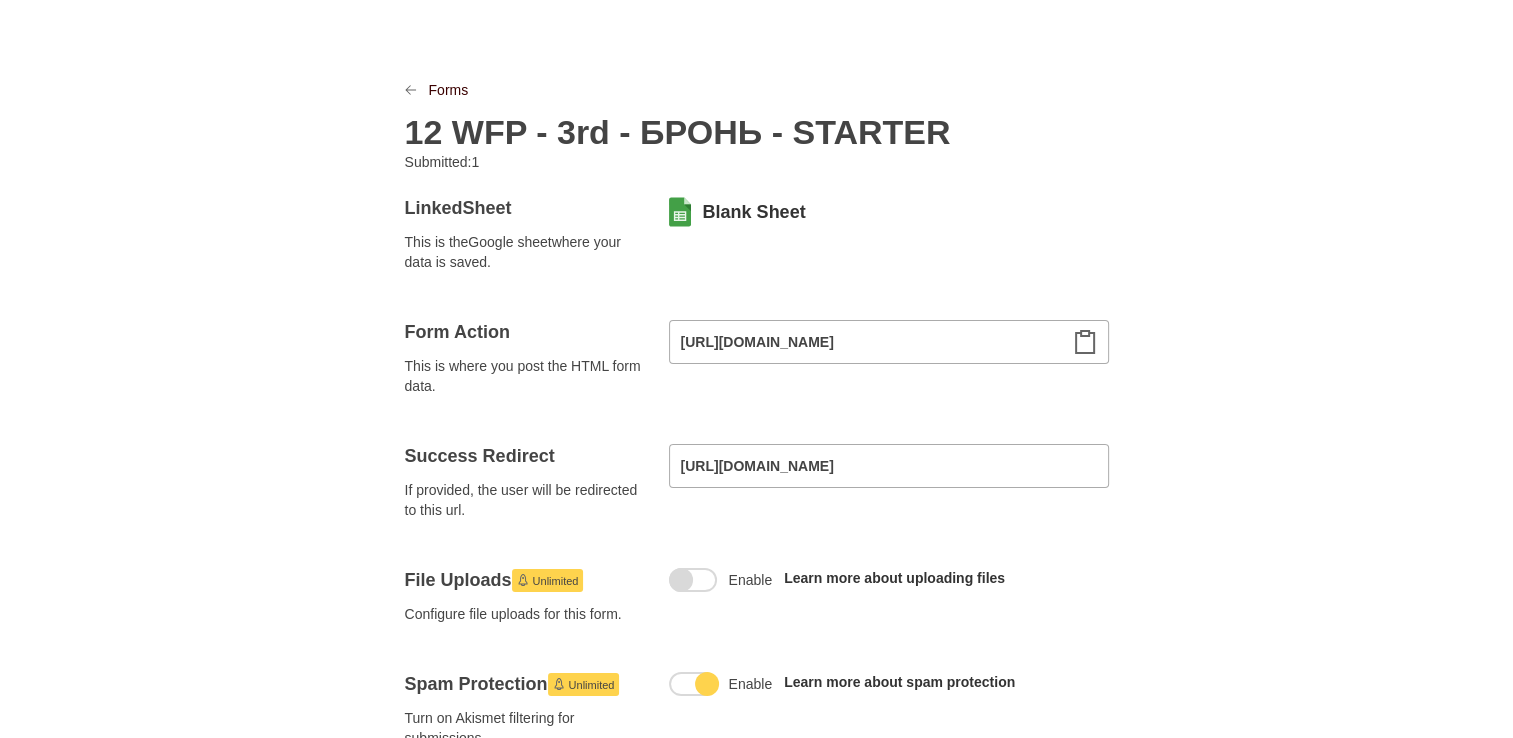 scroll, scrollTop: 300, scrollLeft: 0, axis: vertical 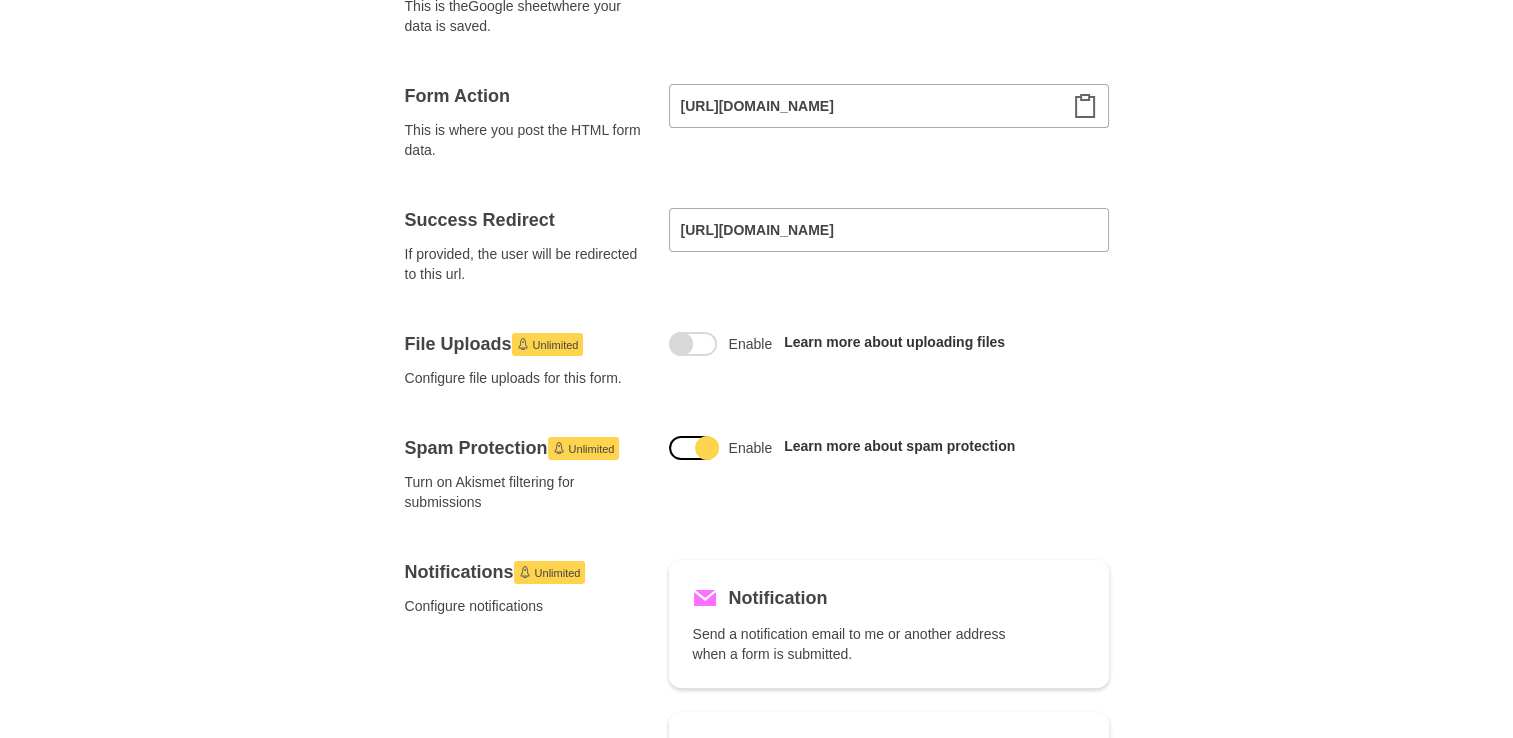 click at bounding box center (693, 448) 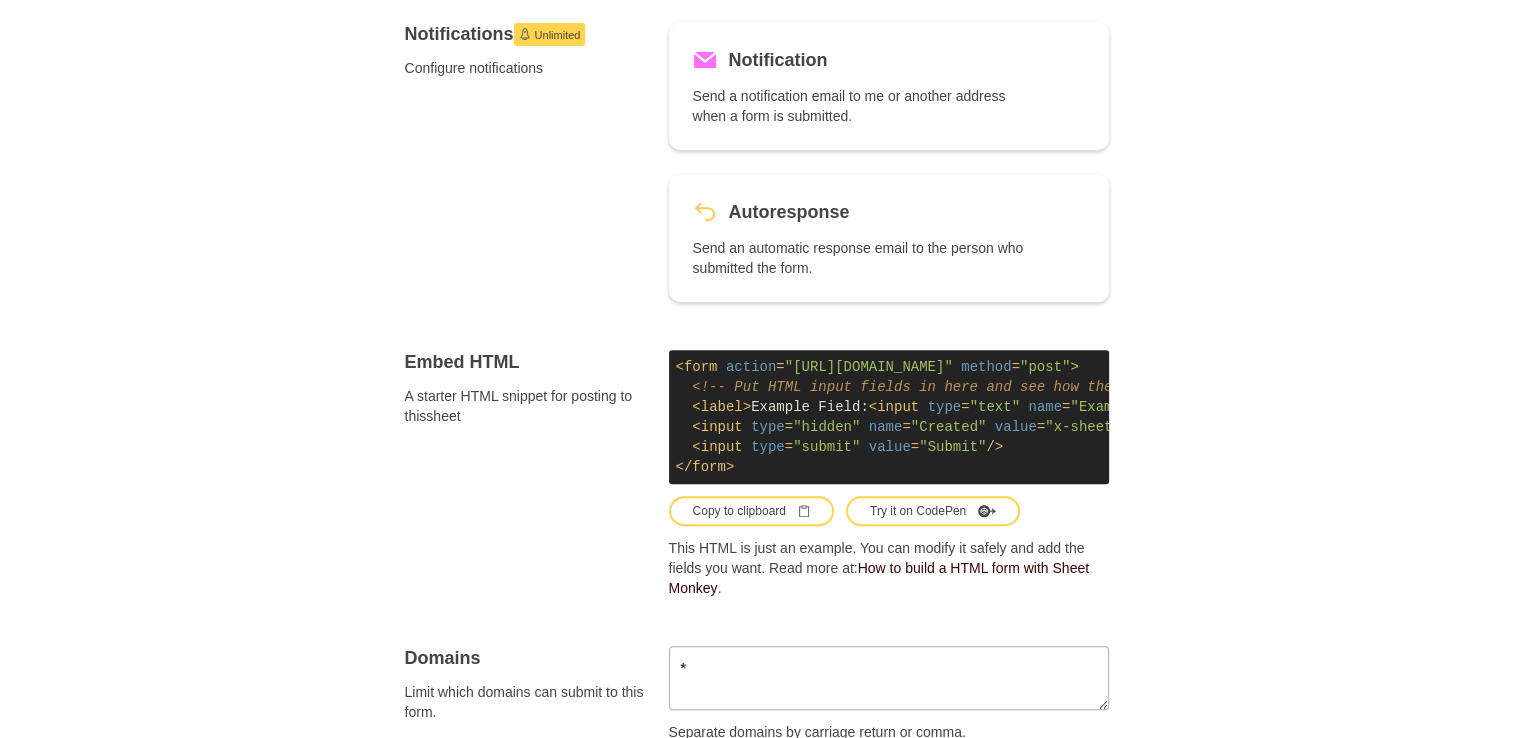 scroll, scrollTop: 997, scrollLeft: 0, axis: vertical 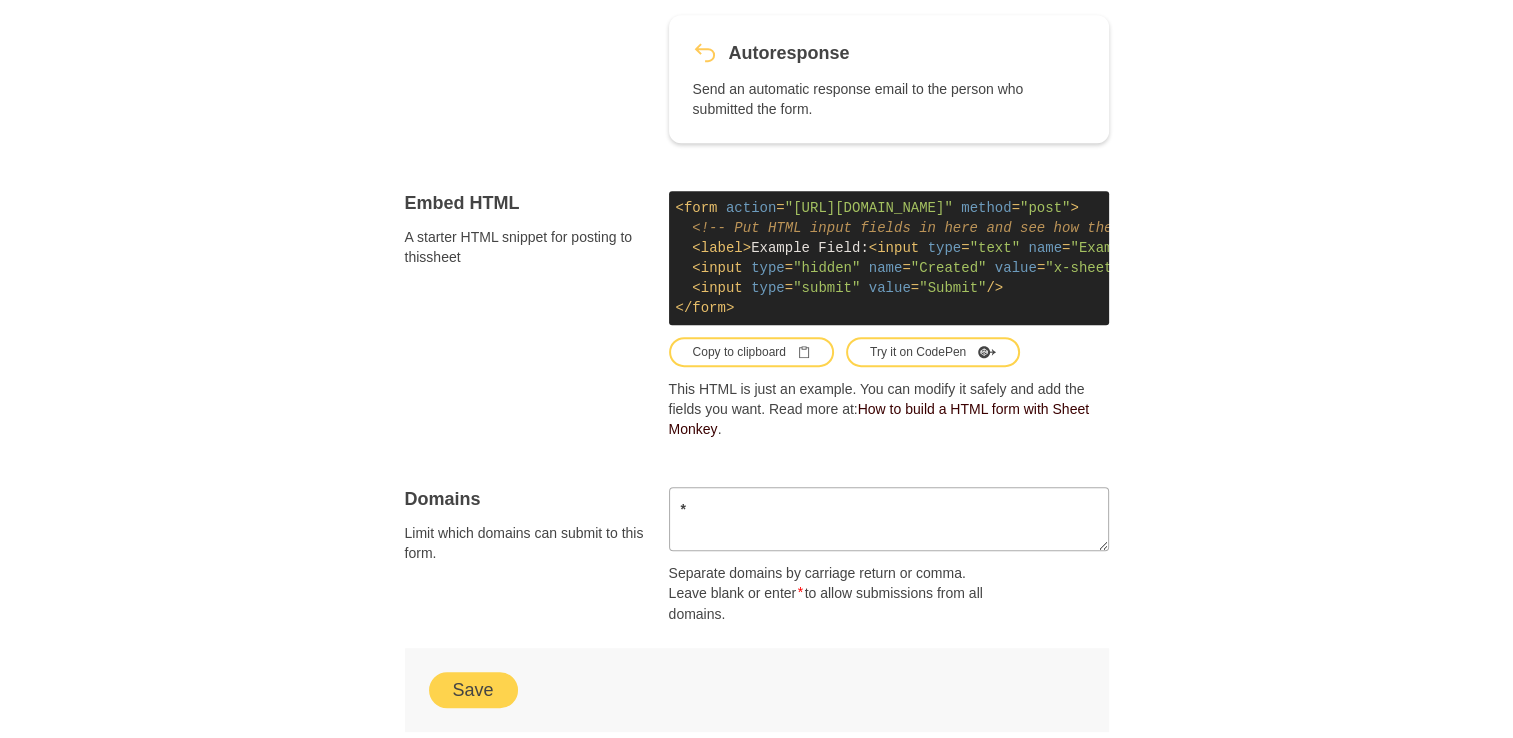 click on "Save" at bounding box center [473, 690] 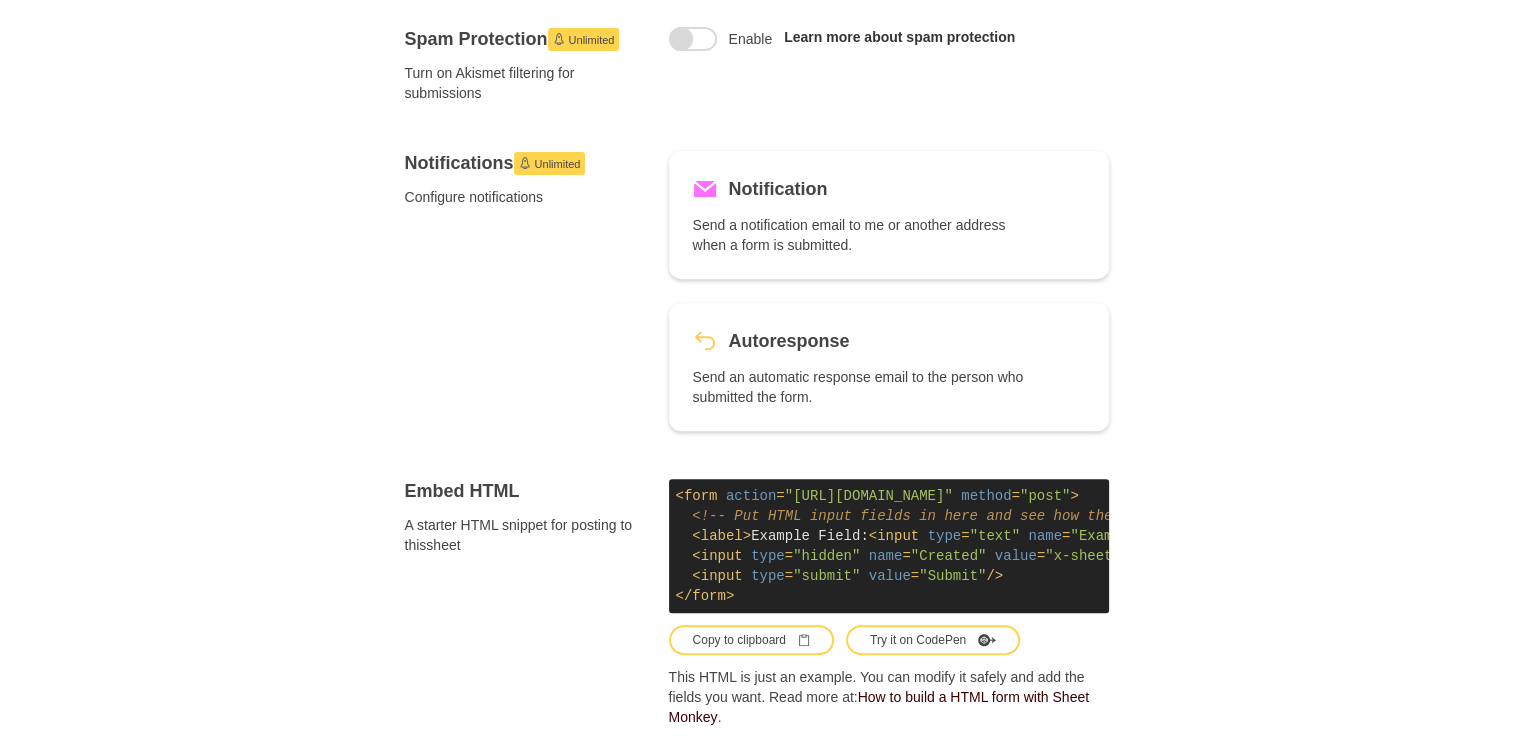 scroll, scrollTop: 0, scrollLeft: 0, axis: both 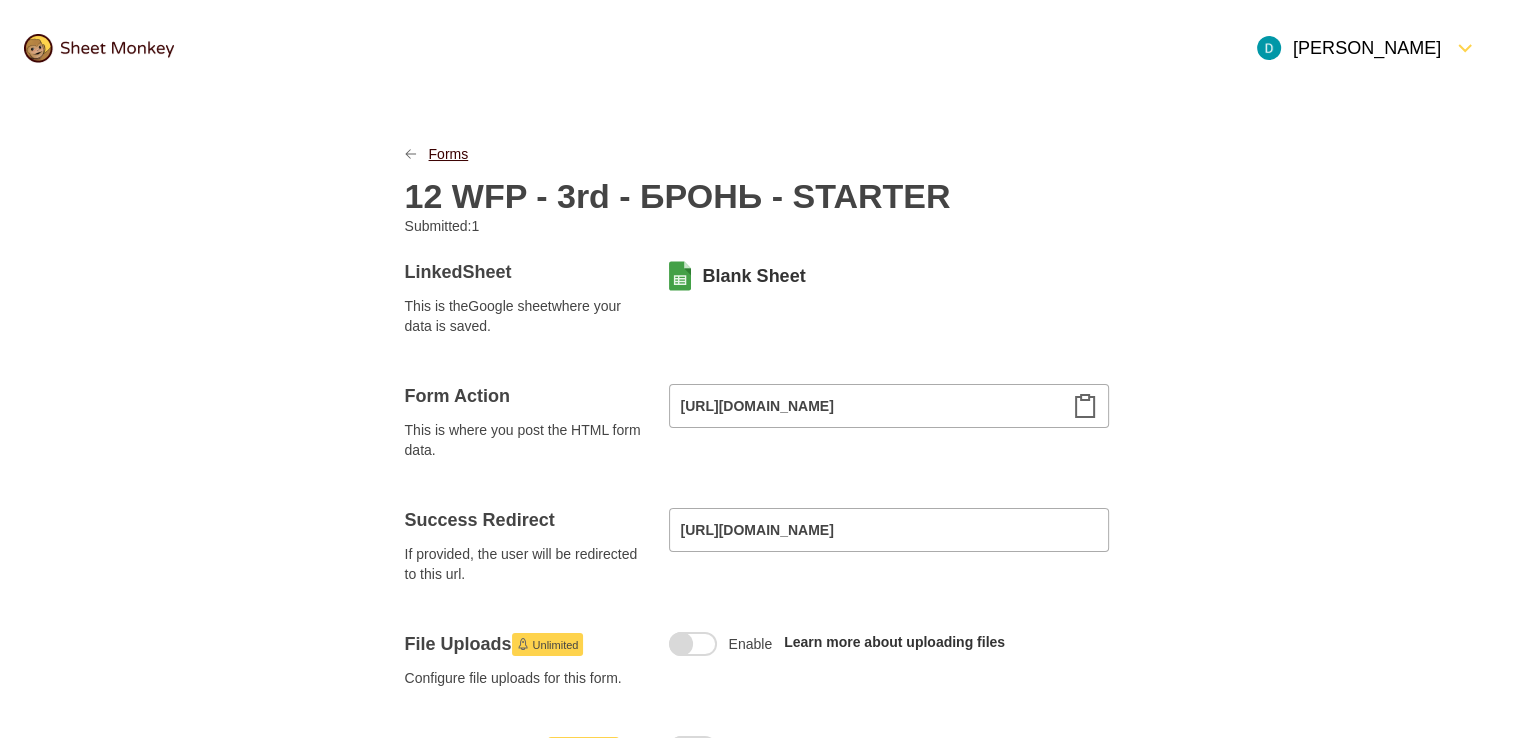 click on "Forms" at bounding box center [449, 154] 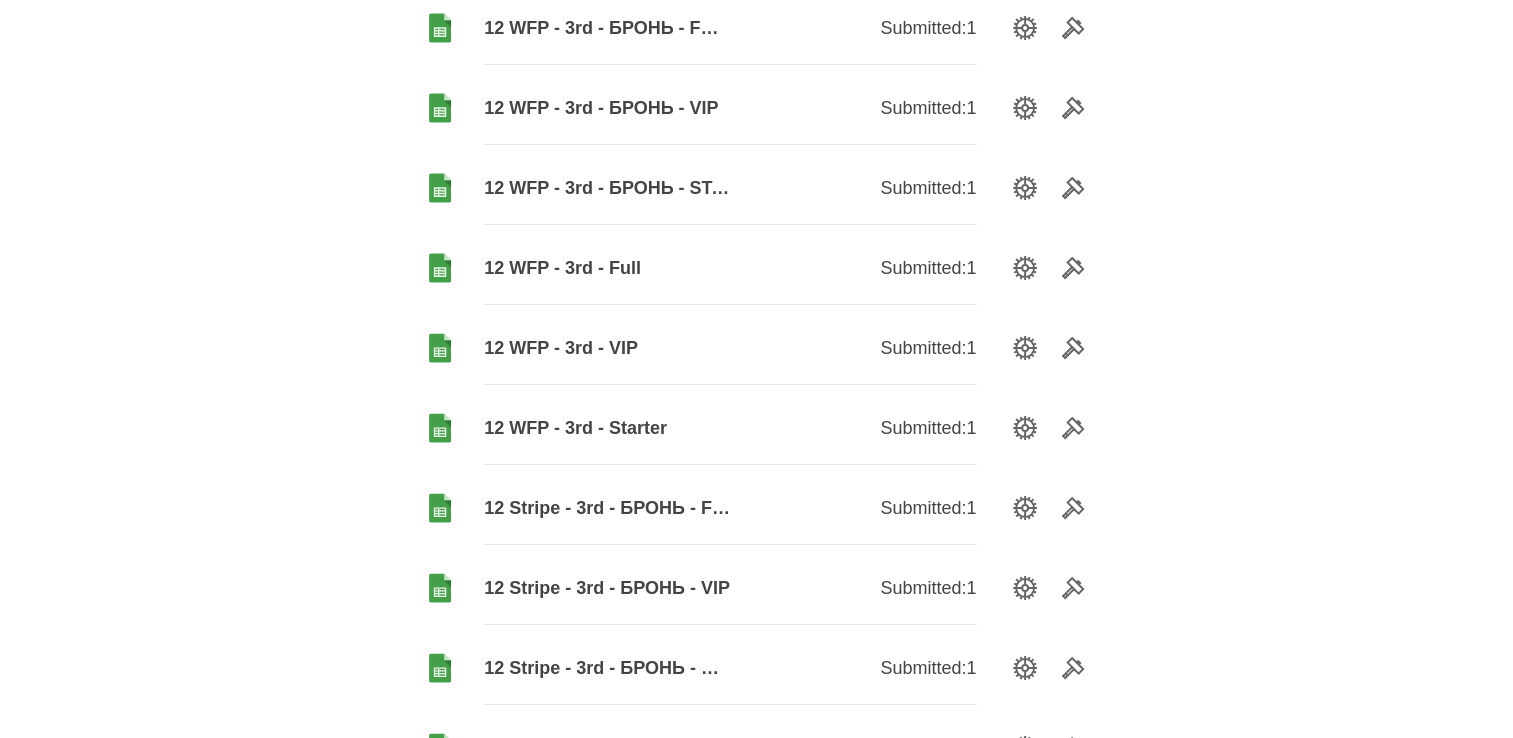 scroll, scrollTop: 200, scrollLeft: 0, axis: vertical 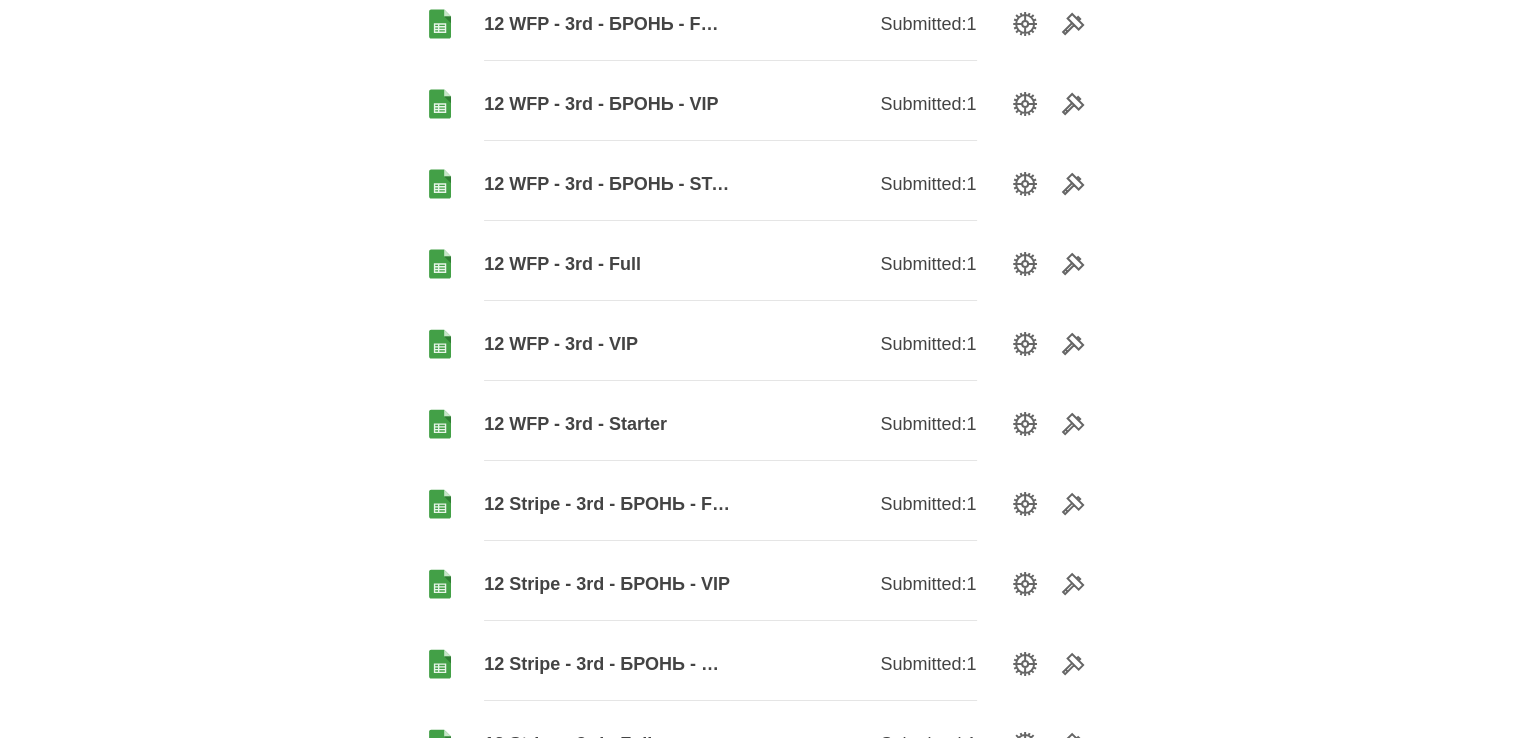 click on "12 WFP - 3rd - Full" at bounding box center [607, 264] 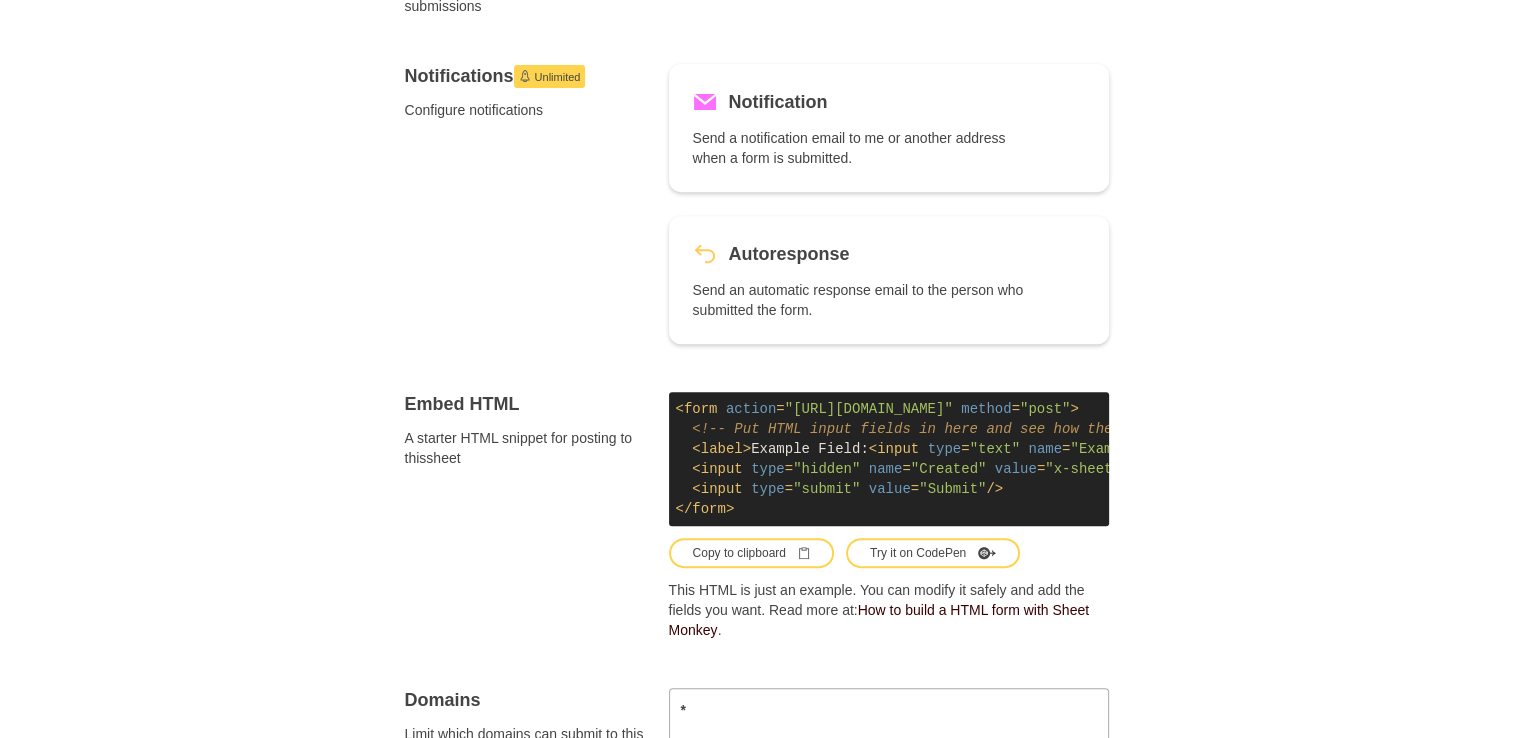 scroll, scrollTop: 1200, scrollLeft: 0, axis: vertical 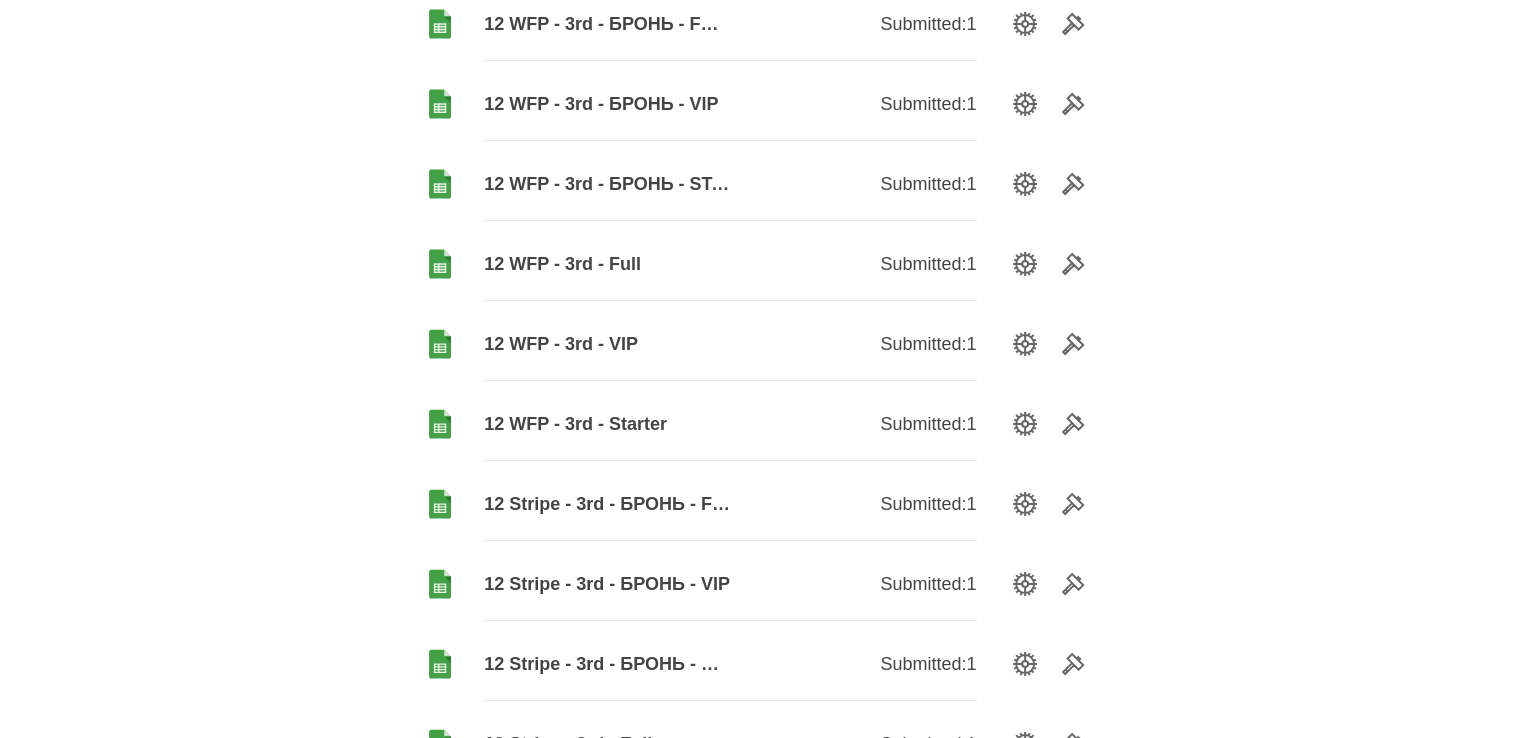 click on "12 WFP - 3rd - VIP" at bounding box center (607, 344) 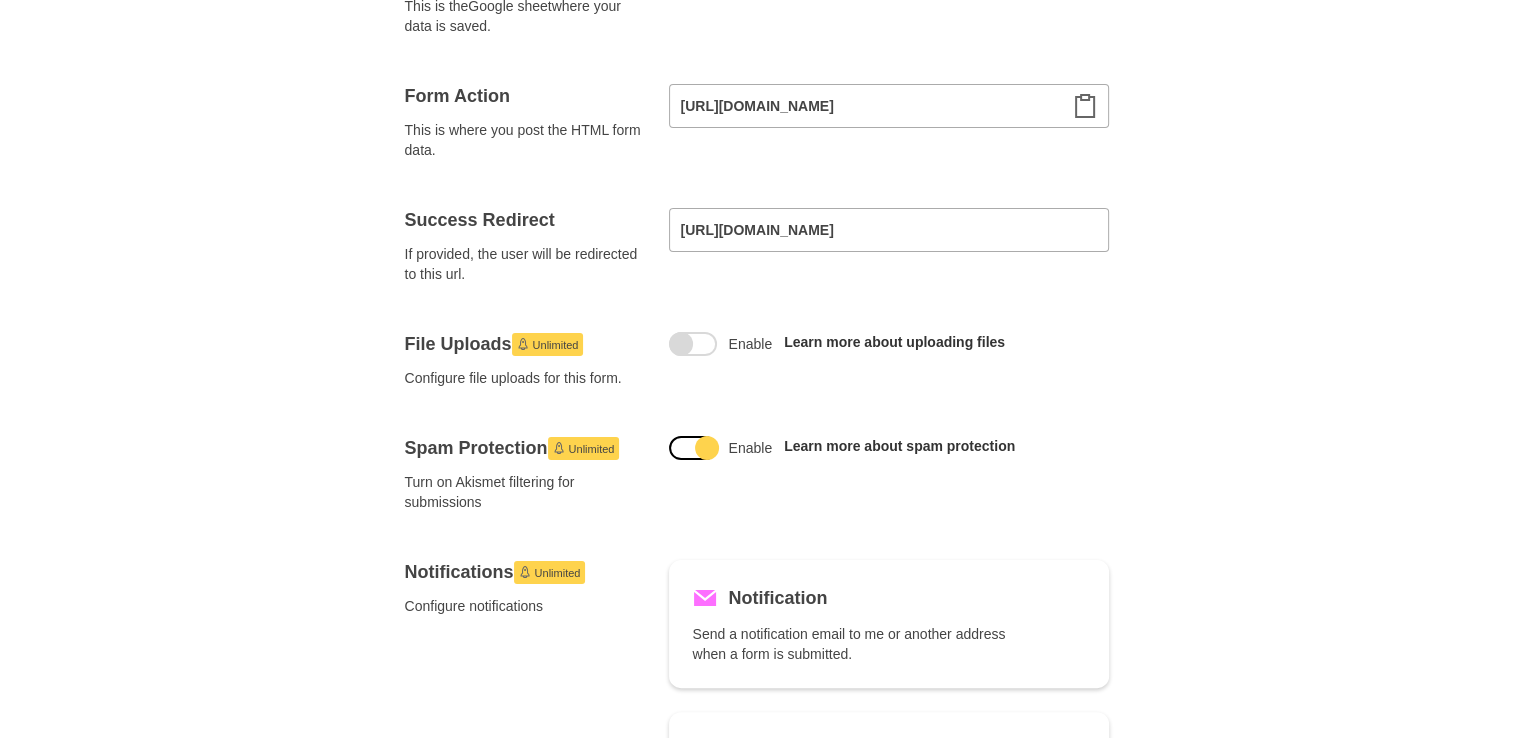 click at bounding box center [707, 448] 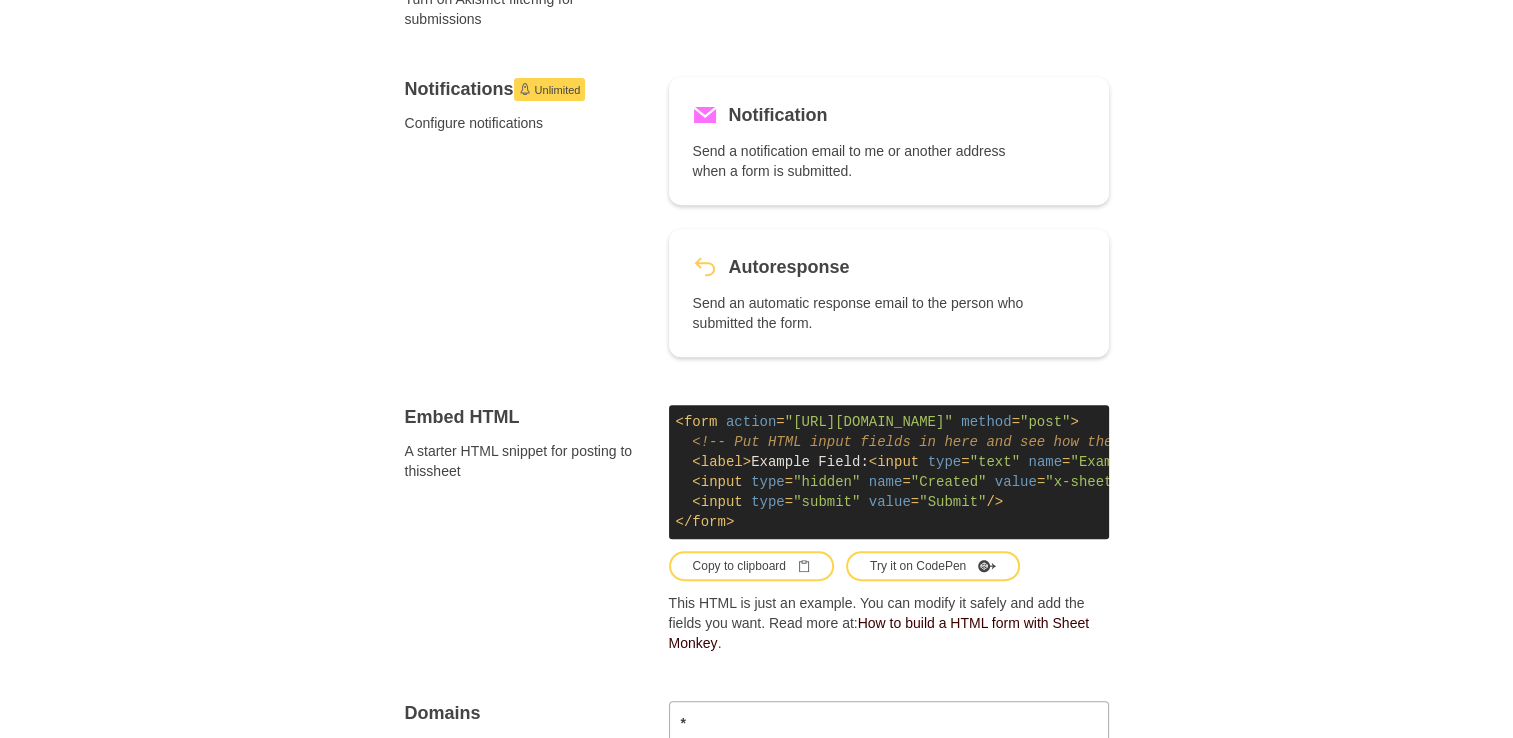scroll, scrollTop: 1296, scrollLeft: 0, axis: vertical 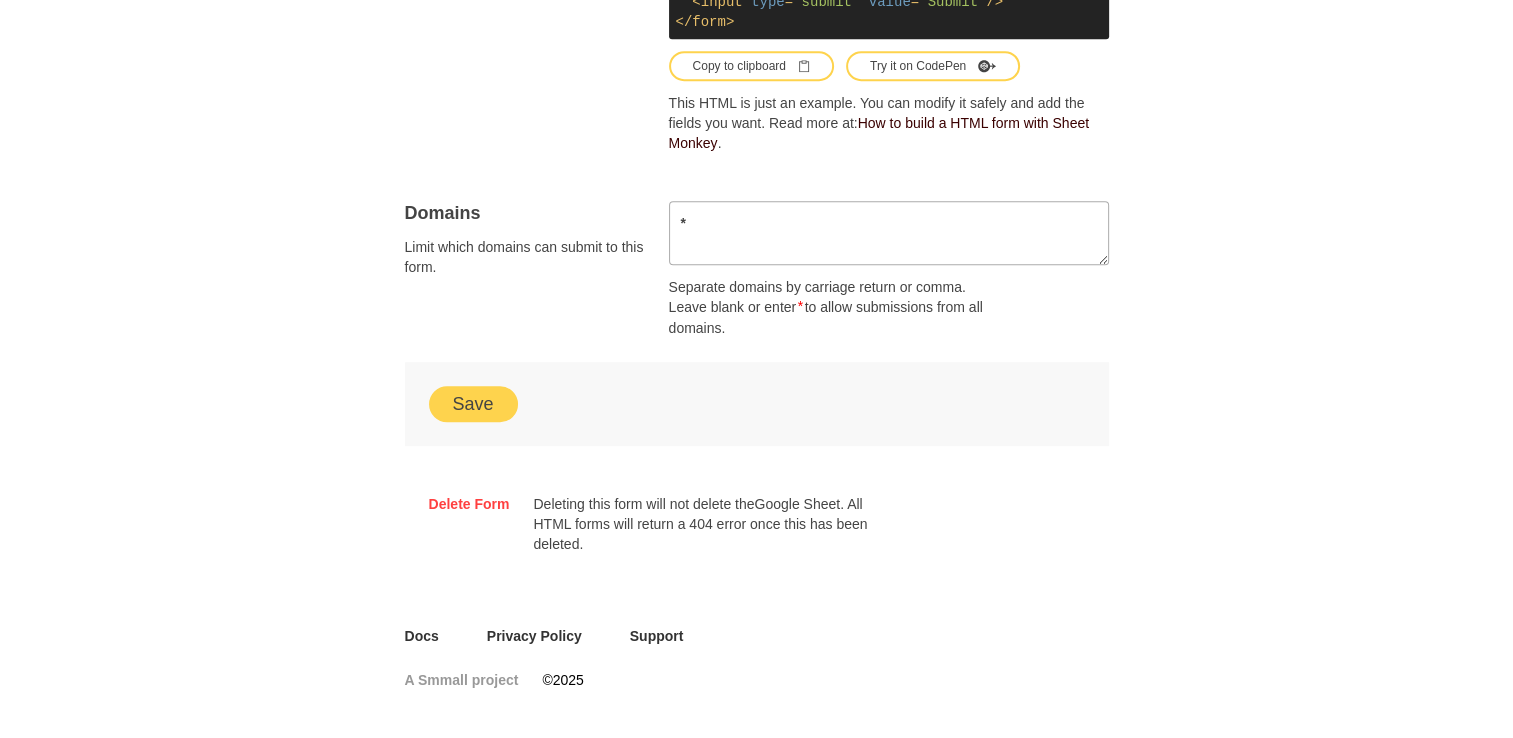 click on "Save" at bounding box center [473, 404] 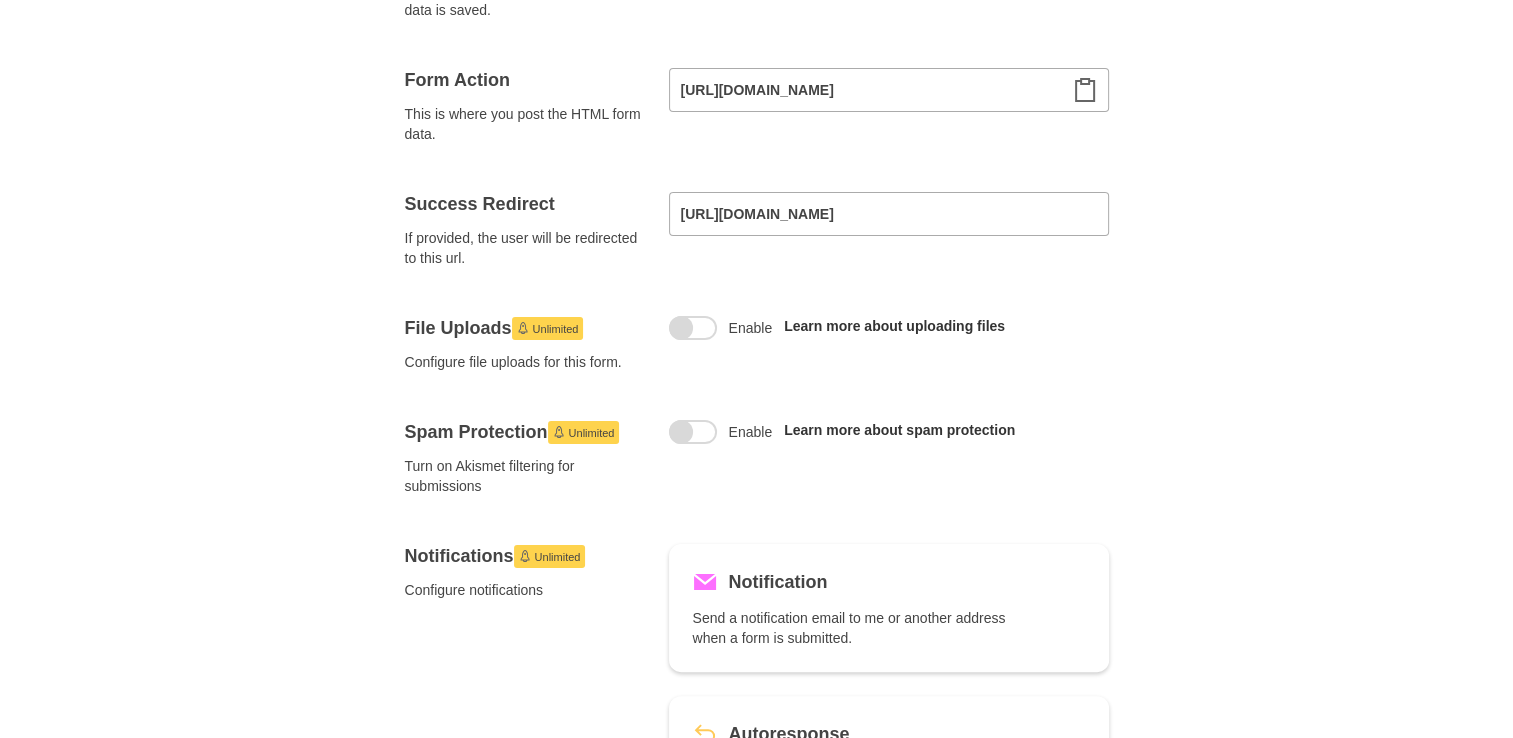 scroll, scrollTop: 0, scrollLeft: 0, axis: both 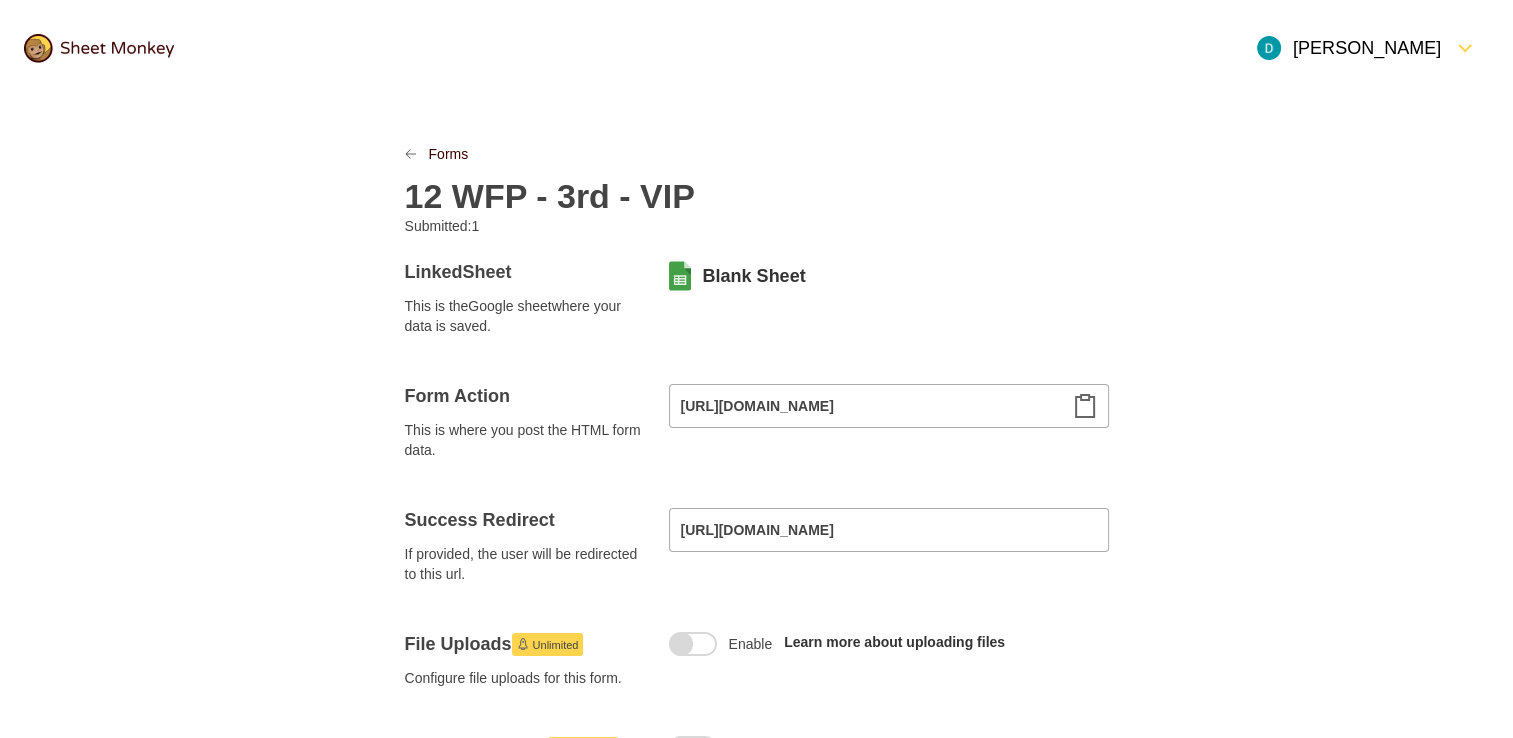 click on "12 WFP - 3rd - VIP" at bounding box center (757, 190) 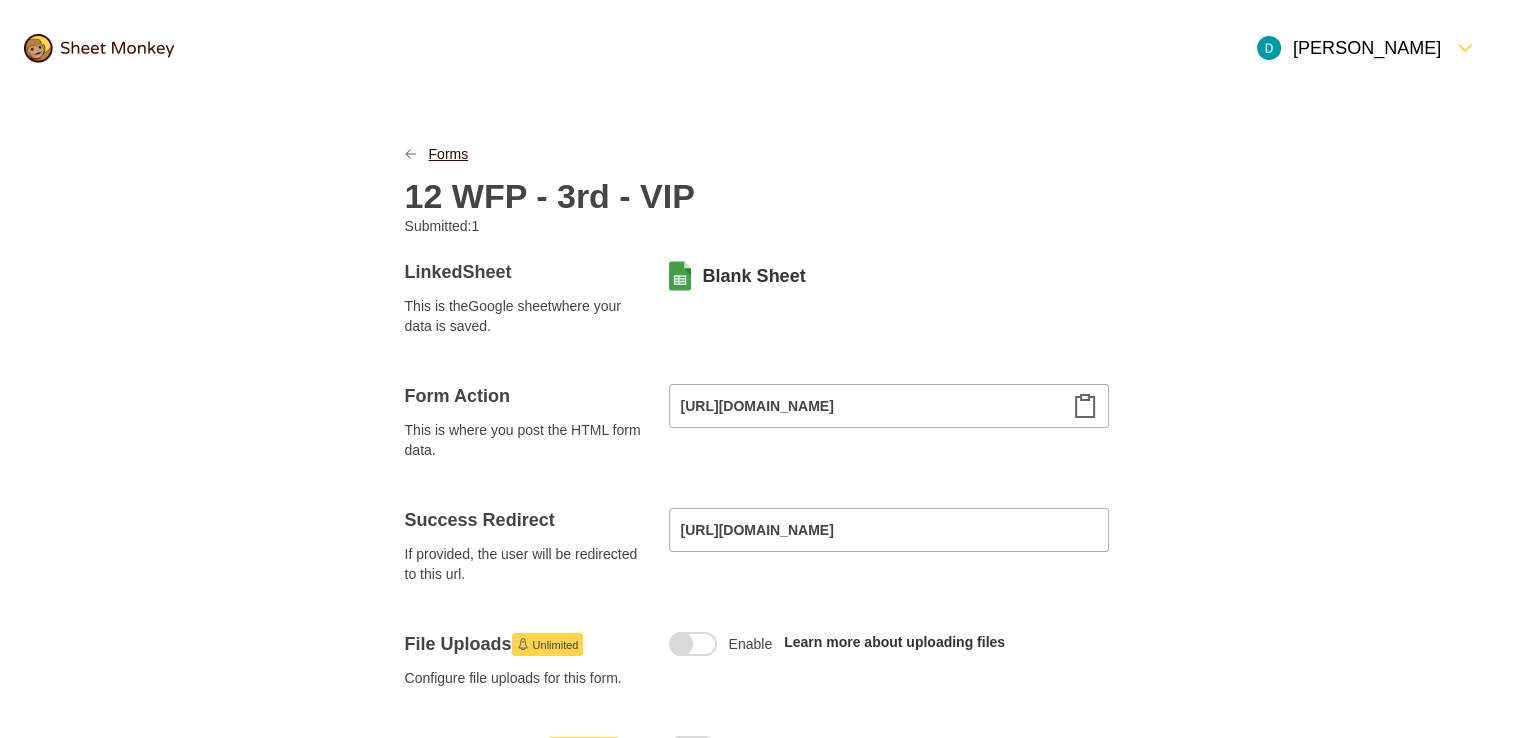 click on "Forms" at bounding box center (449, 154) 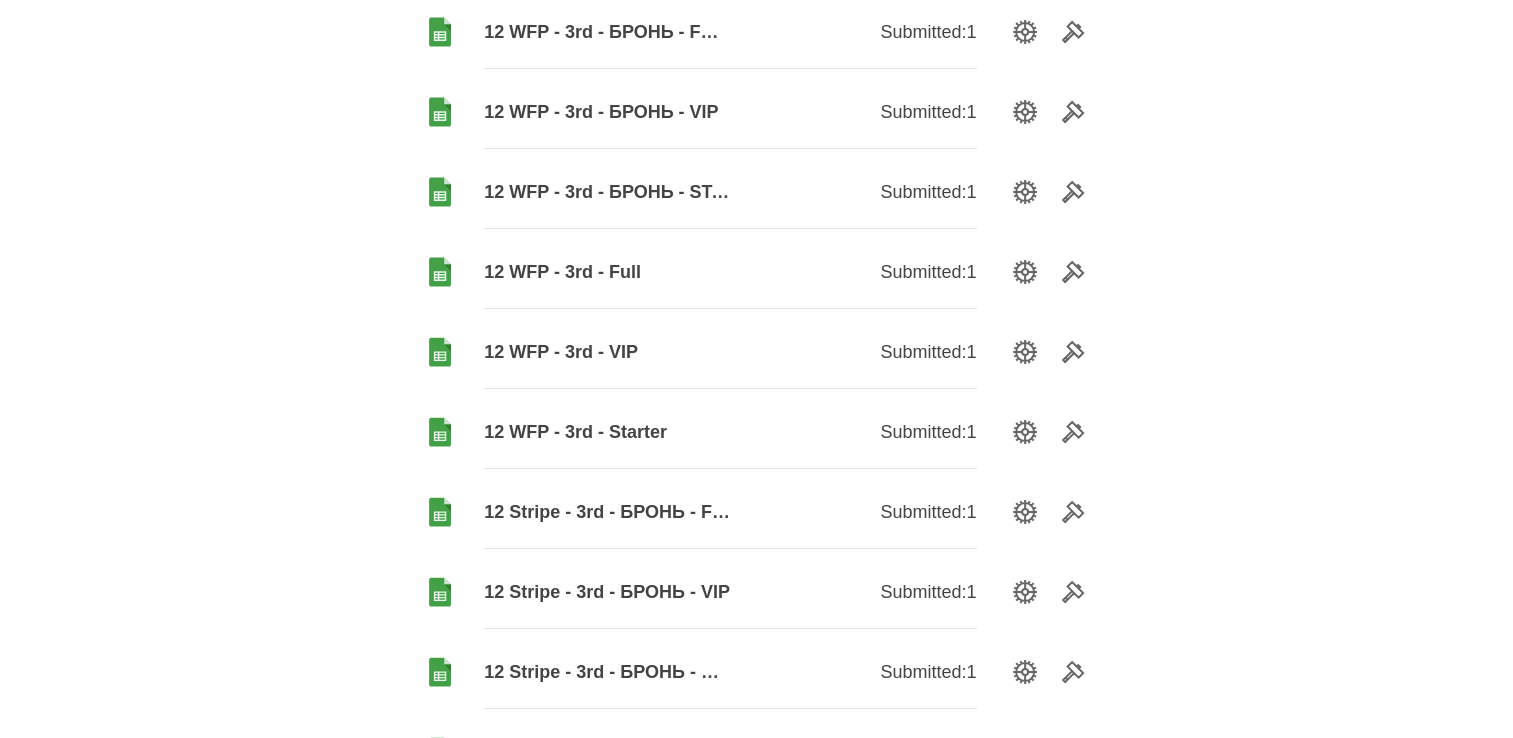 scroll, scrollTop: 200, scrollLeft: 0, axis: vertical 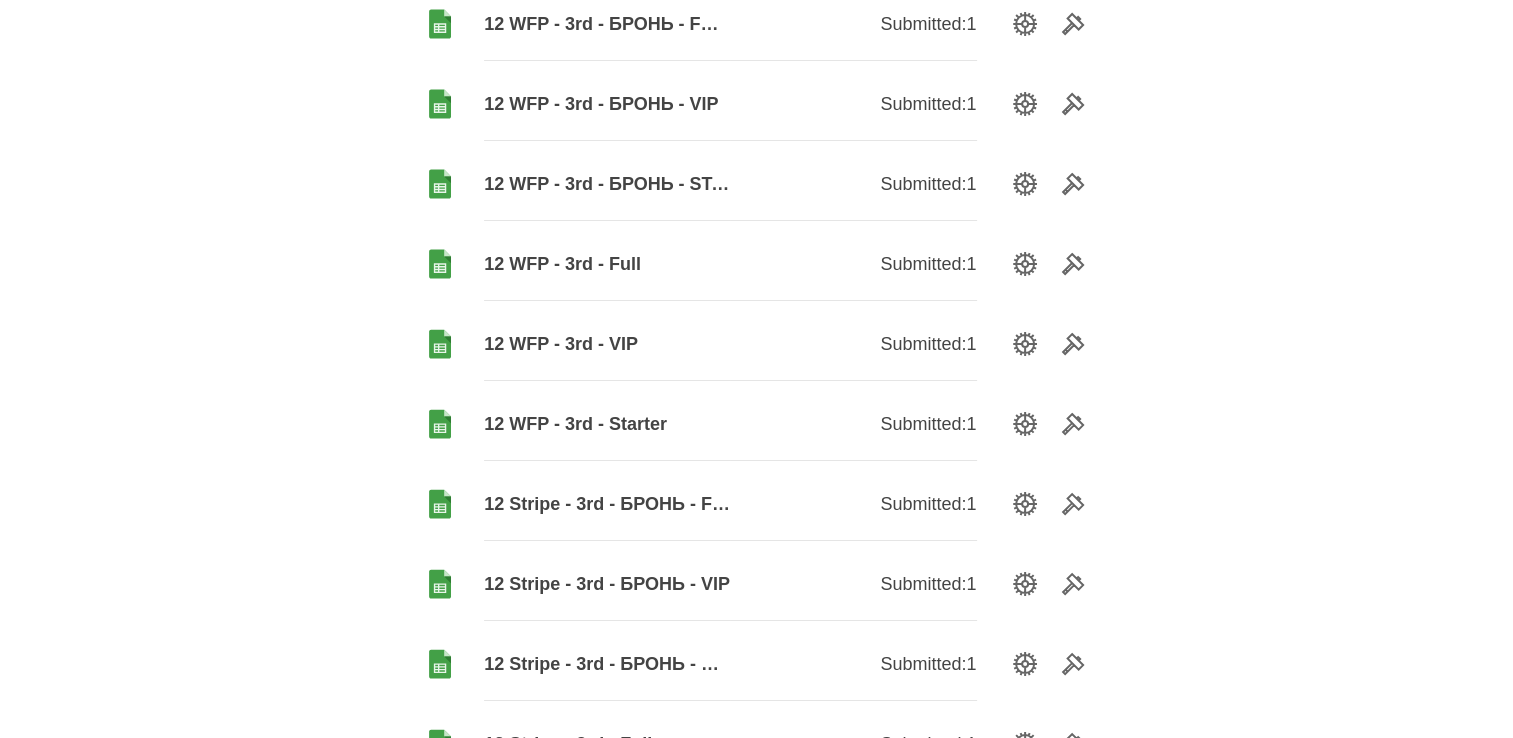 click on "12 WFP - 3rd - Starter" at bounding box center (607, 424) 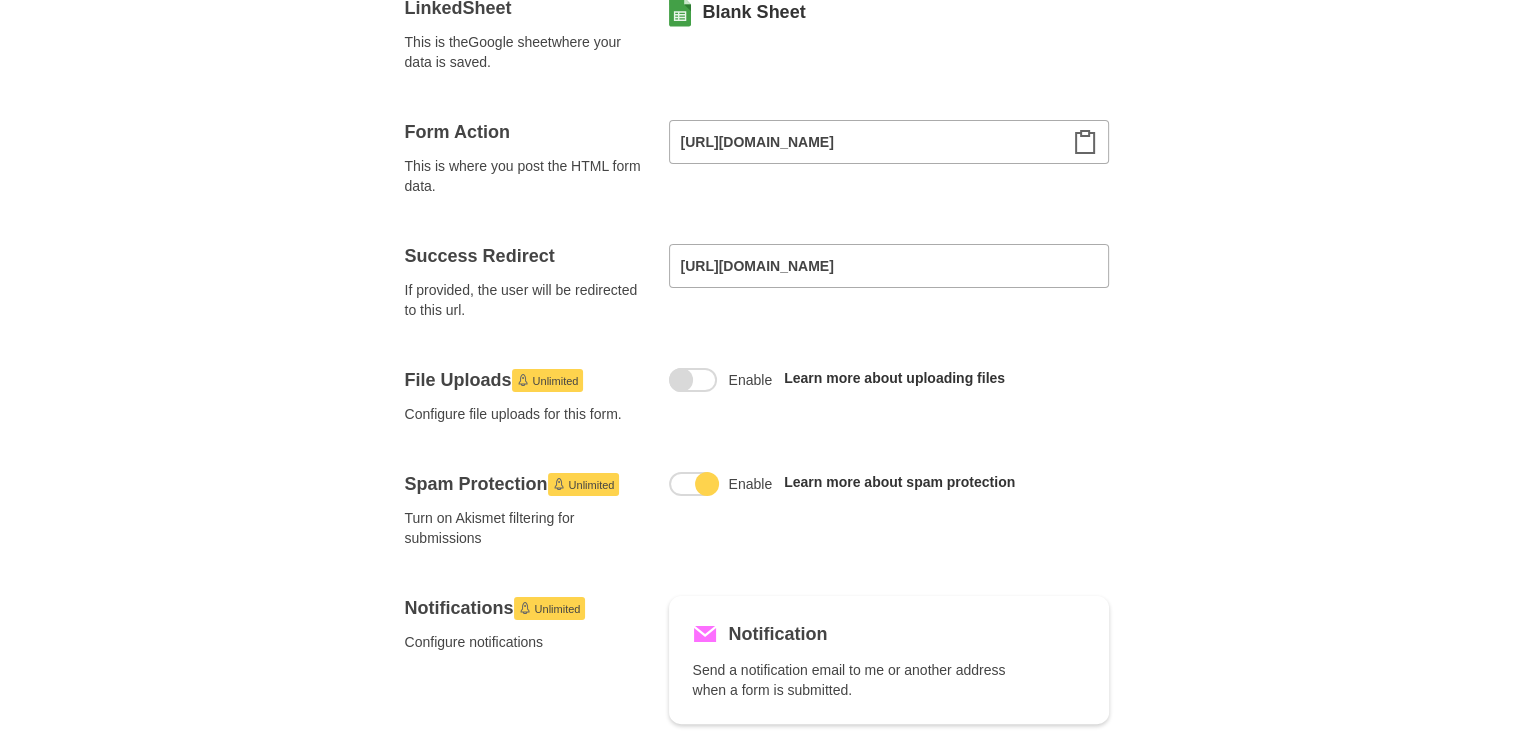 scroll, scrollTop: 300, scrollLeft: 0, axis: vertical 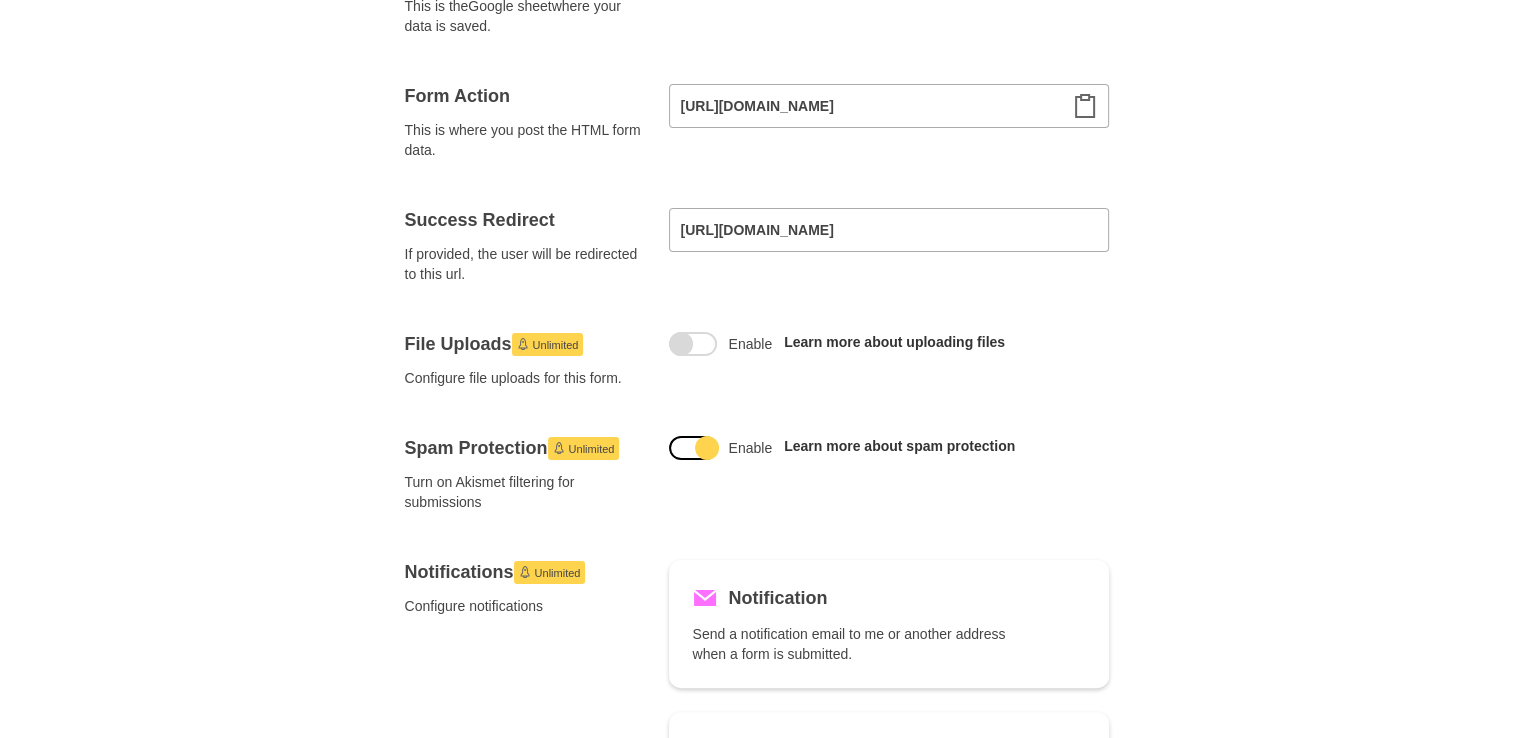 click at bounding box center [693, 448] 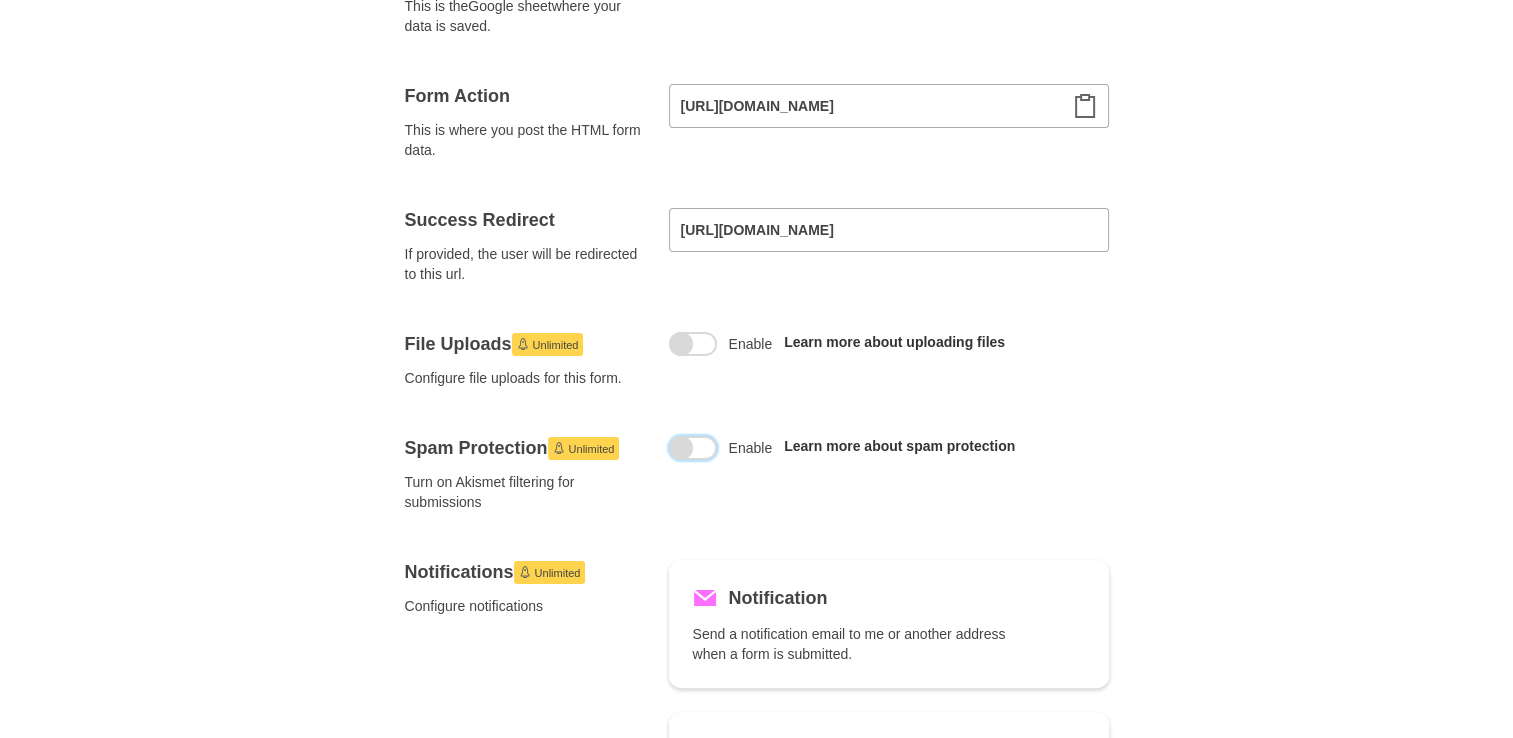 drag, startPoint x: 1226, startPoint y: 134, endPoint x: 1168, endPoint y: 276, distance: 153.3884 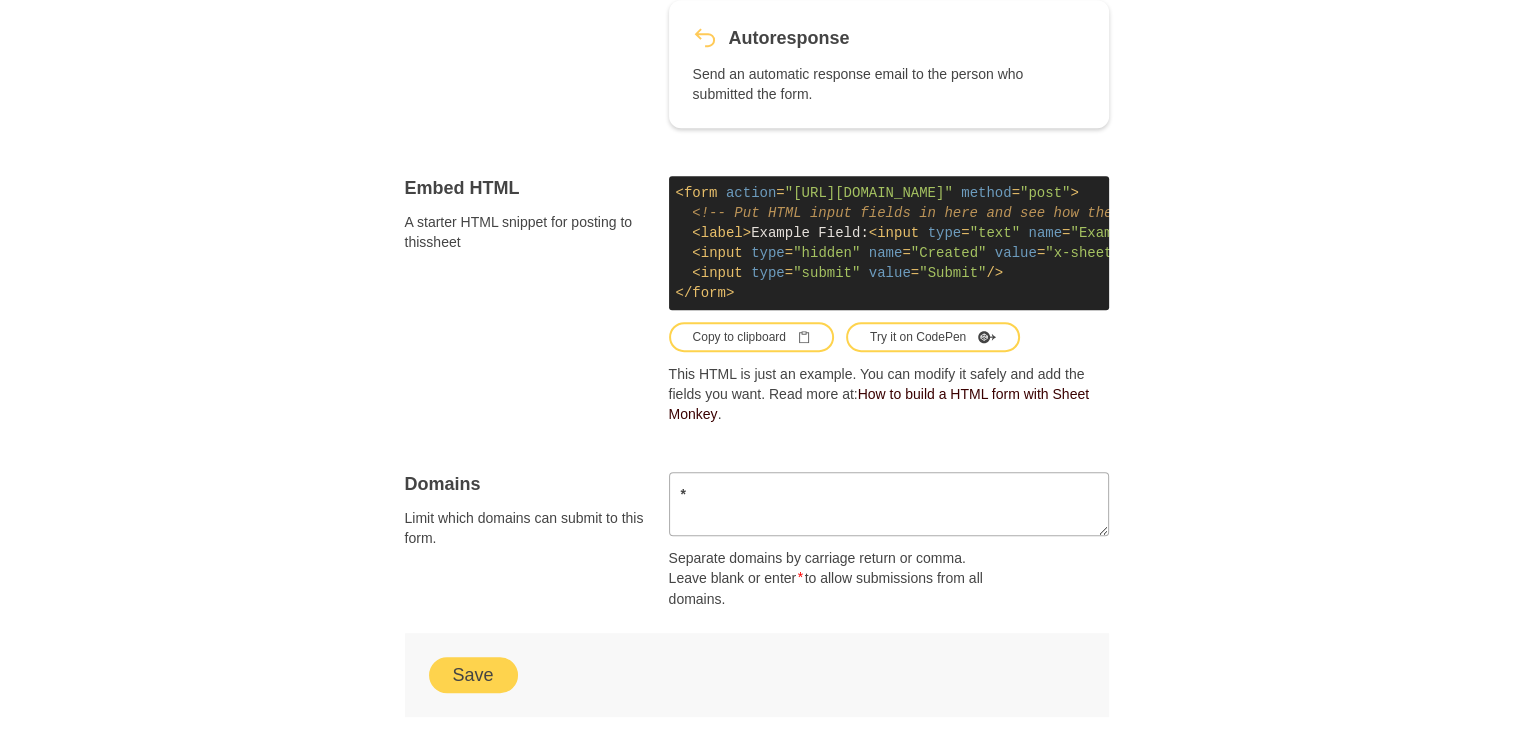 scroll, scrollTop: 1296, scrollLeft: 0, axis: vertical 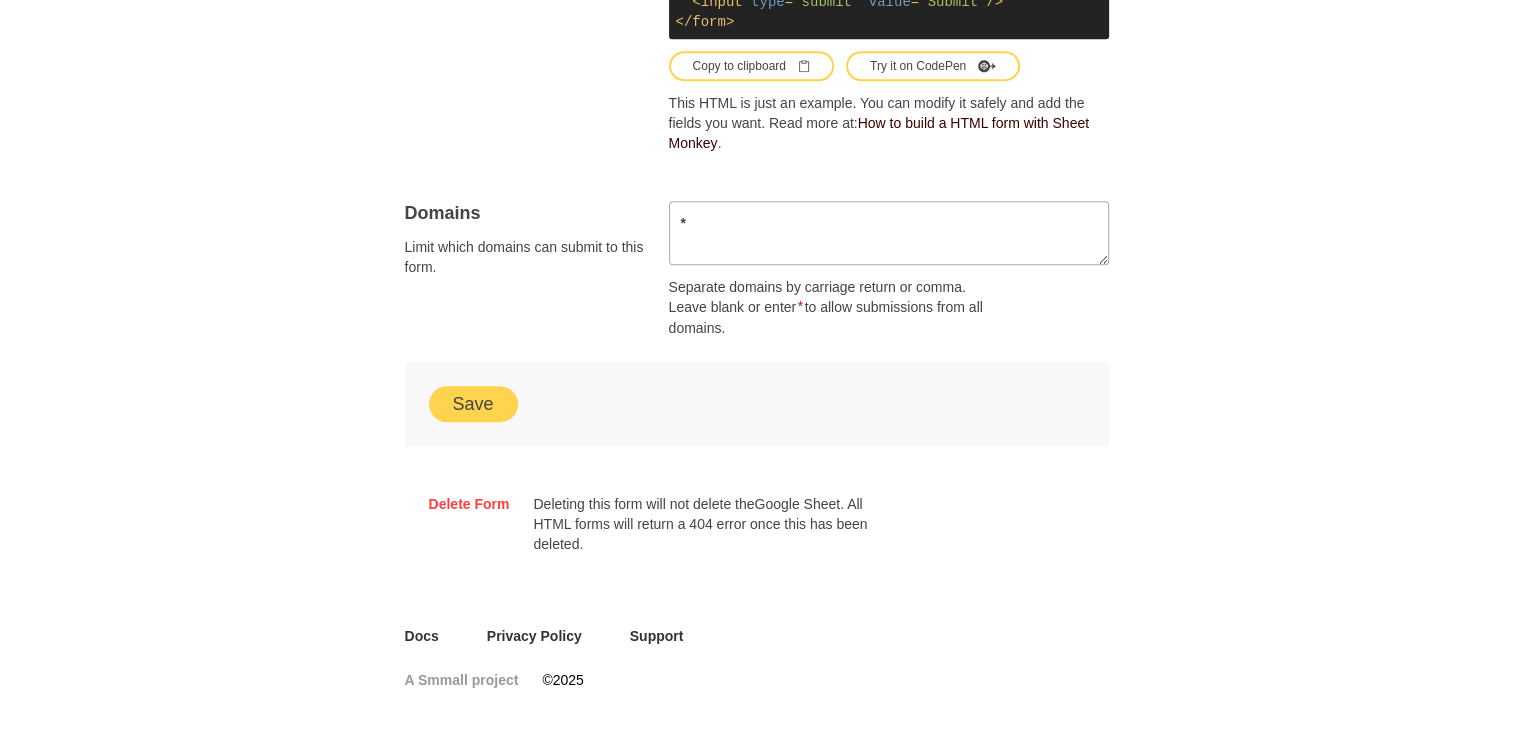 click on "Save" at bounding box center [473, 404] 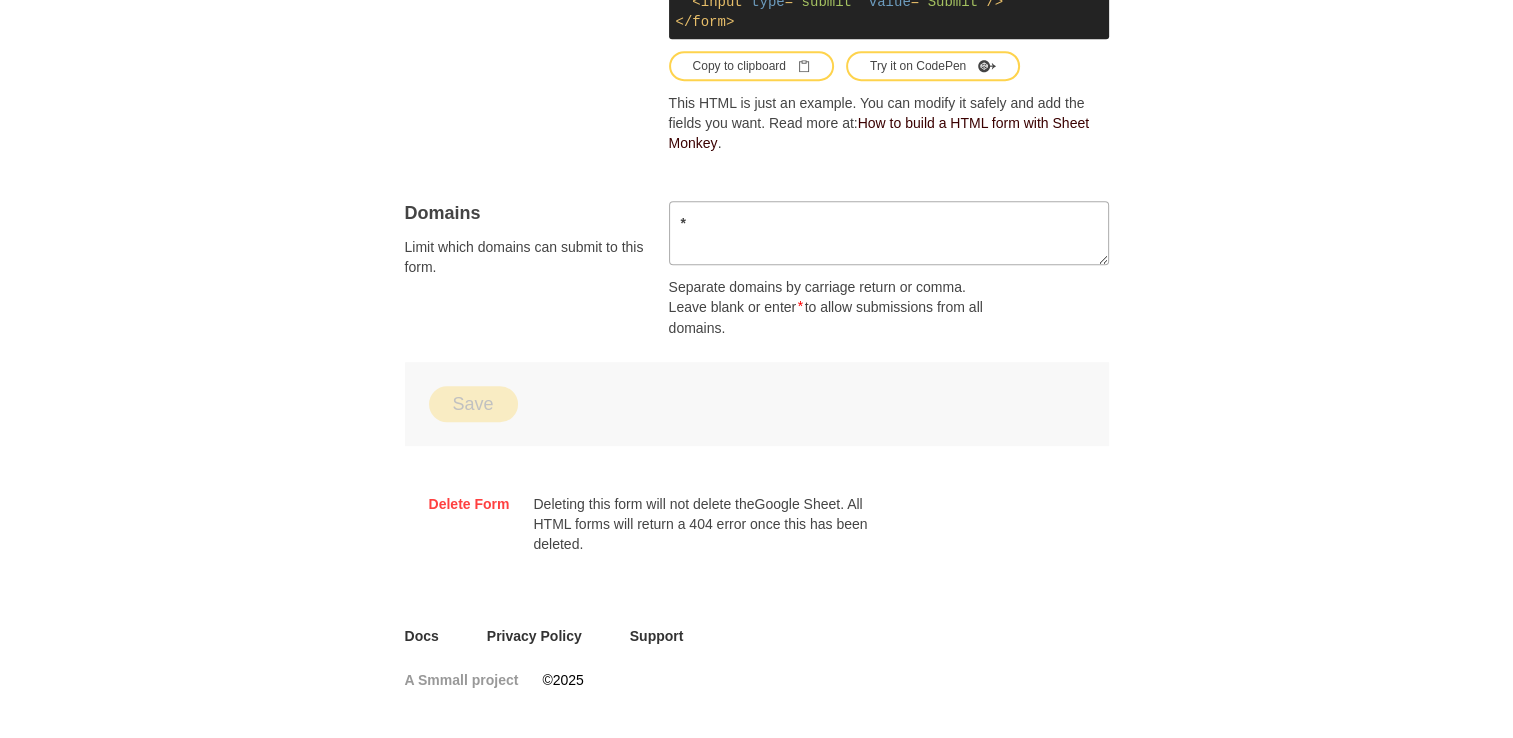 drag, startPoint x: 1205, startPoint y: 540, endPoint x: 1204, endPoint y: 520, distance: 20.024984 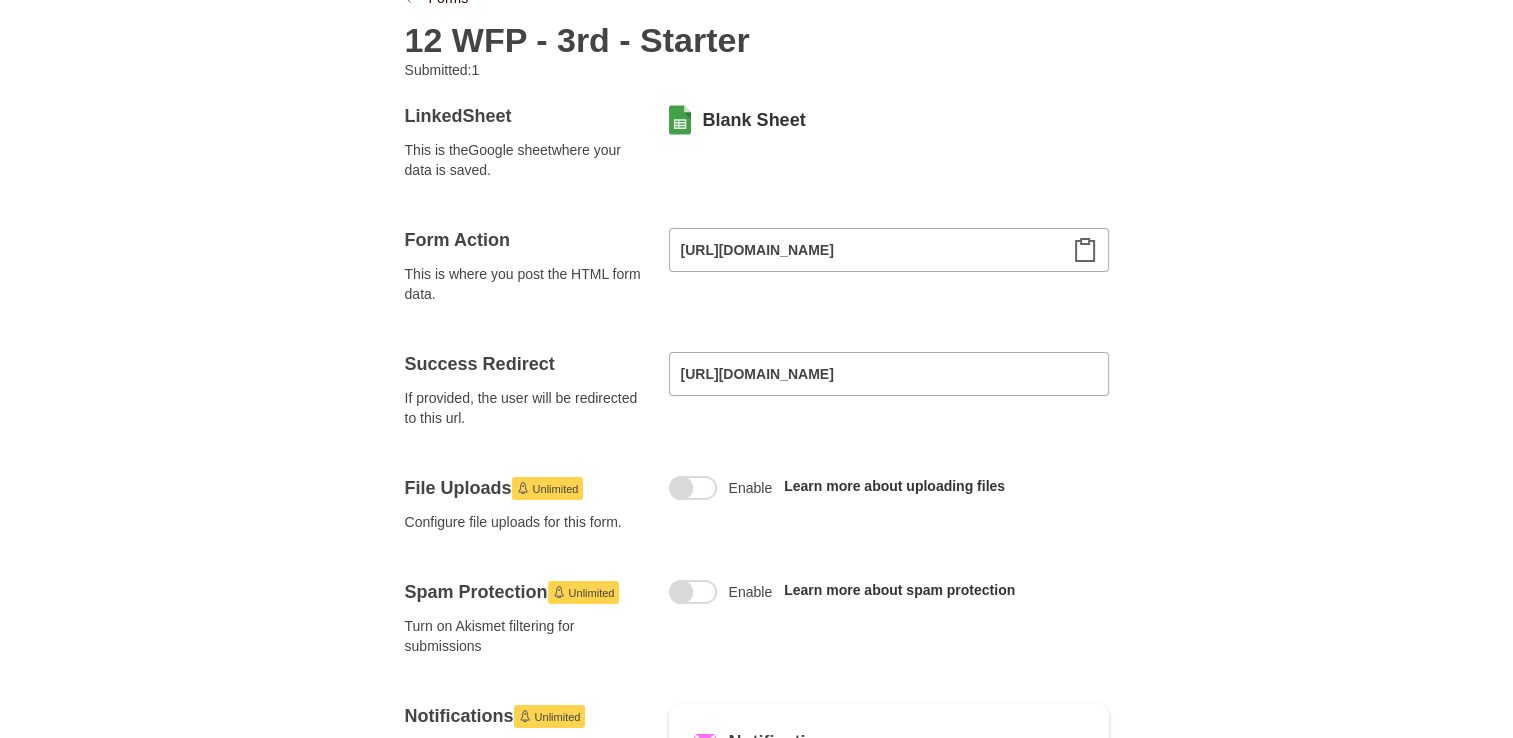 scroll, scrollTop: 0, scrollLeft: 0, axis: both 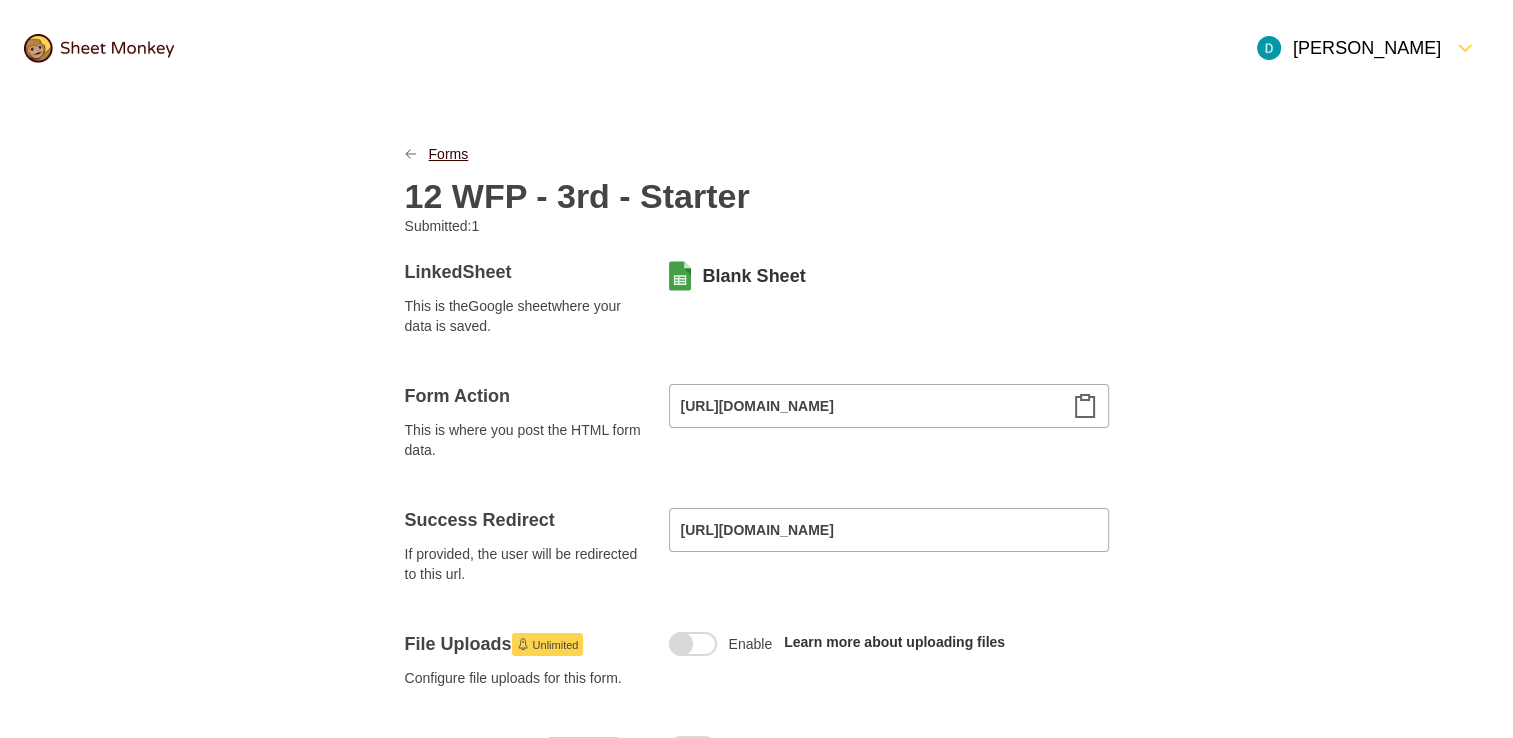 click on "Forms" at bounding box center [449, 154] 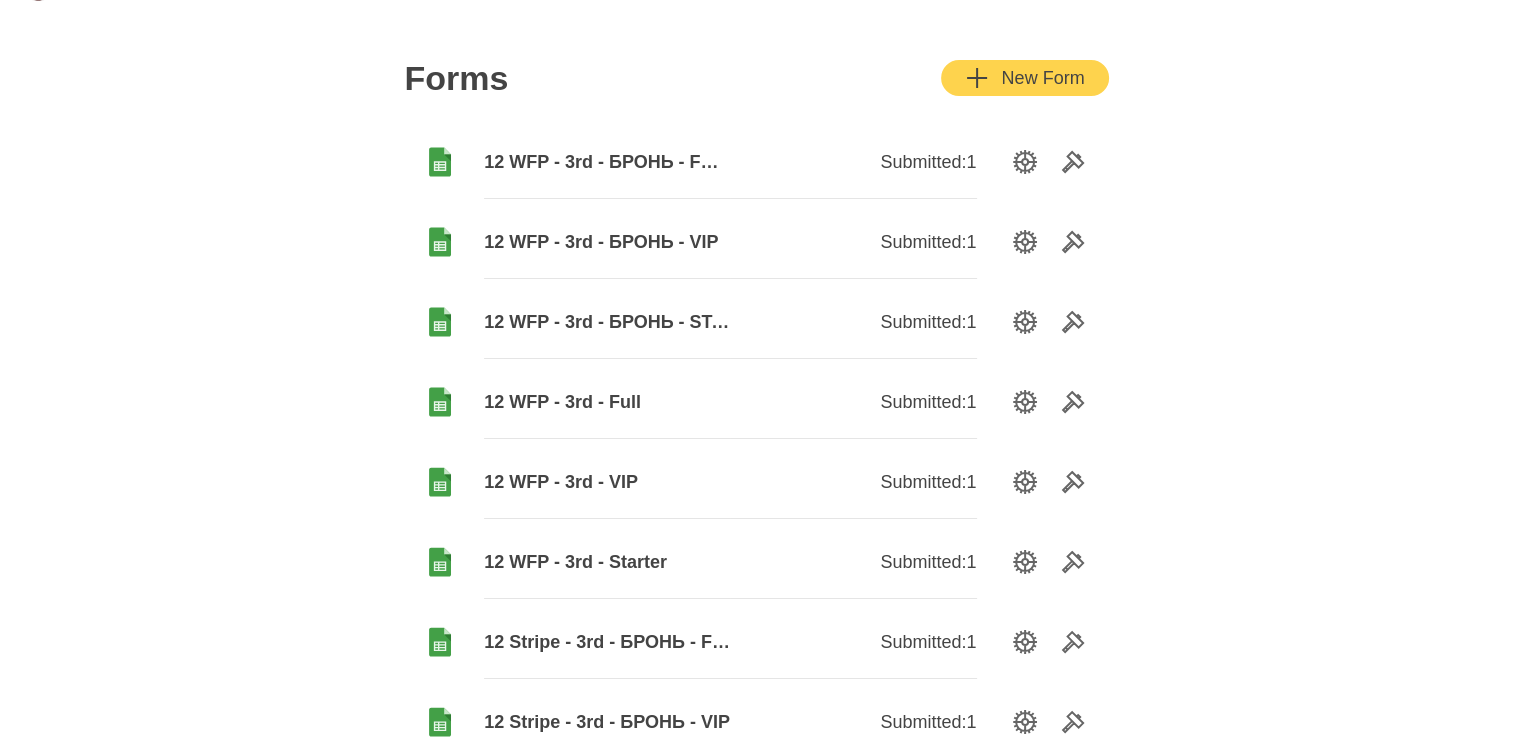 scroll, scrollTop: 300, scrollLeft: 0, axis: vertical 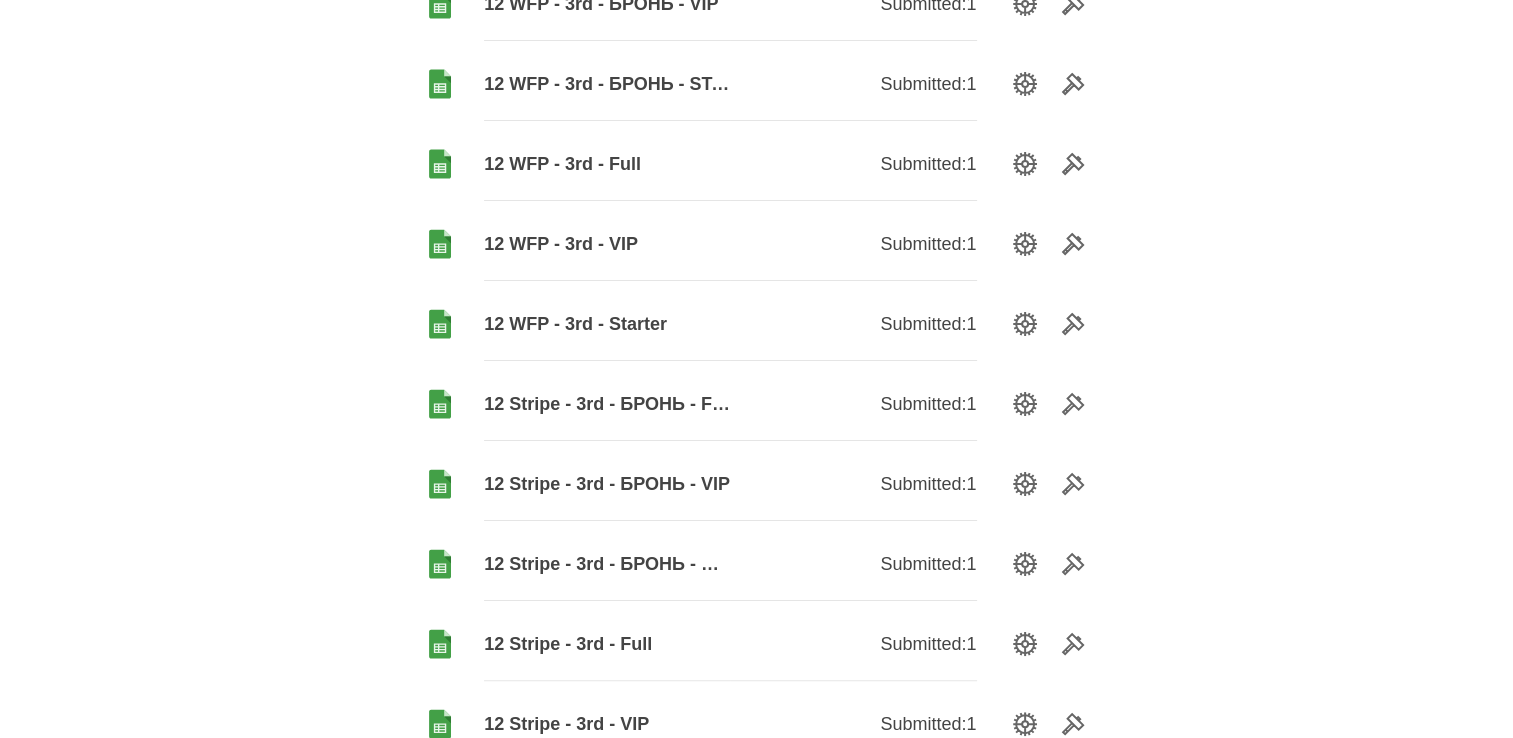 click on "12 Stripe - 3rd - БРОНЬ - FULL" at bounding box center (607, 404) 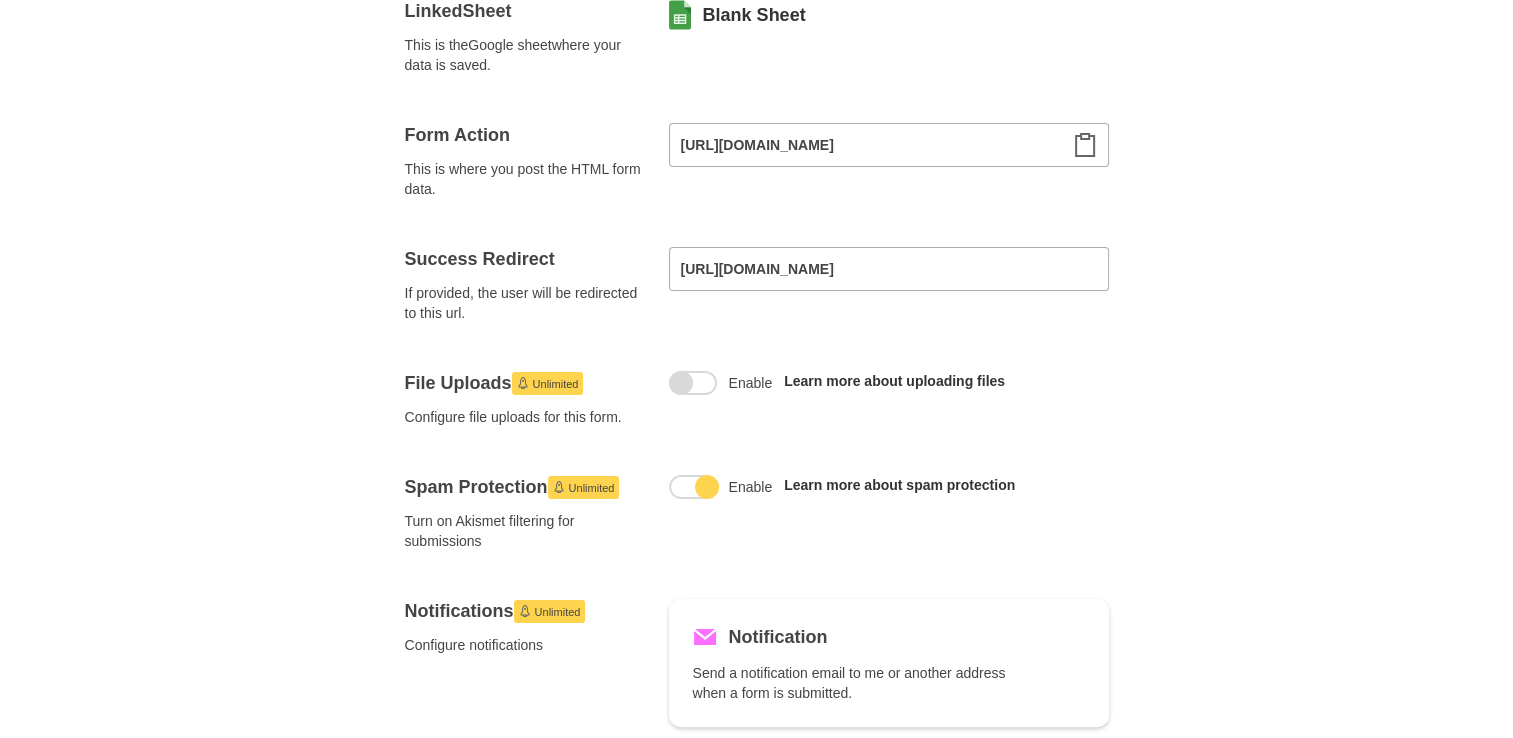 scroll 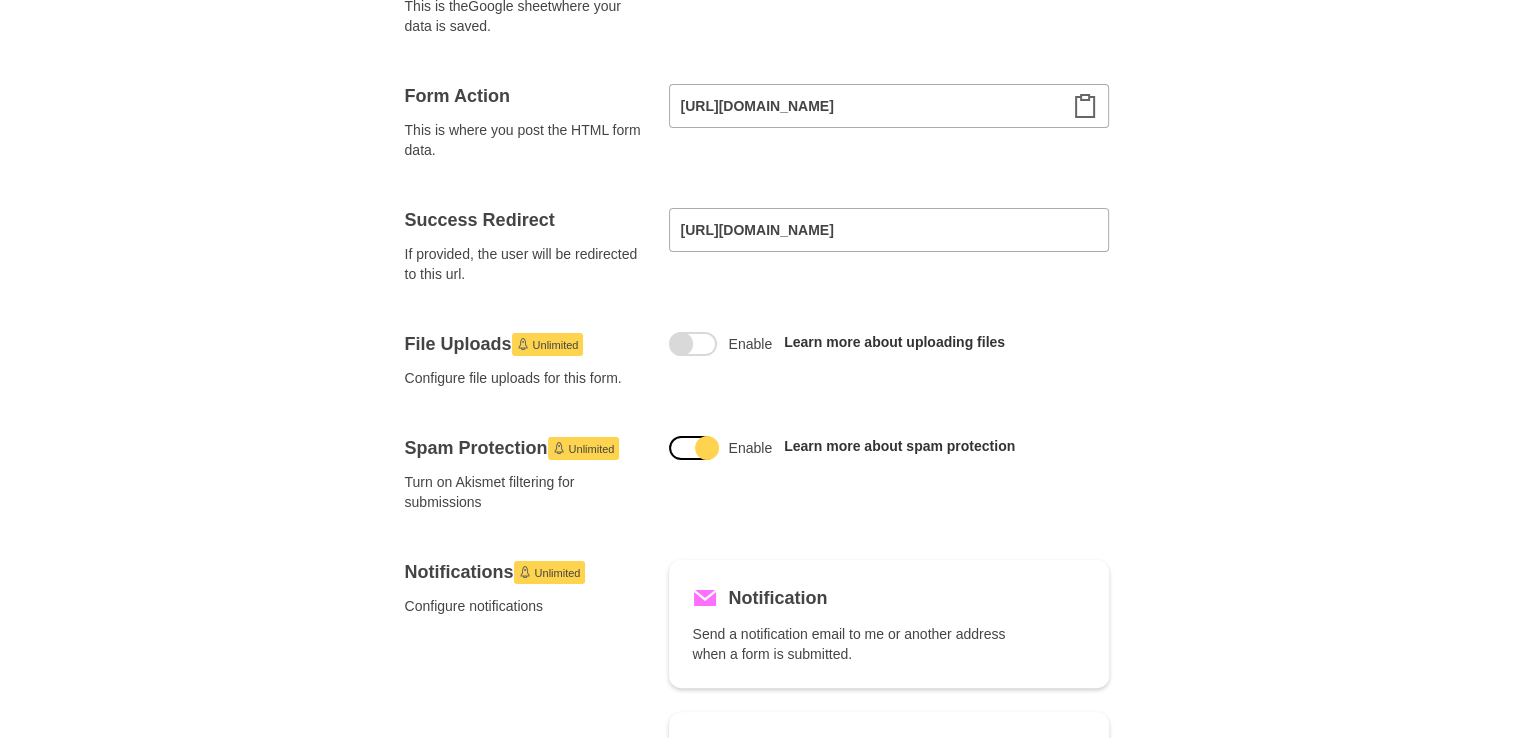 click at bounding box center (693, 448) 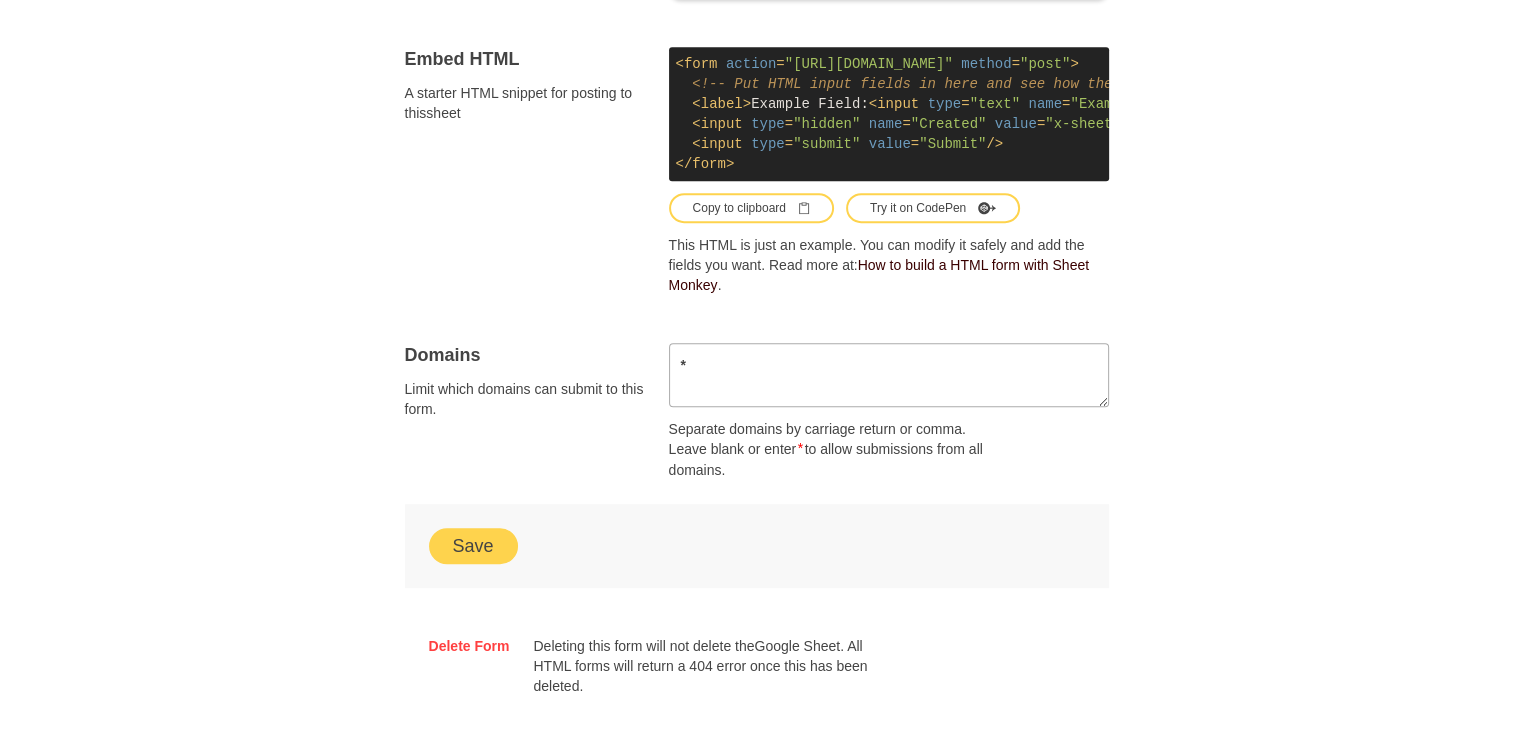 click on "Save" at bounding box center [473, 546] 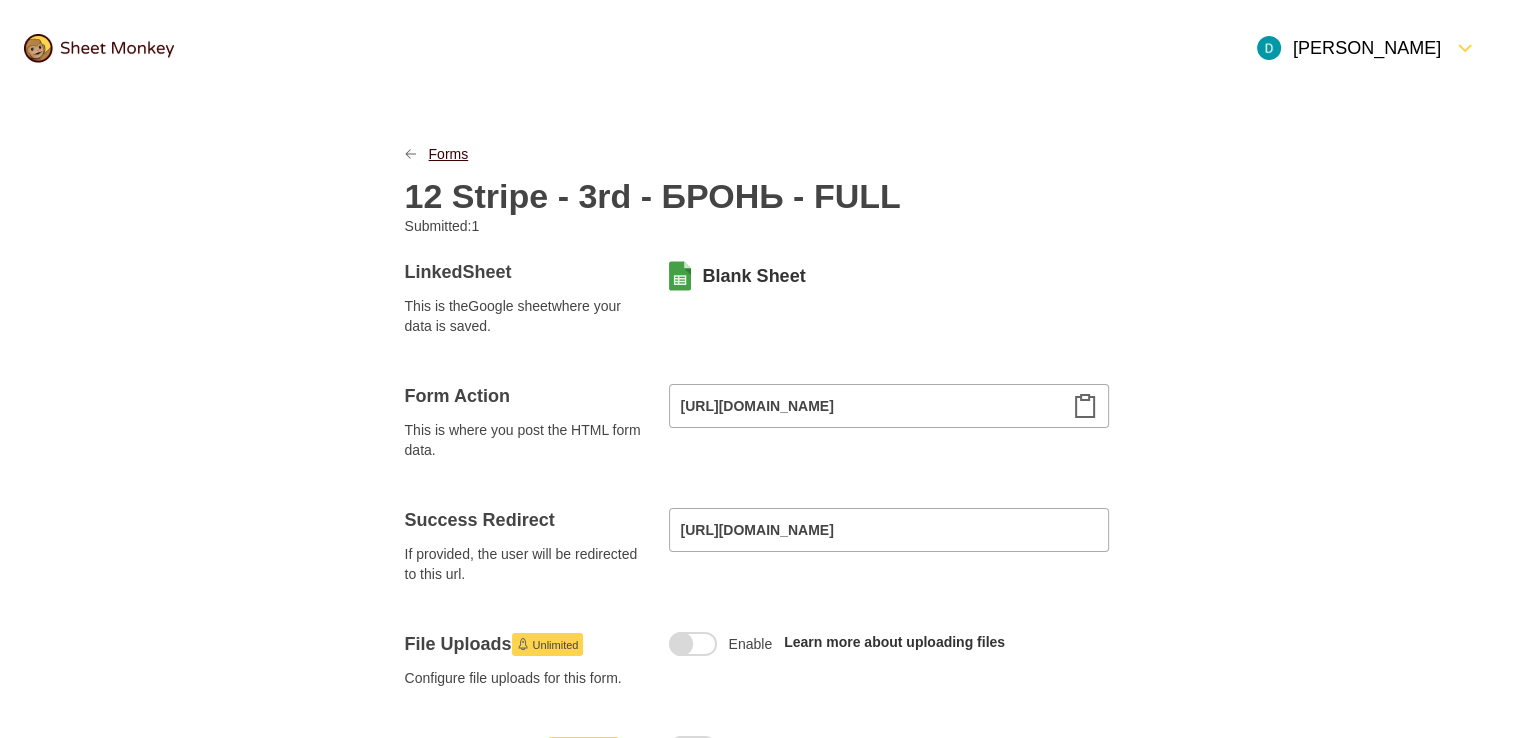 click on "Forms" at bounding box center [449, 154] 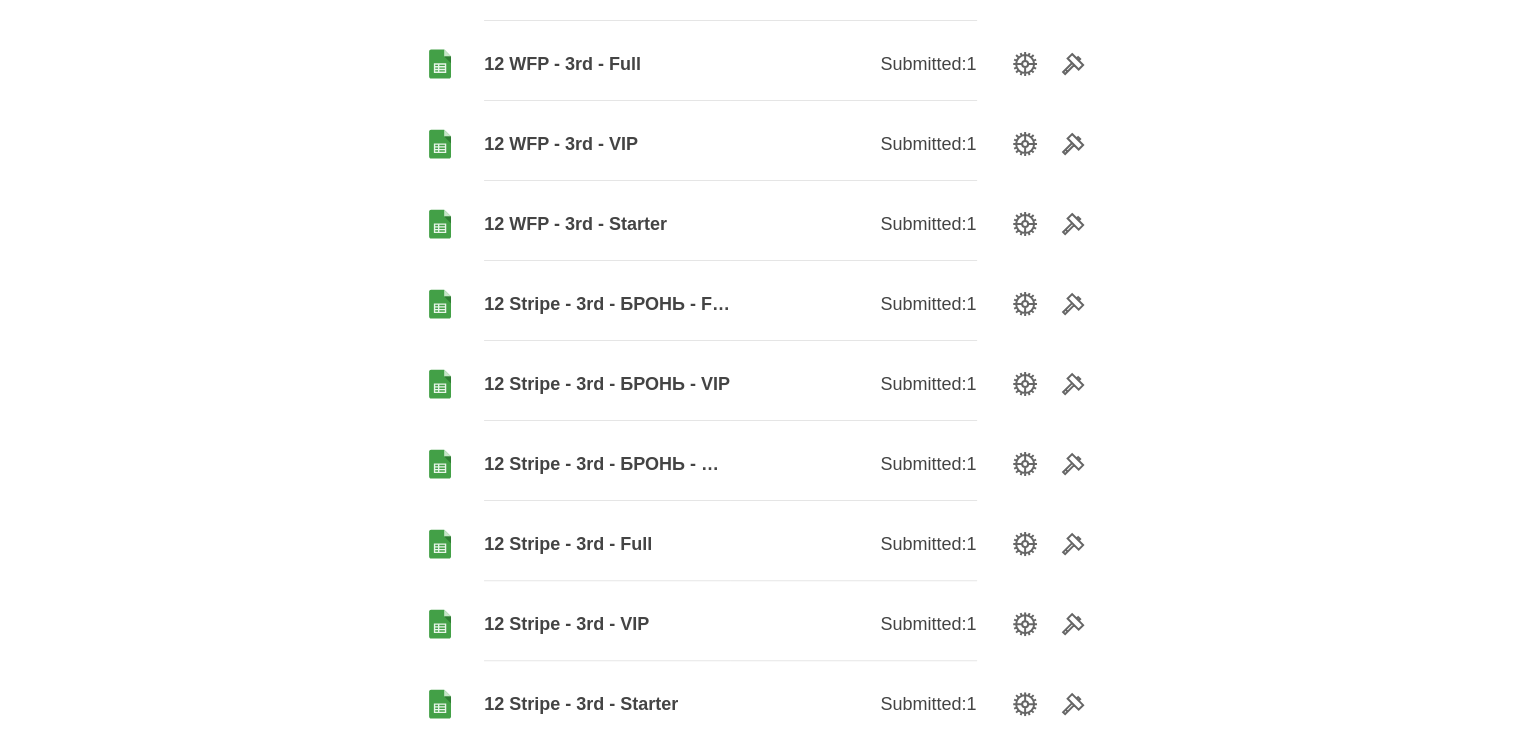 click on "12 Stripe - 3rd - БРОНЬ - VIP" at bounding box center (607, 384) 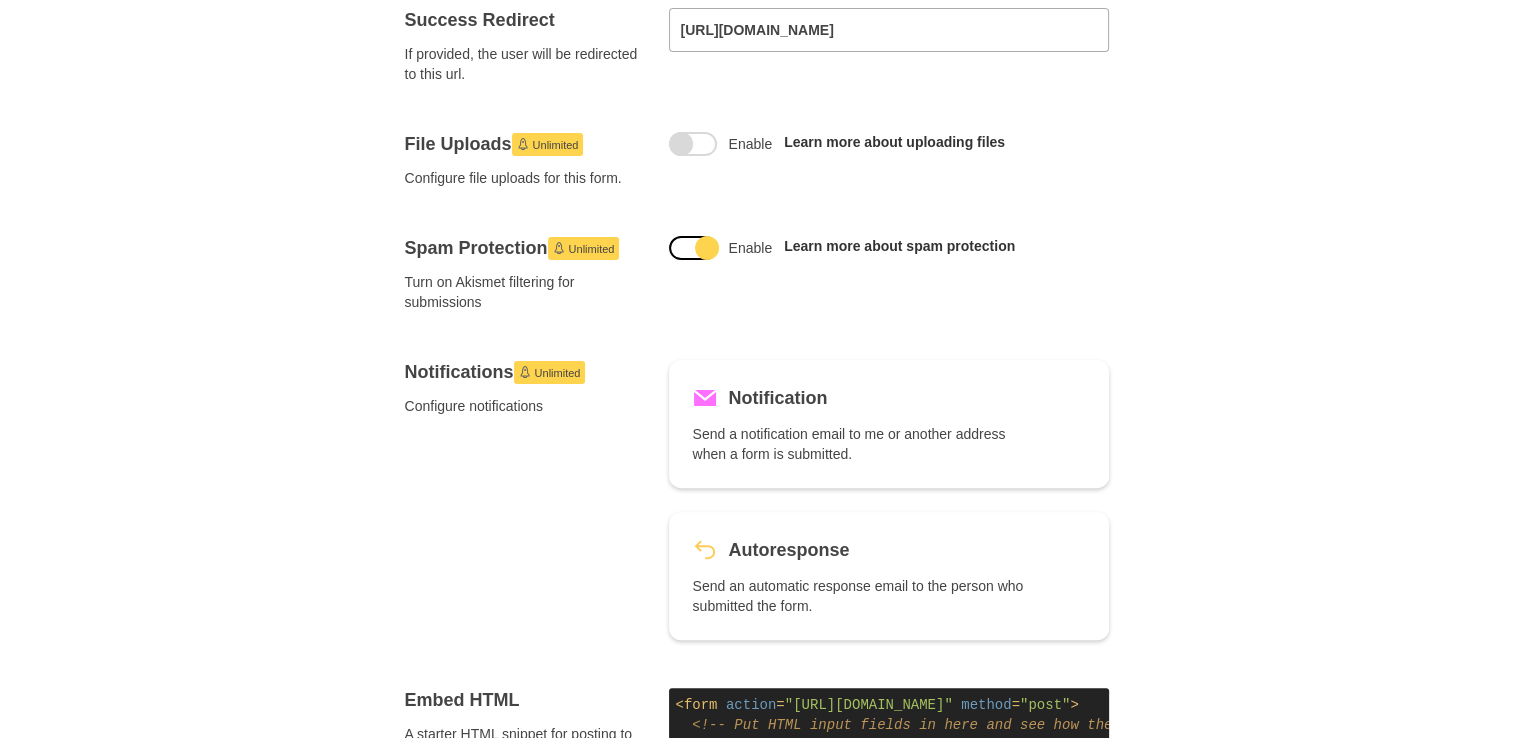 click at bounding box center [693, 248] 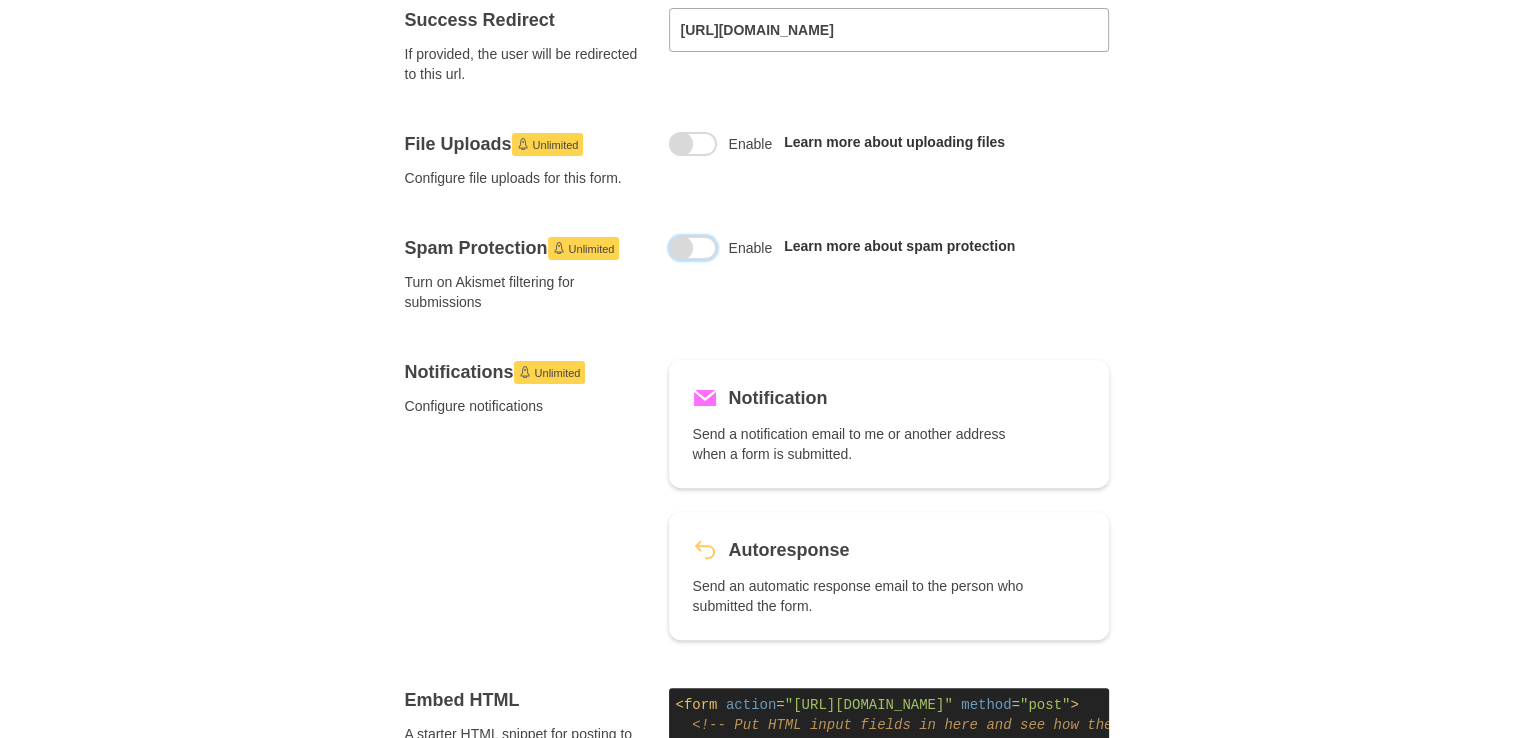 drag, startPoint x: 1164, startPoint y: 217, endPoint x: 1156, endPoint y: 378, distance: 161.19864 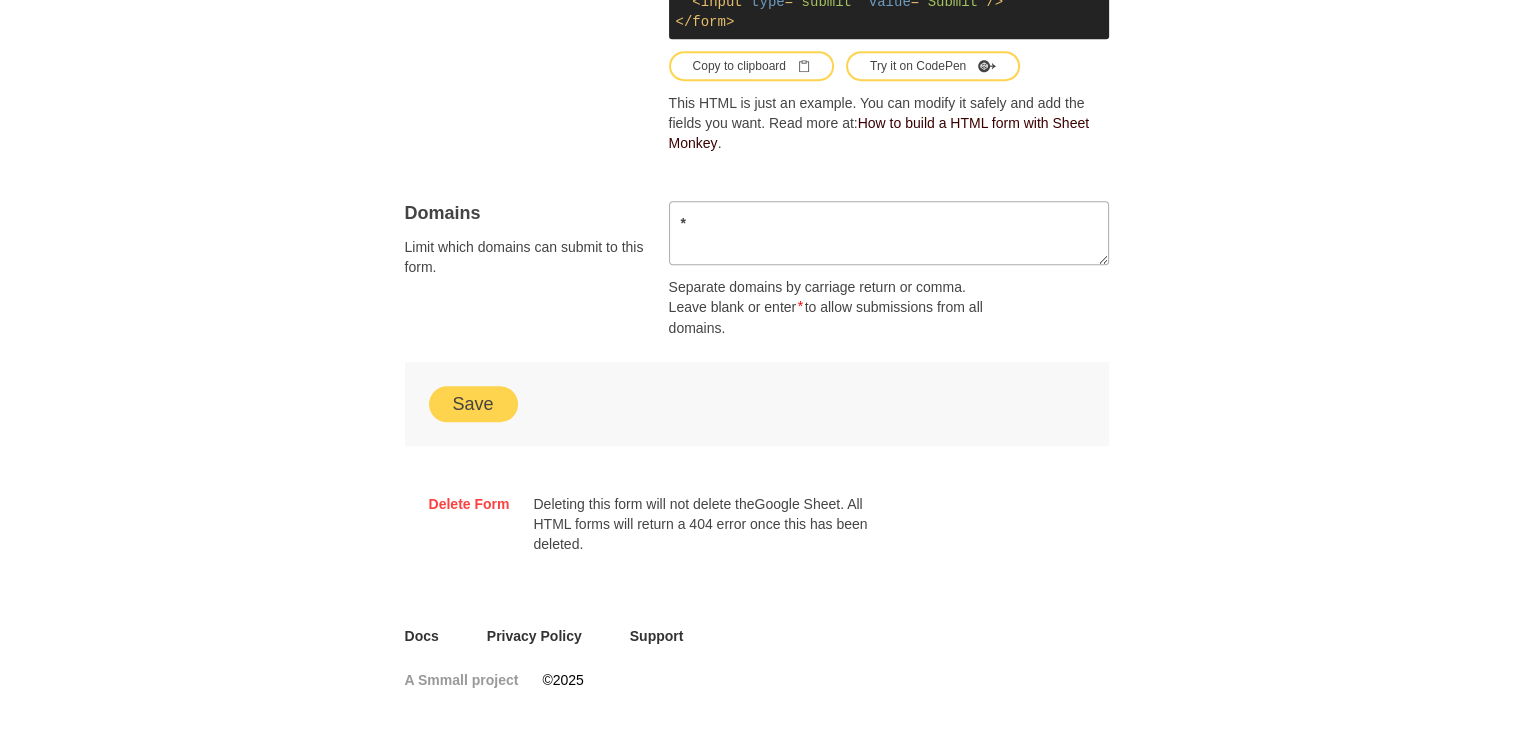 click on "Save" at bounding box center [473, 404] 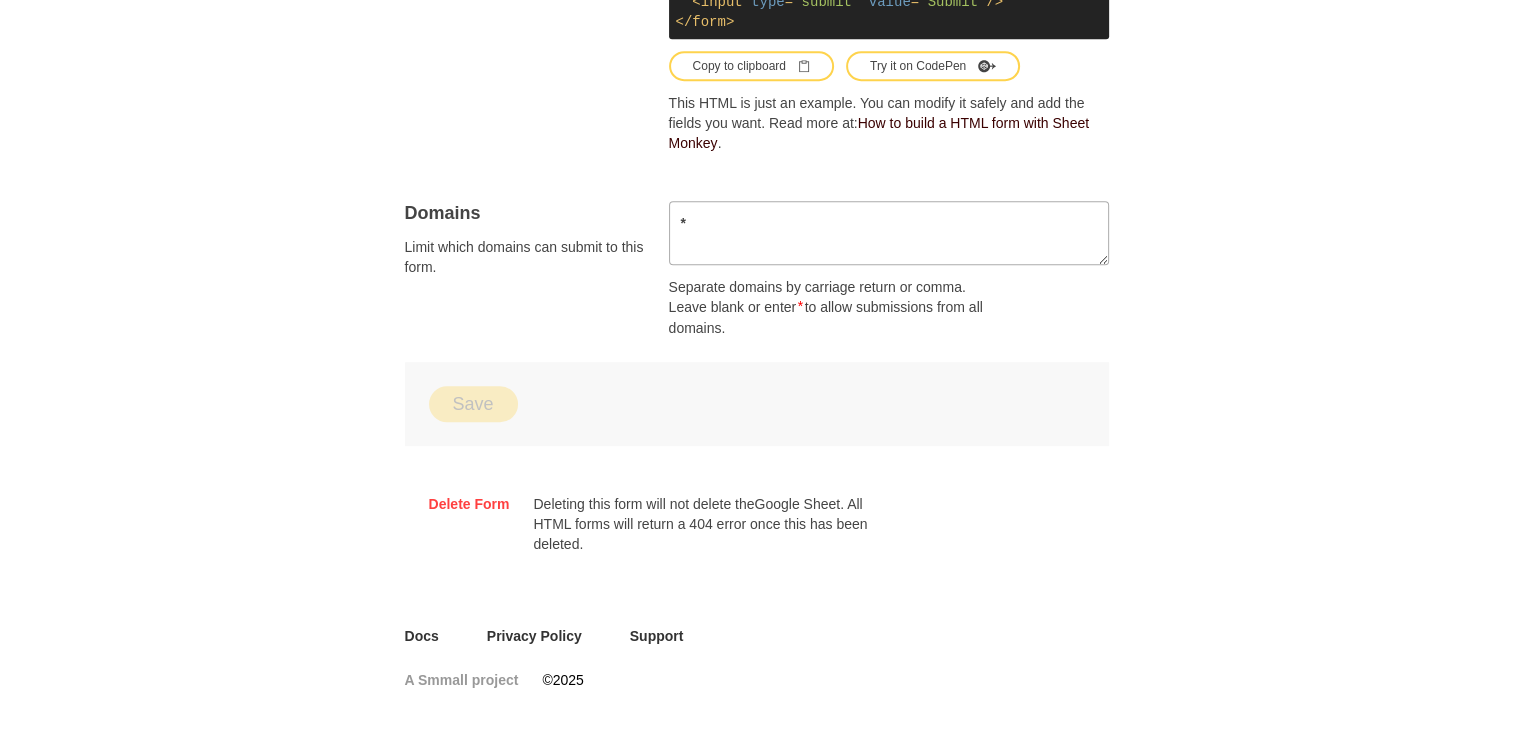 drag, startPoint x: 1342, startPoint y: 514, endPoint x: 1123, endPoint y: 219, distance: 367.40442 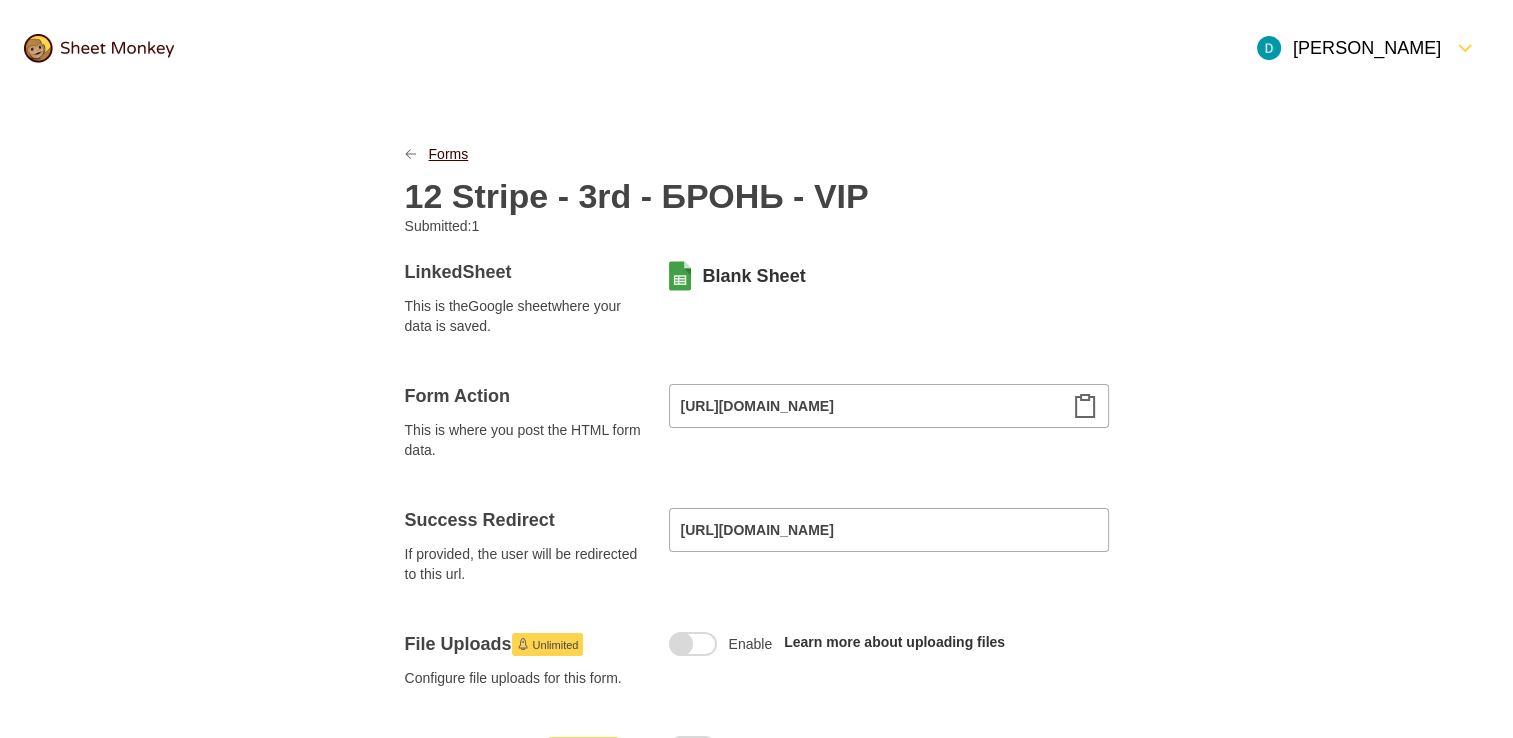 click on "Forms" at bounding box center (449, 154) 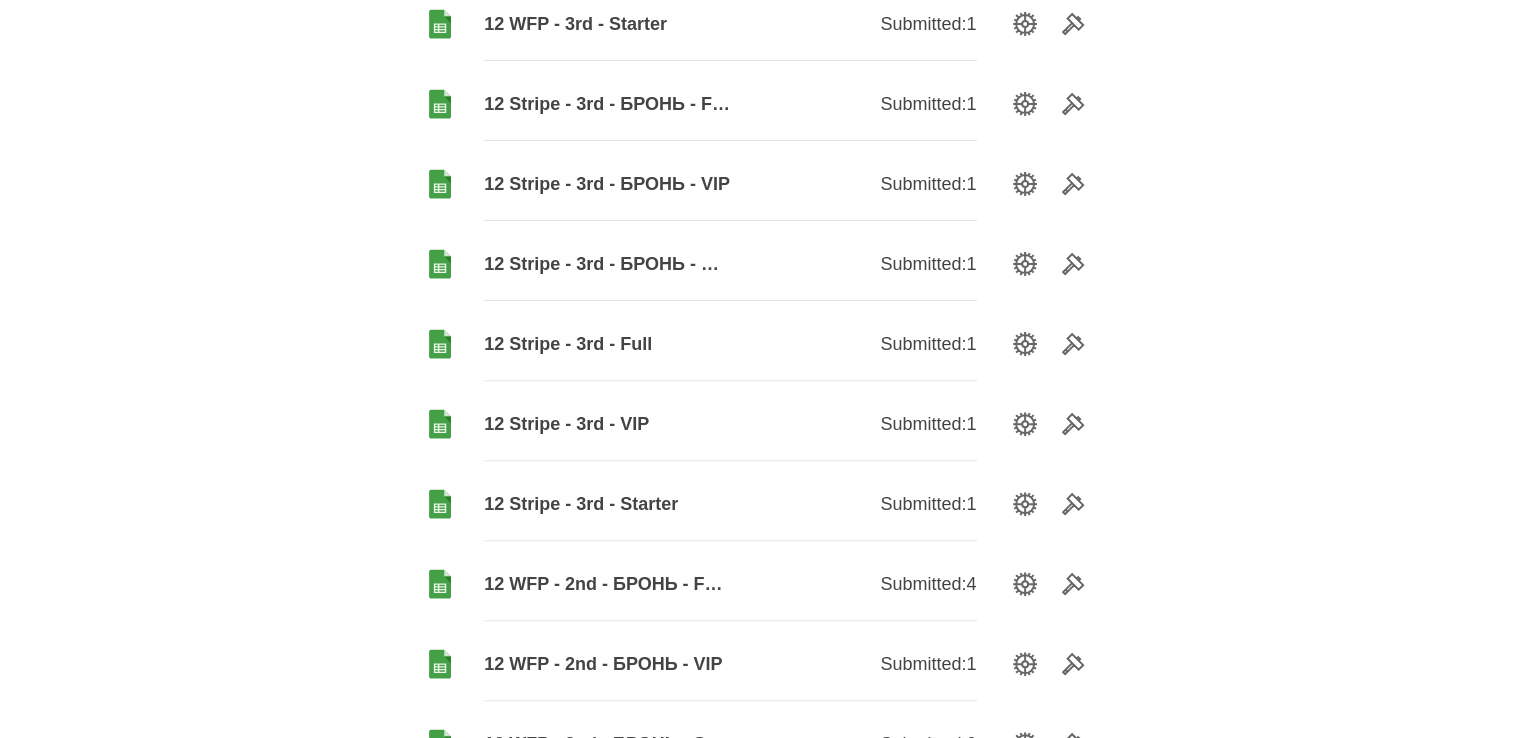 click on "12 Stripe - 3rd - БРОНЬ - Starter" at bounding box center [607, 264] 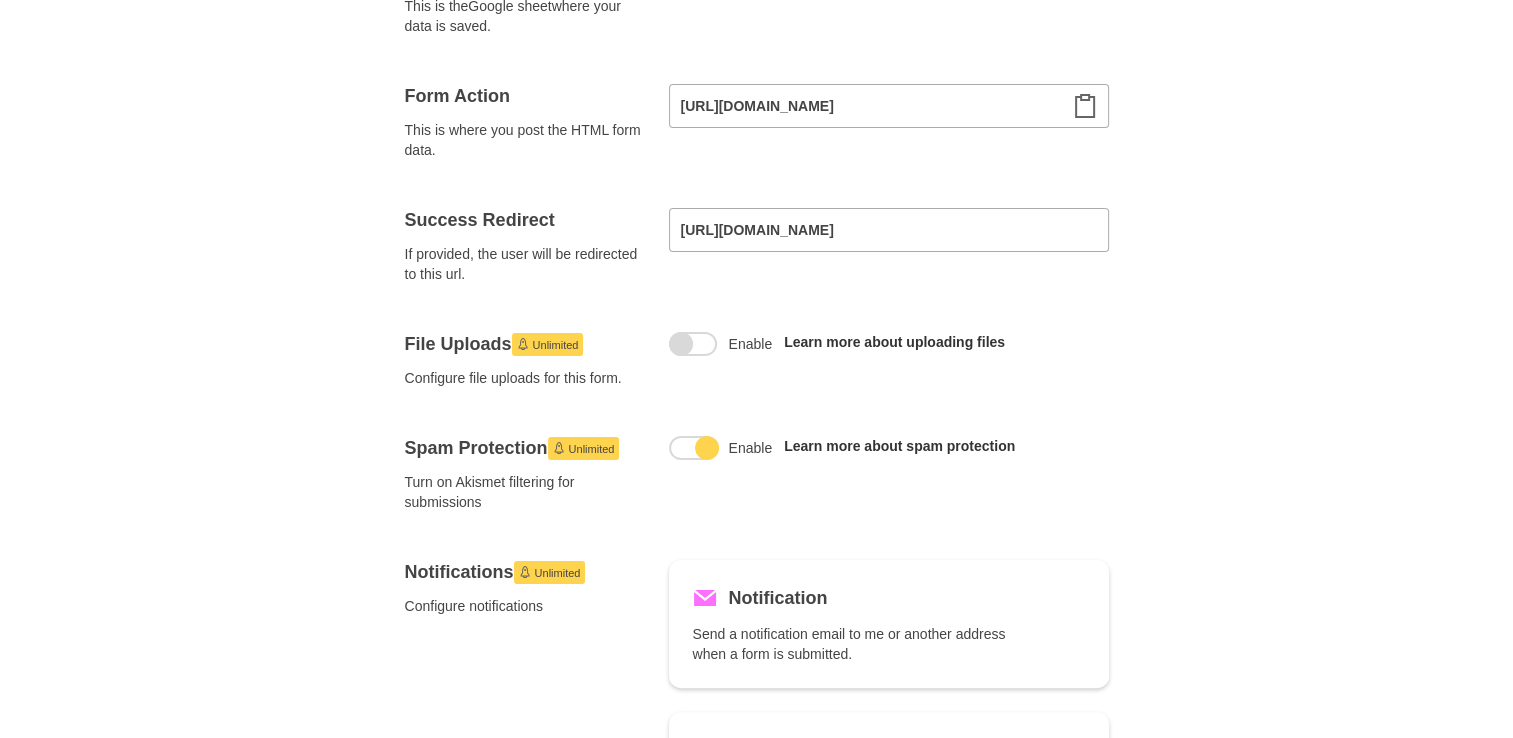 click at bounding box center [707, 448] 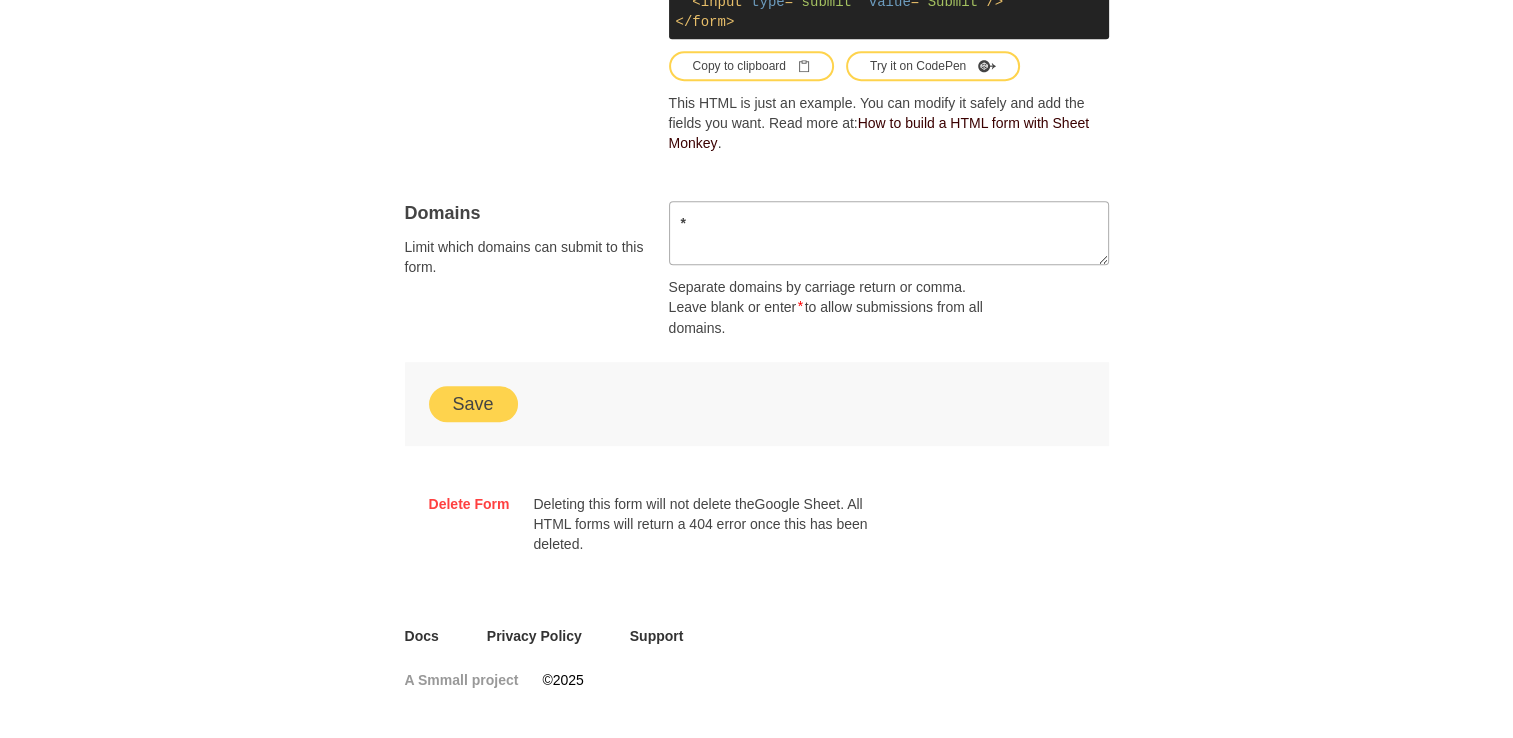 click on "Save" at bounding box center [473, 404] 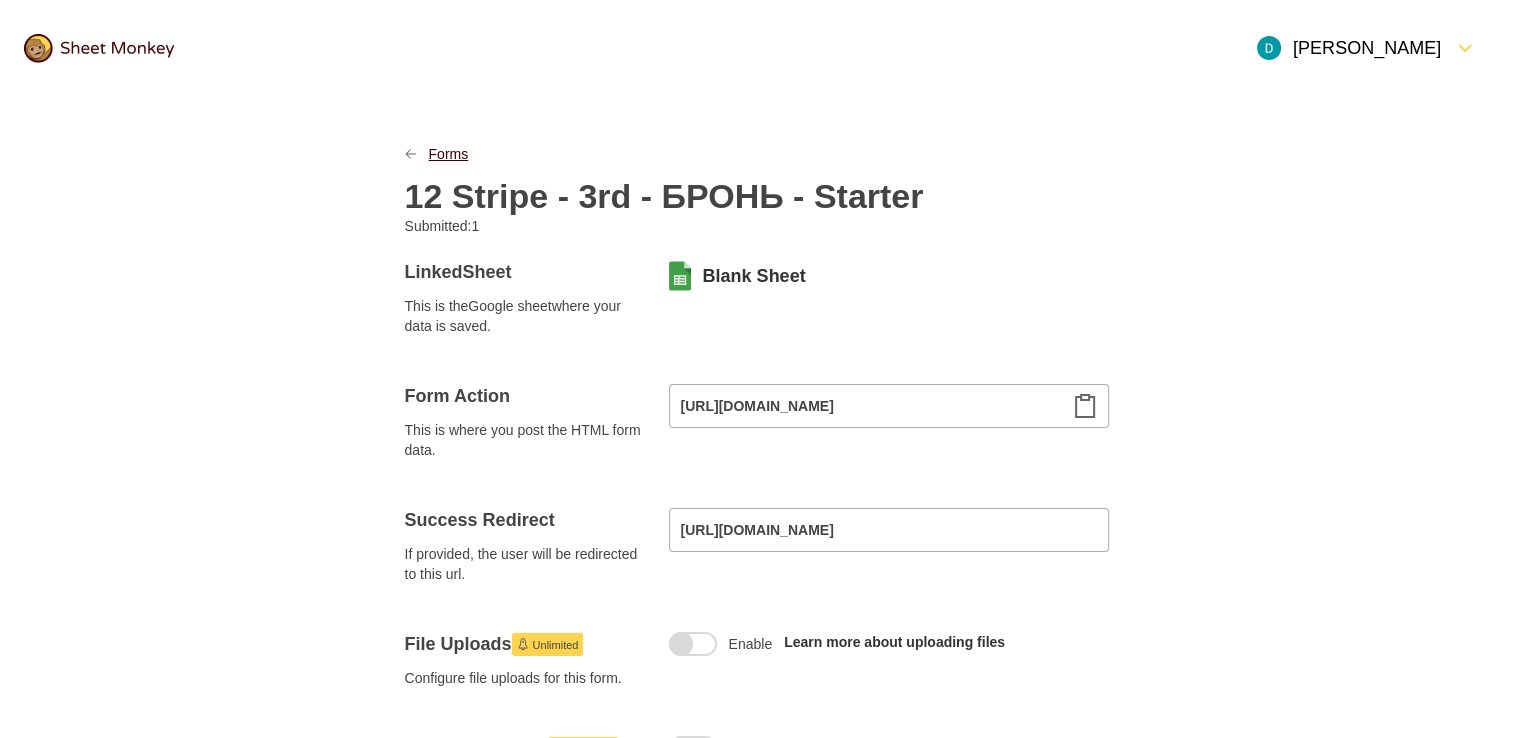 click on "Forms" at bounding box center [449, 154] 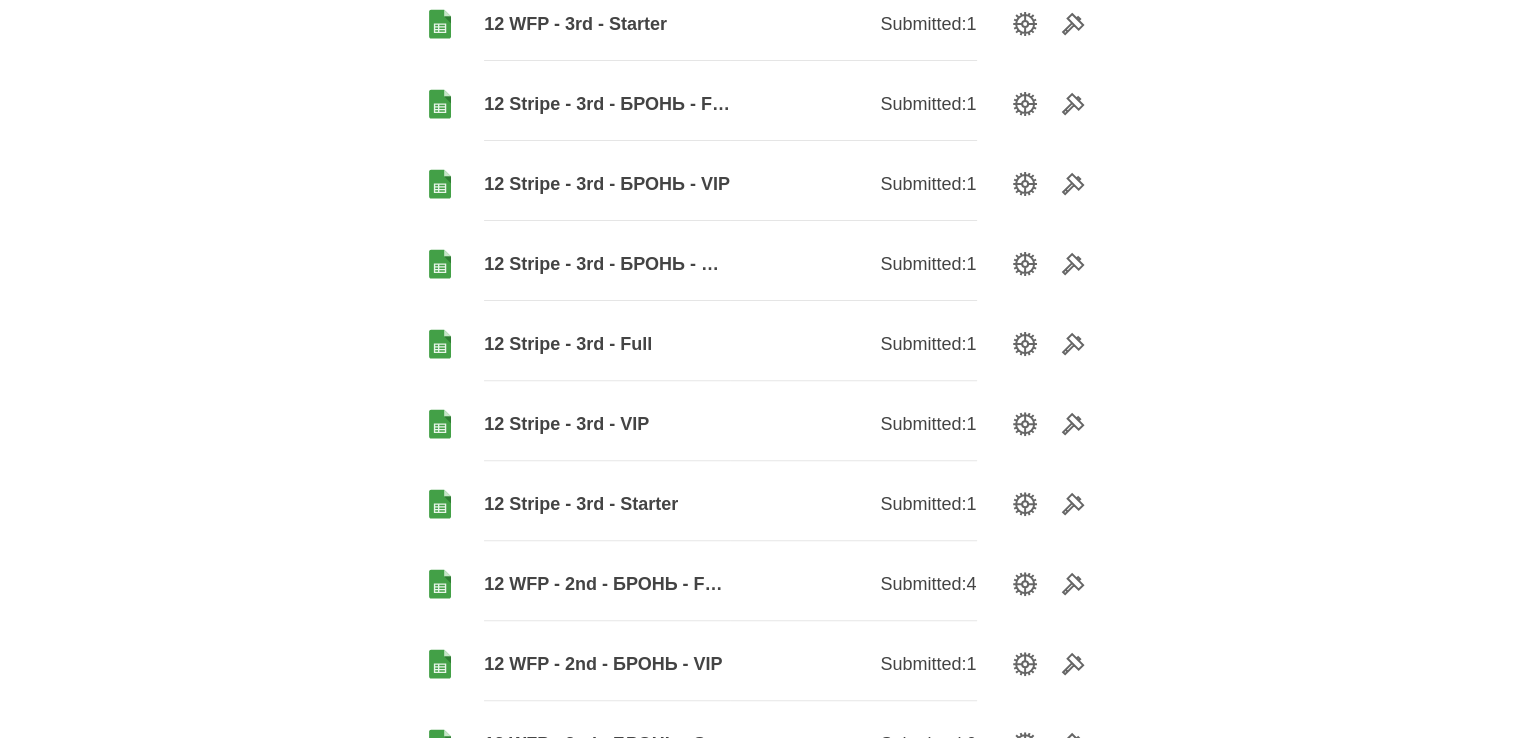 click on "12 Stripe - 3rd - Full" at bounding box center [607, 344] 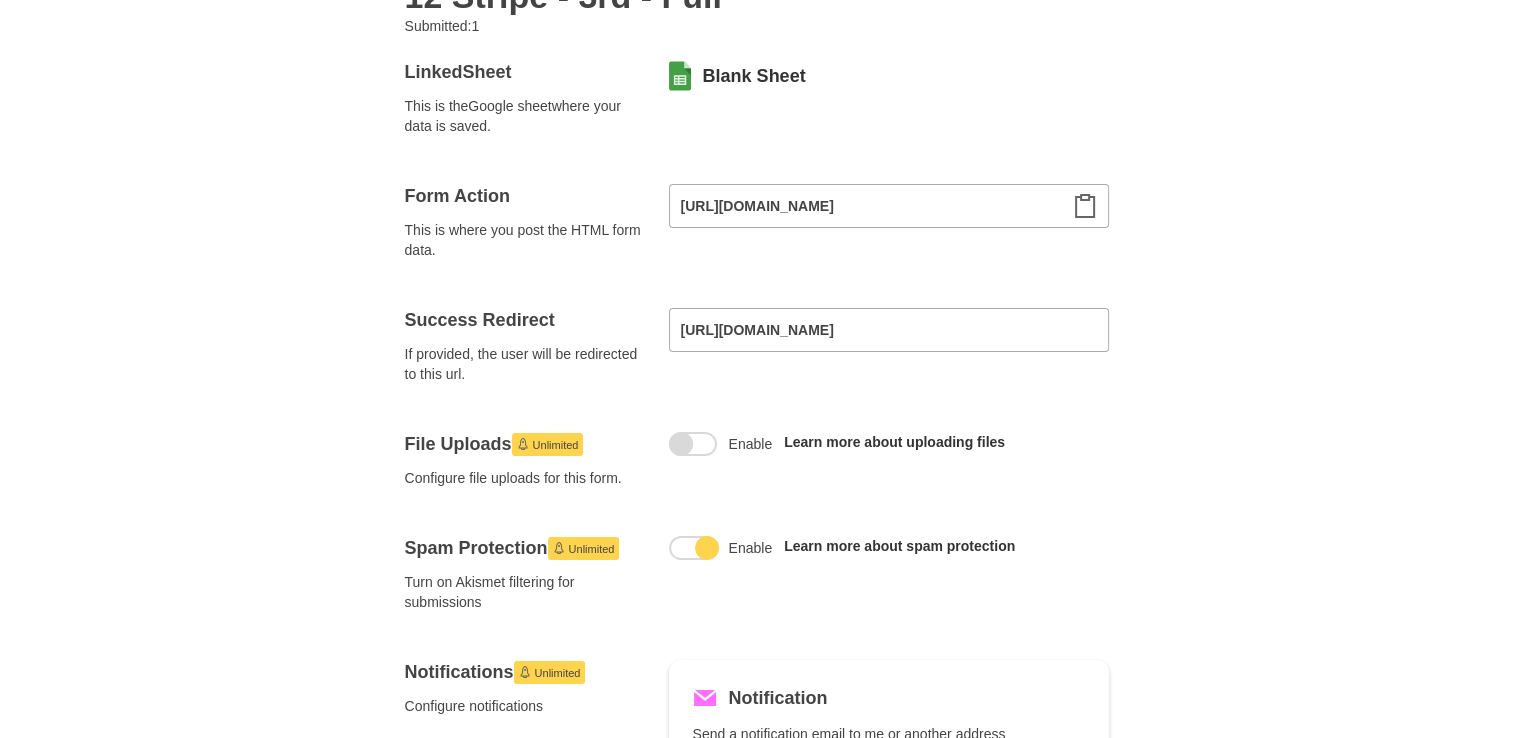 drag, startPoint x: 701, startPoint y: 550, endPoint x: 848, endPoint y: 458, distance: 173.41568 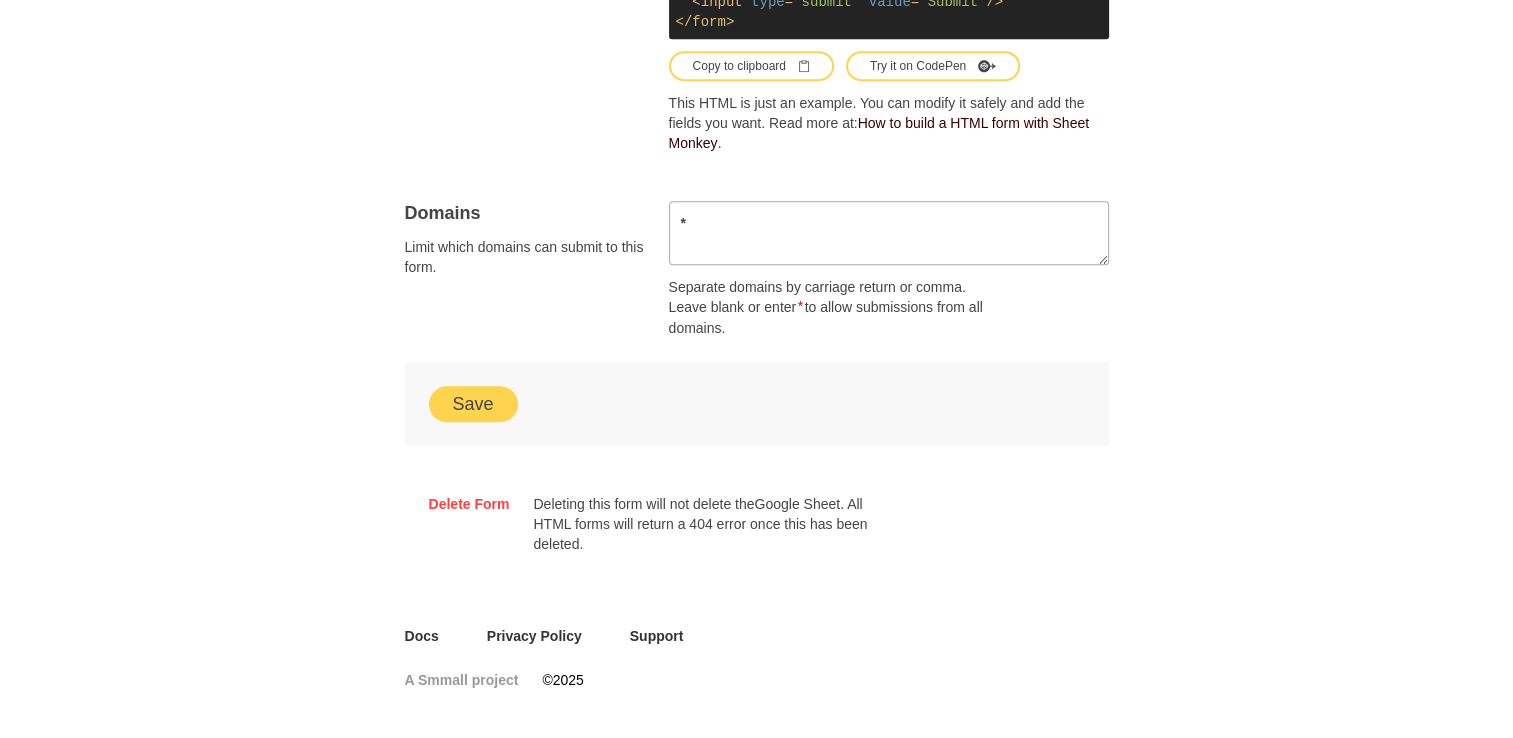 click on "Save" at bounding box center (473, 404) 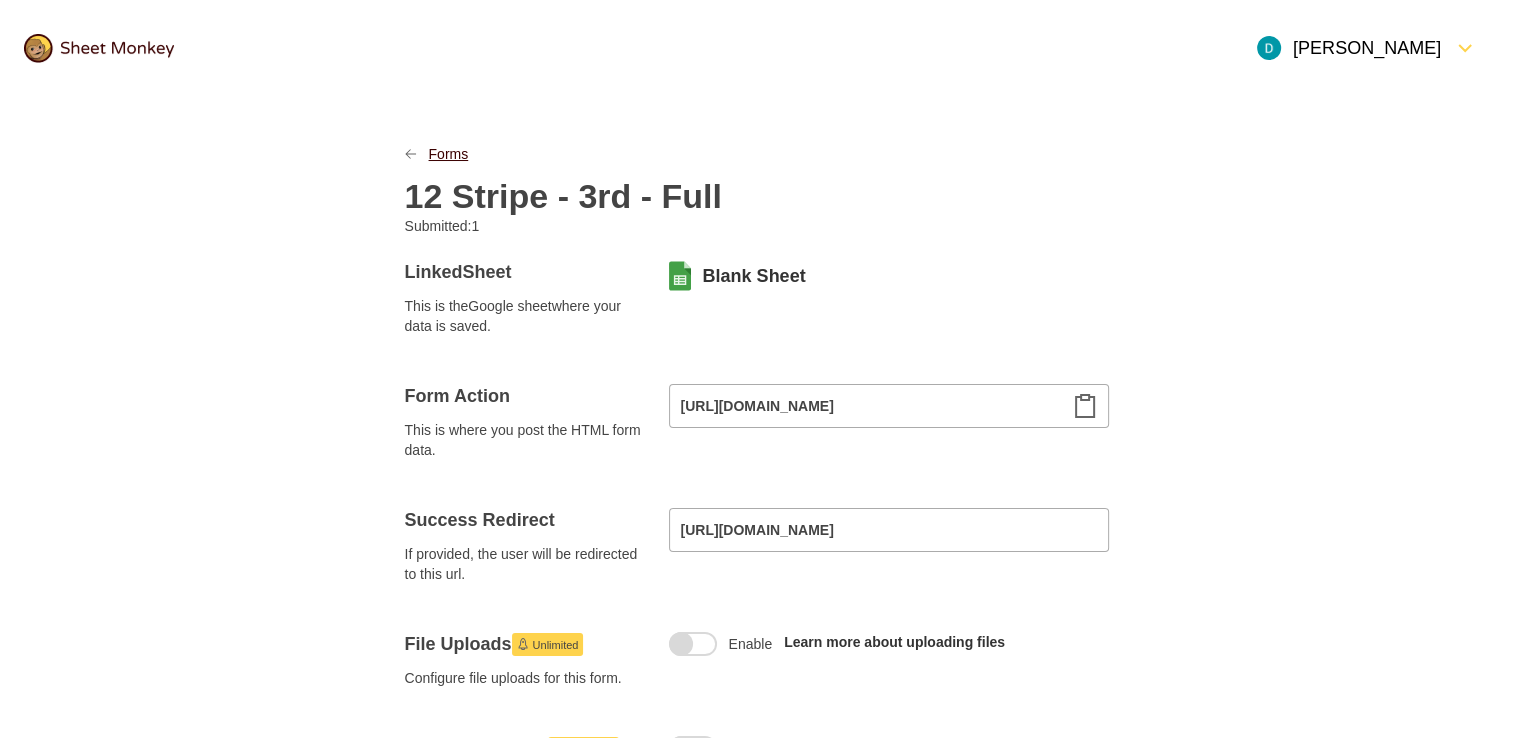 click on "Forms" at bounding box center (449, 154) 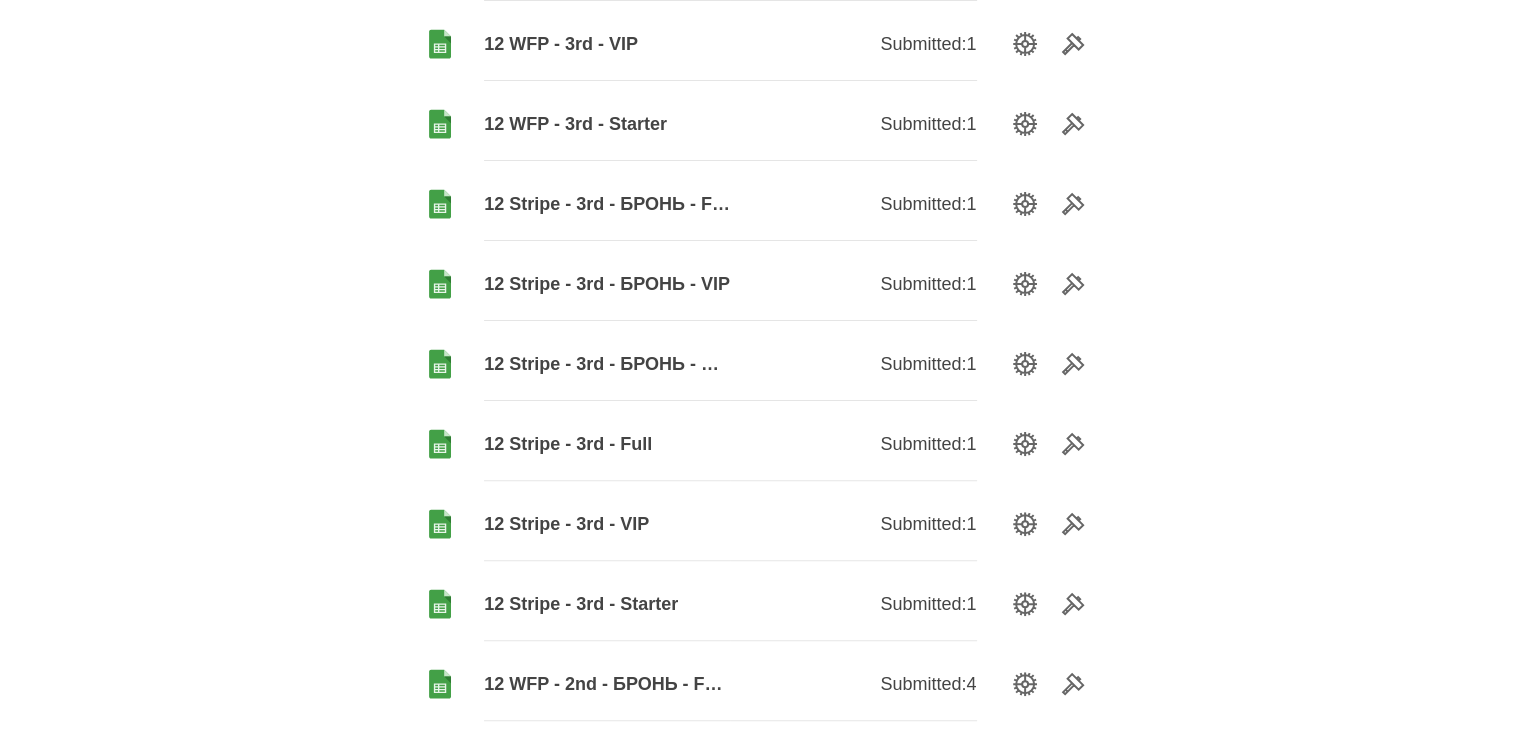 click on "12 Stripe - 3rd - VIP" at bounding box center [607, 524] 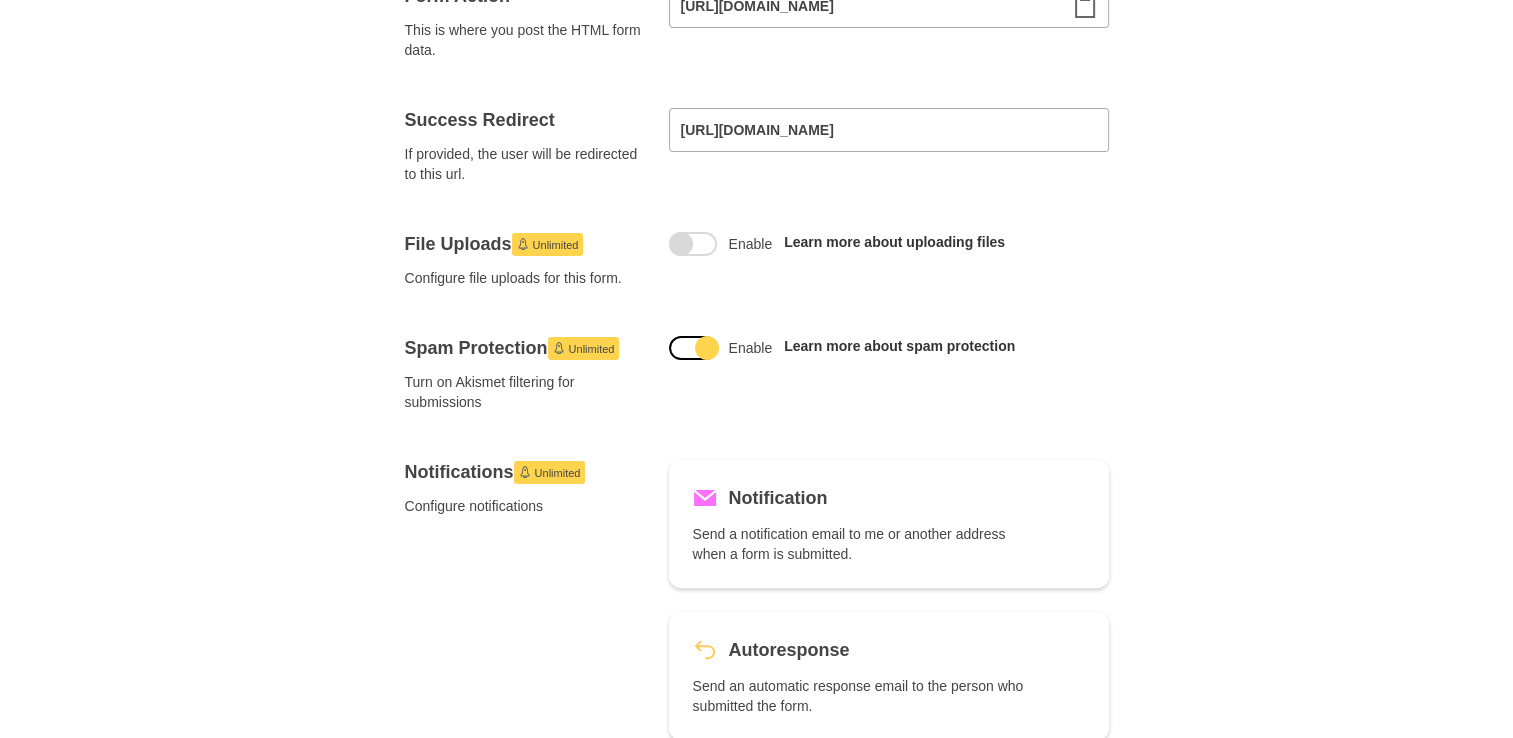 click at bounding box center [693, 348] 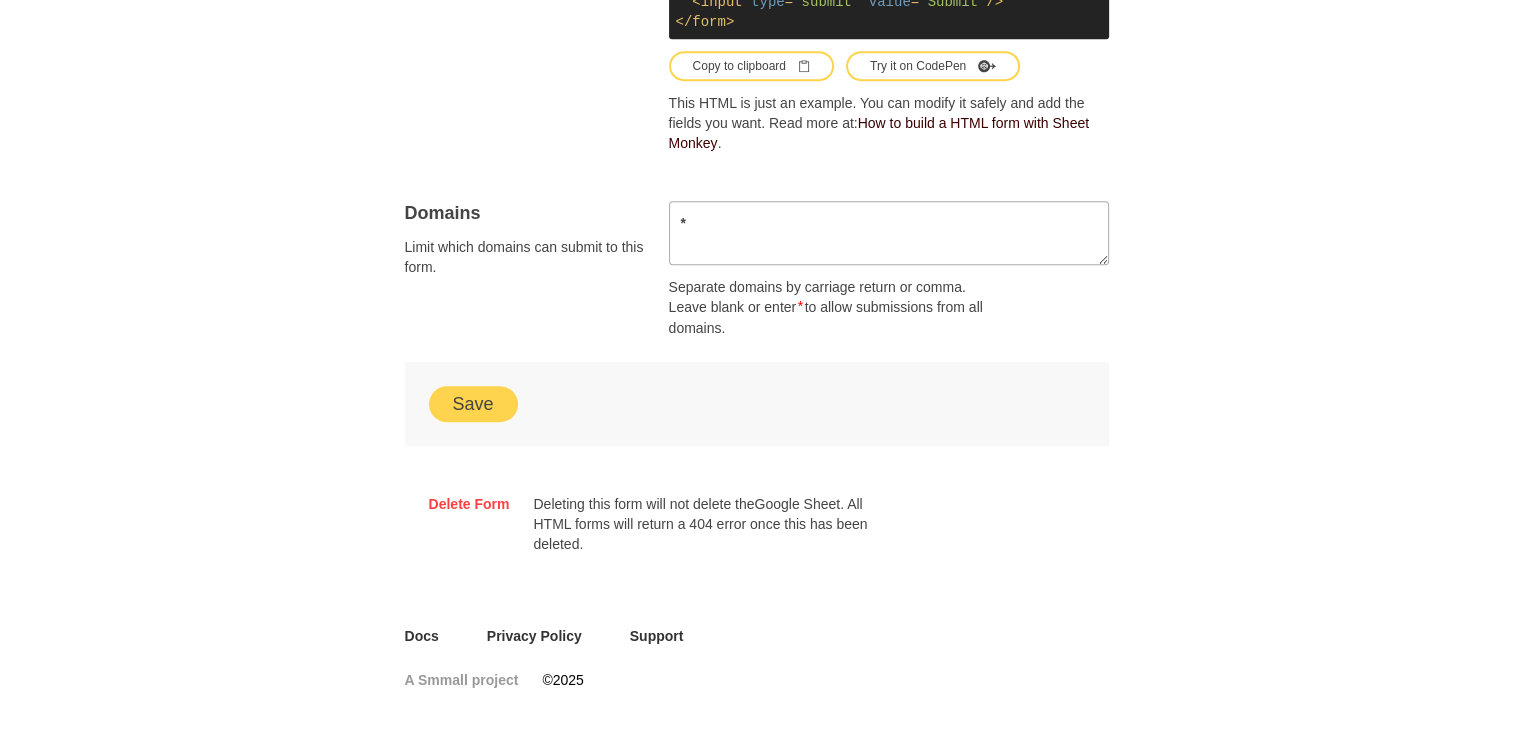 click on "Save" at bounding box center (473, 404) 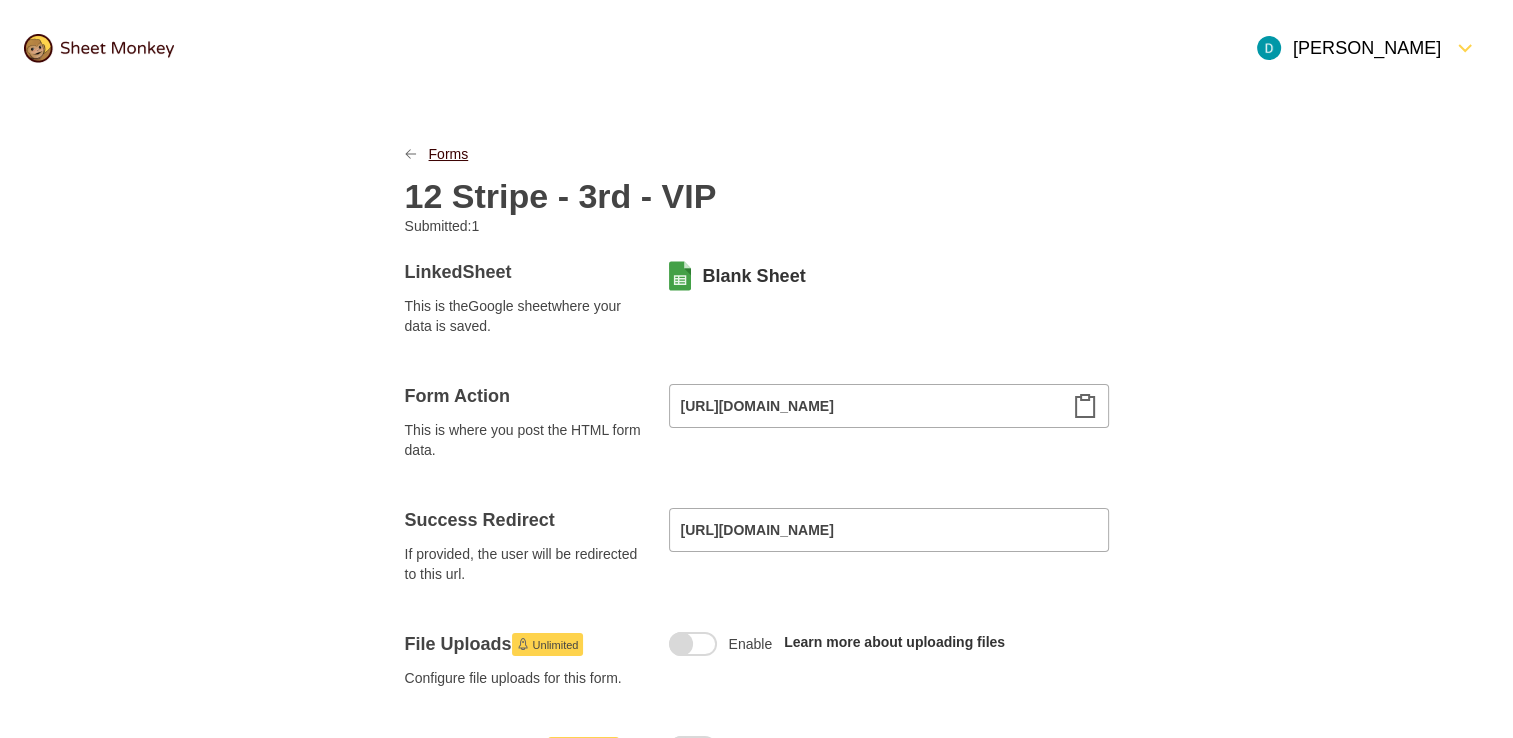 click on "Forms" at bounding box center (449, 154) 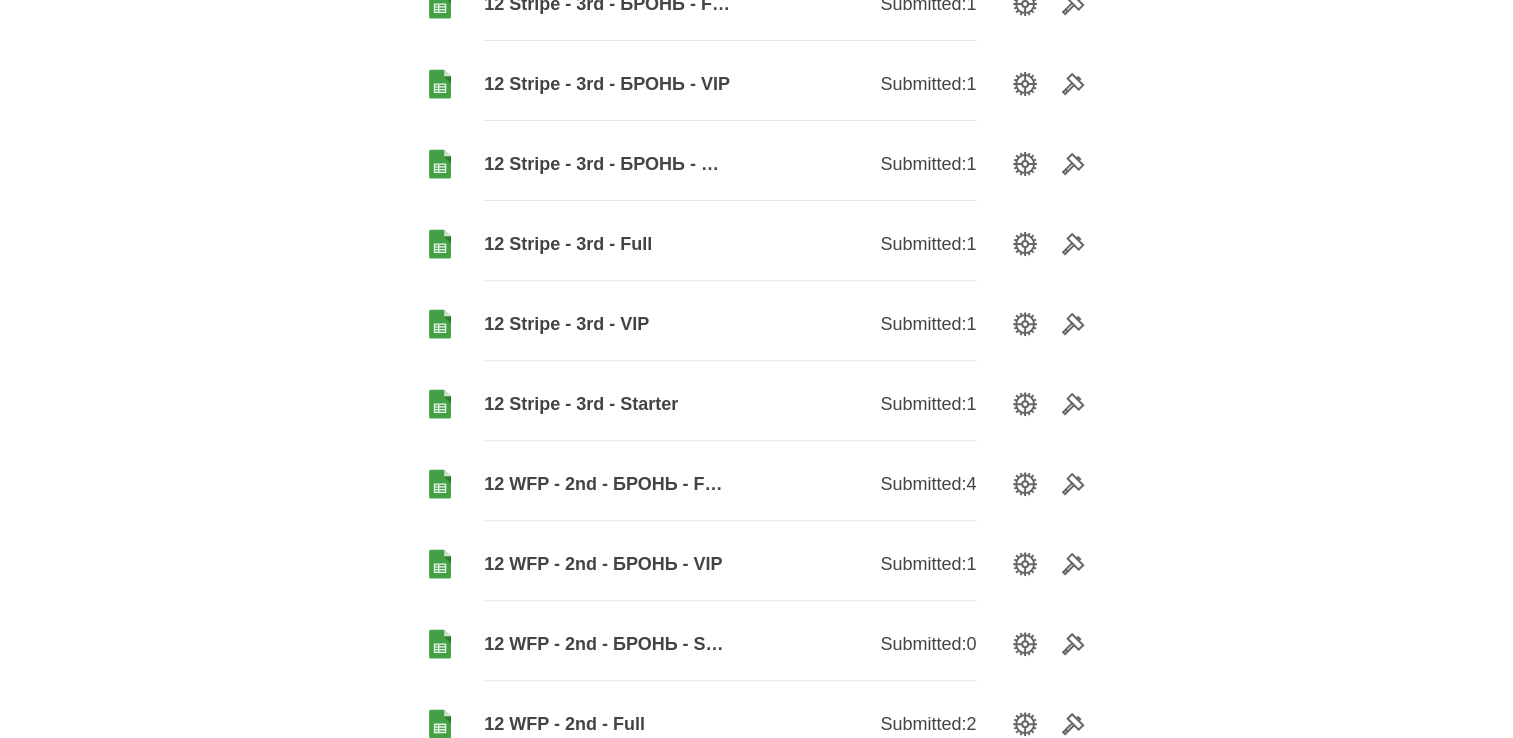 click on "12 Stripe - 3rd - Starter" at bounding box center [607, 404] 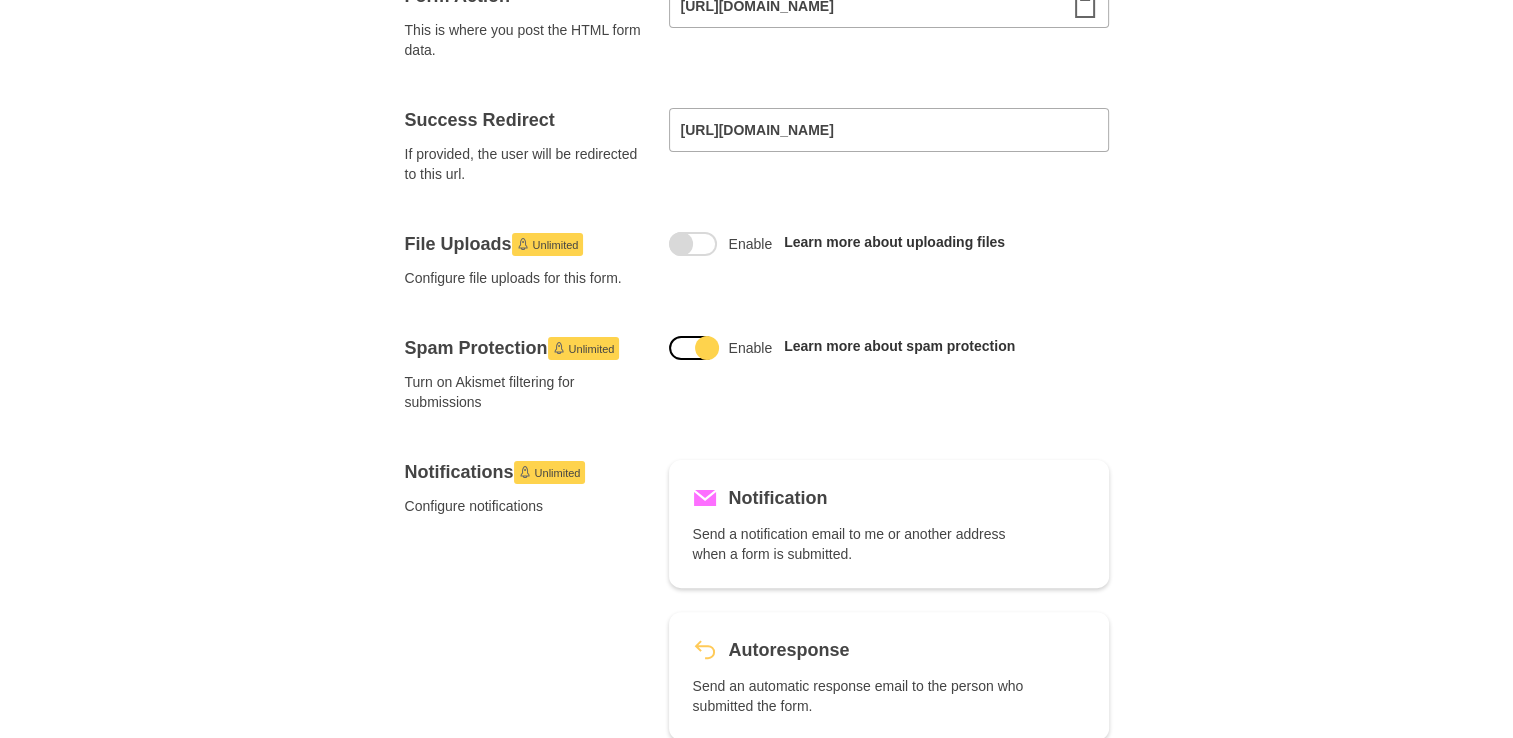 click at bounding box center [707, 348] 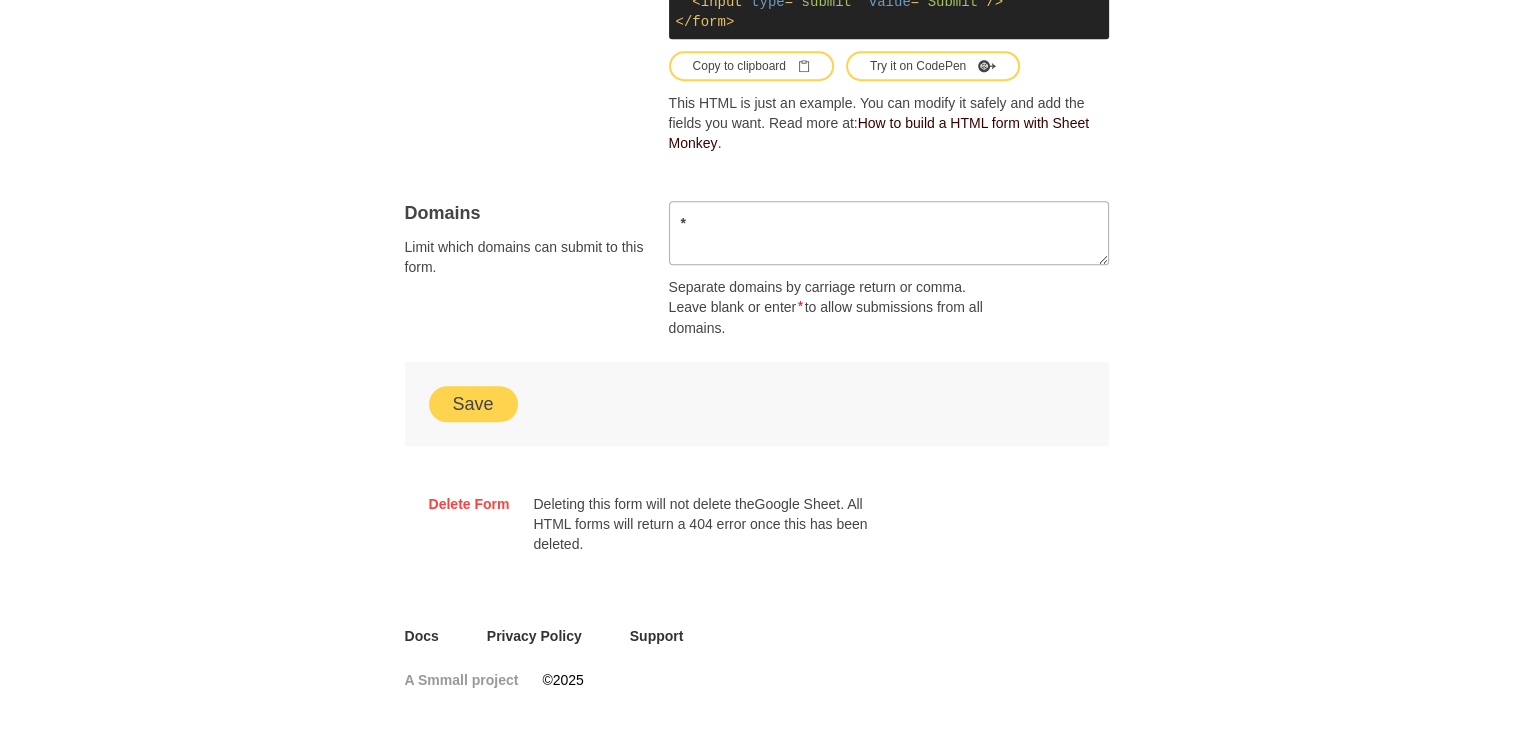 click on "Save" at bounding box center [473, 404] 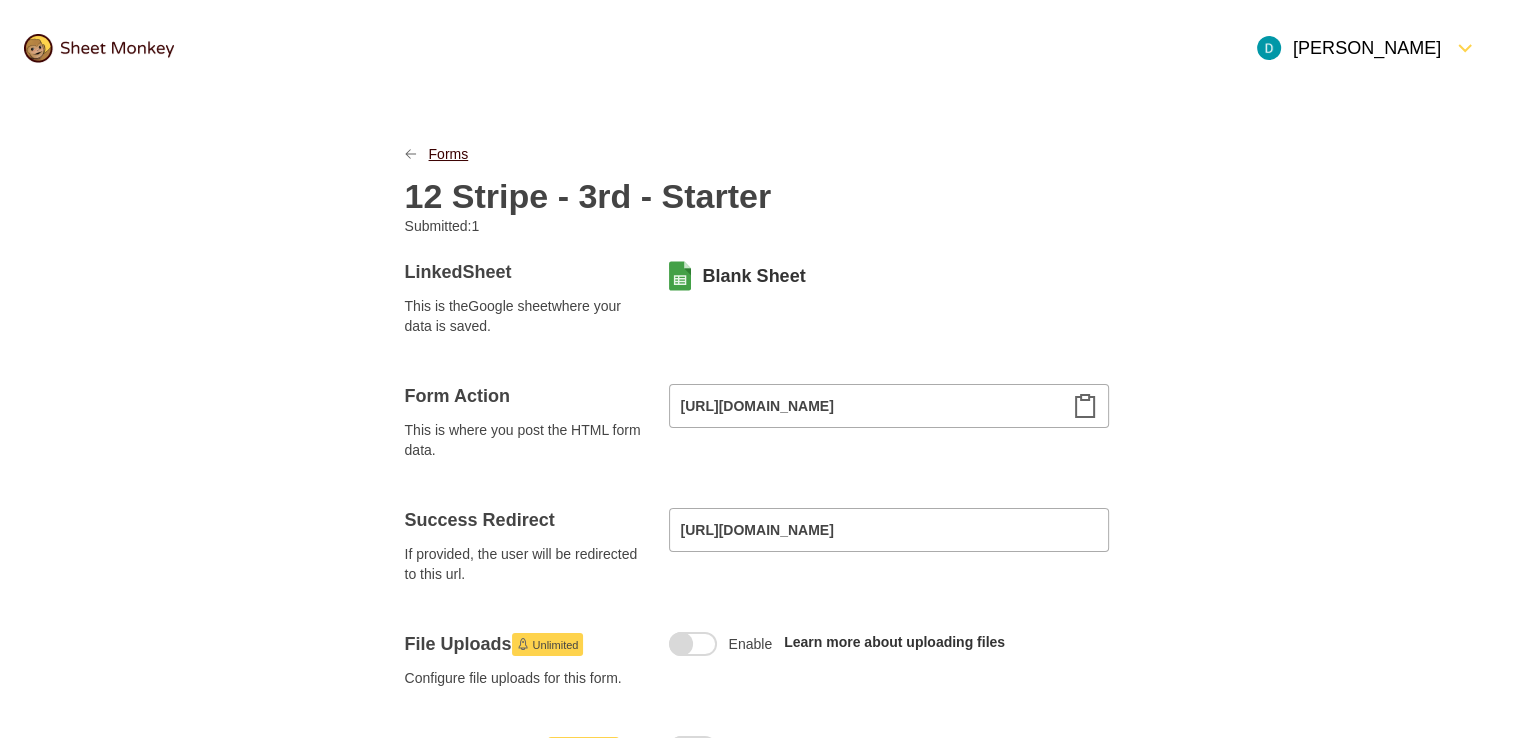 click on "Forms" at bounding box center (449, 154) 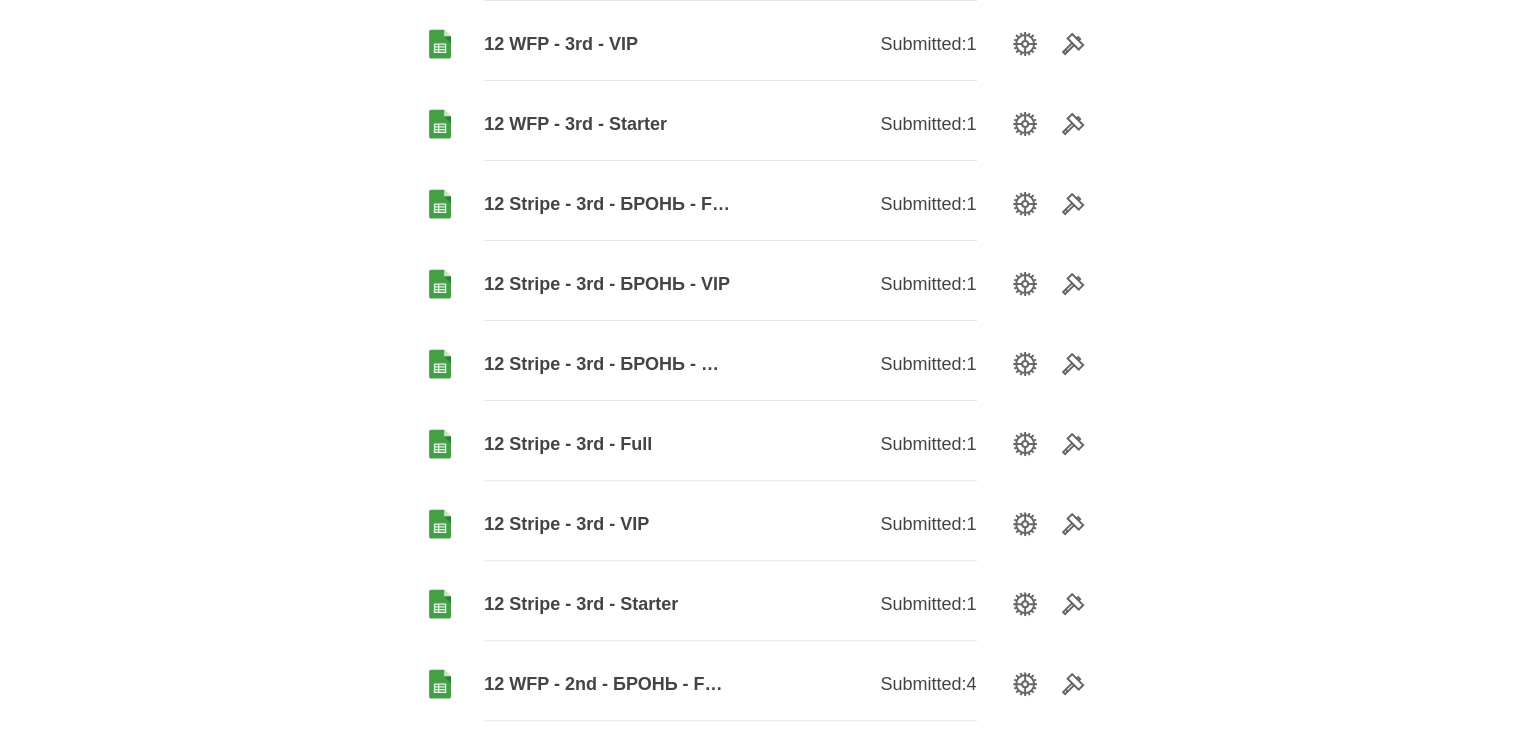 click on "12 Stripe - 3rd - VIP" at bounding box center [607, 524] 